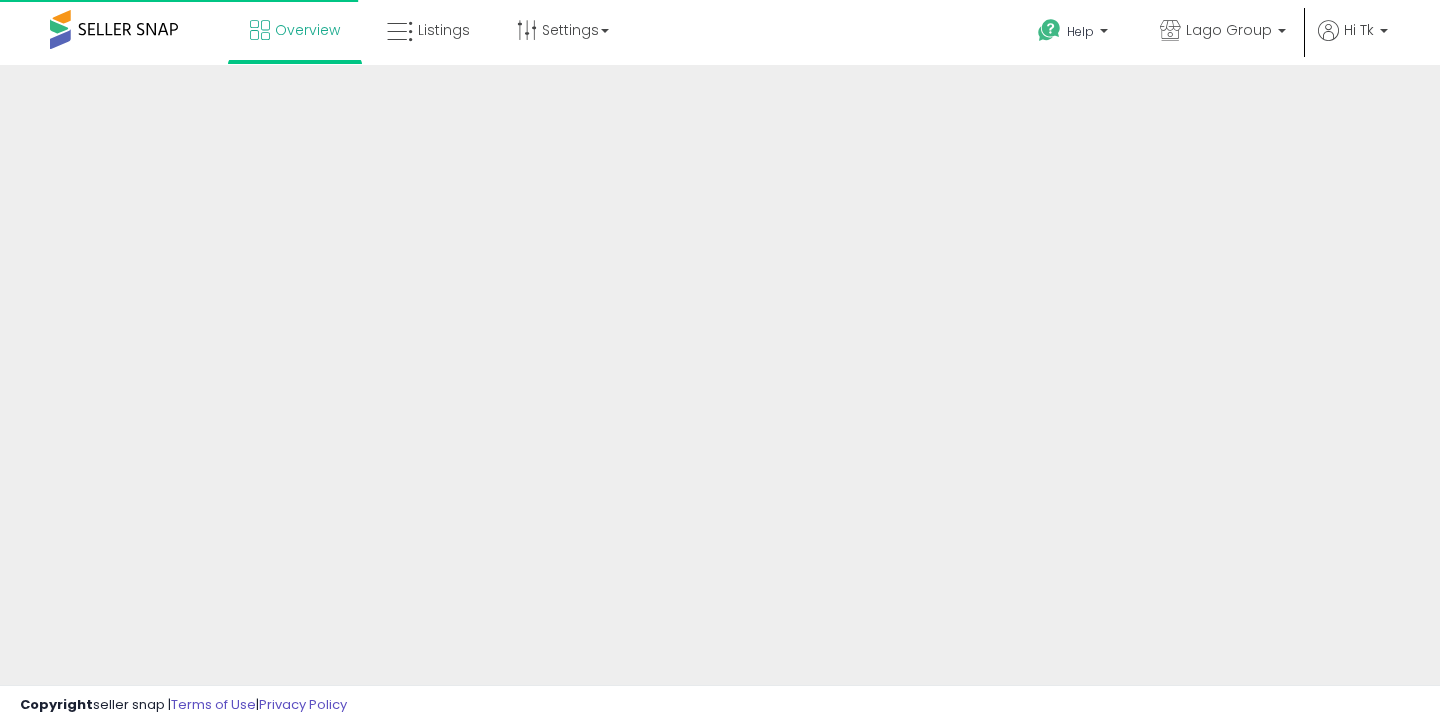 scroll, scrollTop: 0, scrollLeft: 0, axis: both 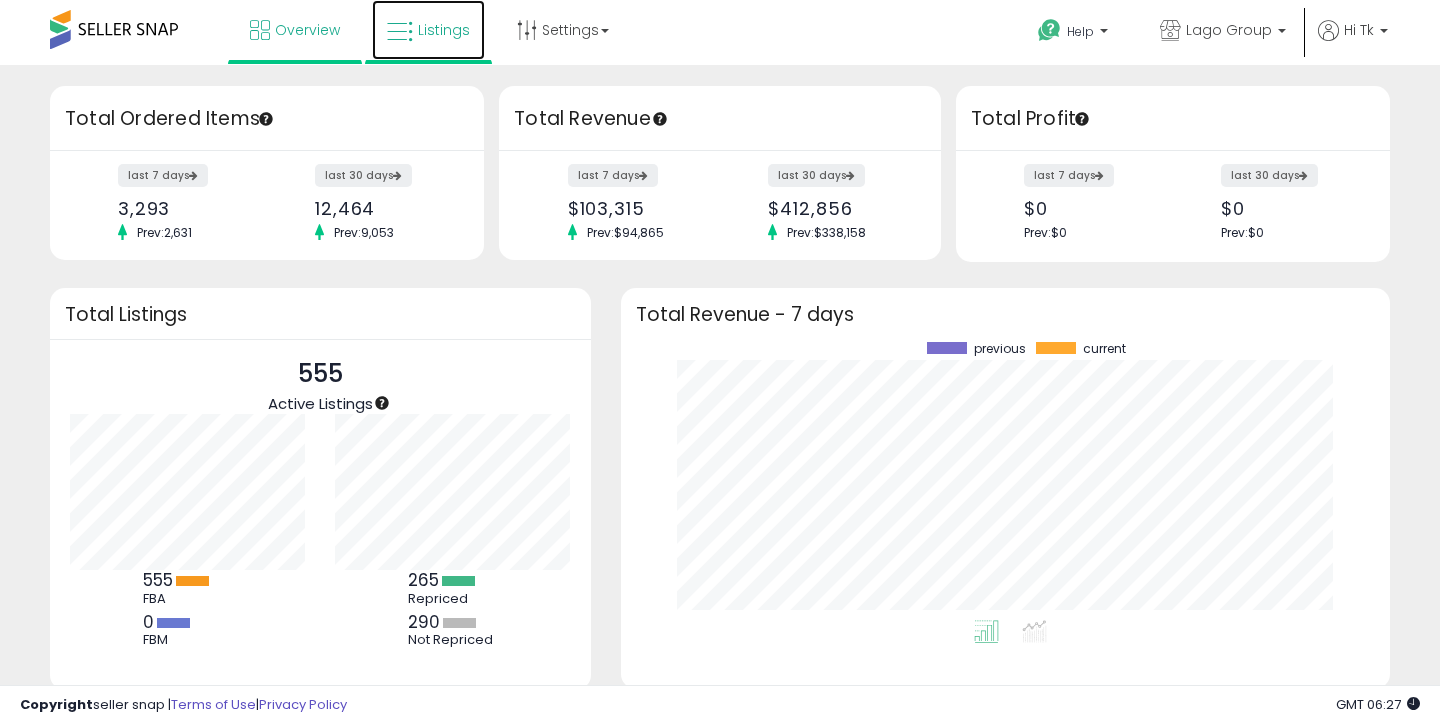 click on "Listings" at bounding box center [444, 30] 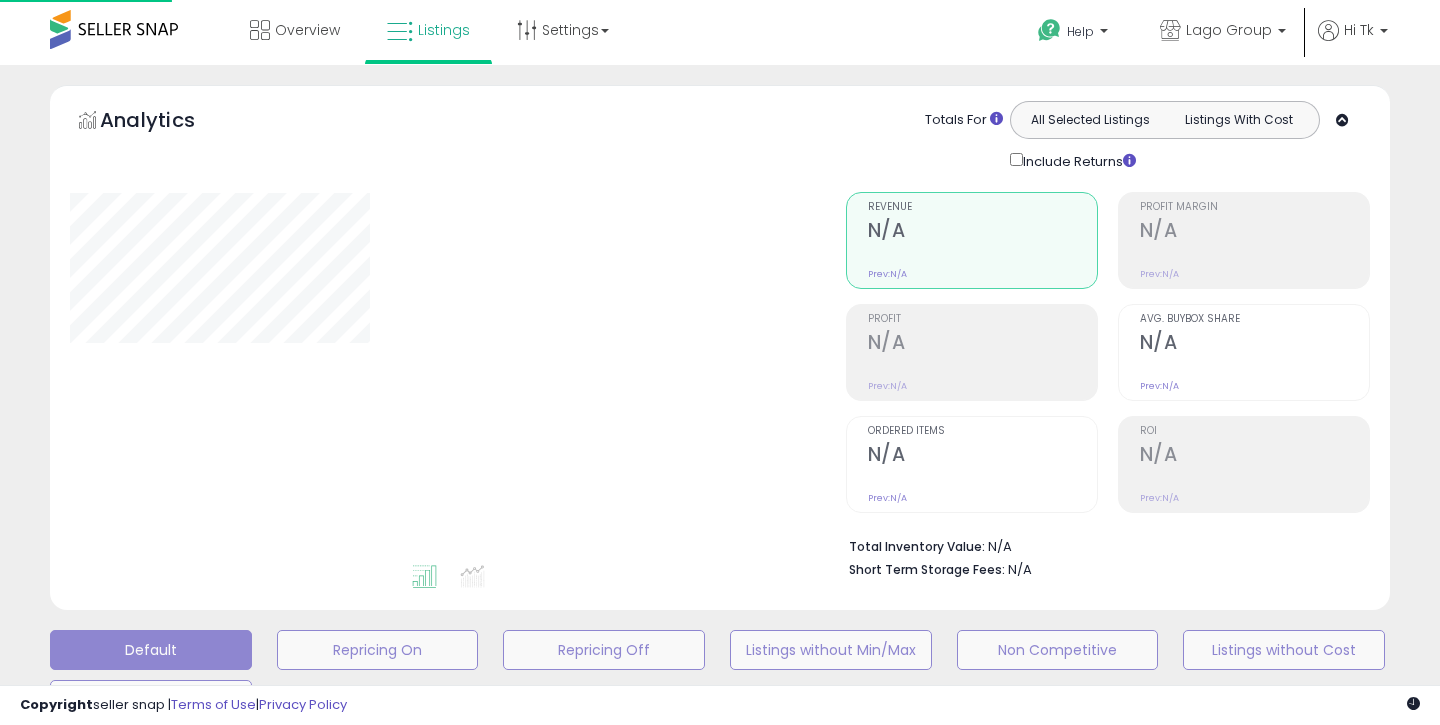 scroll, scrollTop: 0, scrollLeft: 0, axis: both 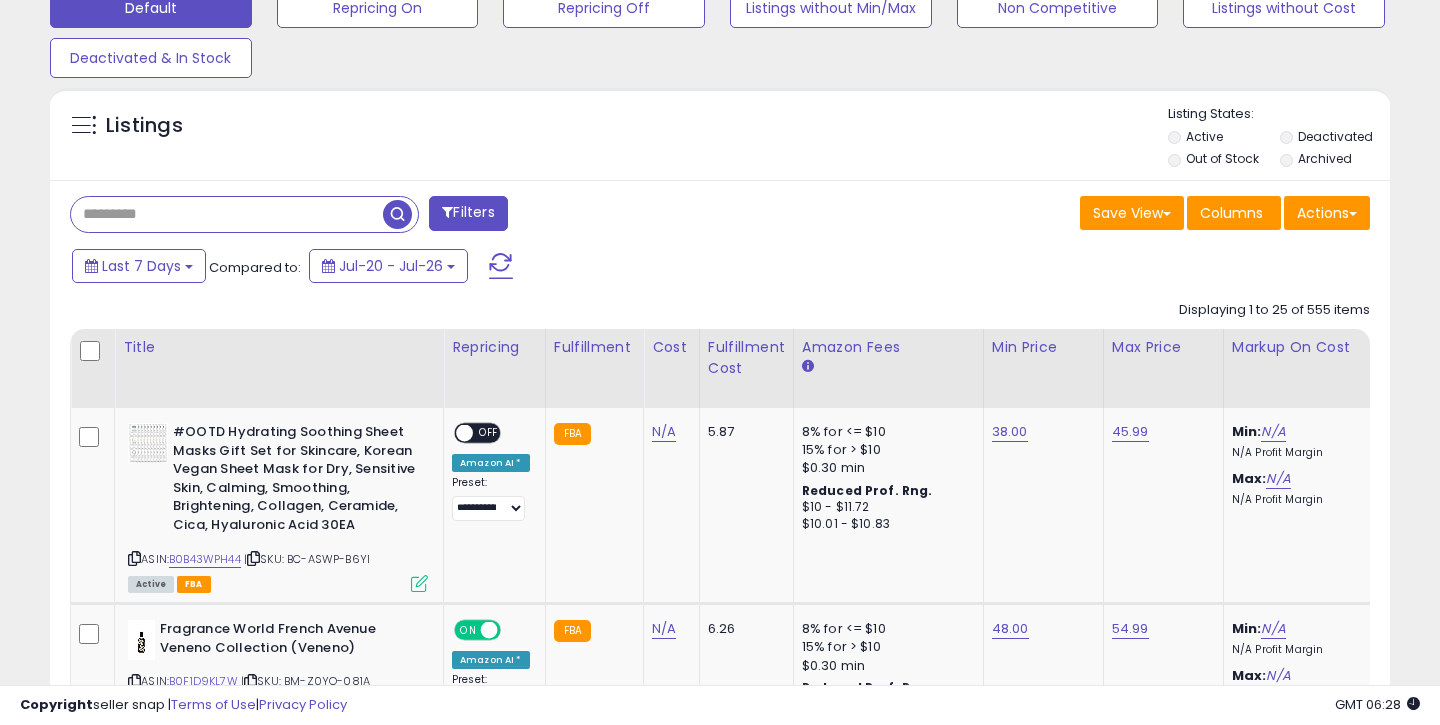 click at bounding box center [227, 214] 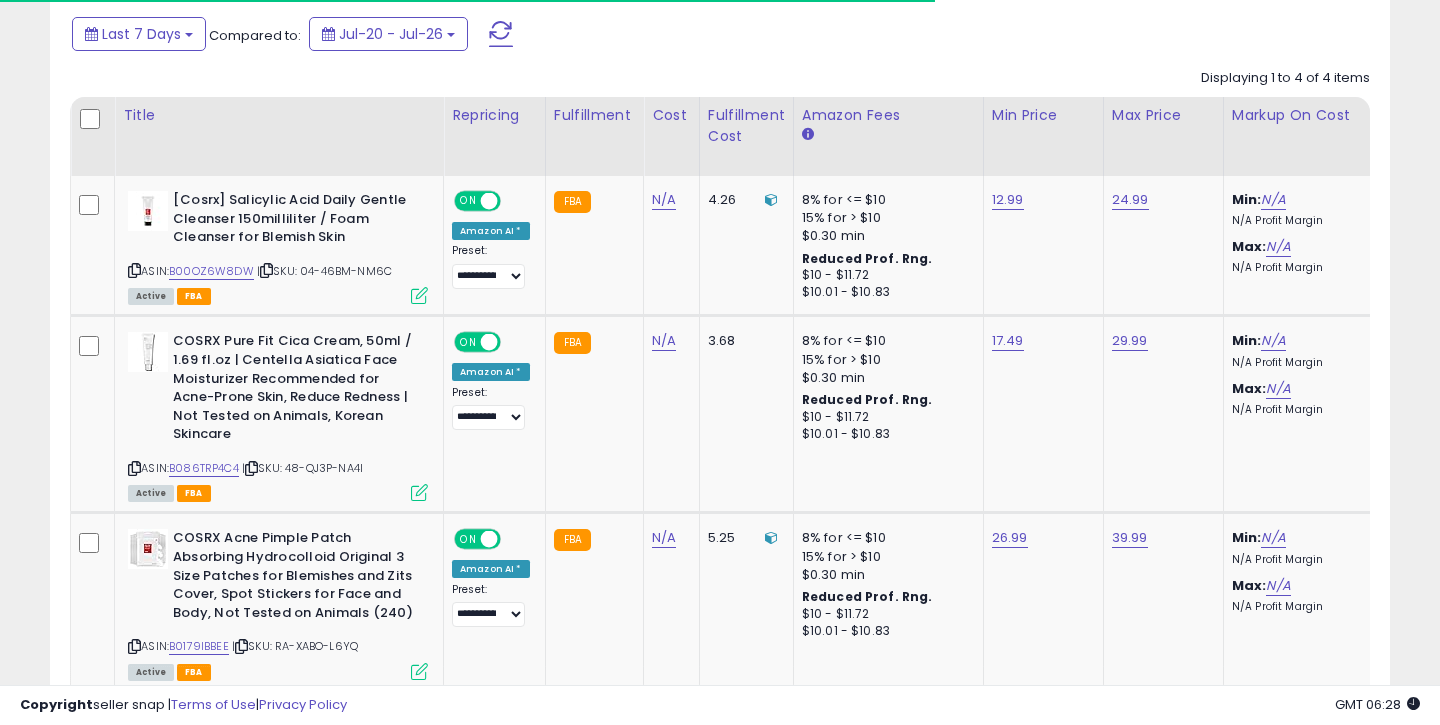 scroll, scrollTop: 898, scrollLeft: 0, axis: vertical 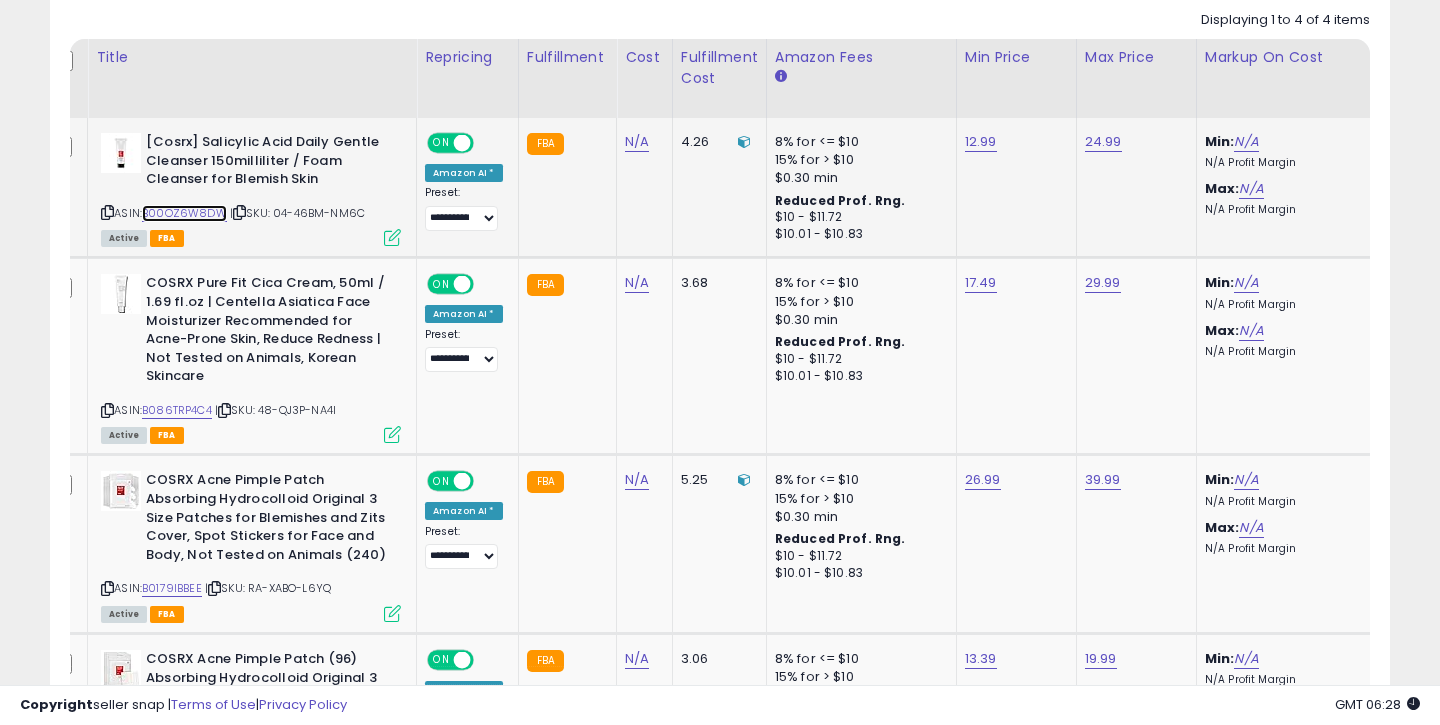 click on "B00OZ6W8DW" at bounding box center (184, 213) 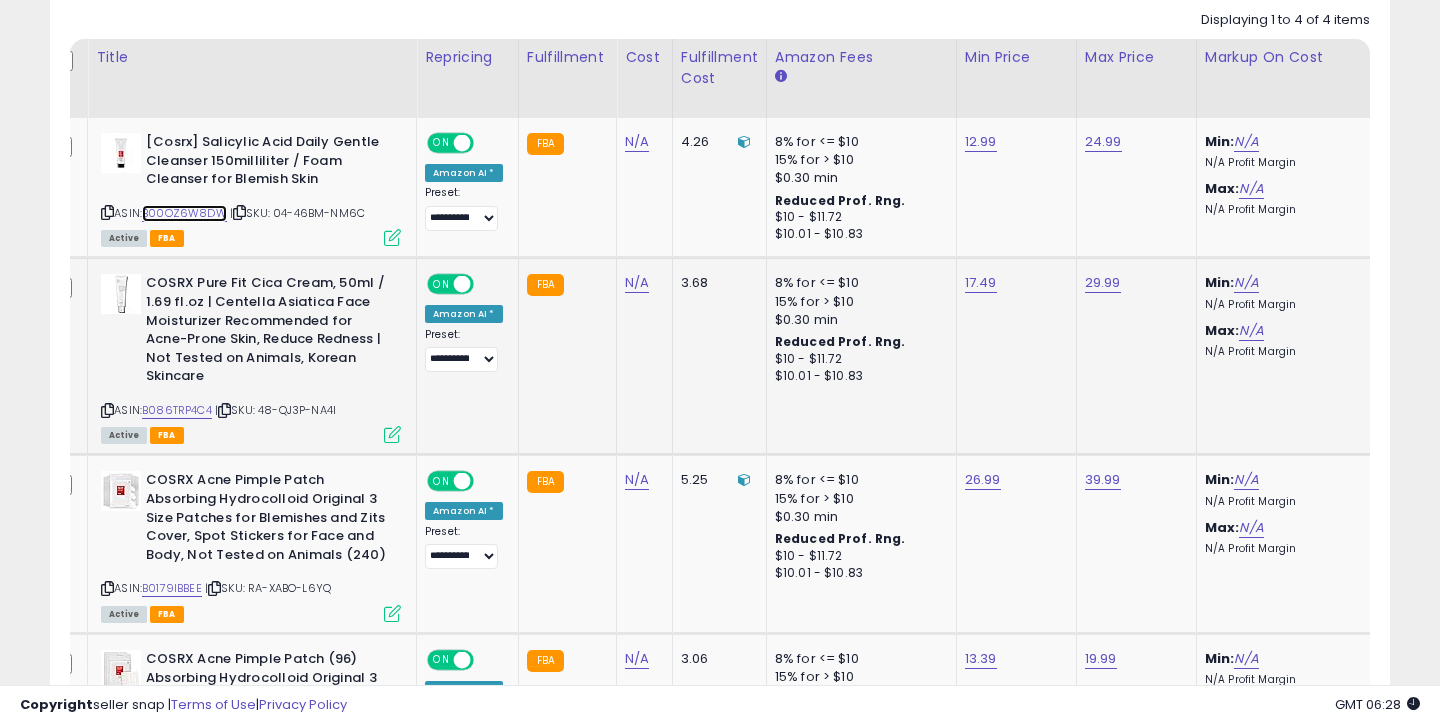 scroll, scrollTop: 957, scrollLeft: 0, axis: vertical 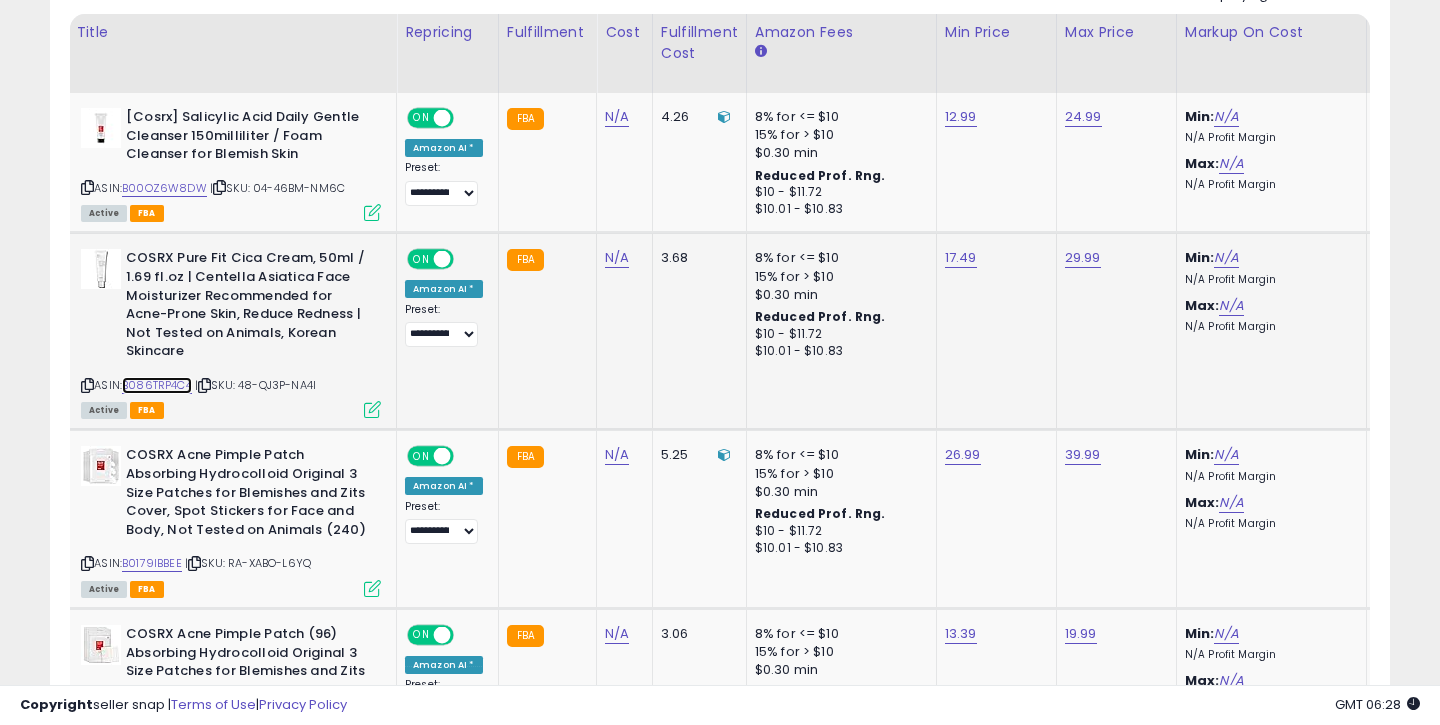 click on "B086TRP4C4" at bounding box center [157, 385] 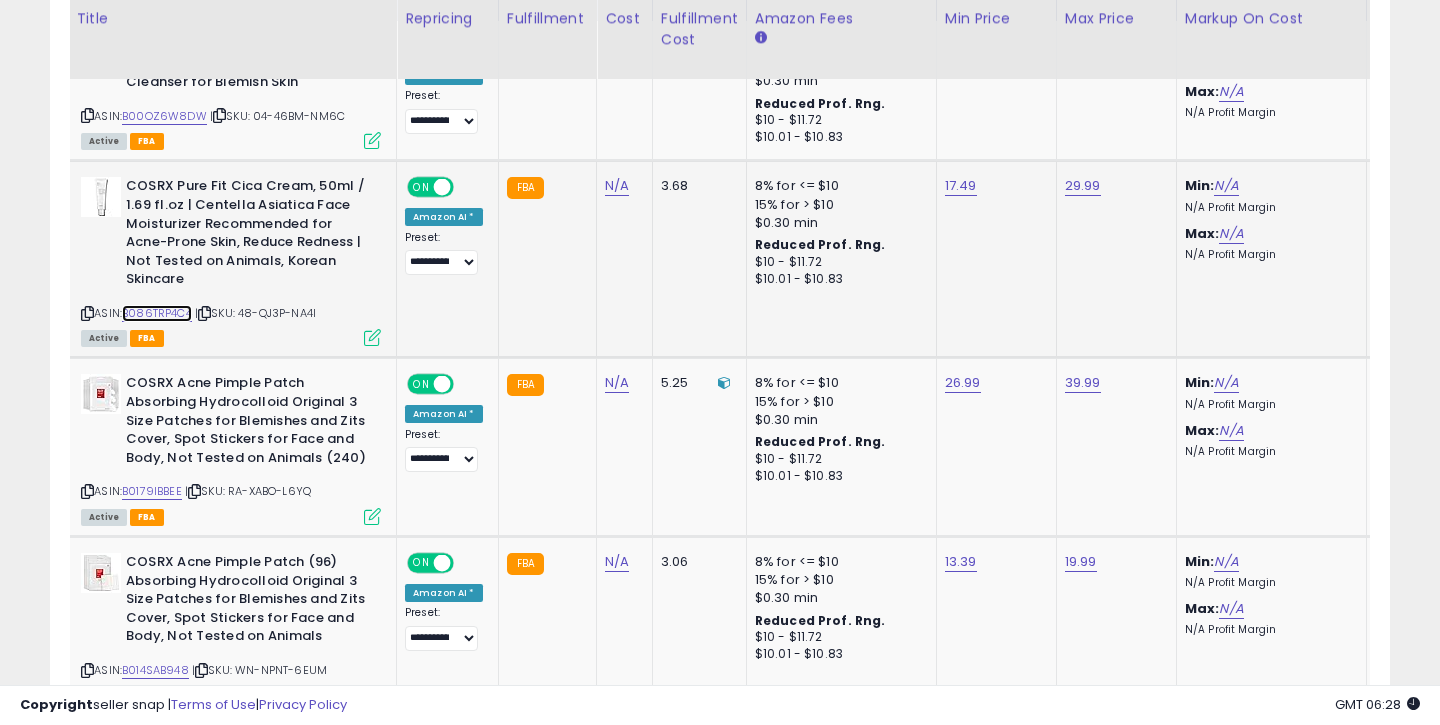 scroll, scrollTop: 1030, scrollLeft: 0, axis: vertical 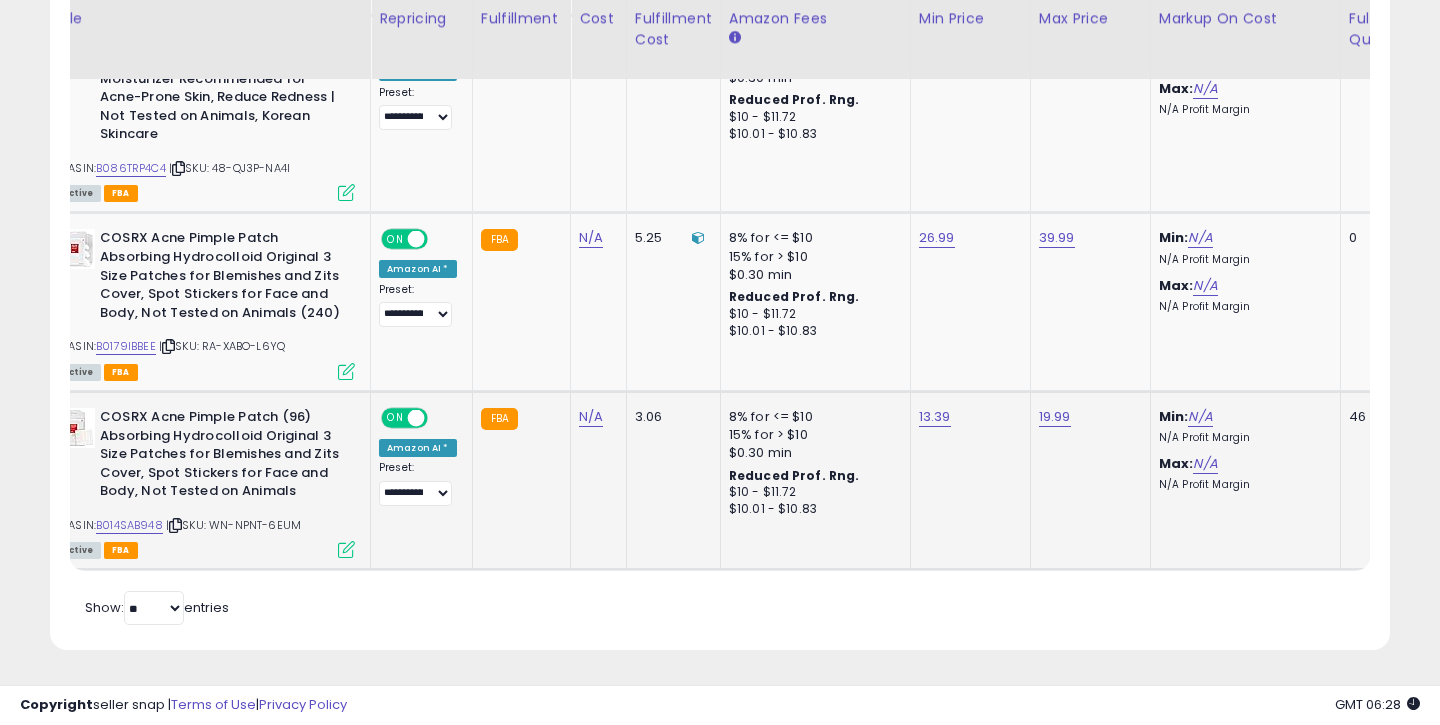 click on "ASIN:  B014SAB948    |   SKU: WN-NPNT-6EUM Active FBA" at bounding box center (205, 482) 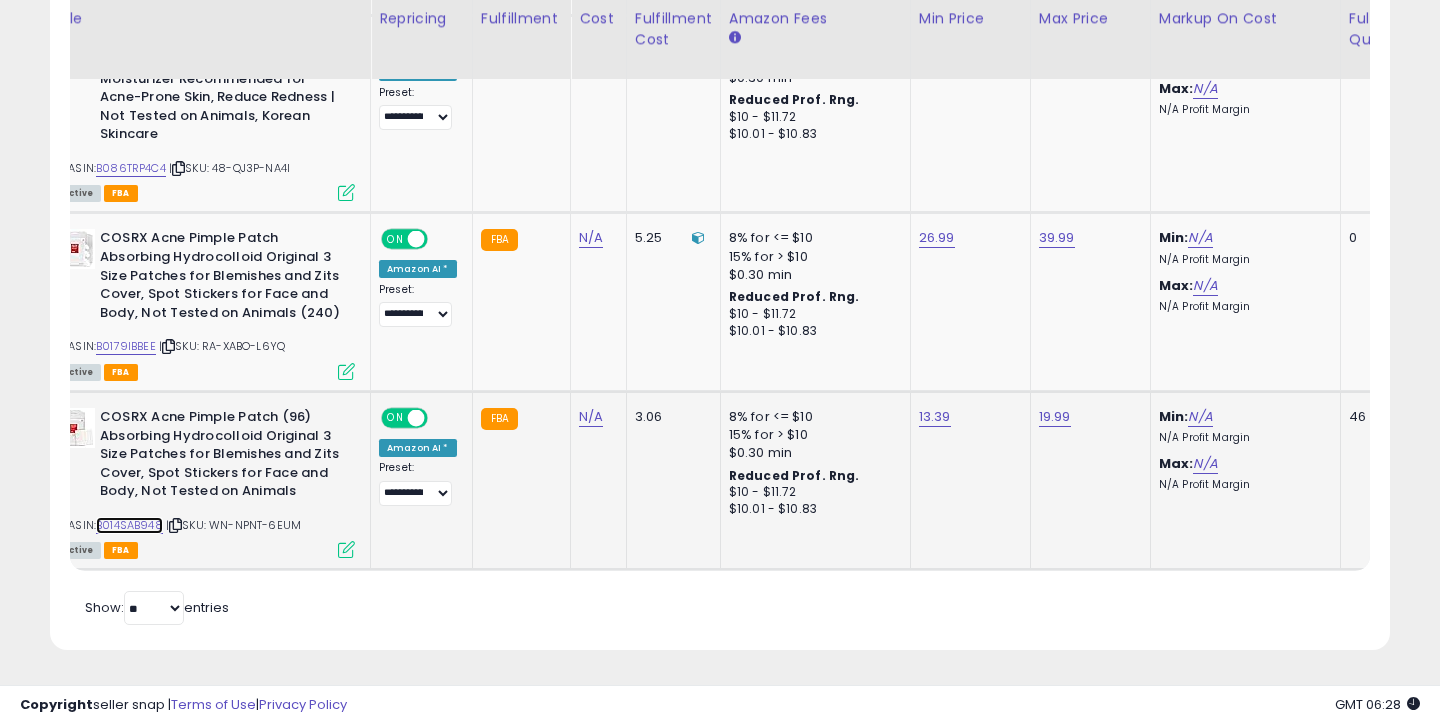 click on "B014SAB948" at bounding box center [129, 525] 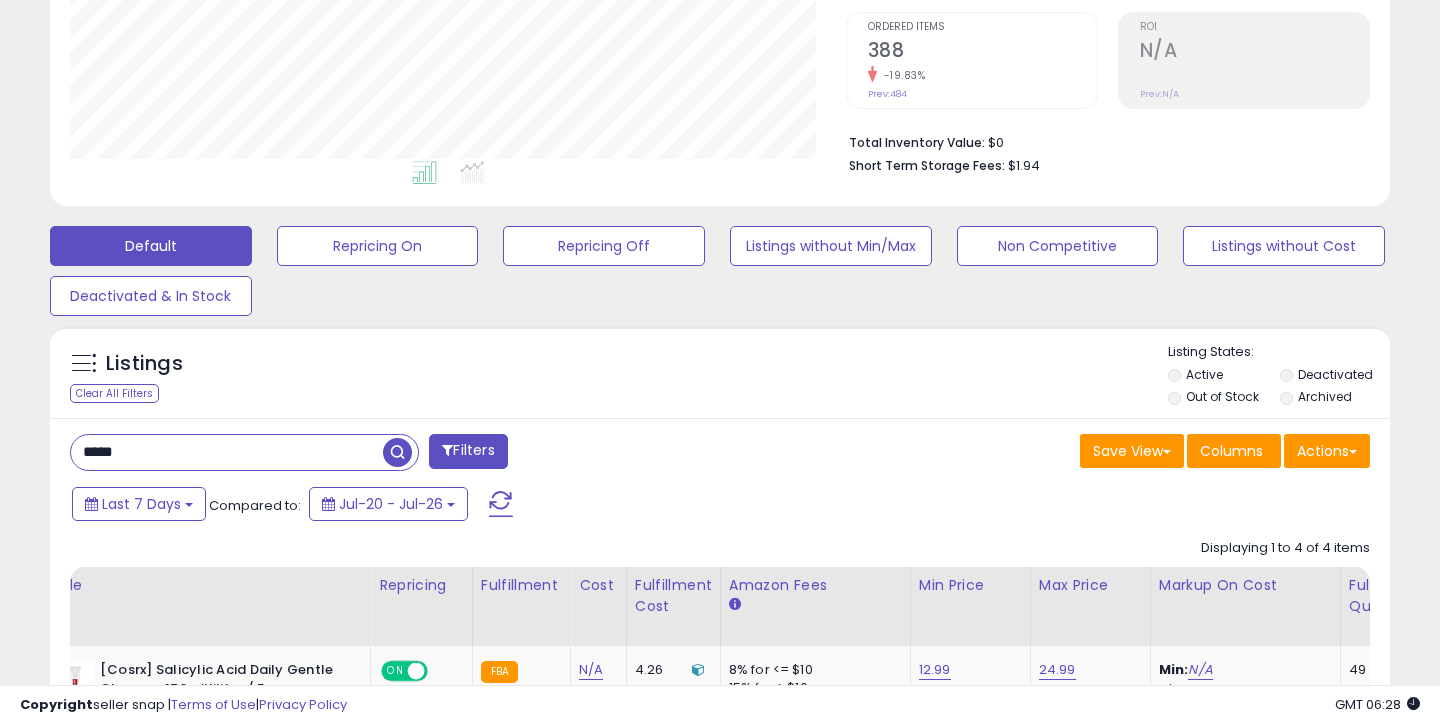 scroll, scrollTop: 427, scrollLeft: 0, axis: vertical 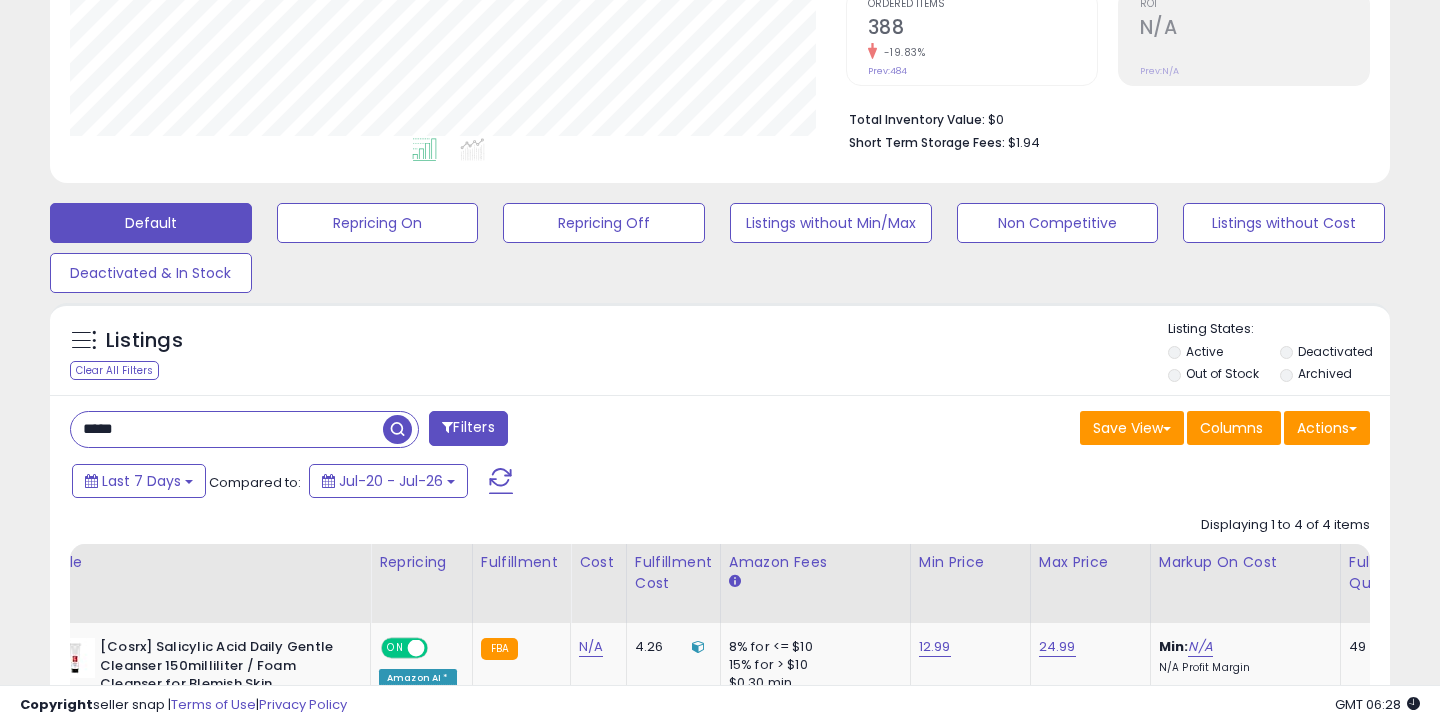 click on "*****" at bounding box center (227, 429) 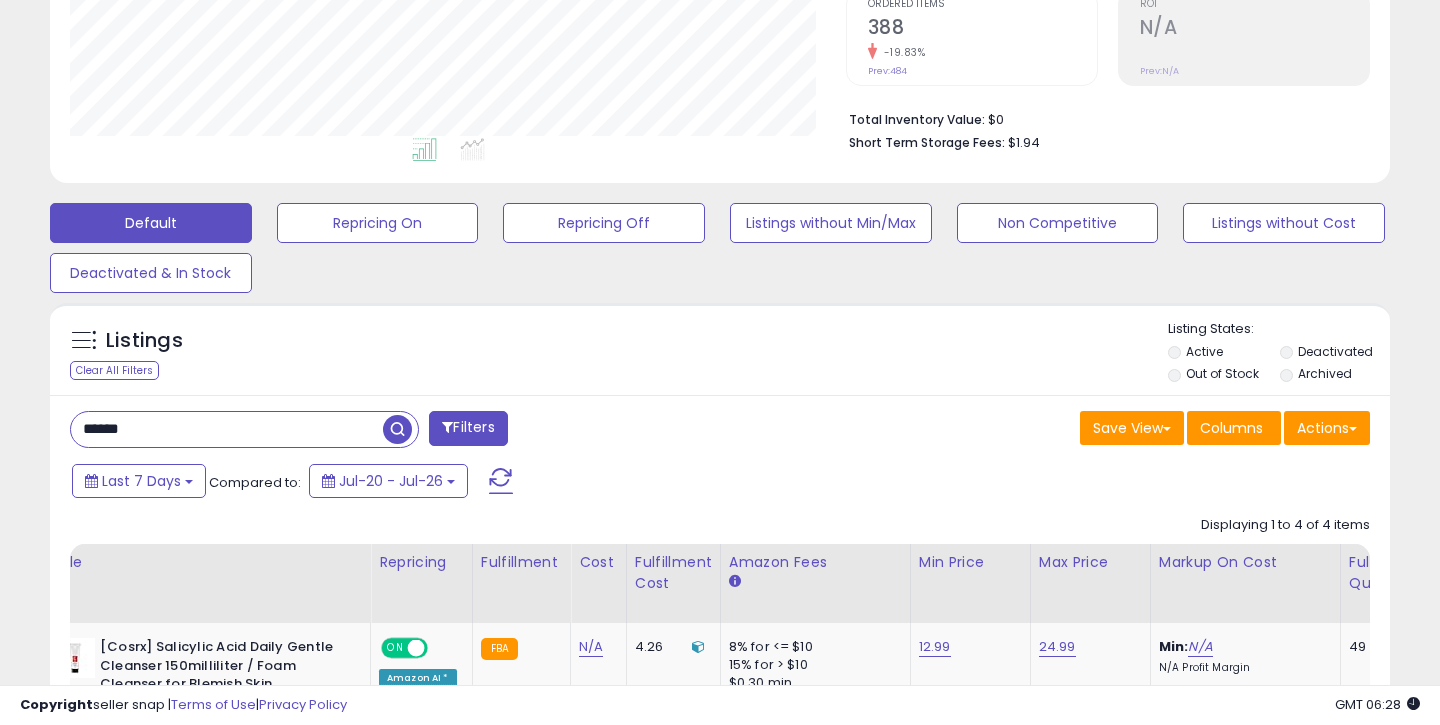 type on "******" 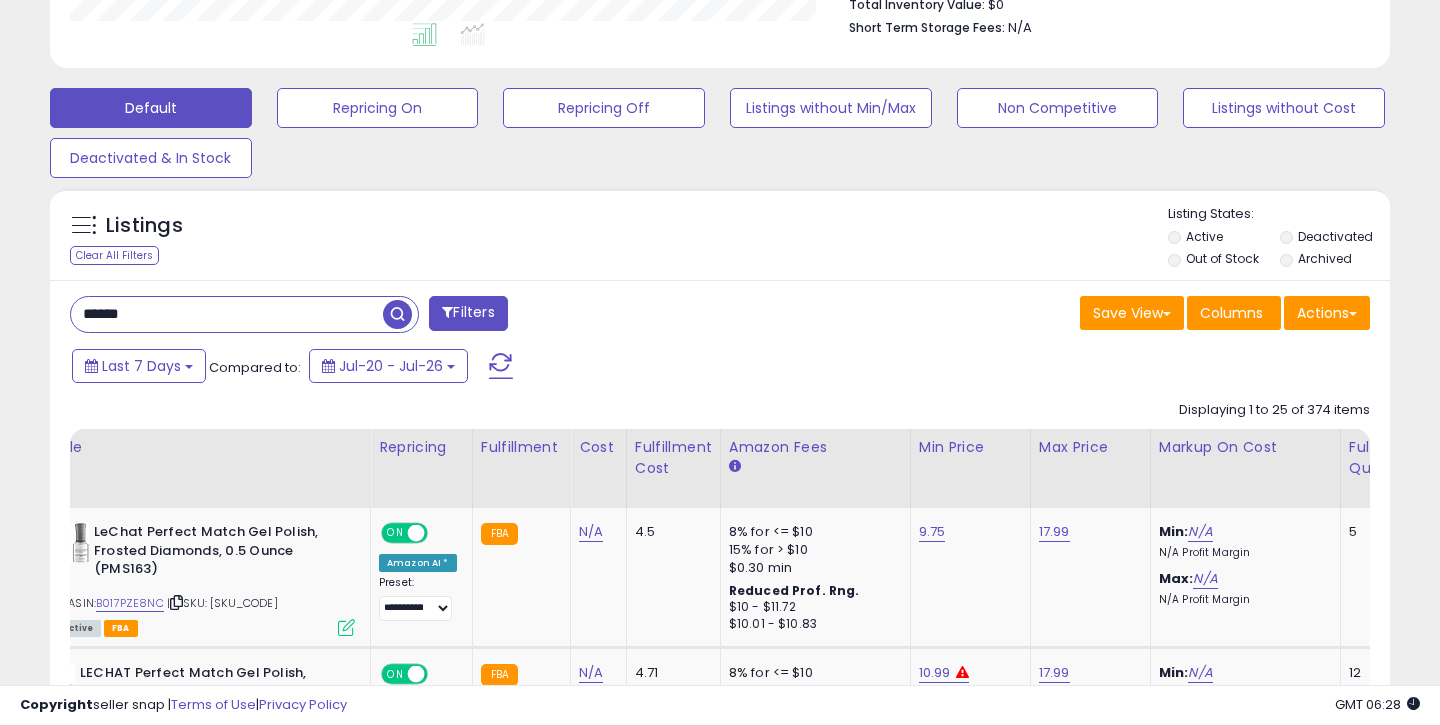 scroll 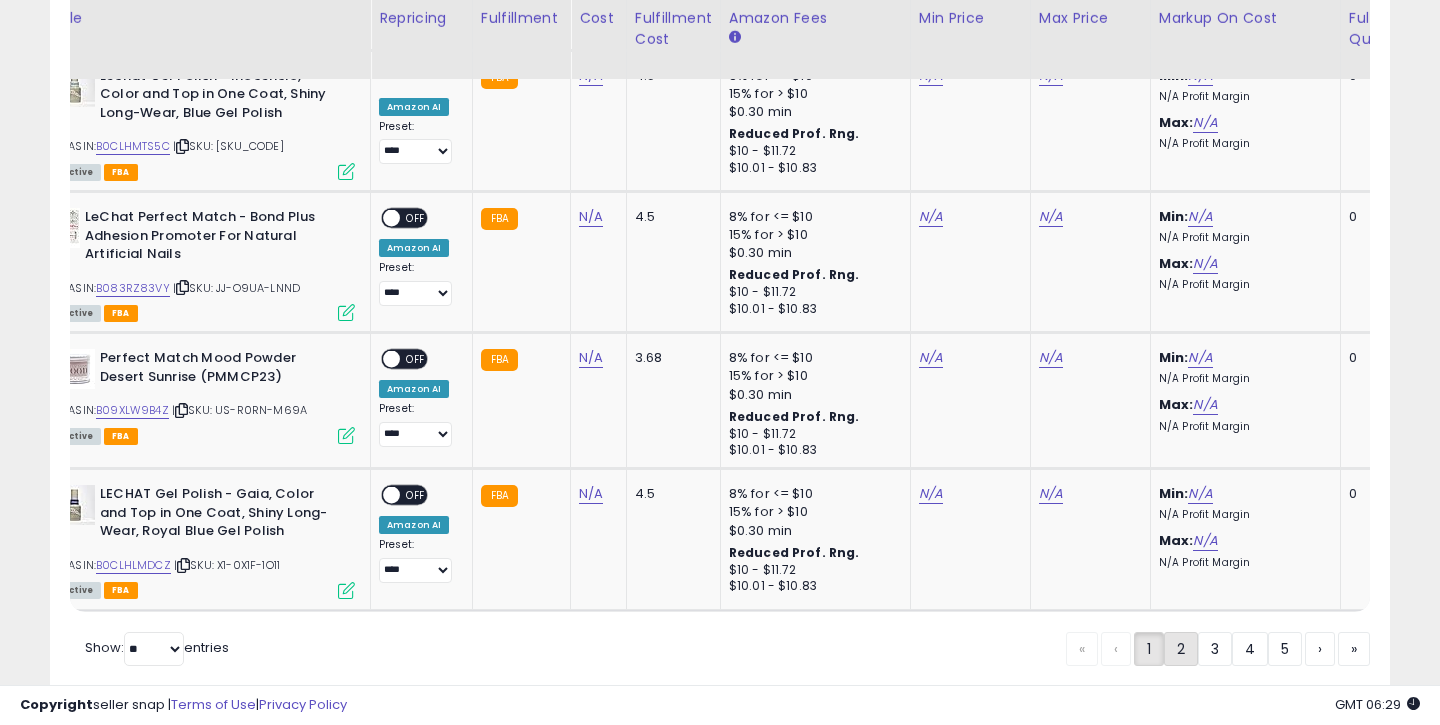 click on "2" 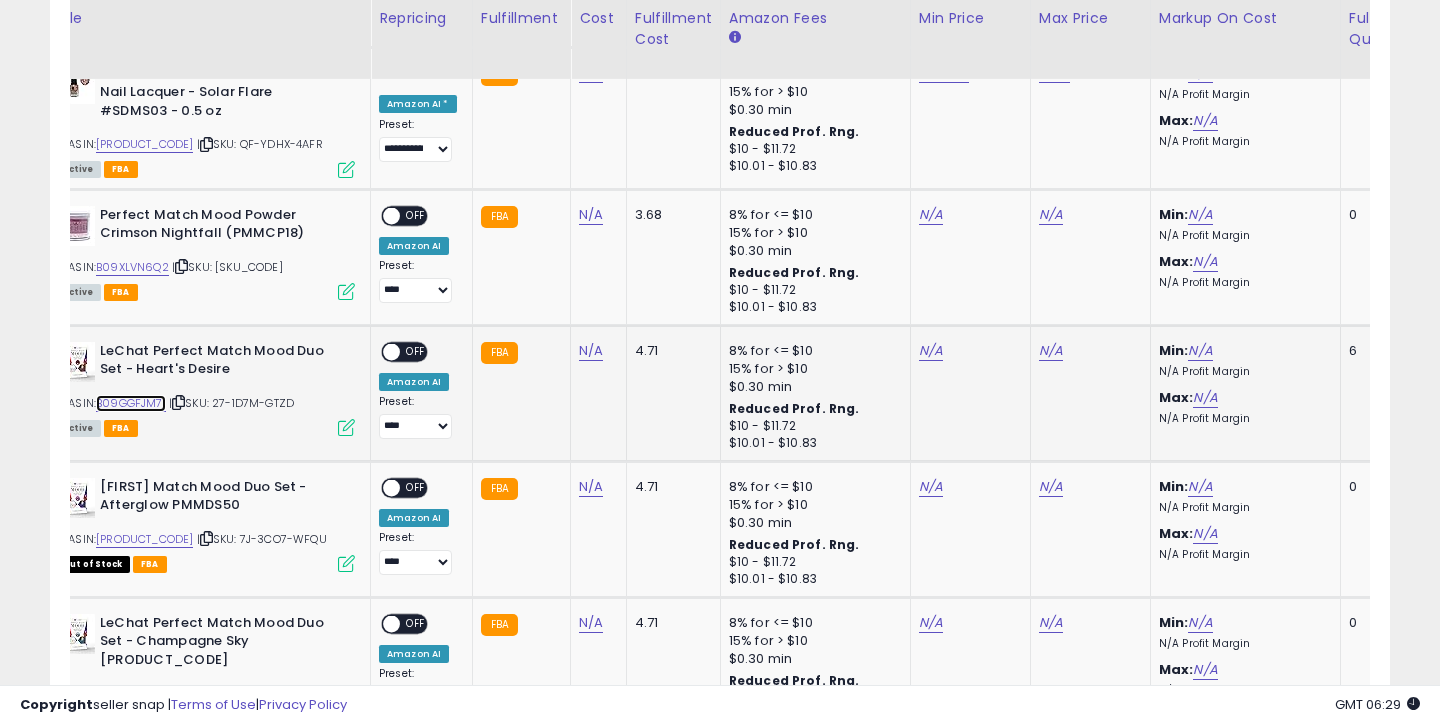 click on "B09GGFJM71" at bounding box center (131, 403) 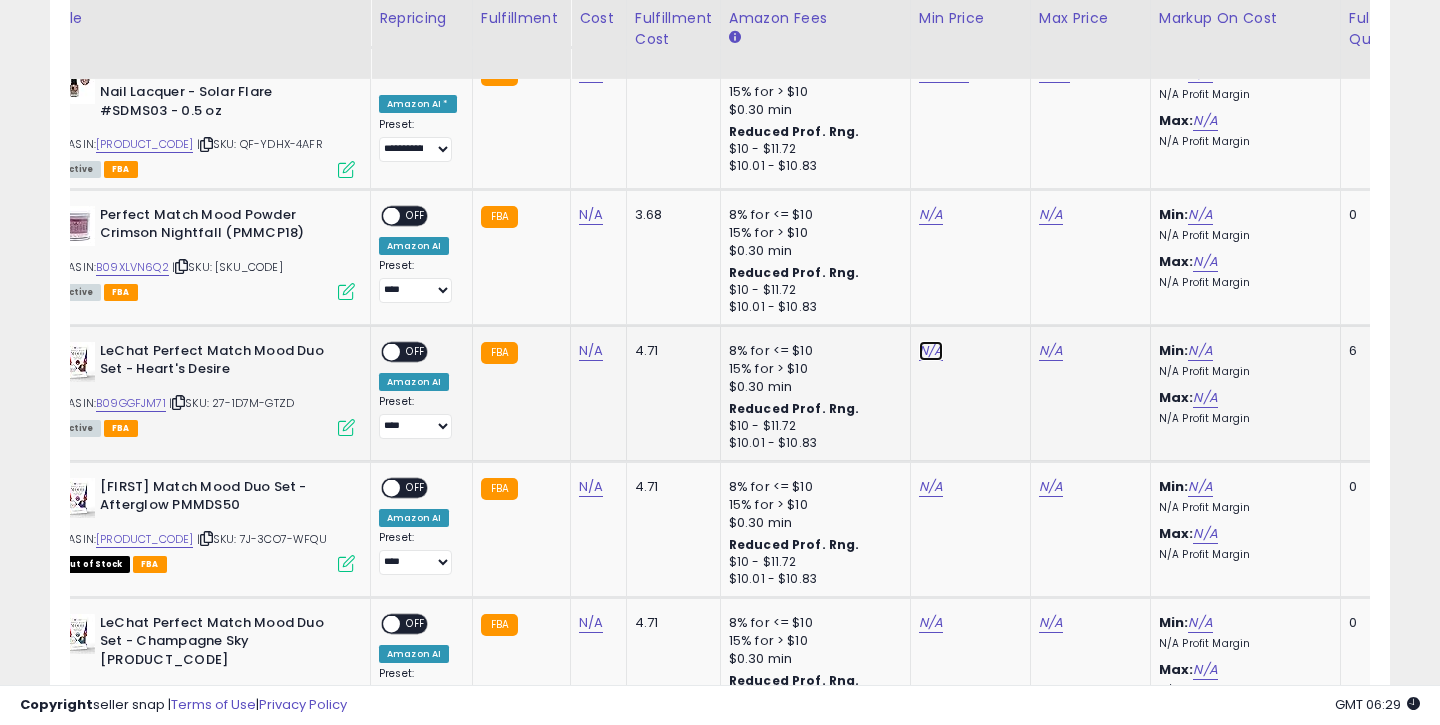click on "N/A" at bounding box center (931, 215) 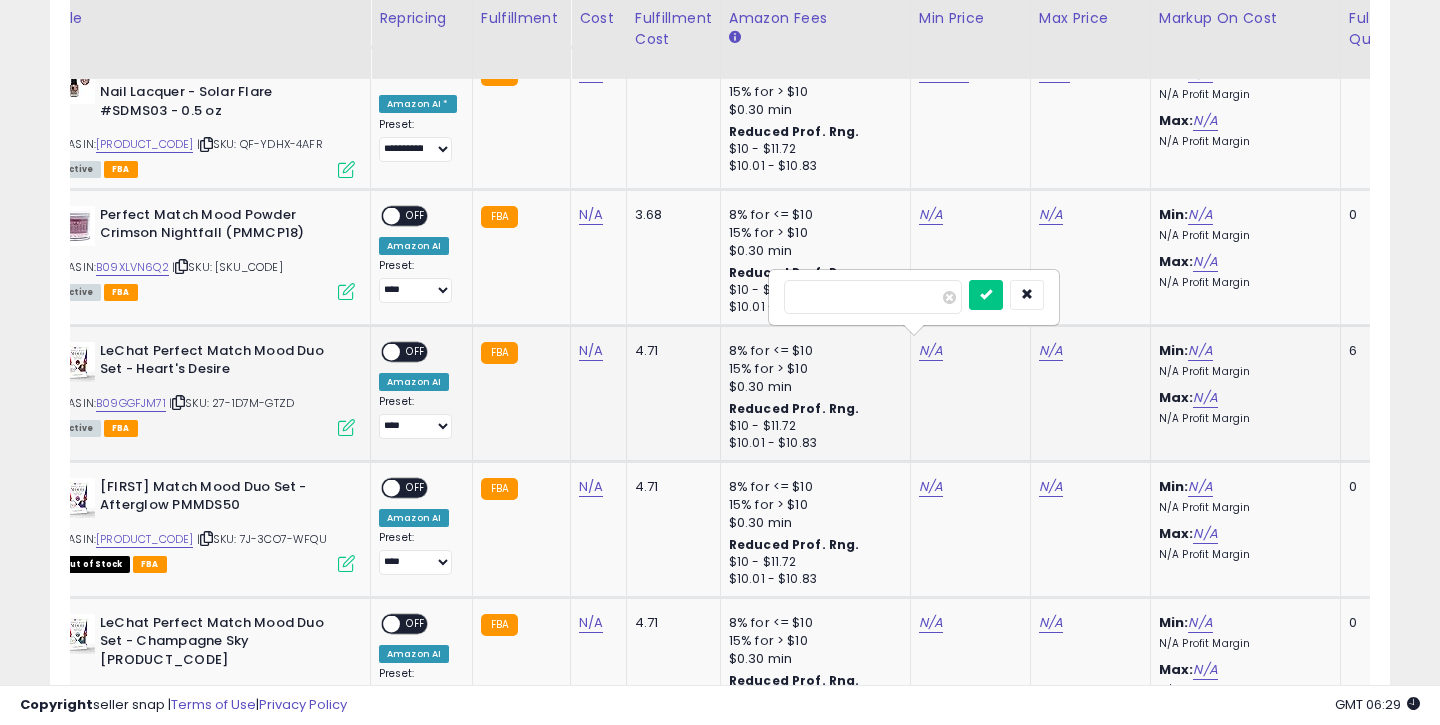 type on "****" 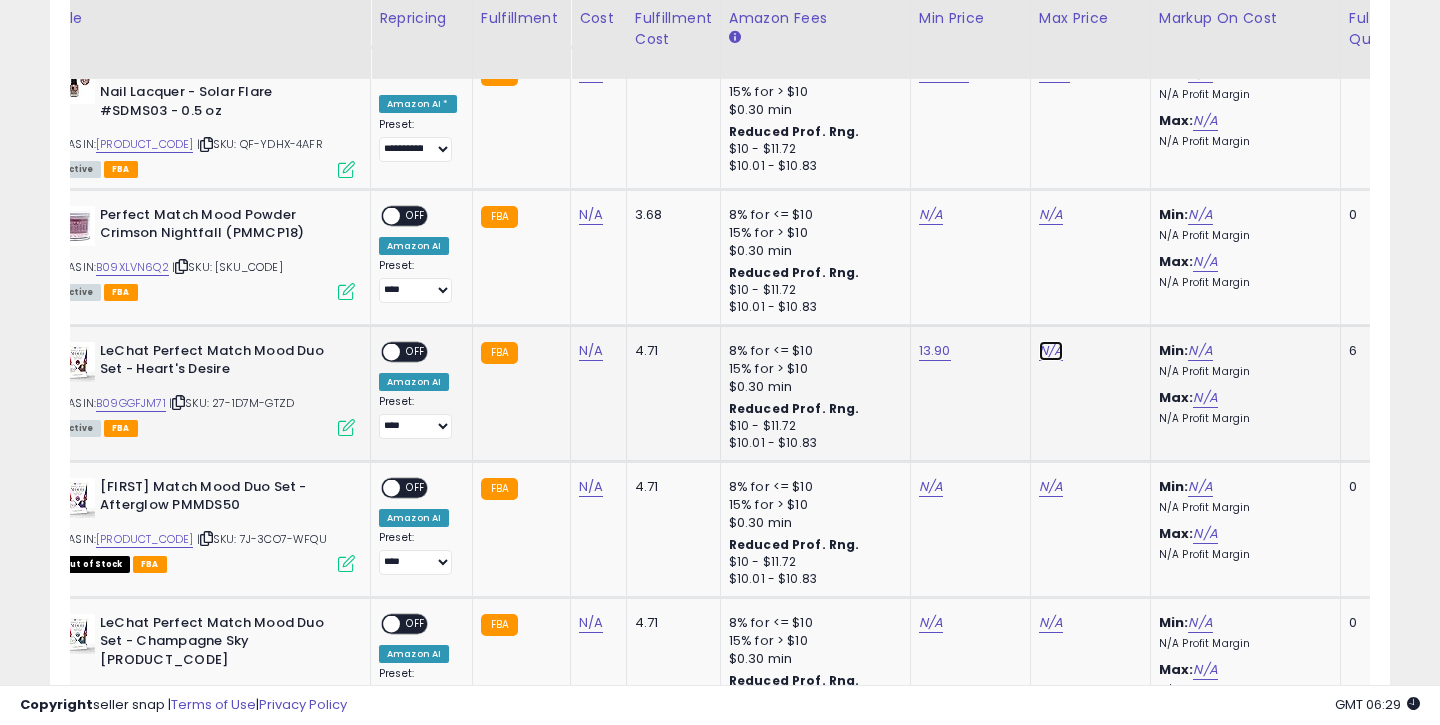 click on "N/A" at bounding box center (1051, 215) 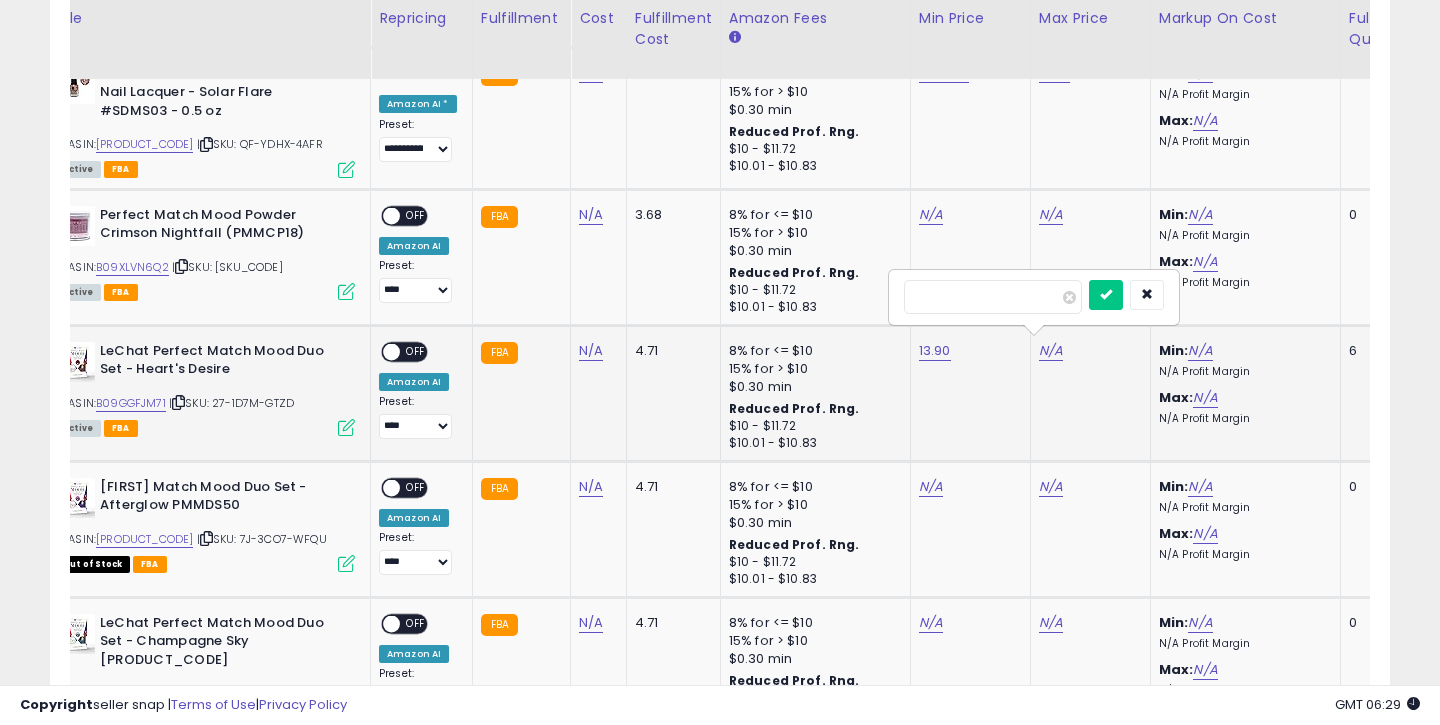 type on "*****" 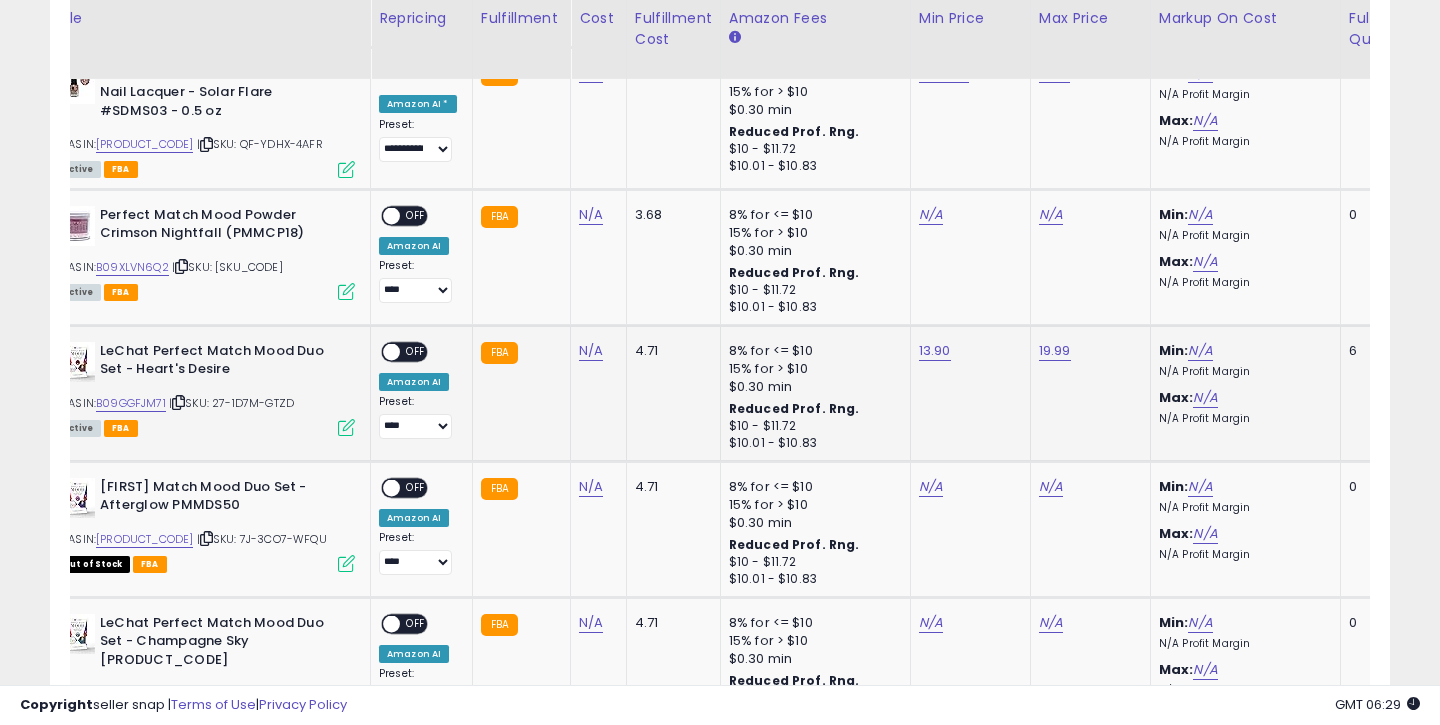 click on "OFF" at bounding box center (416, 351) 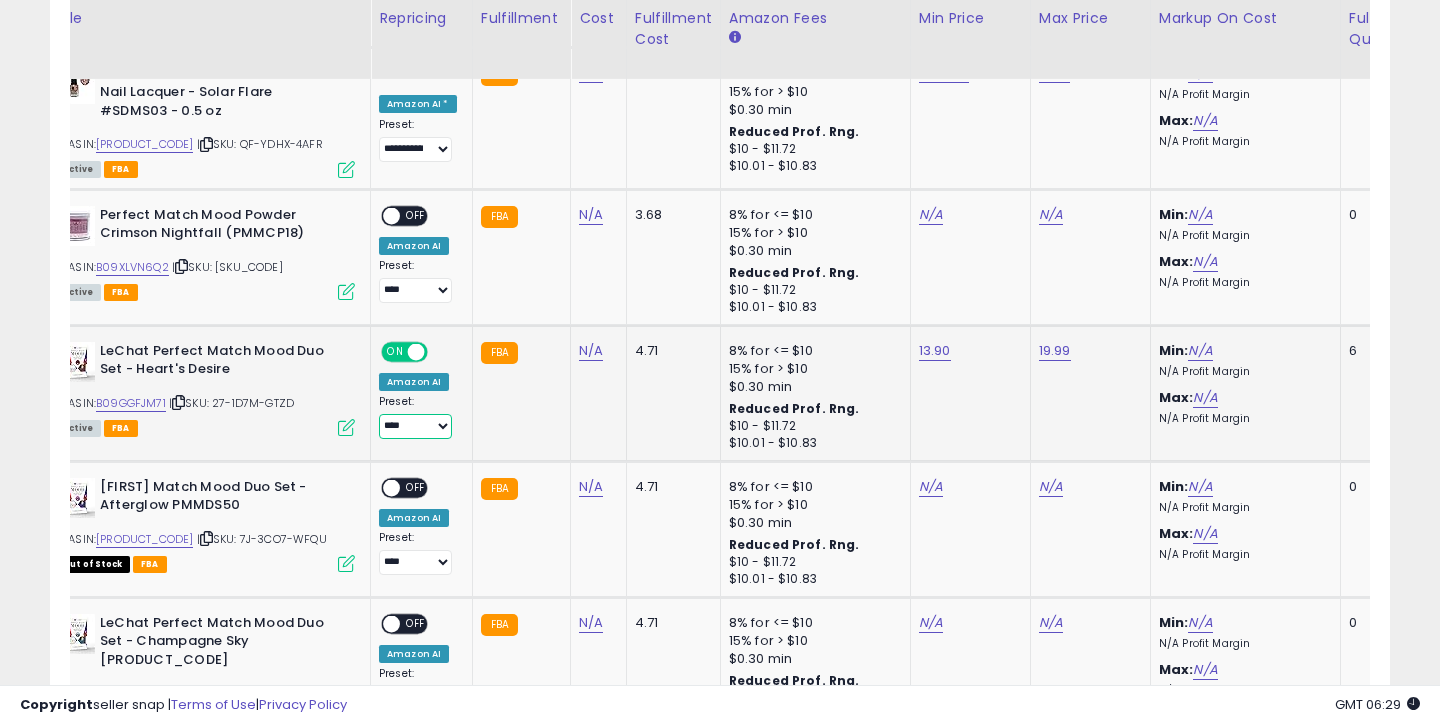 click on "**********" at bounding box center [415, 426] 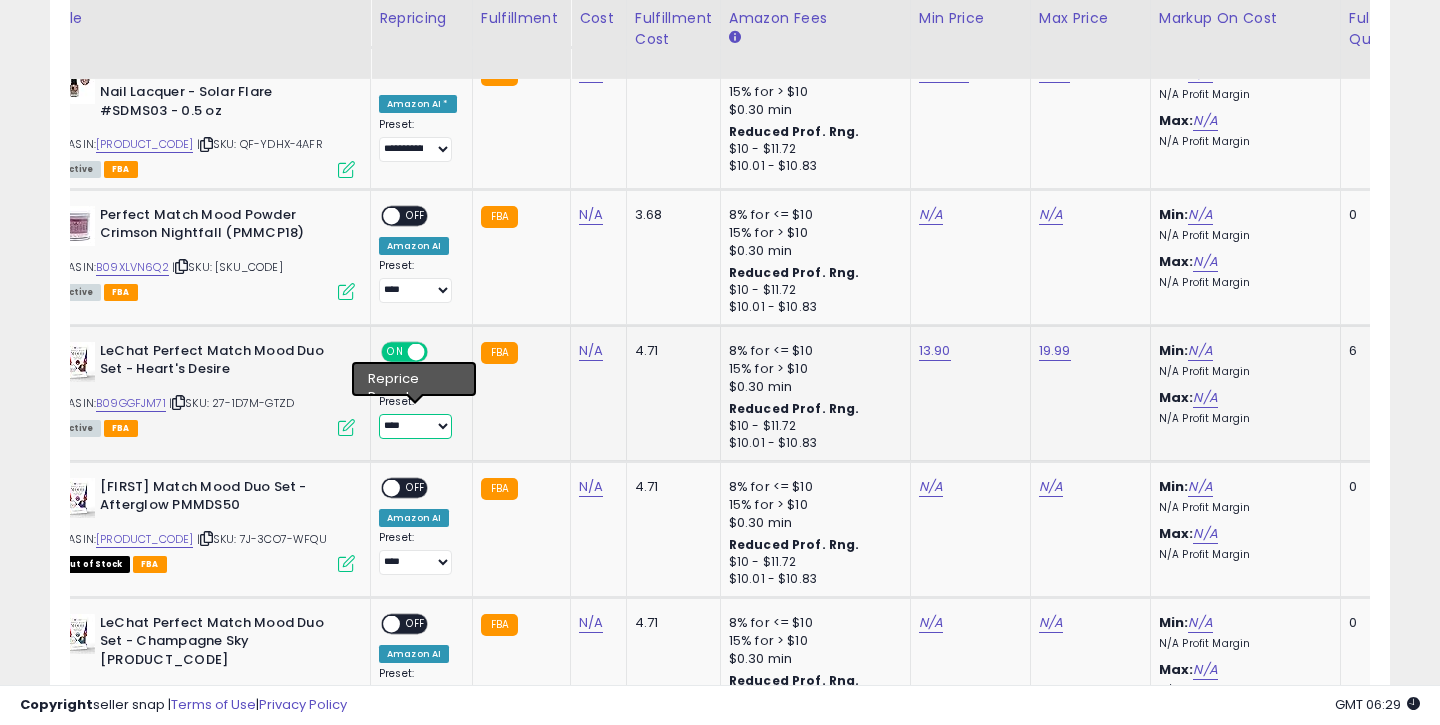 select on "**********" 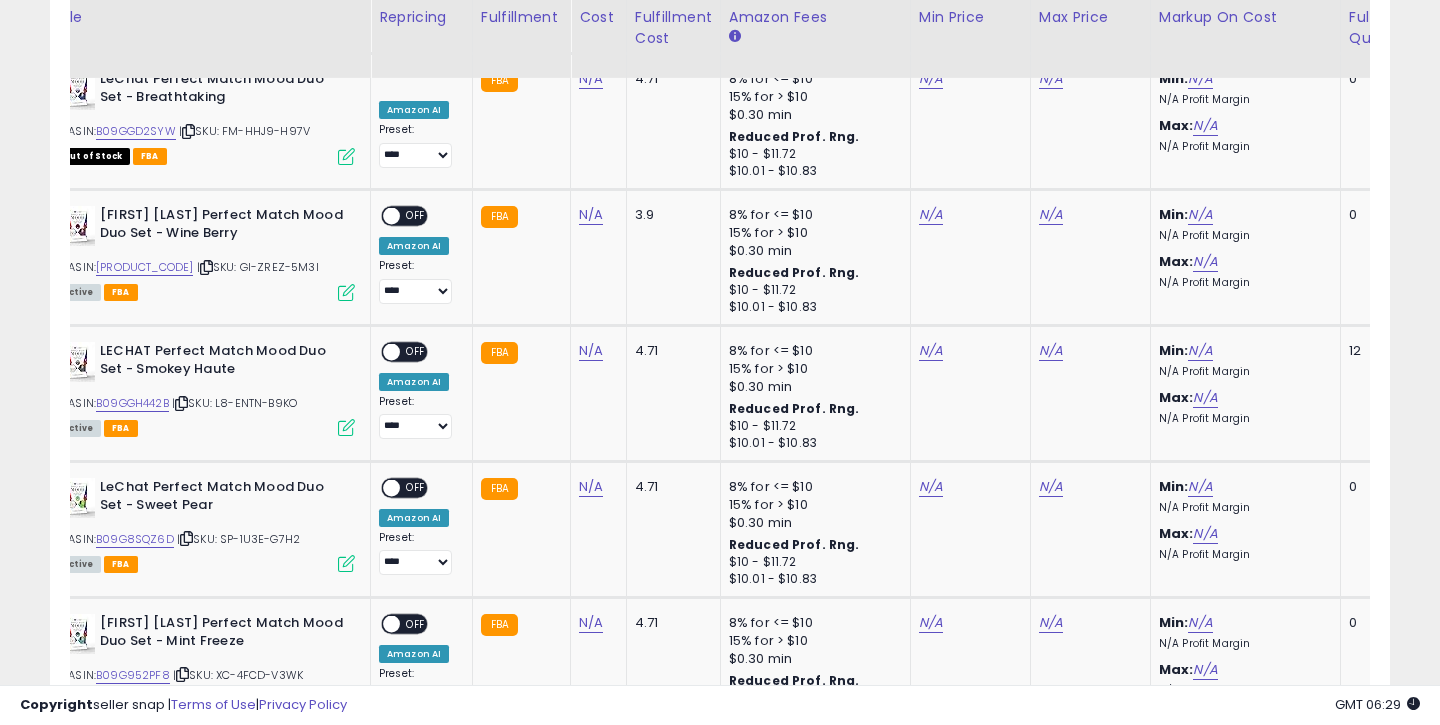 scroll, scrollTop: 2525, scrollLeft: 0, axis: vertical 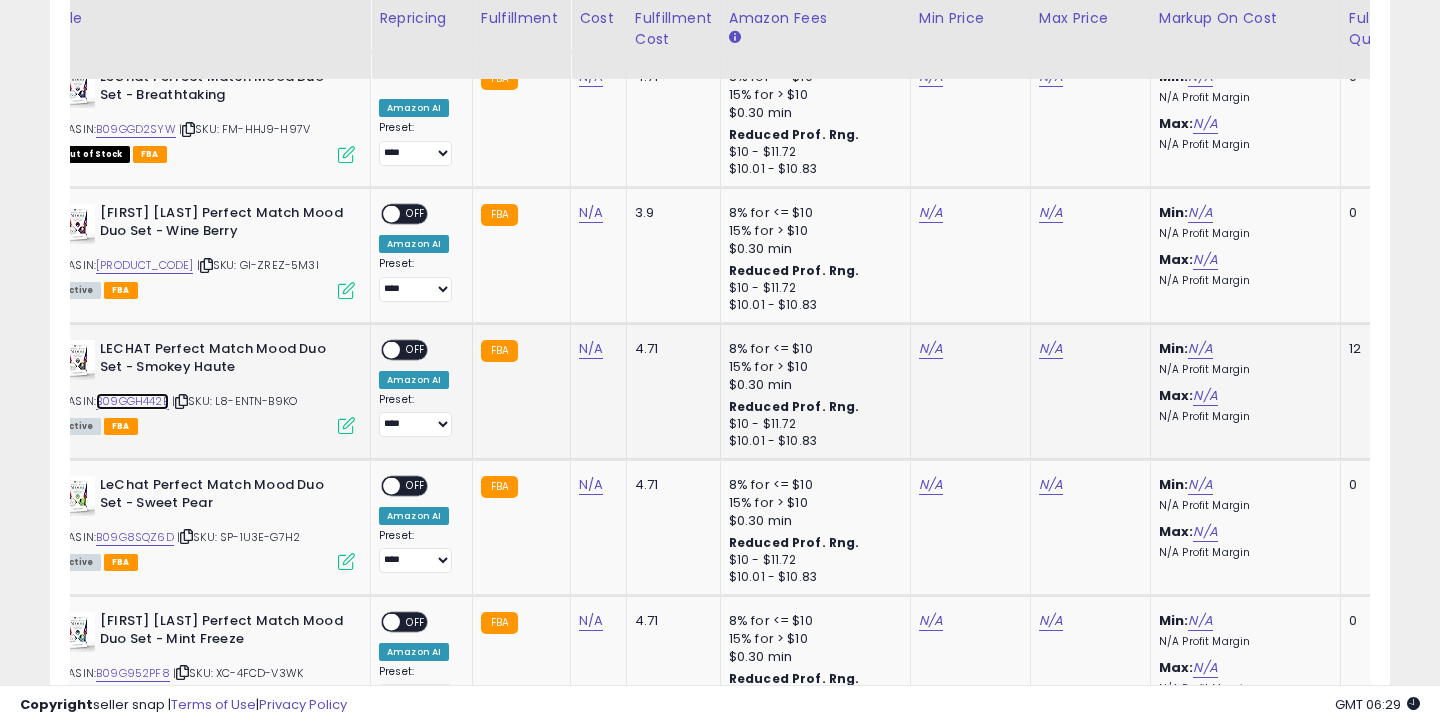 click on "B09GGH442B" at bounding box center [132, 401] 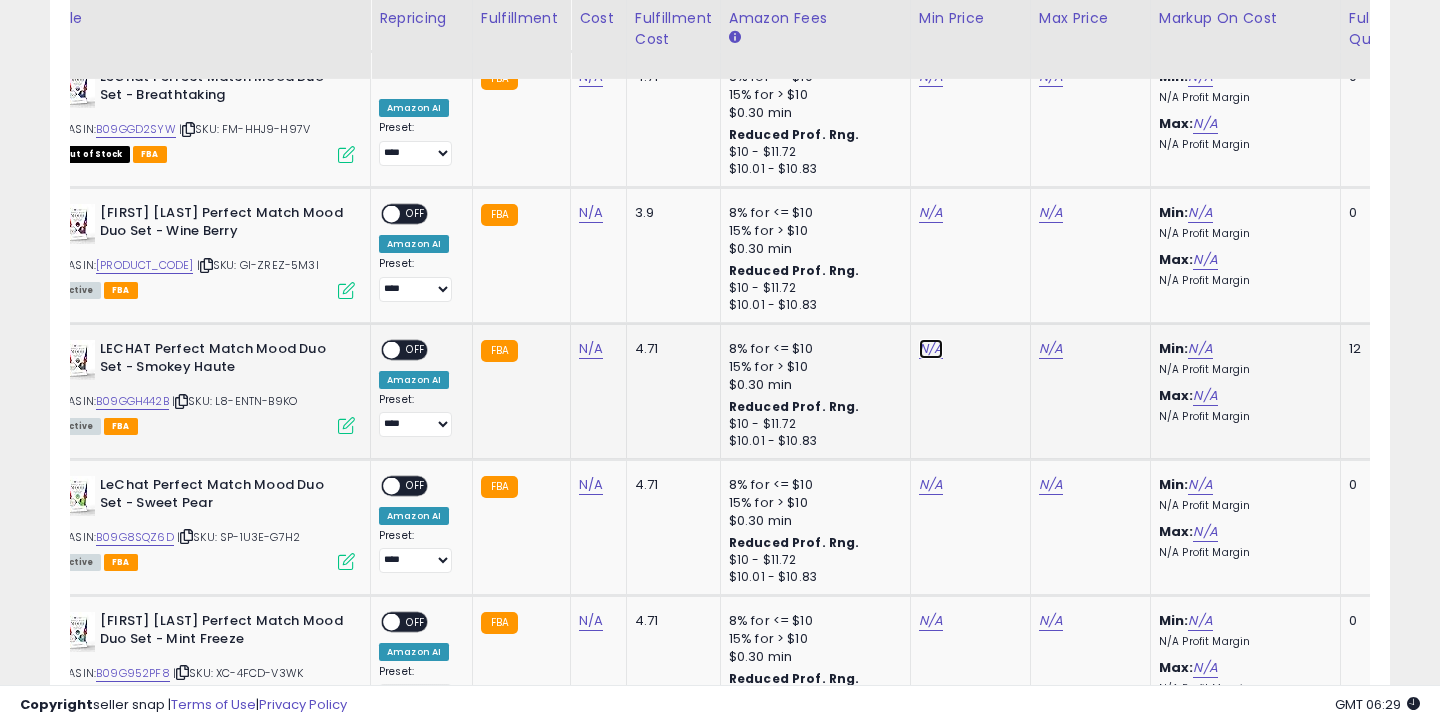 click on "N/A" at bounding box center [931, -608] 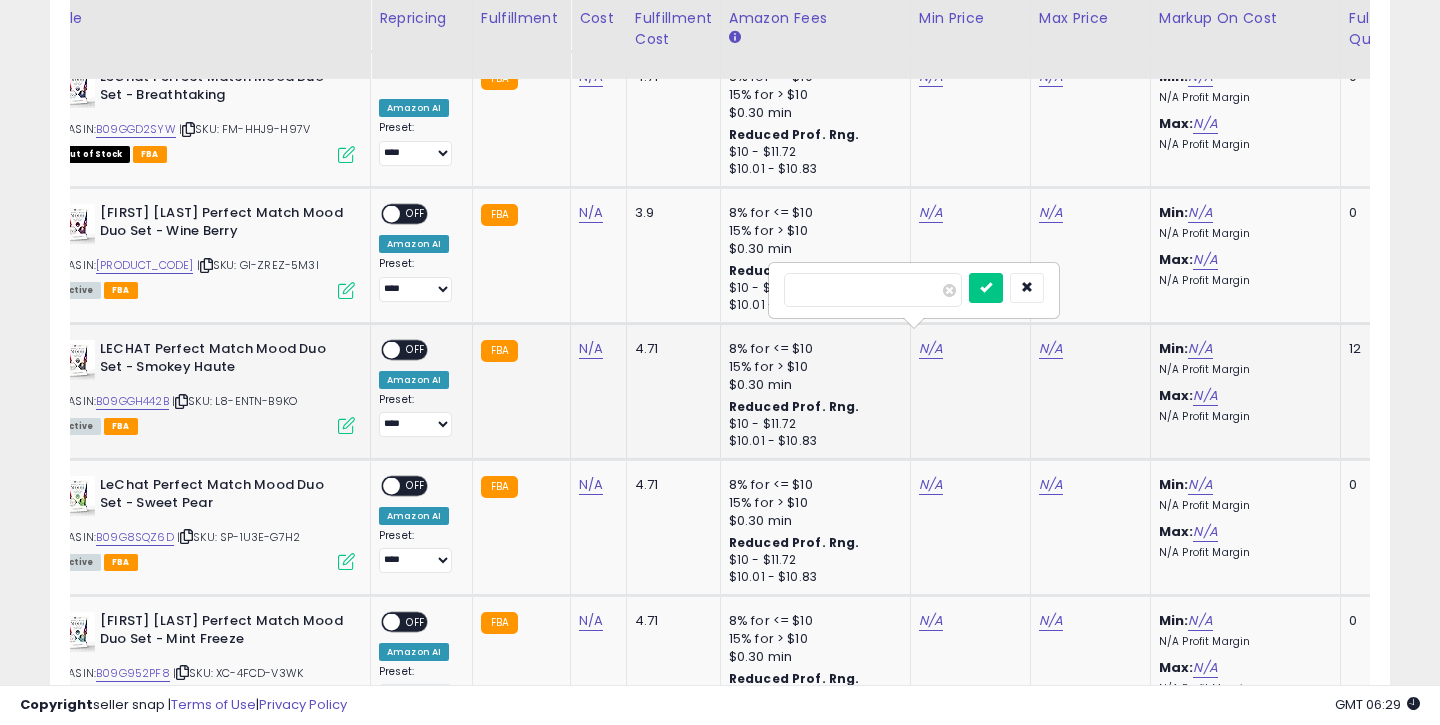type on "*****" 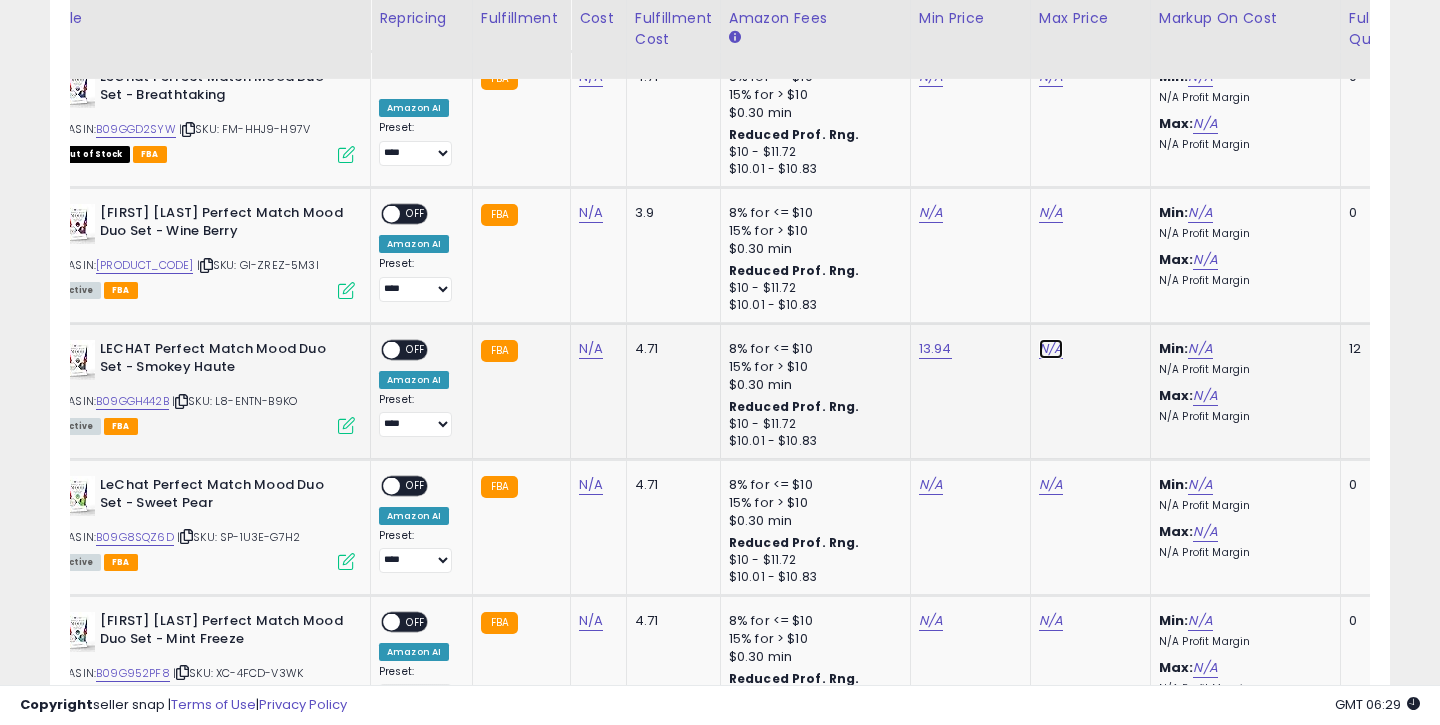 click on "N/A" at bounding box center [1051, -608] 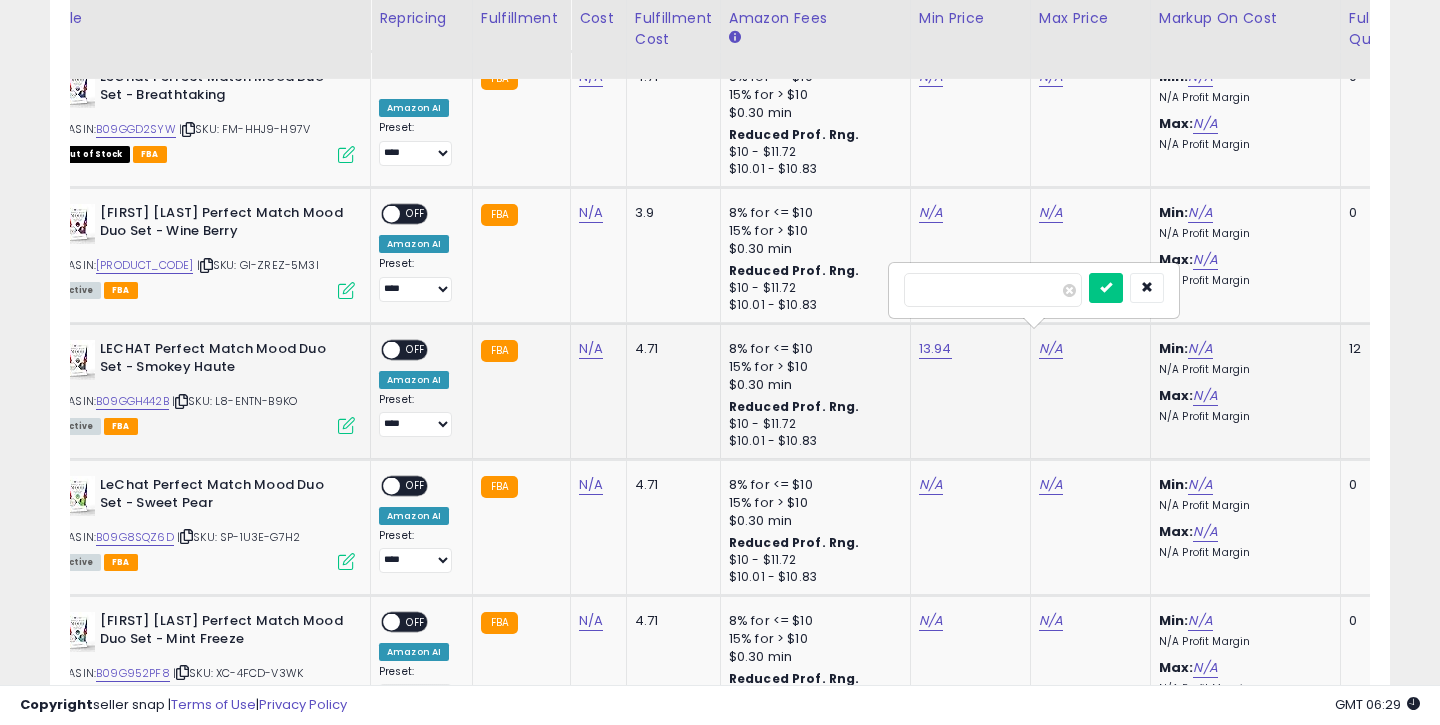 type on "*****" 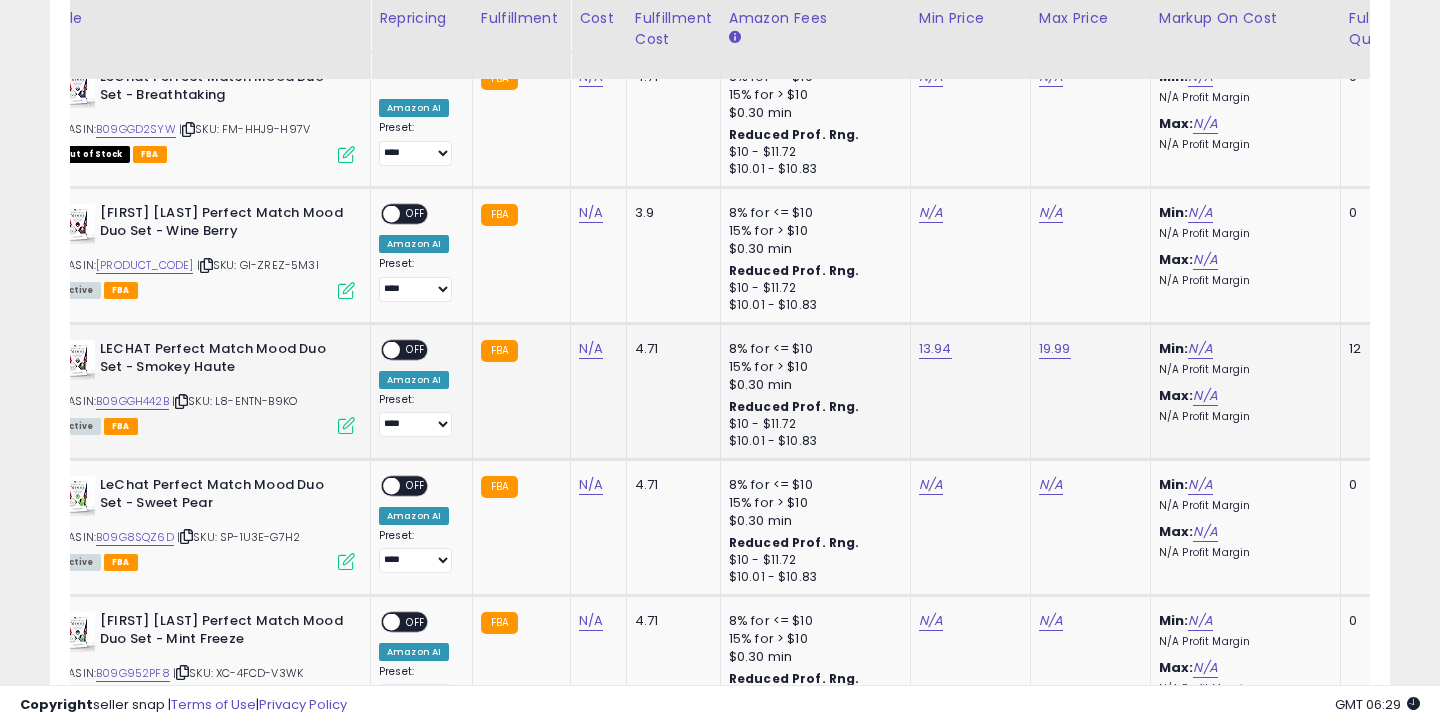 click on "OFF" at bounding box center [416, 349] 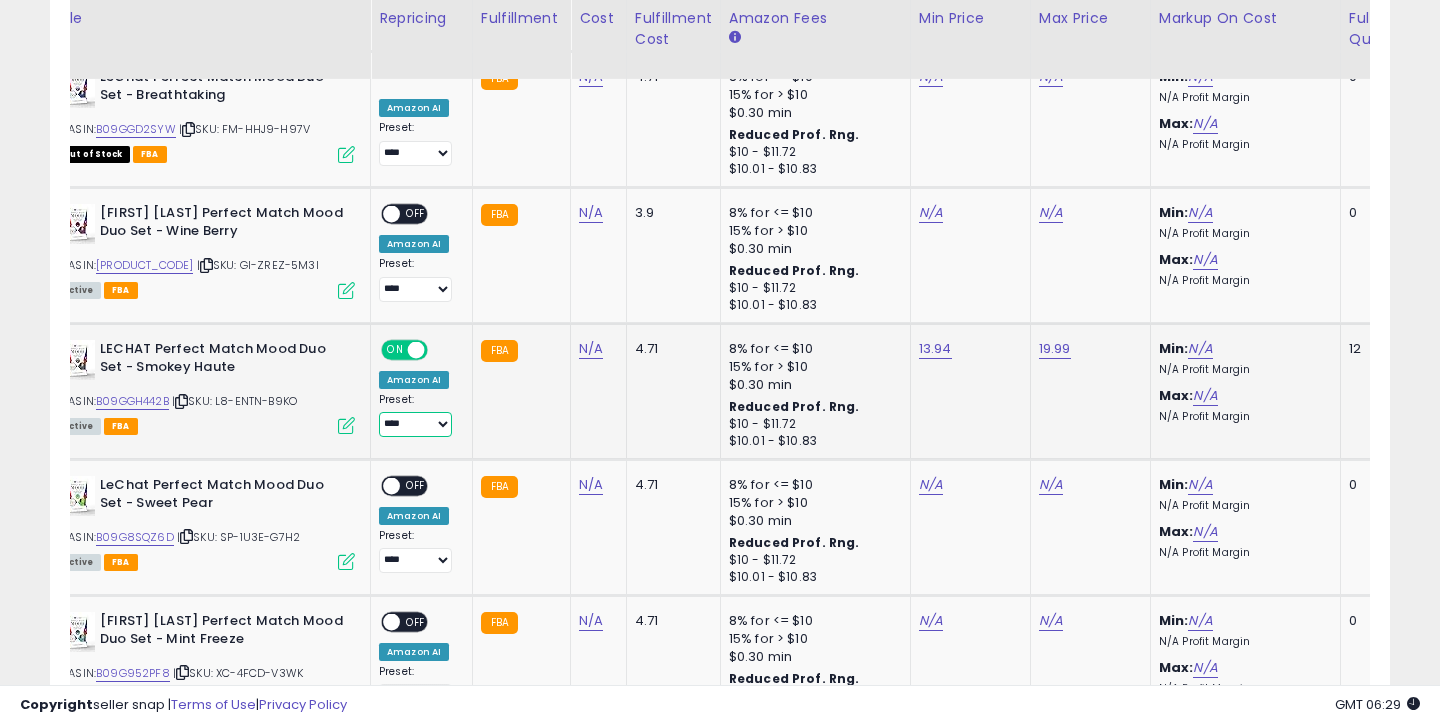 click on "**********" at bounding box center (415, 424) 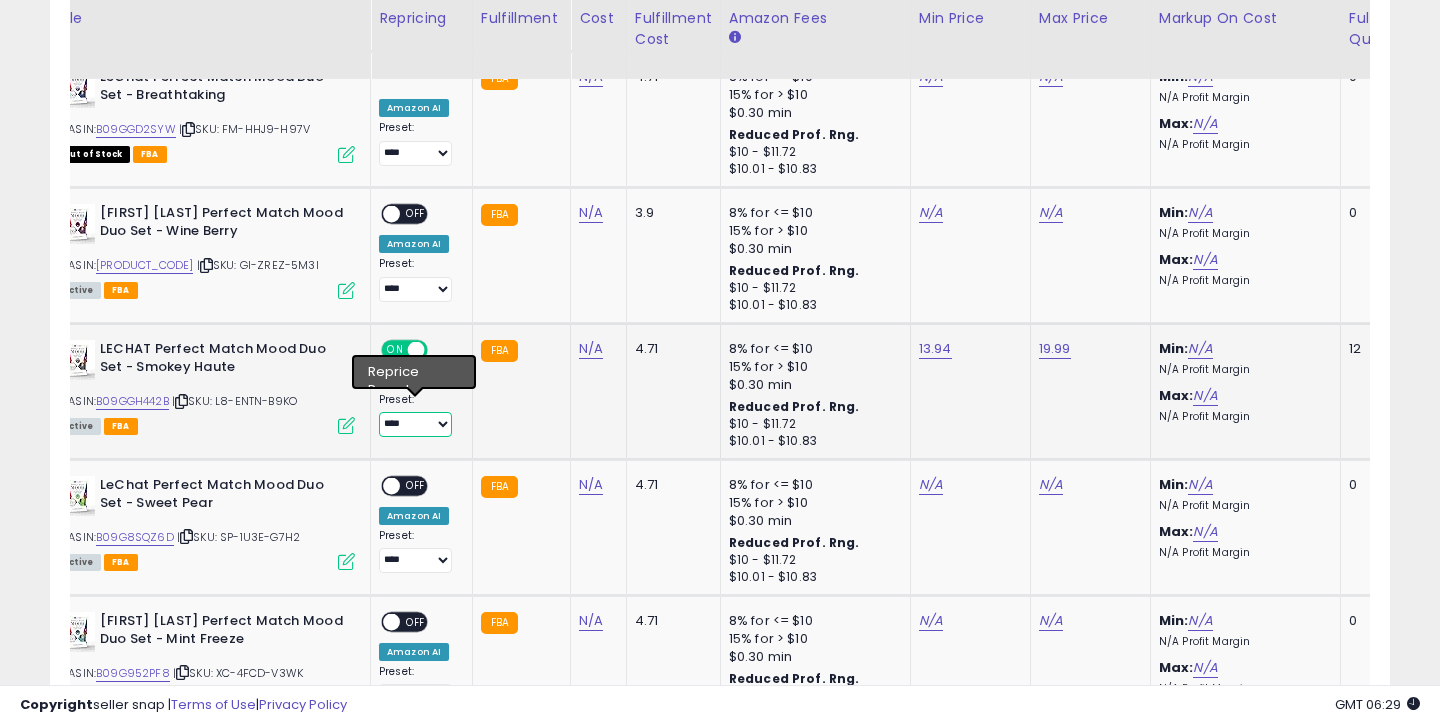 select on "**********" 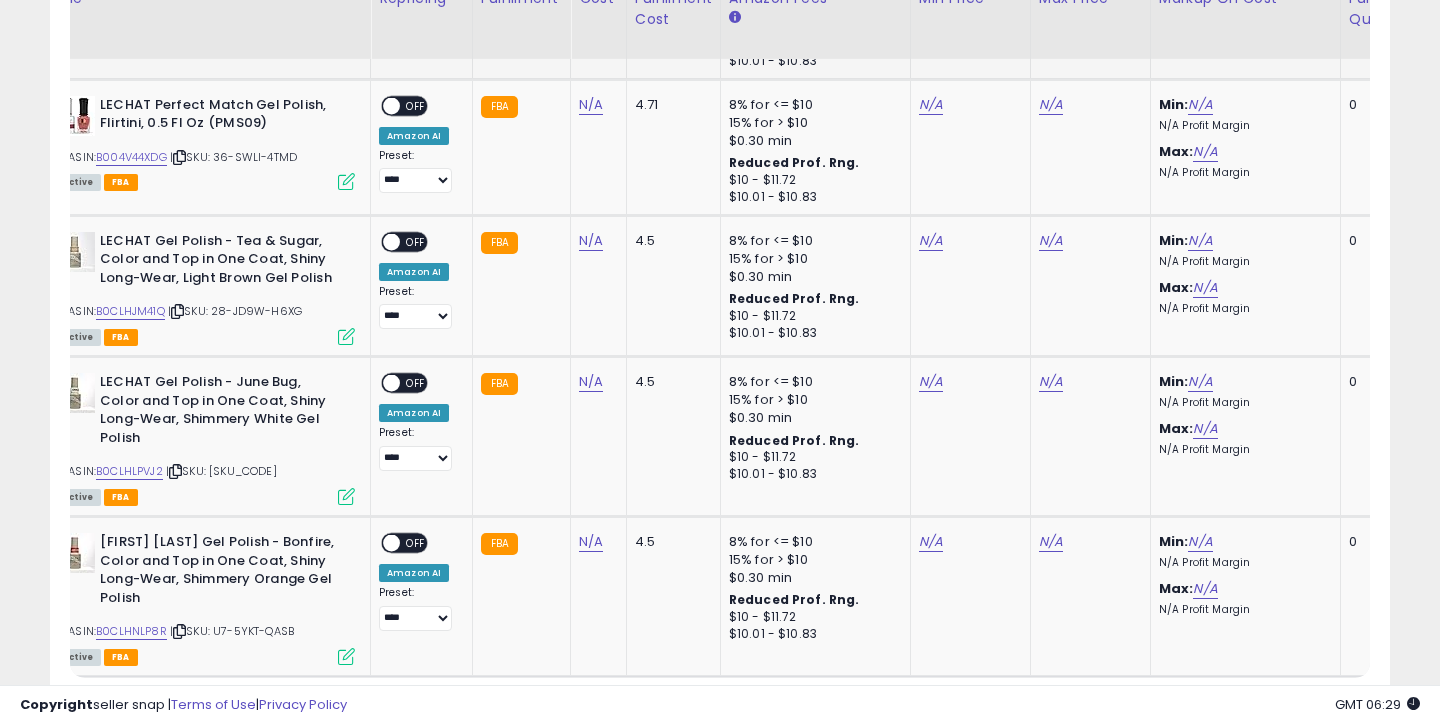 scroll, scrollTop: 3942, scrollLeft: 0, axis: vertical 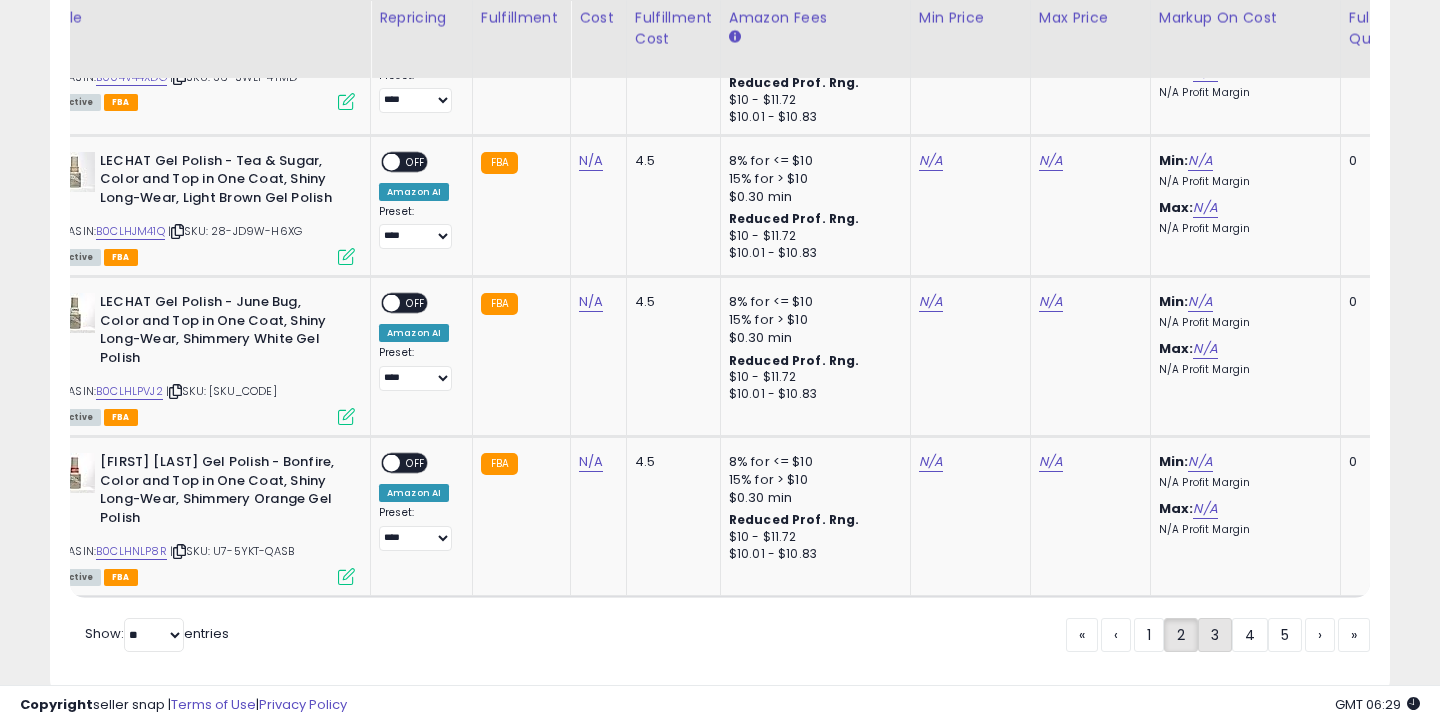 click on "3" 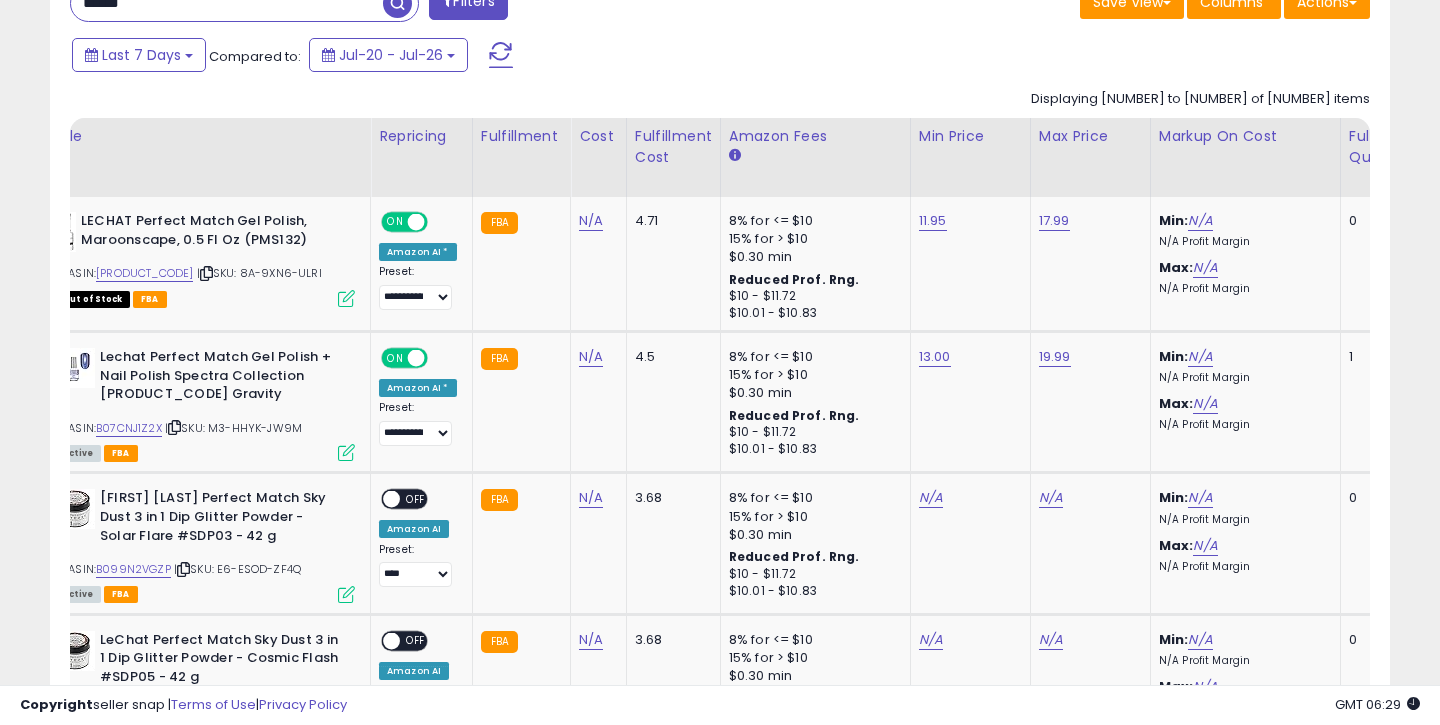 scroll, scrollTop: 857, scrollLeft: 0, axis: vertical 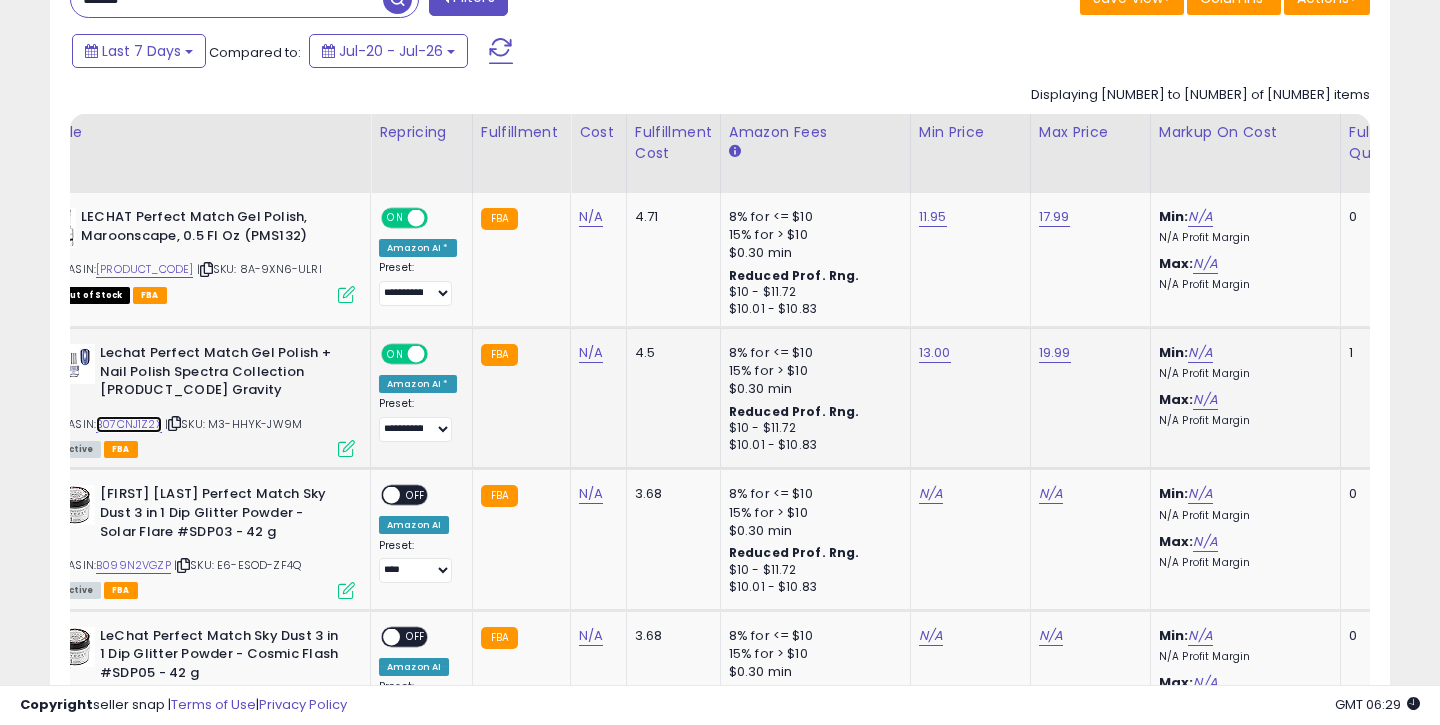 click on "B07CNJ1Z2X" at bounding box center [129, 424] 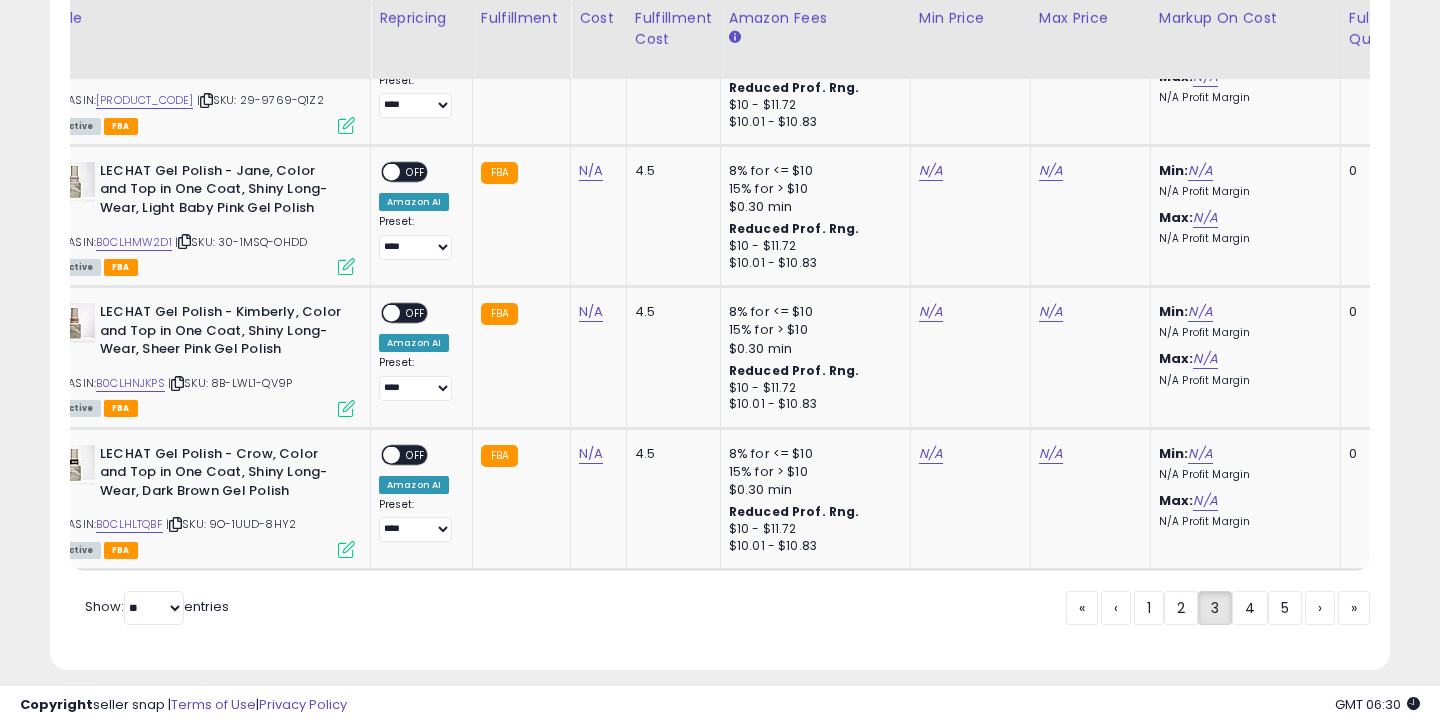 scroll, scrollTop: 3971, scrollLeft: 0, axis: vertical 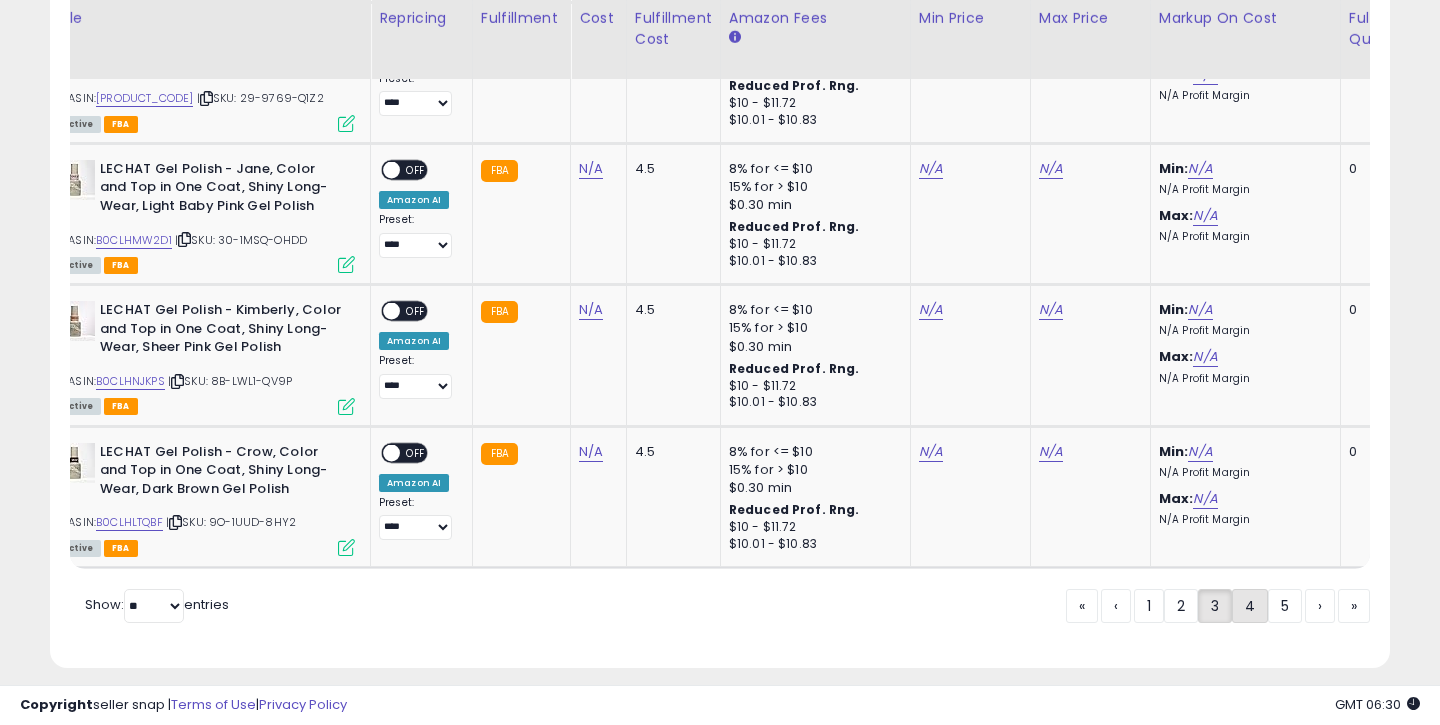 click on "4" 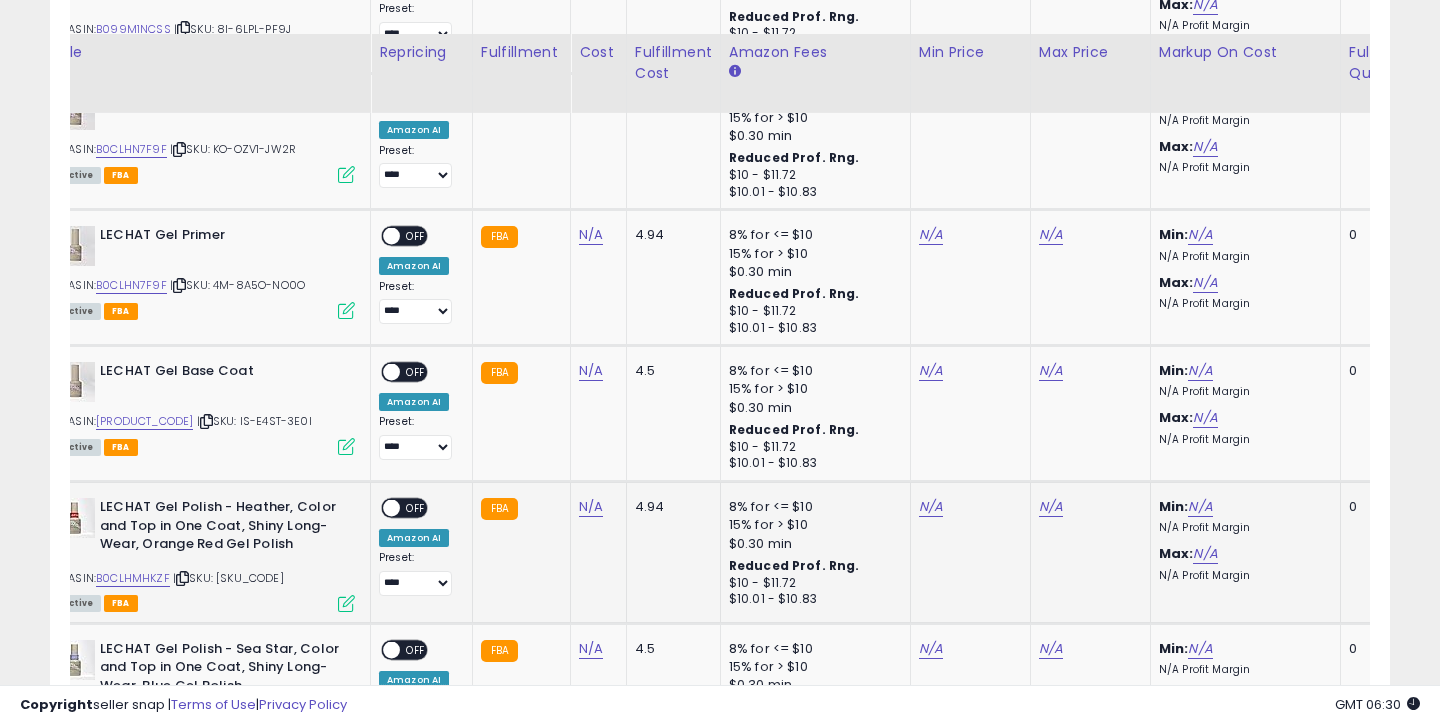 scroll, scrollTop: 4006, scrollLeft: 0, axis: vertical 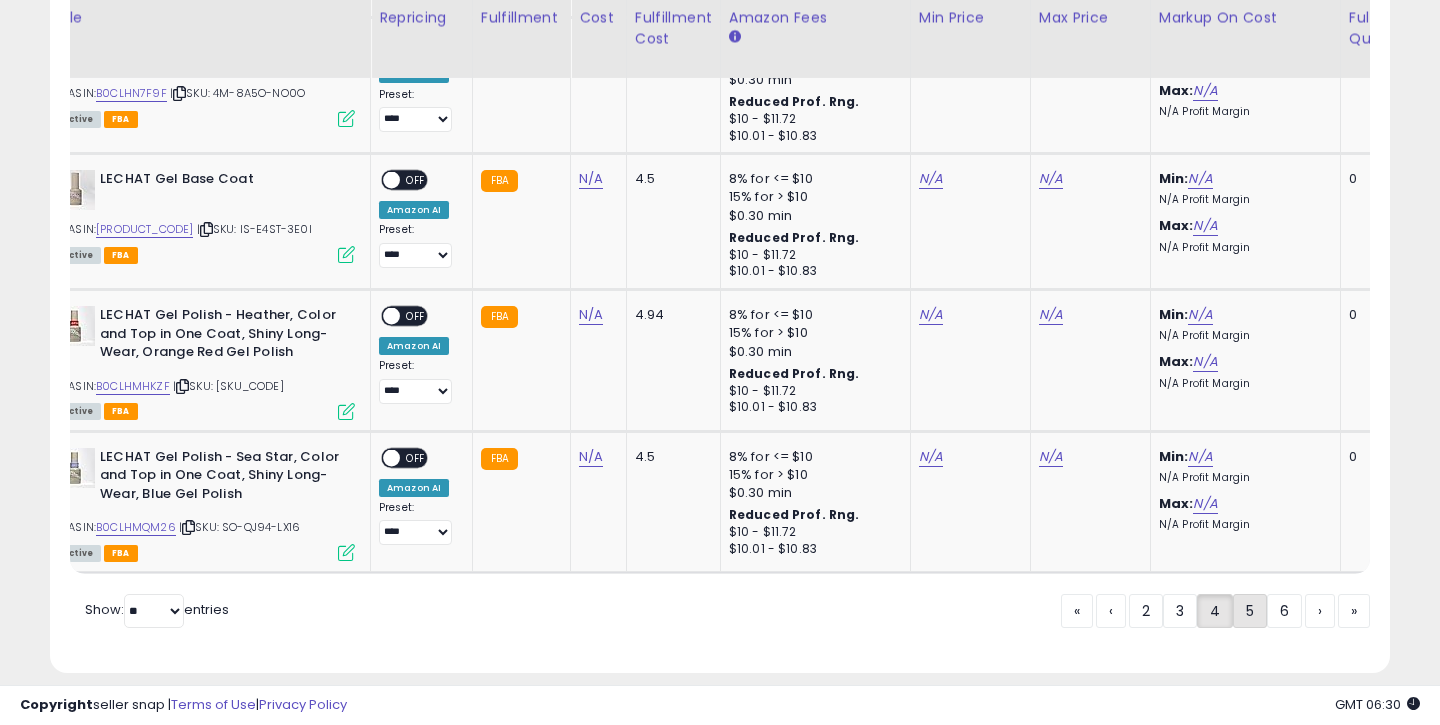 click on "5" 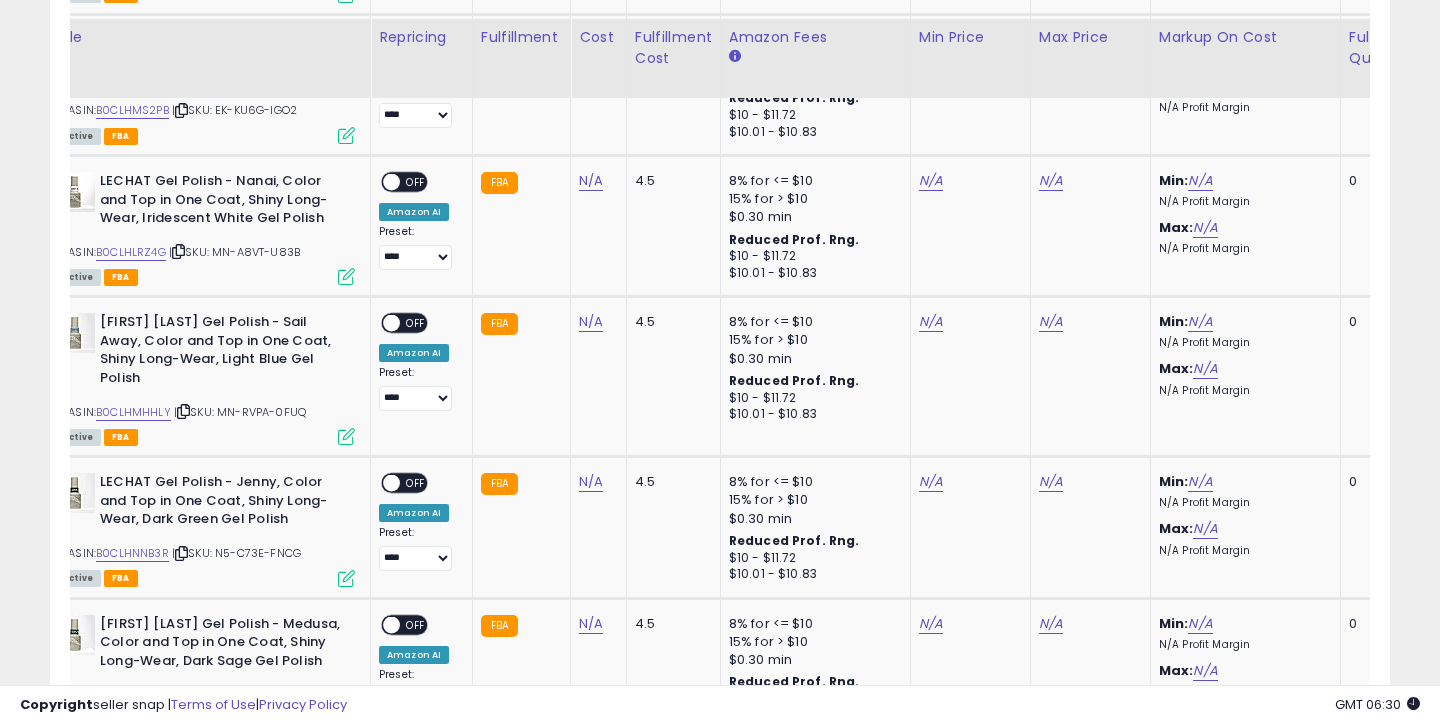 scroll, scrollTop: 4019, scrollLeft: 0, axis: vertical 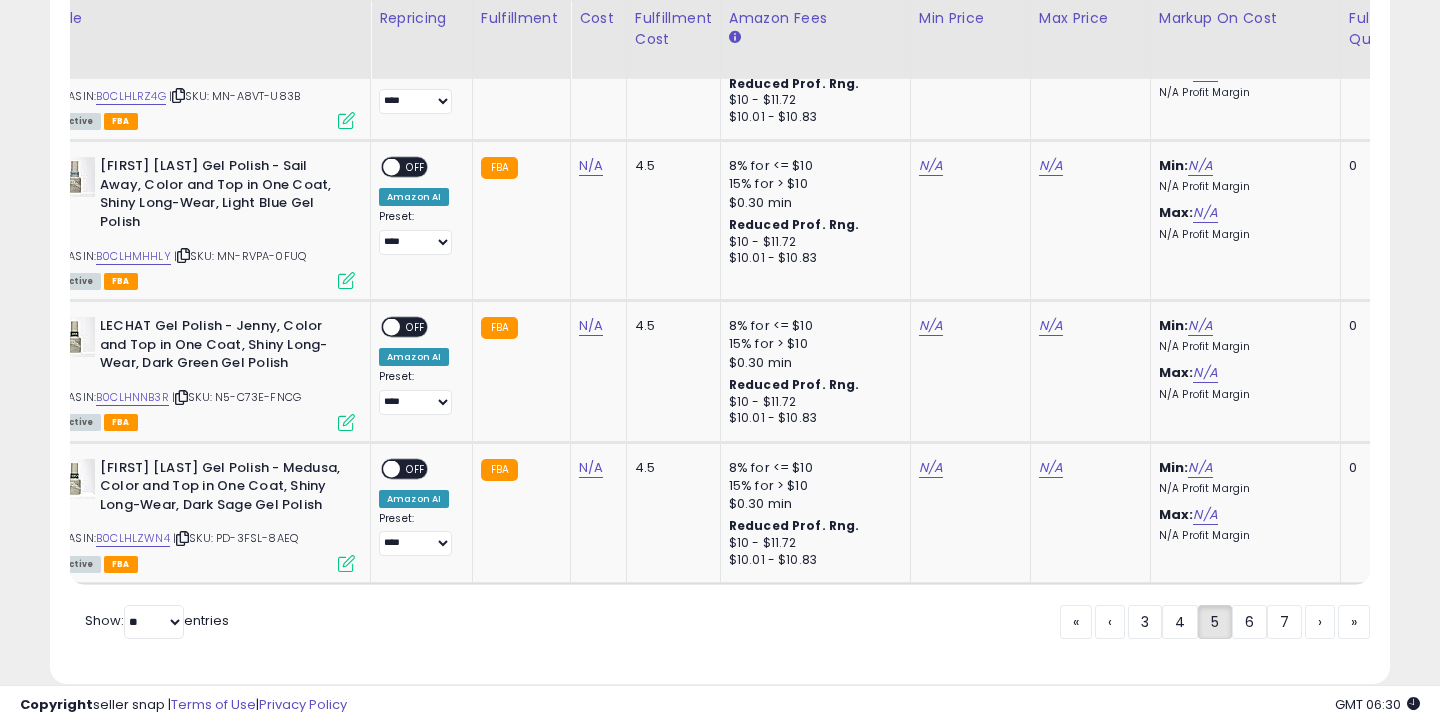 click on "6" 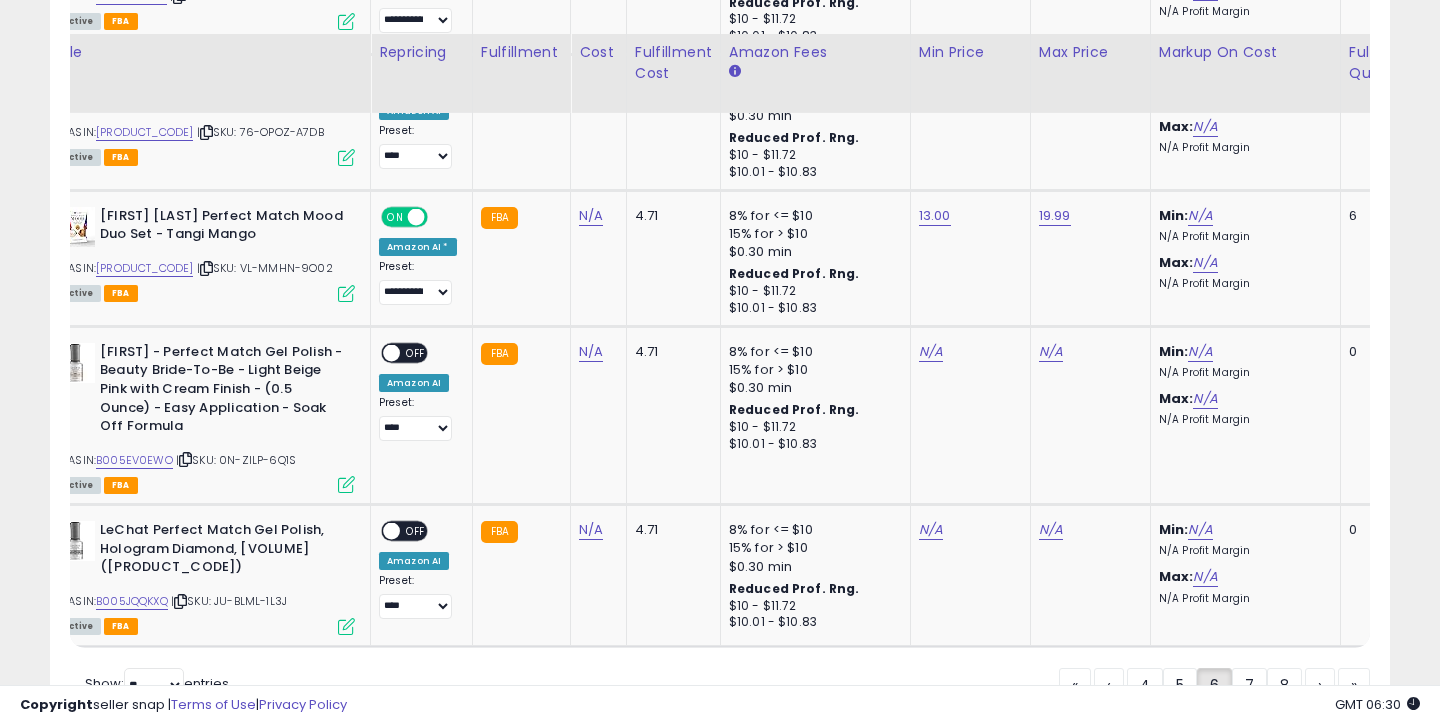scroll, scrollTop: 4005, scrollLeft: 0, axis: vertical 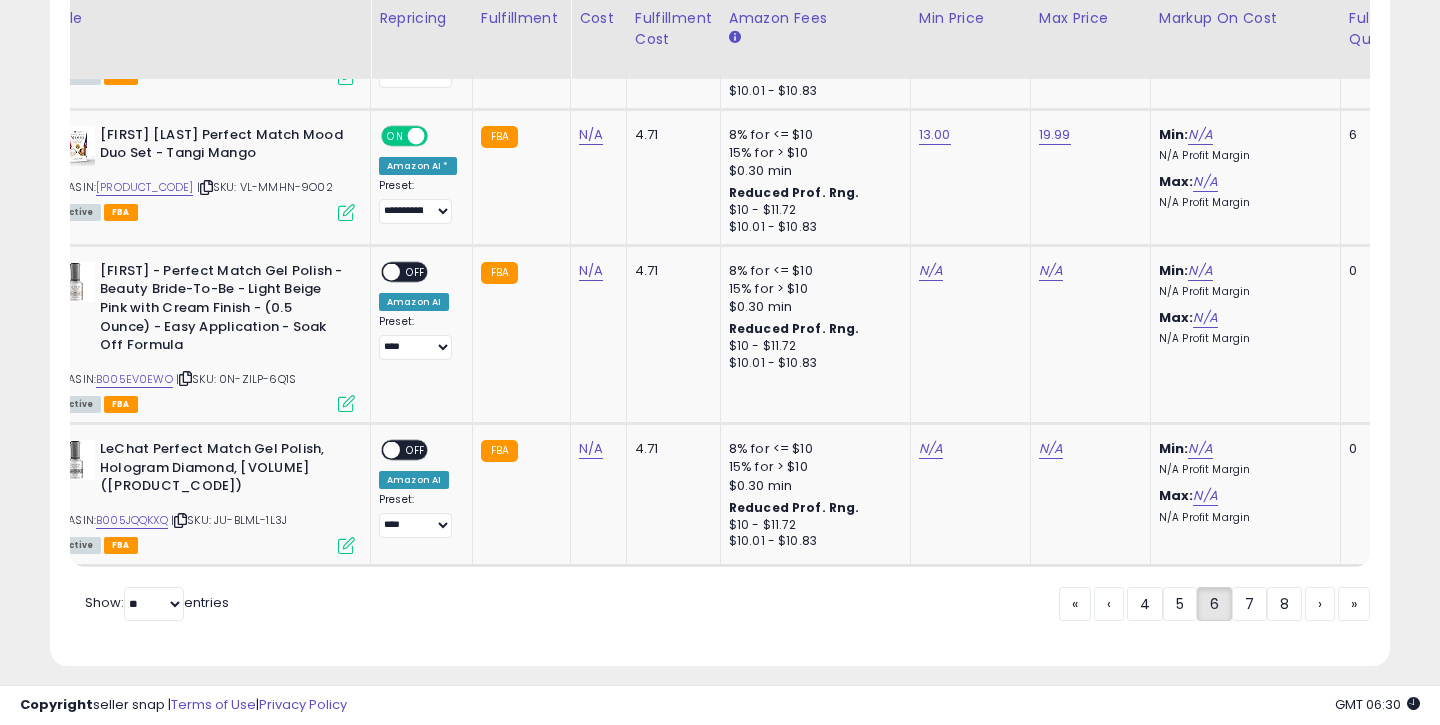 click on "7" 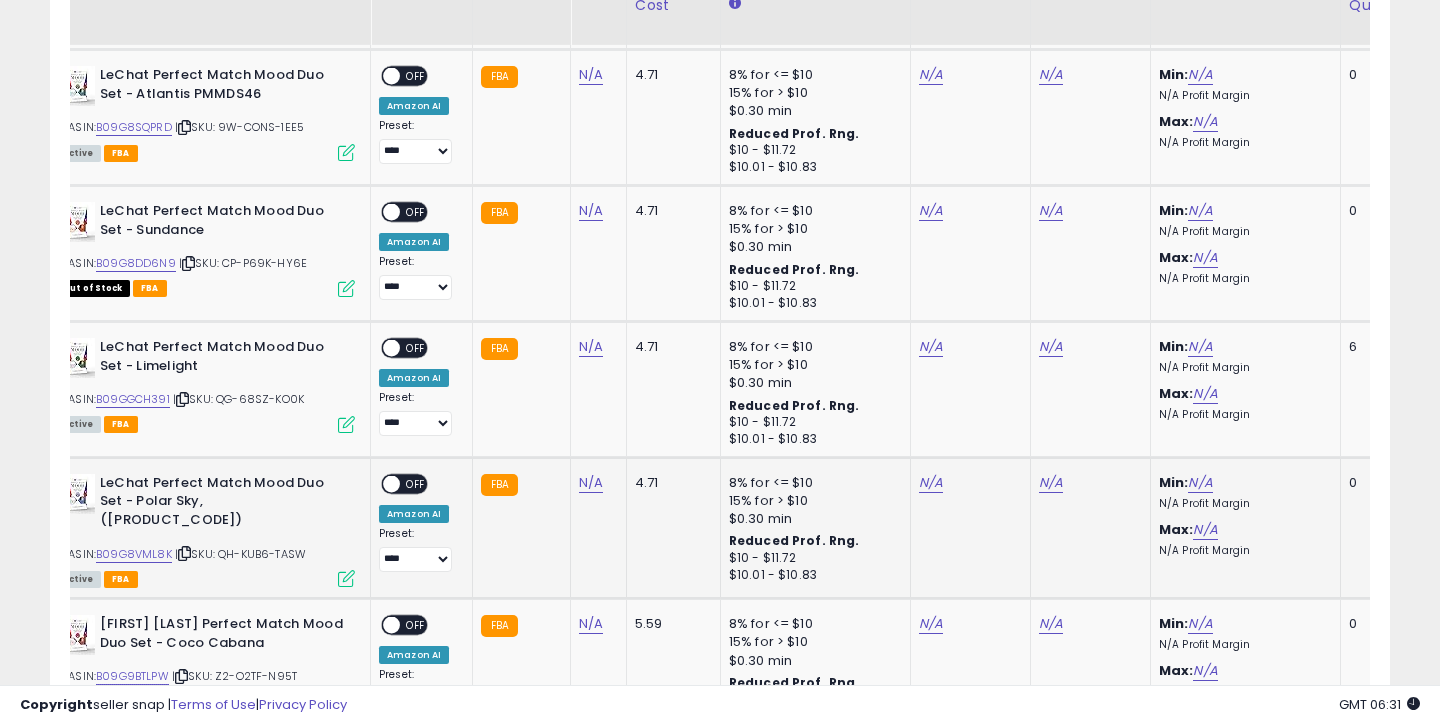 scroll, scrollTop: 3338, scrollLeft: 0, axis: vertical 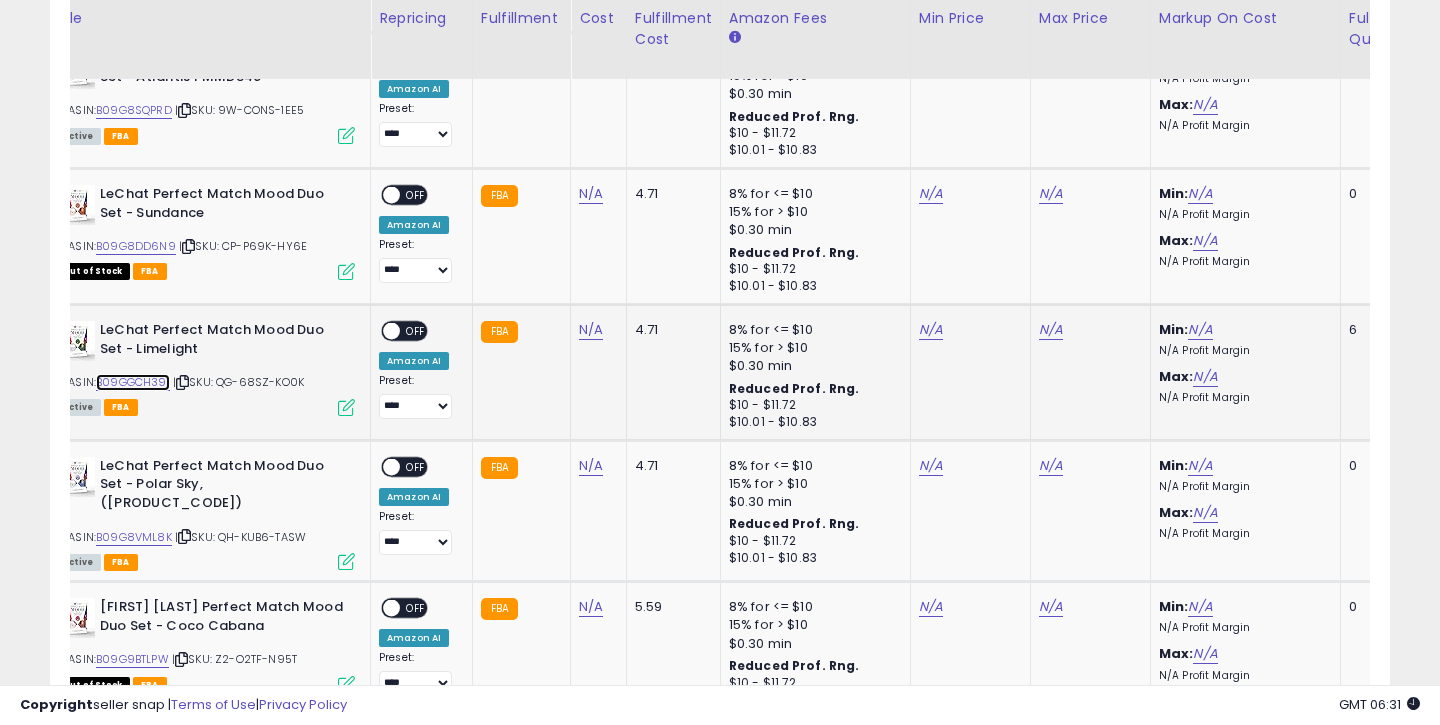 click on "B09GGCH391" at bounding box center (133, 382) 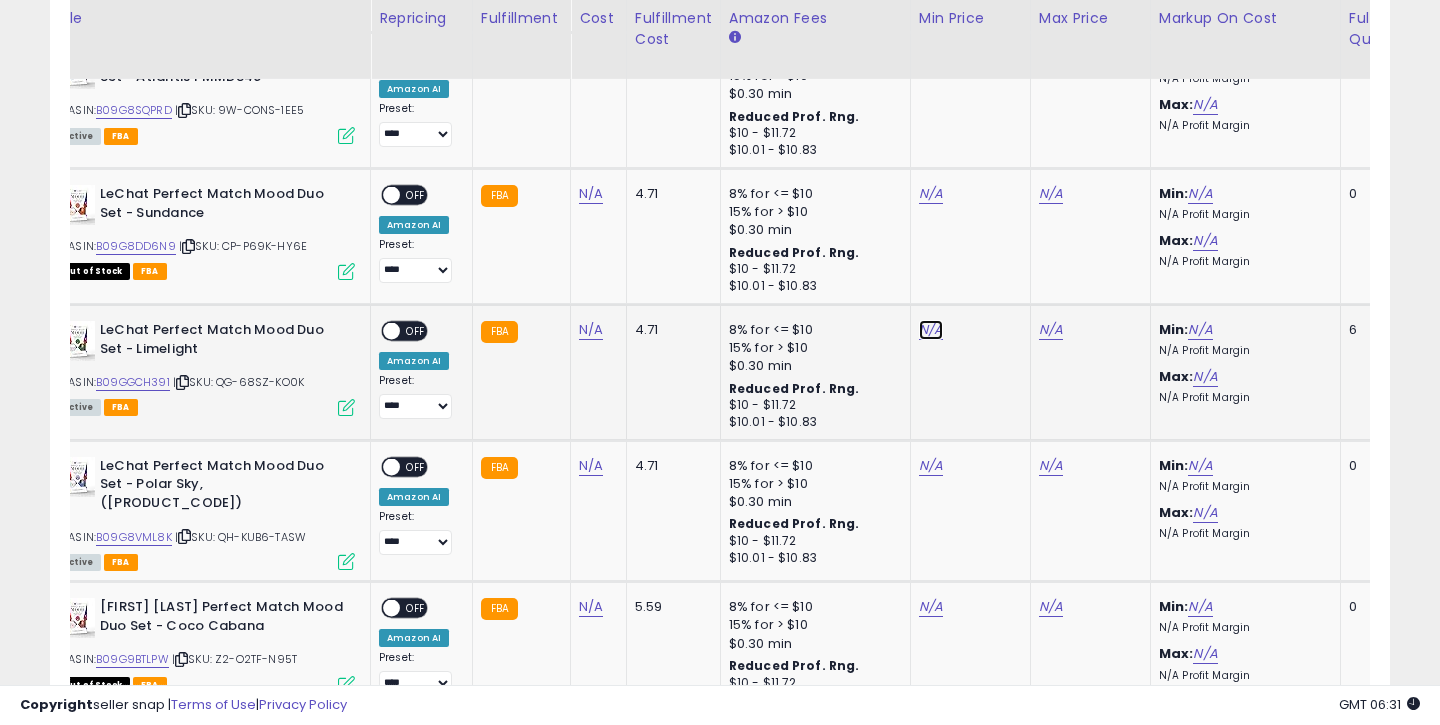 click on "N/A" at bounding box center [931, -1856] 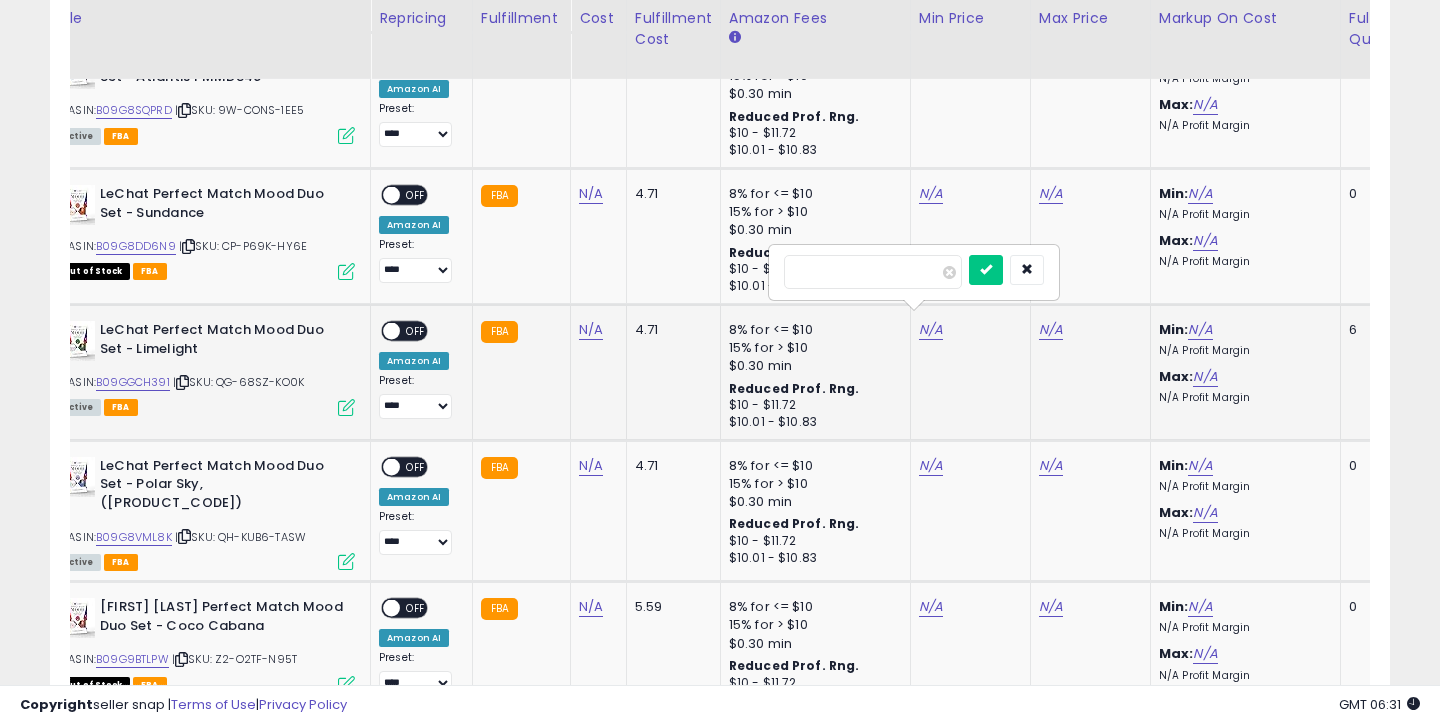 type on "****" 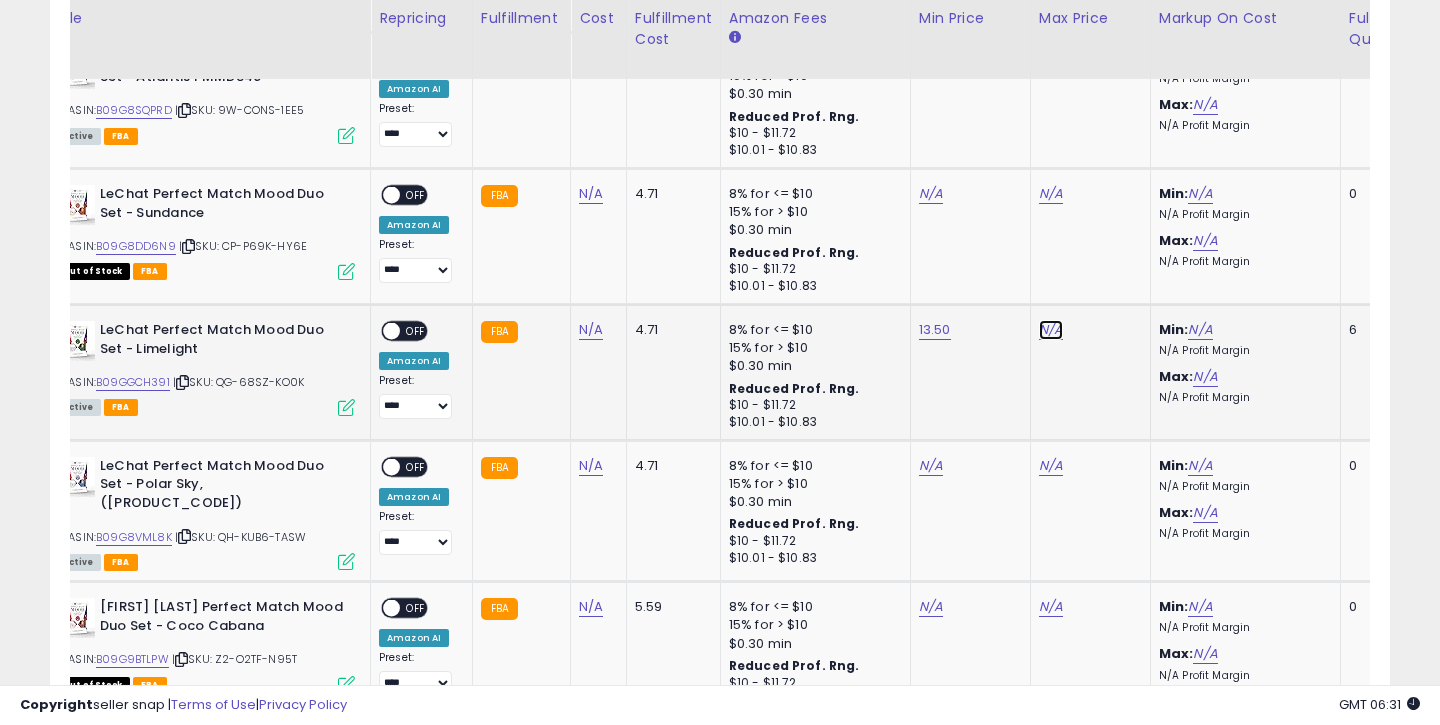 click on "N/A" at bounding box center [1051, -1856] 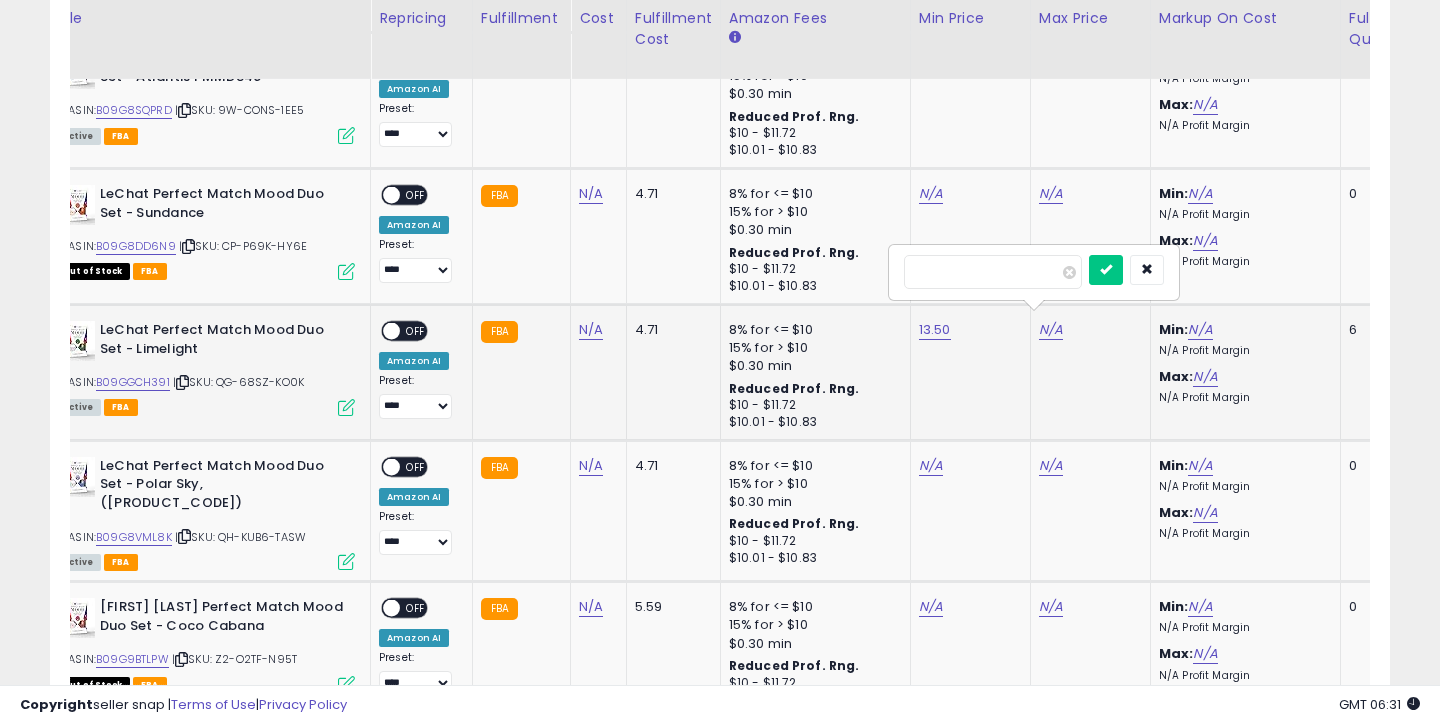 type on "*****" 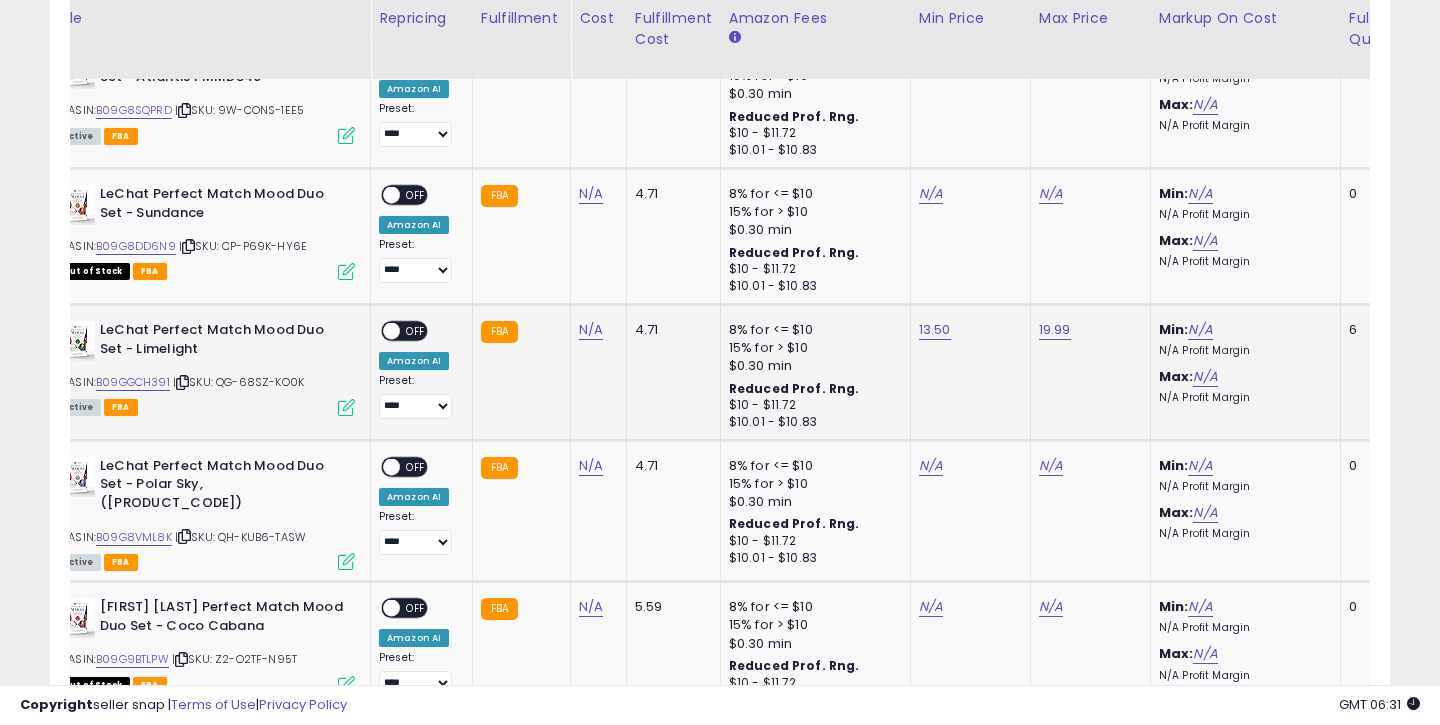 click on "OFF" at bounding box center (416, 331) 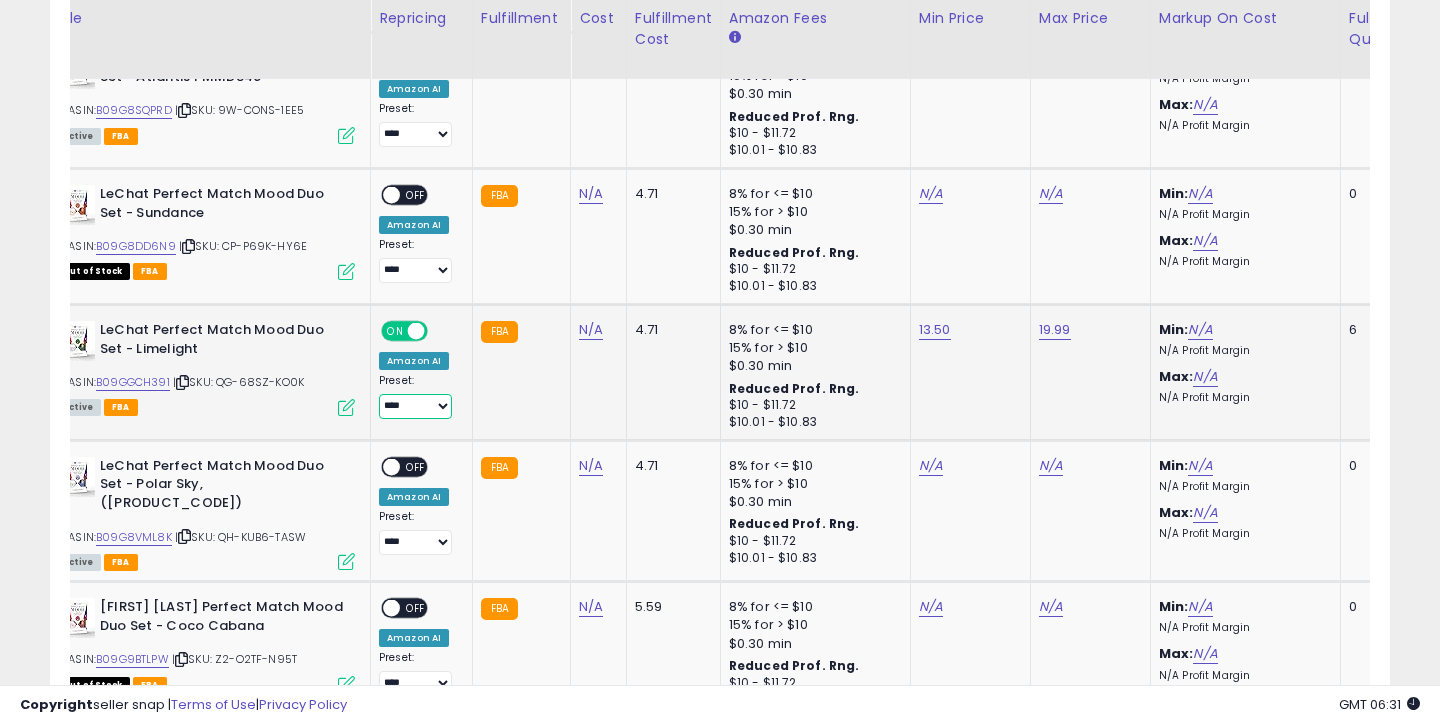 click on "**********" at bounding box center (415, 406) 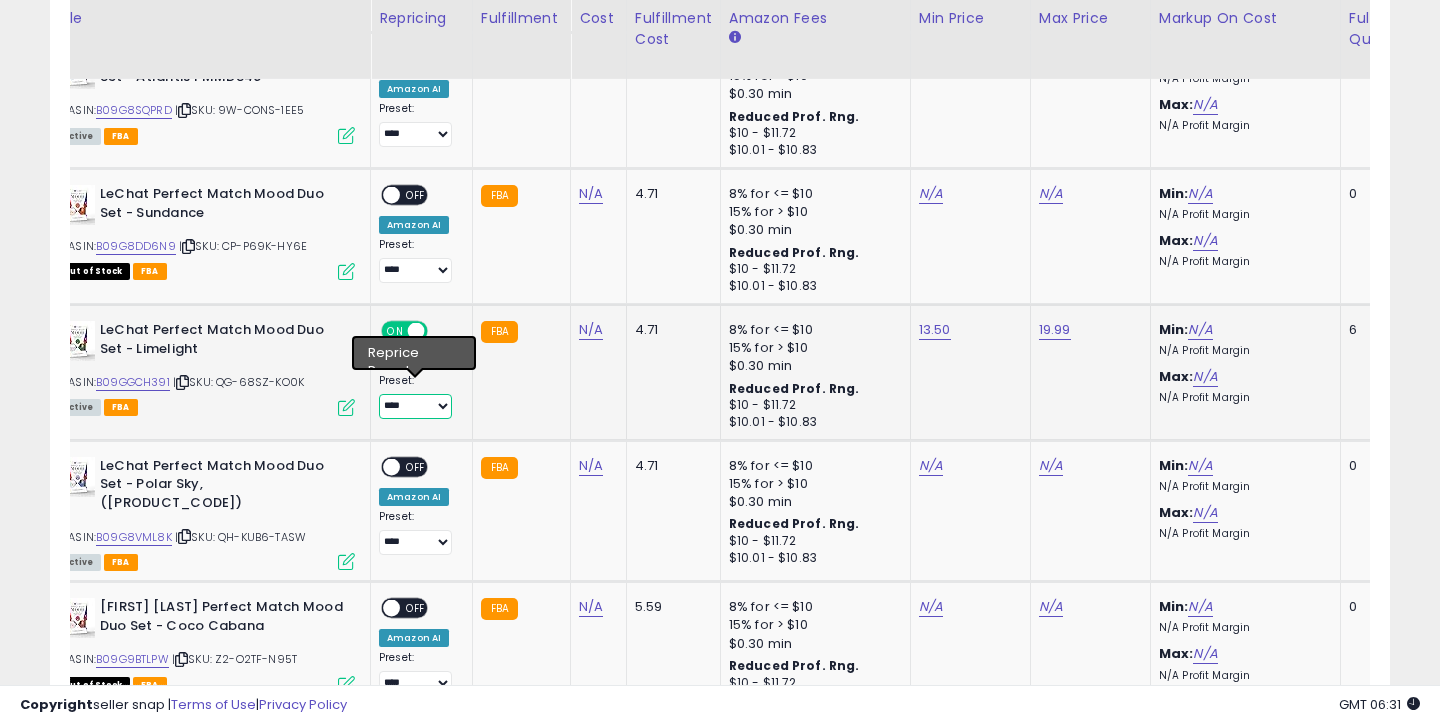 select on "**********" 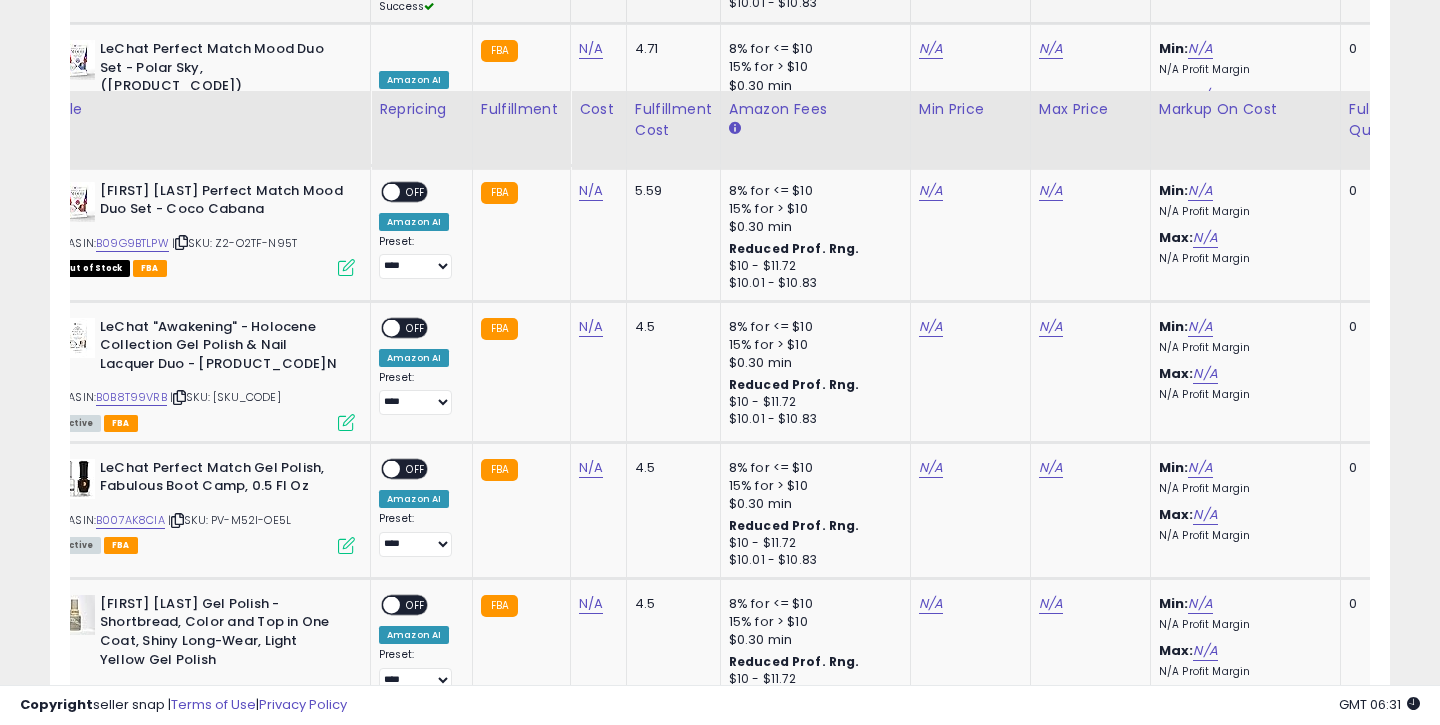 scroll, scrollTop: 3912, scrollLeft: 0, axis: vertical 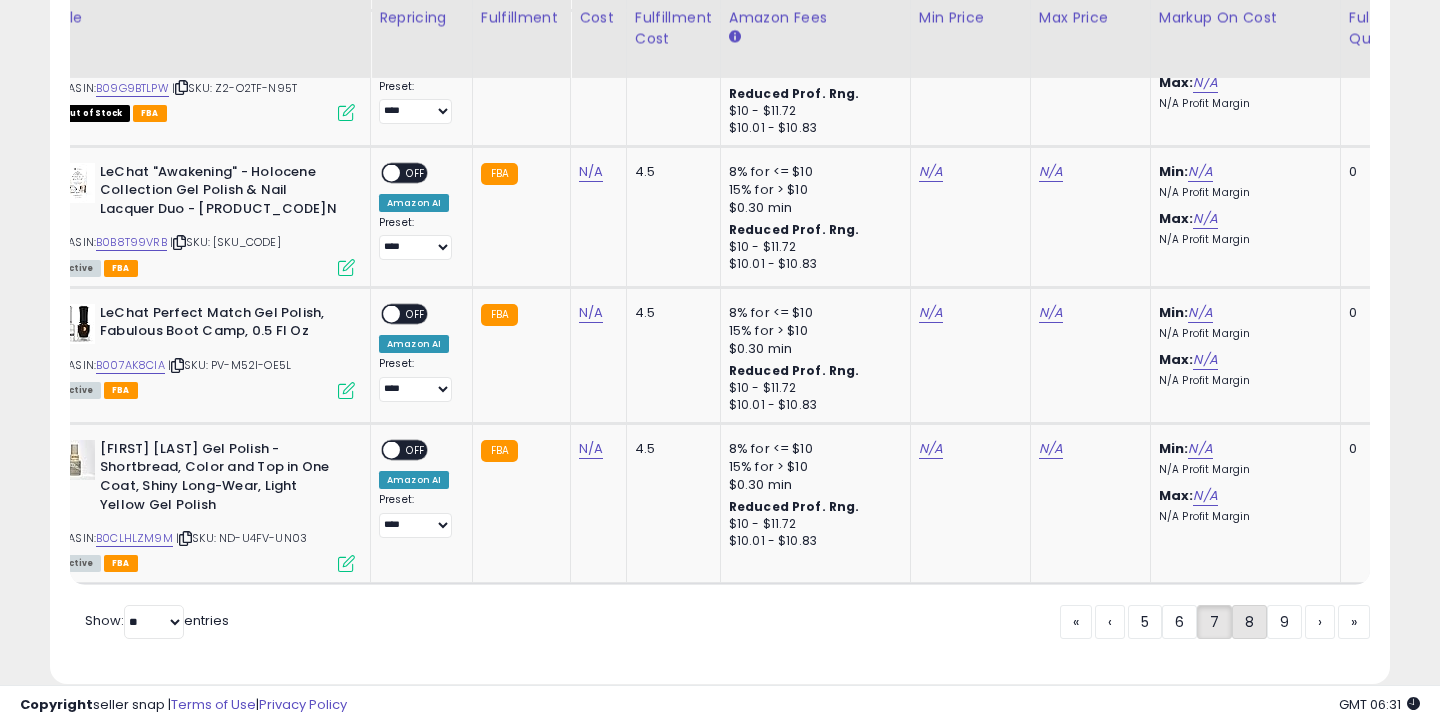 click on "8" 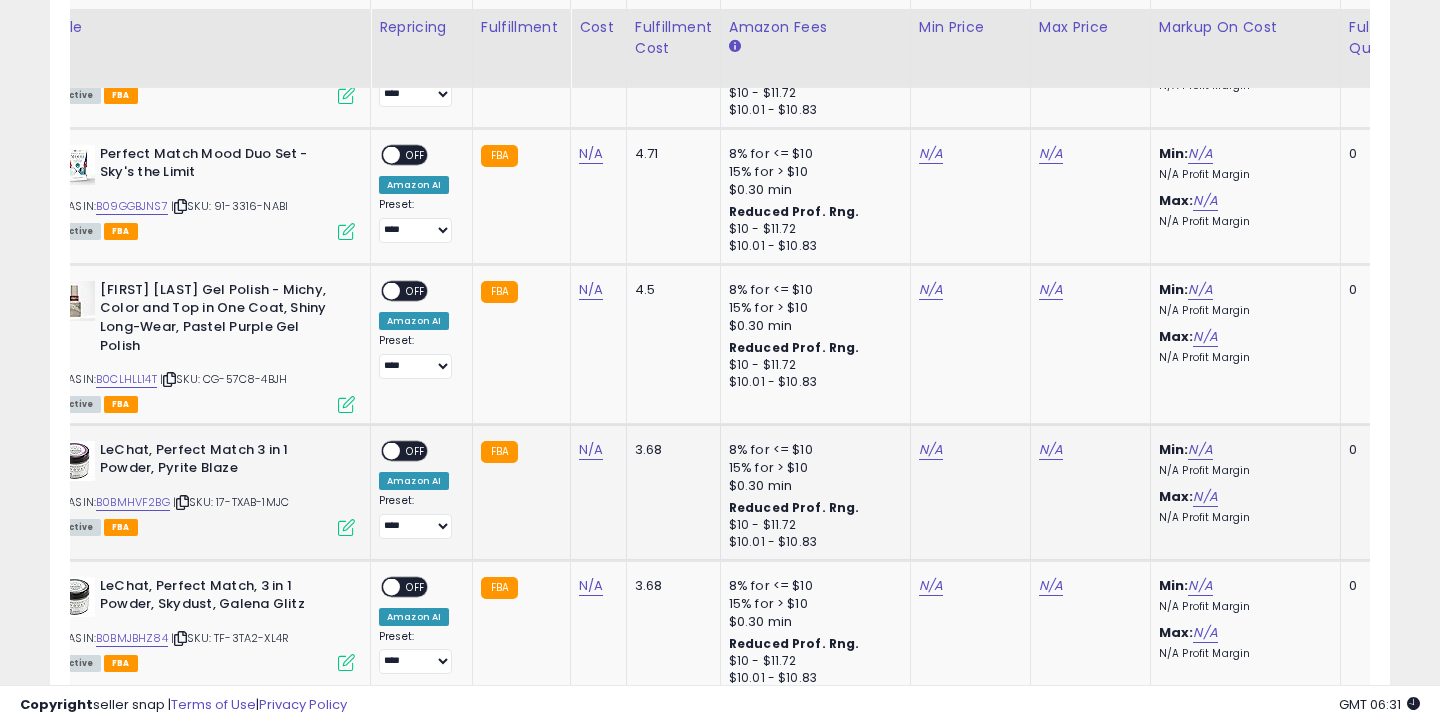 scroll, scrollTop: 3960, scrollLeft: 0, axis: vertical 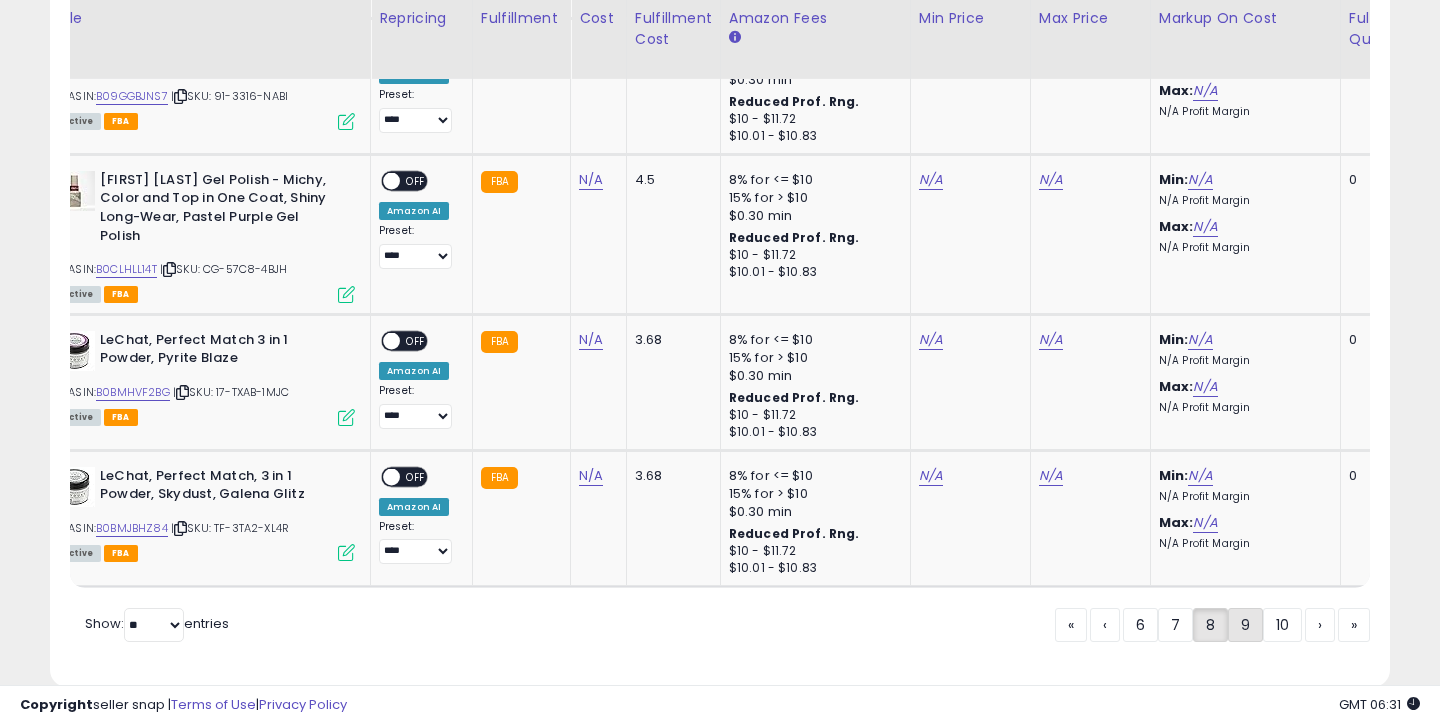 click on "9" 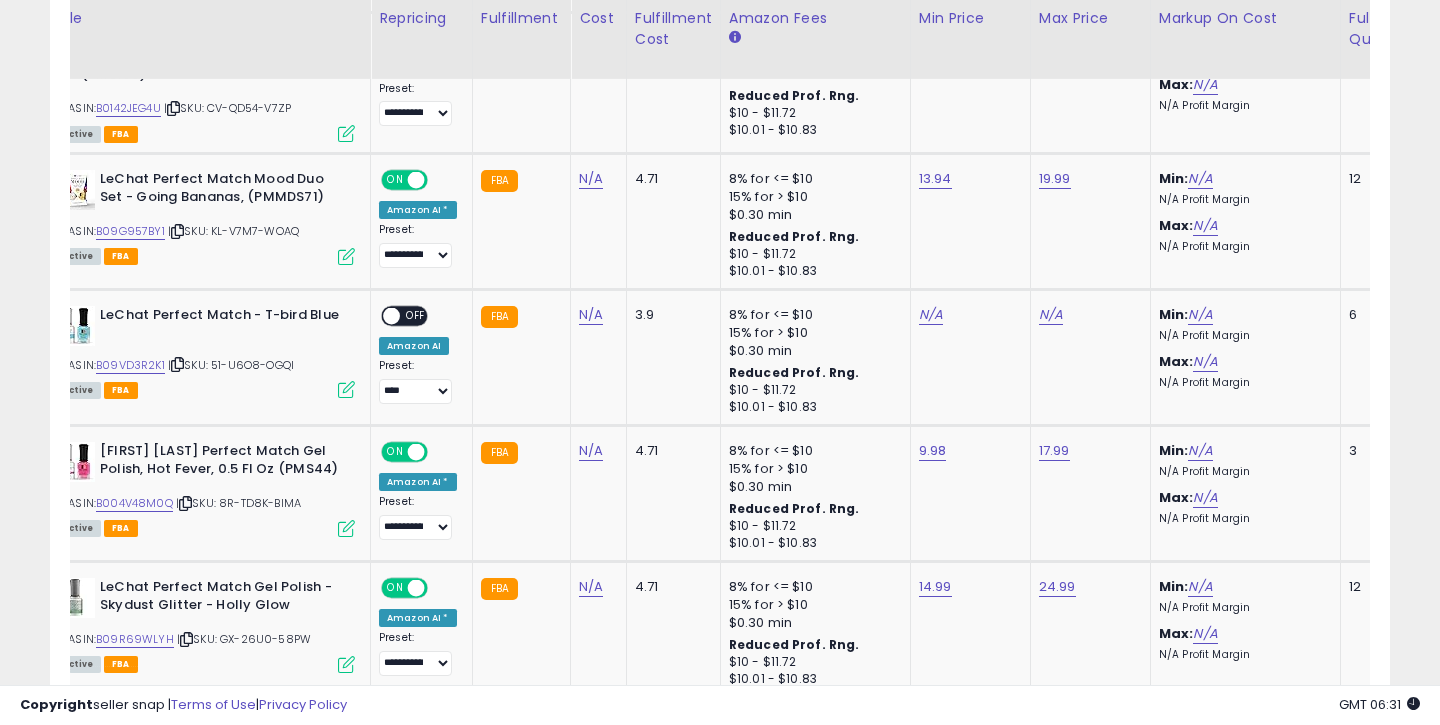 scroll, scrollTop: 1864, scrollLeft: 0, axis: vertical 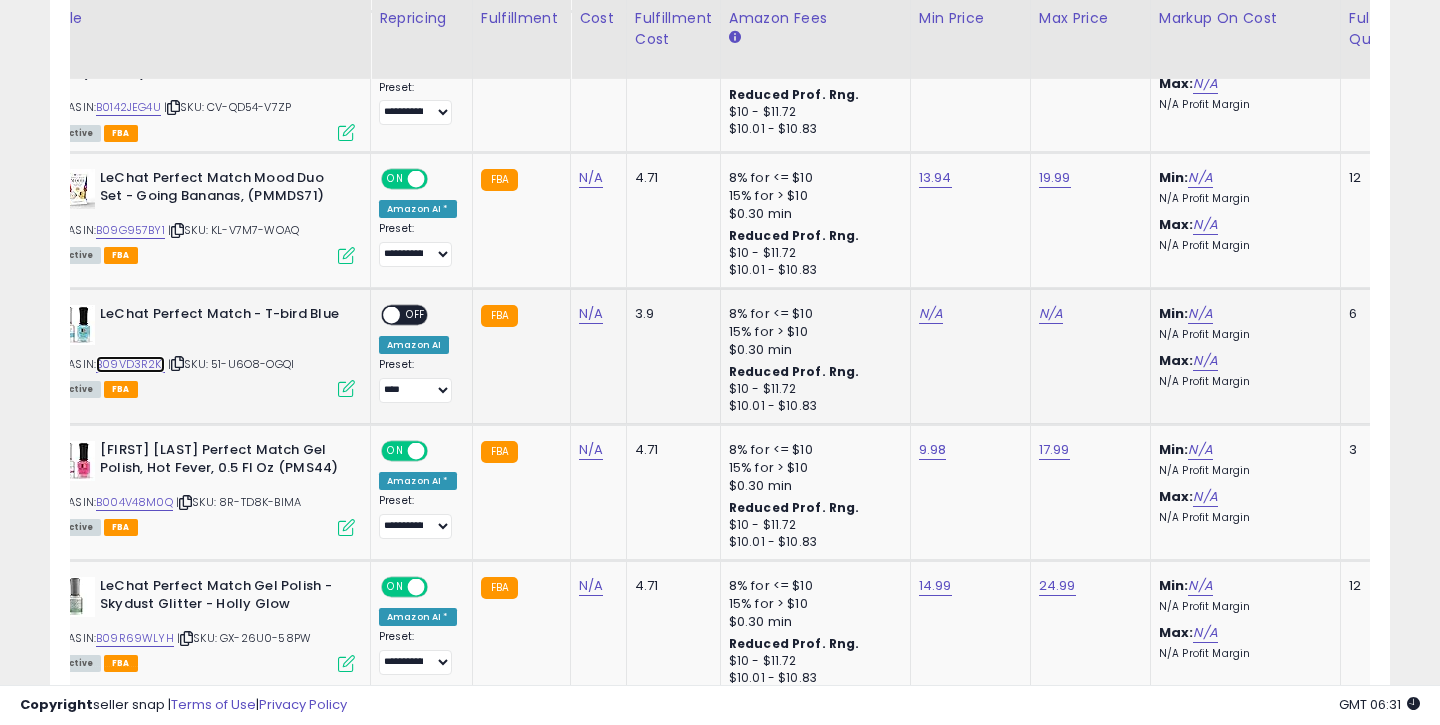 click on "B09VD3R2K1" at bounding box center [130, 364] 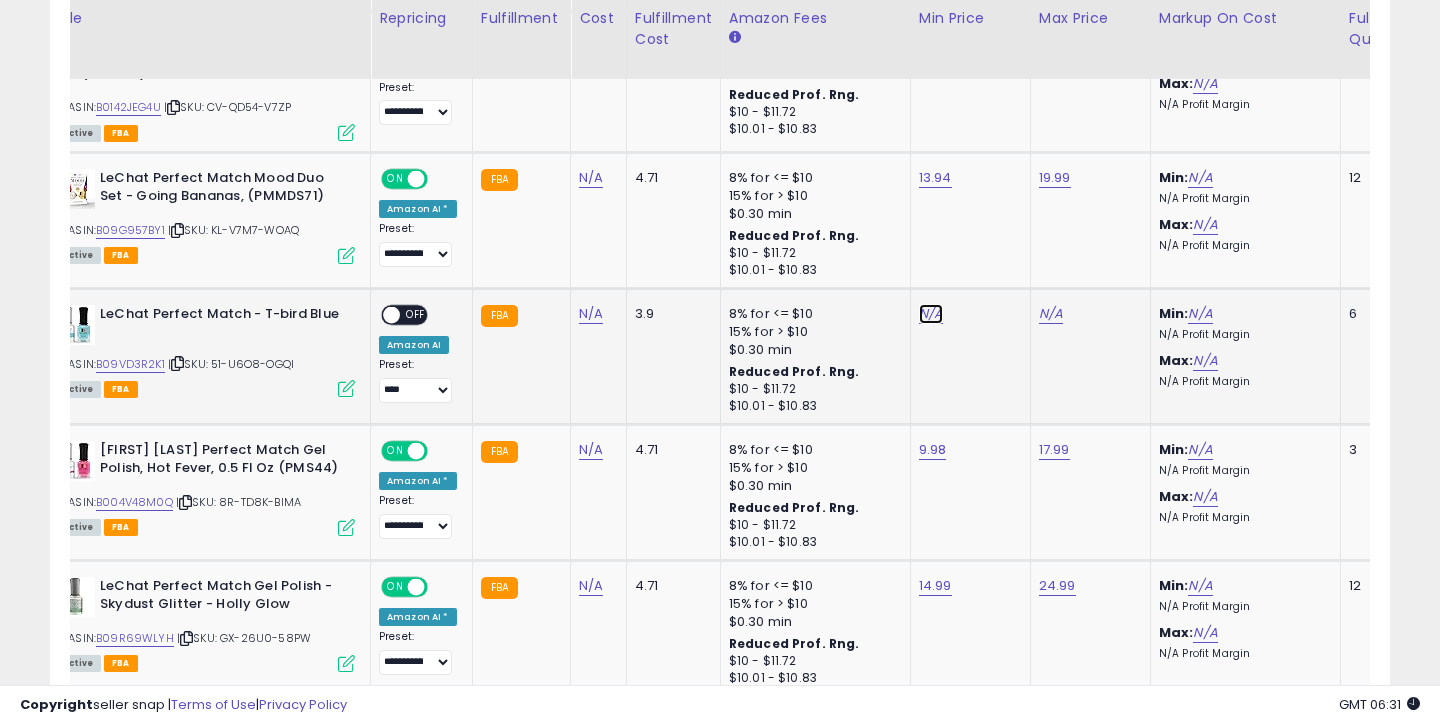 click on "N/A" at bounding box center (931, 314) 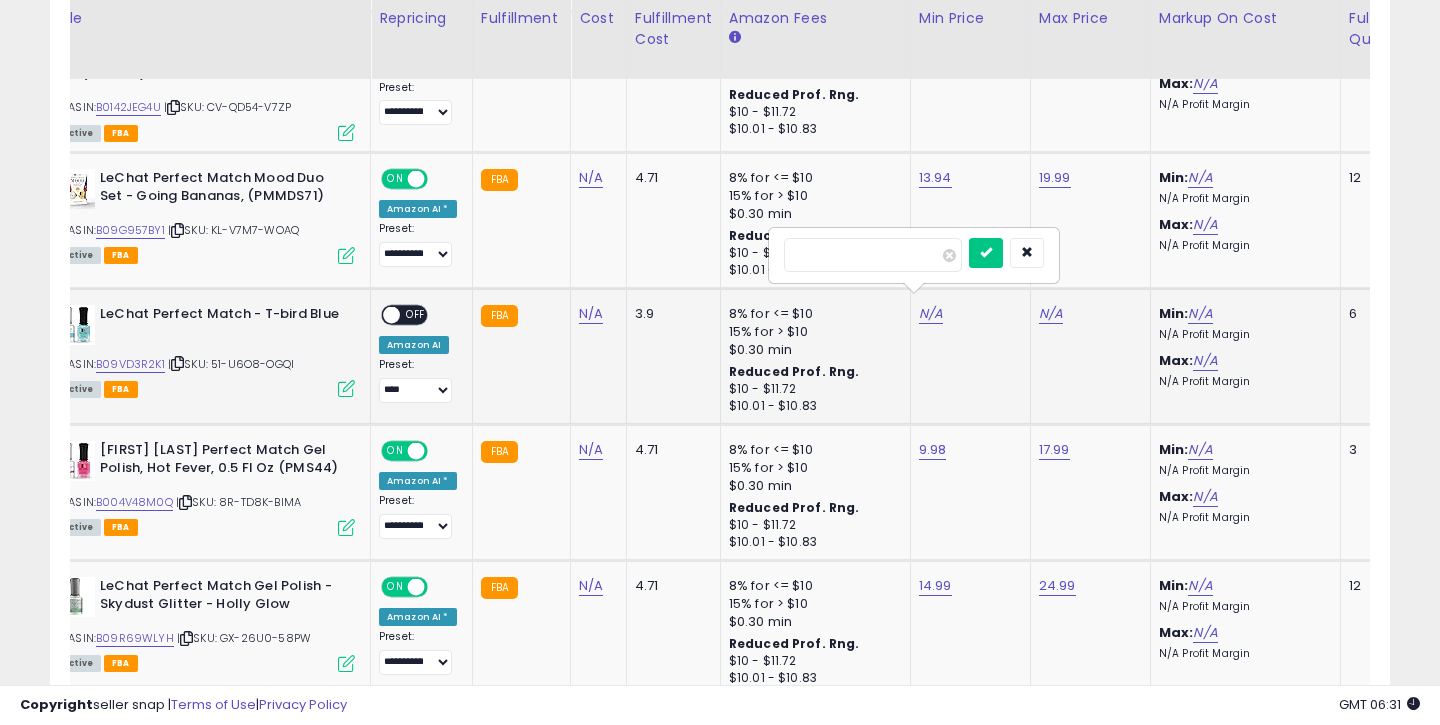 type on "****" 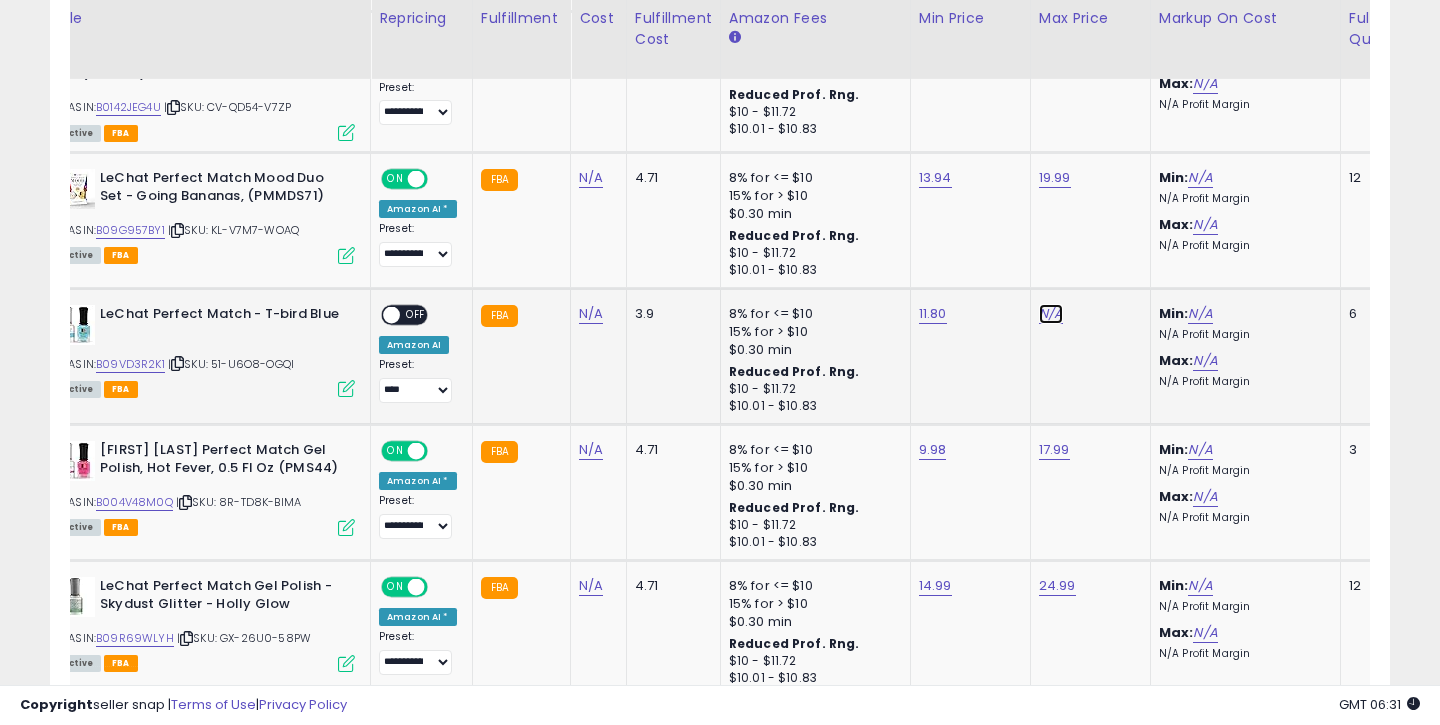 click on "N/A" at bounding box center (1051, 314) 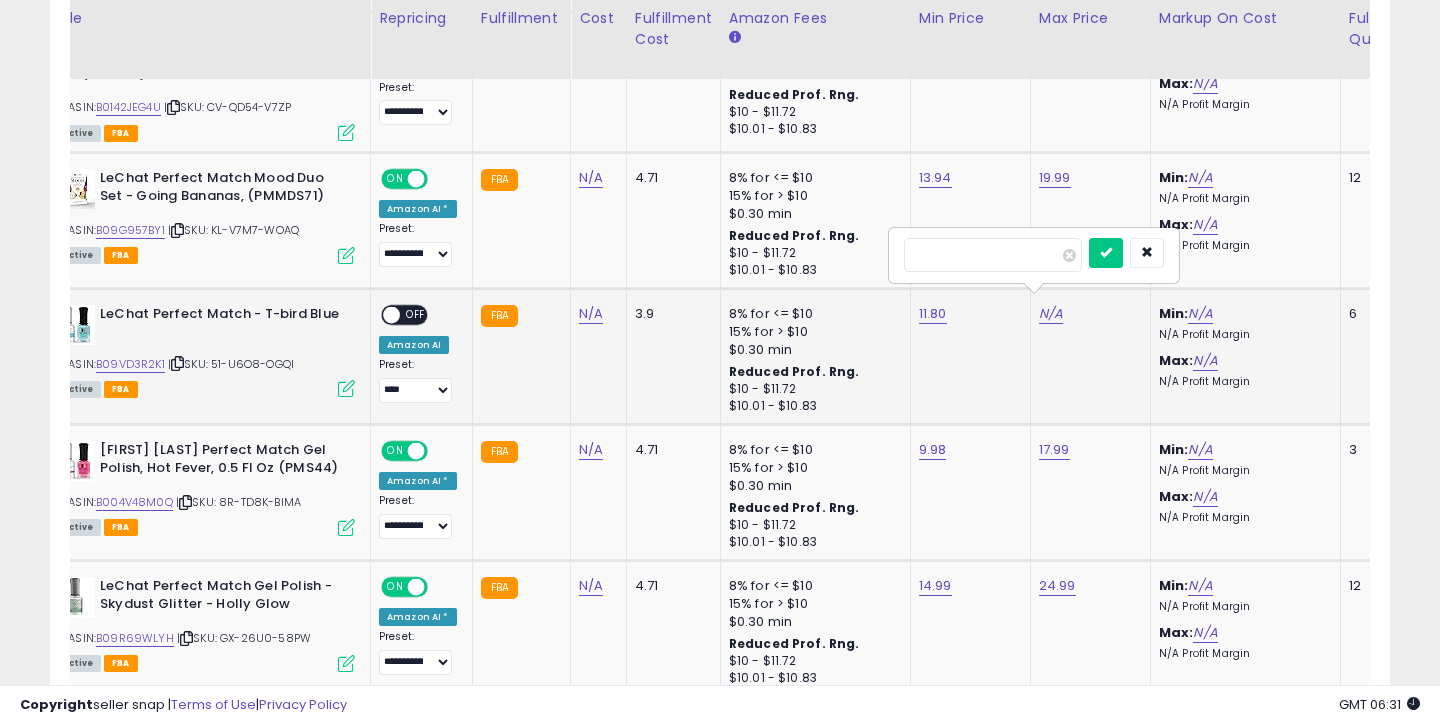 type on "*****" 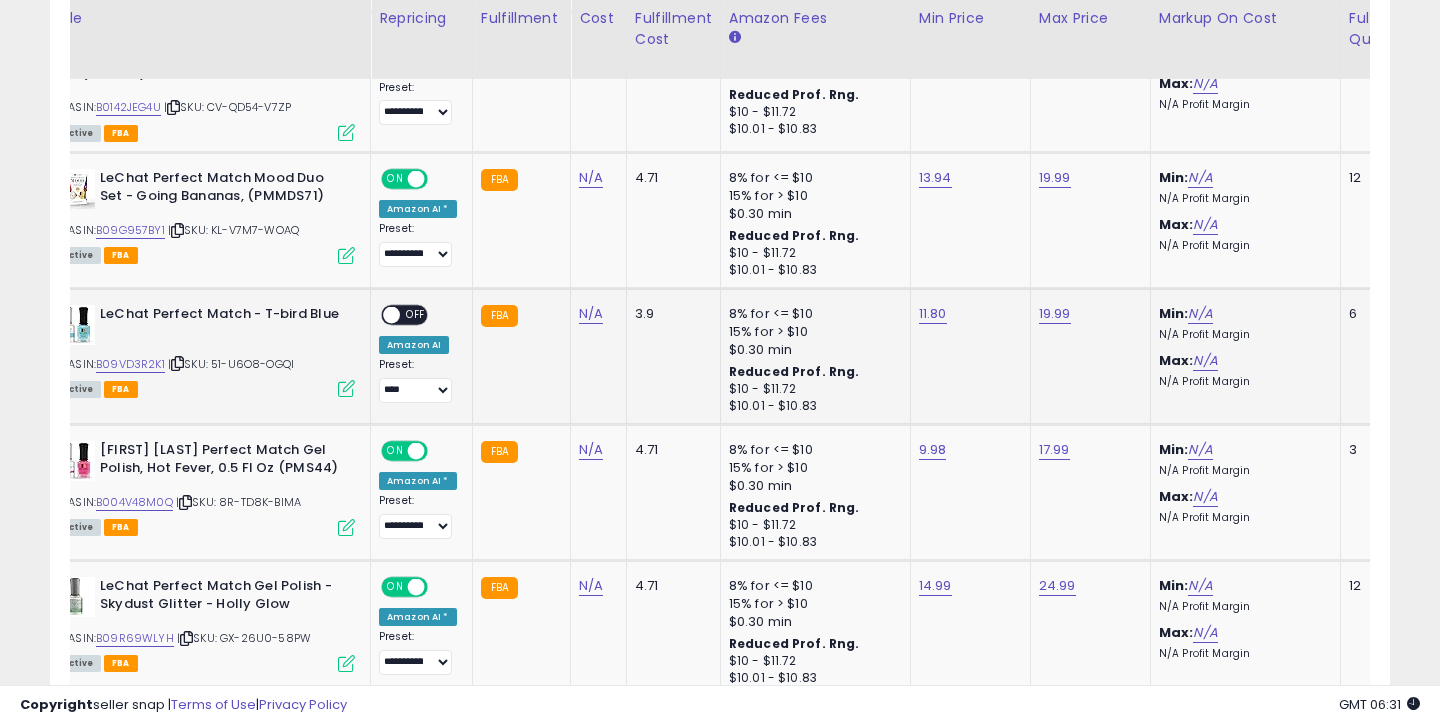 click on "OFF" at bounding box center [416, 314] 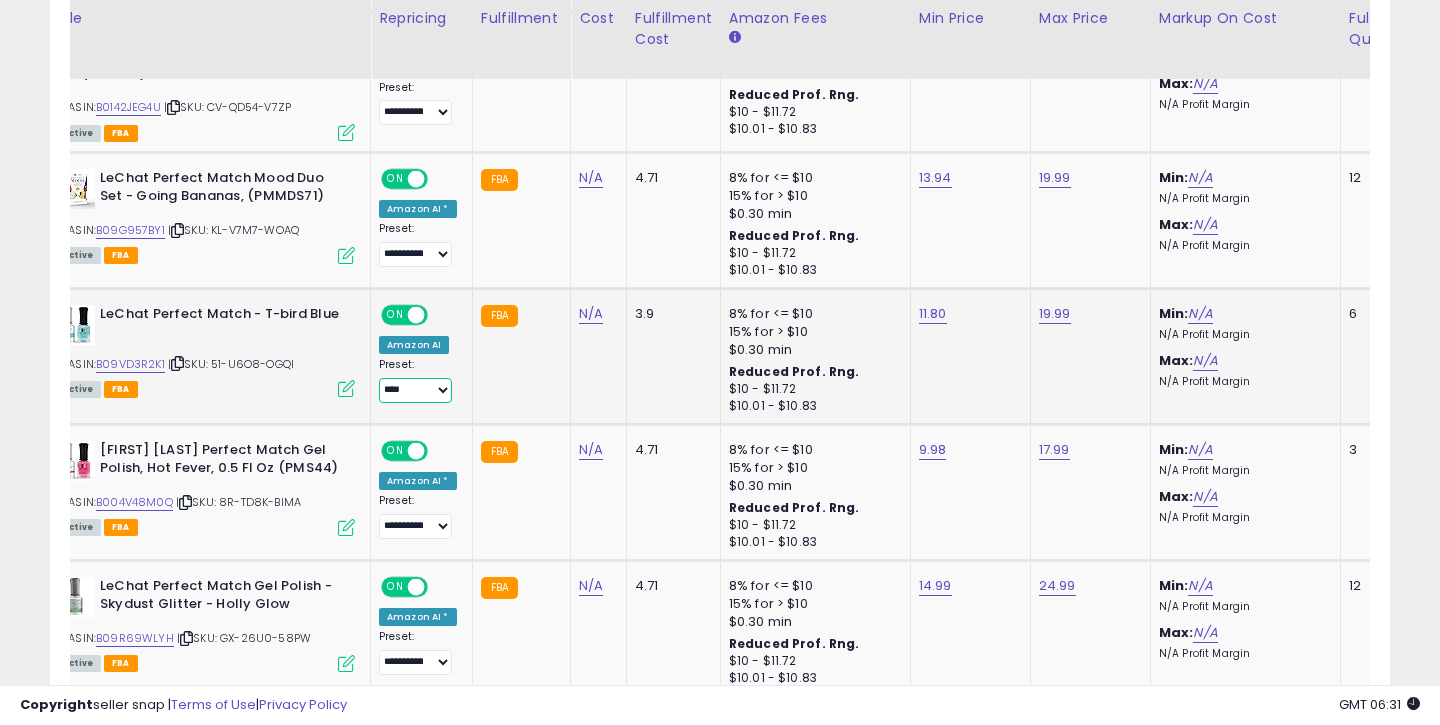 click on "**********" at bounding box center [415, 390] 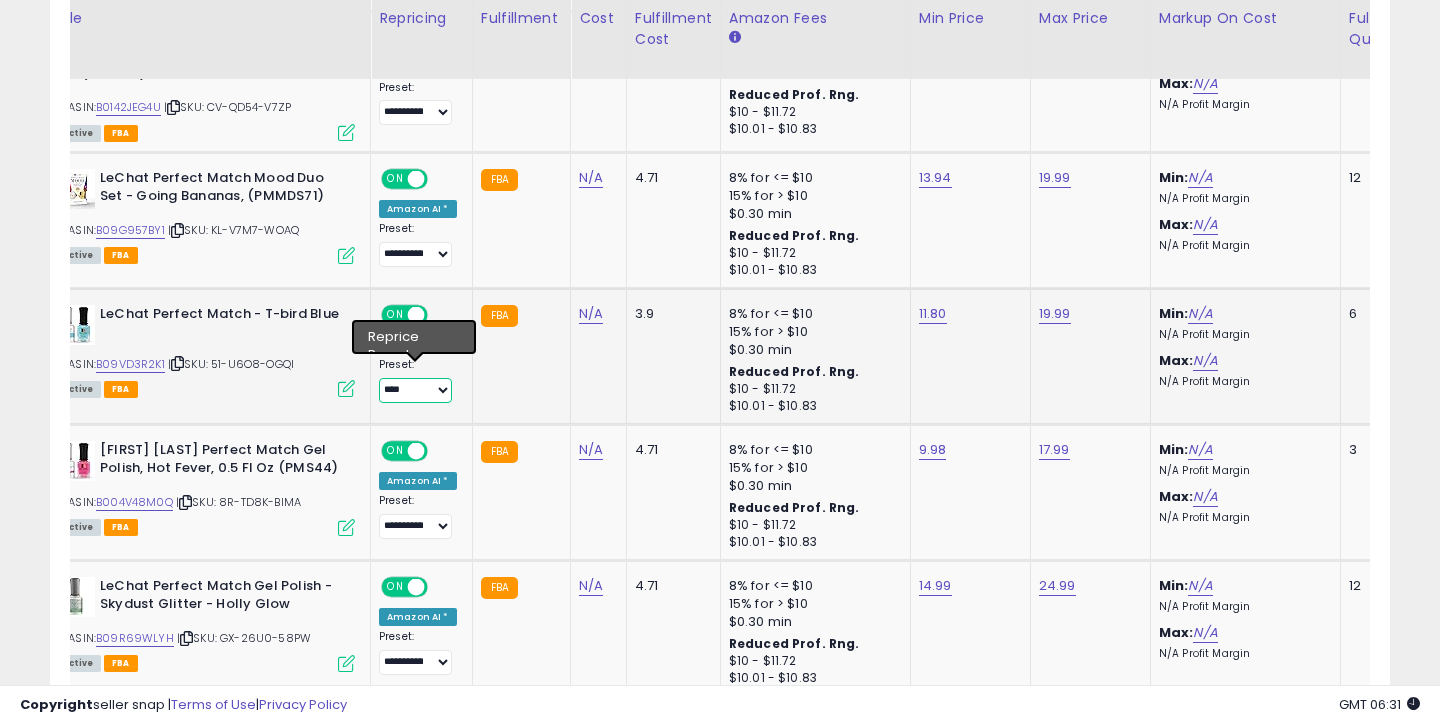 select on "**********" 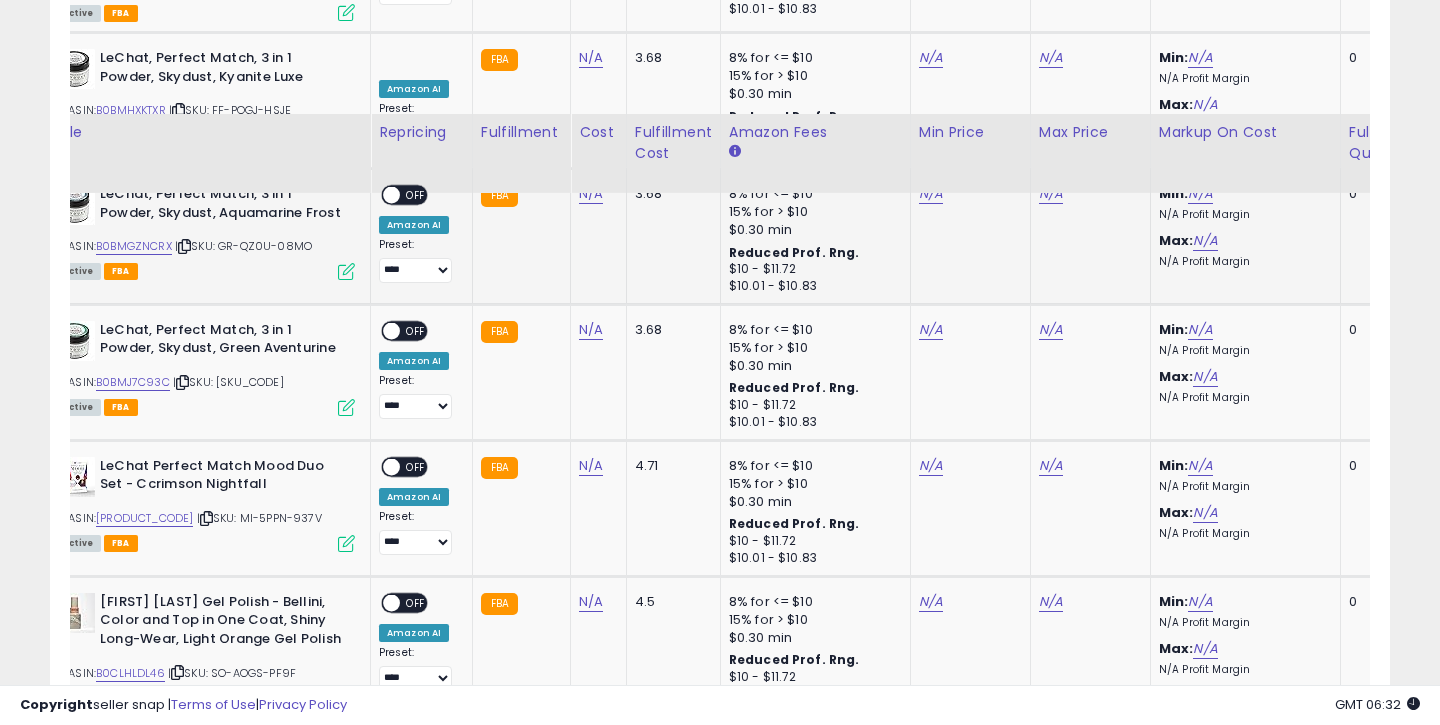 scroll, scrollTop: 3939, scrollLeft: 0, axis: vertical 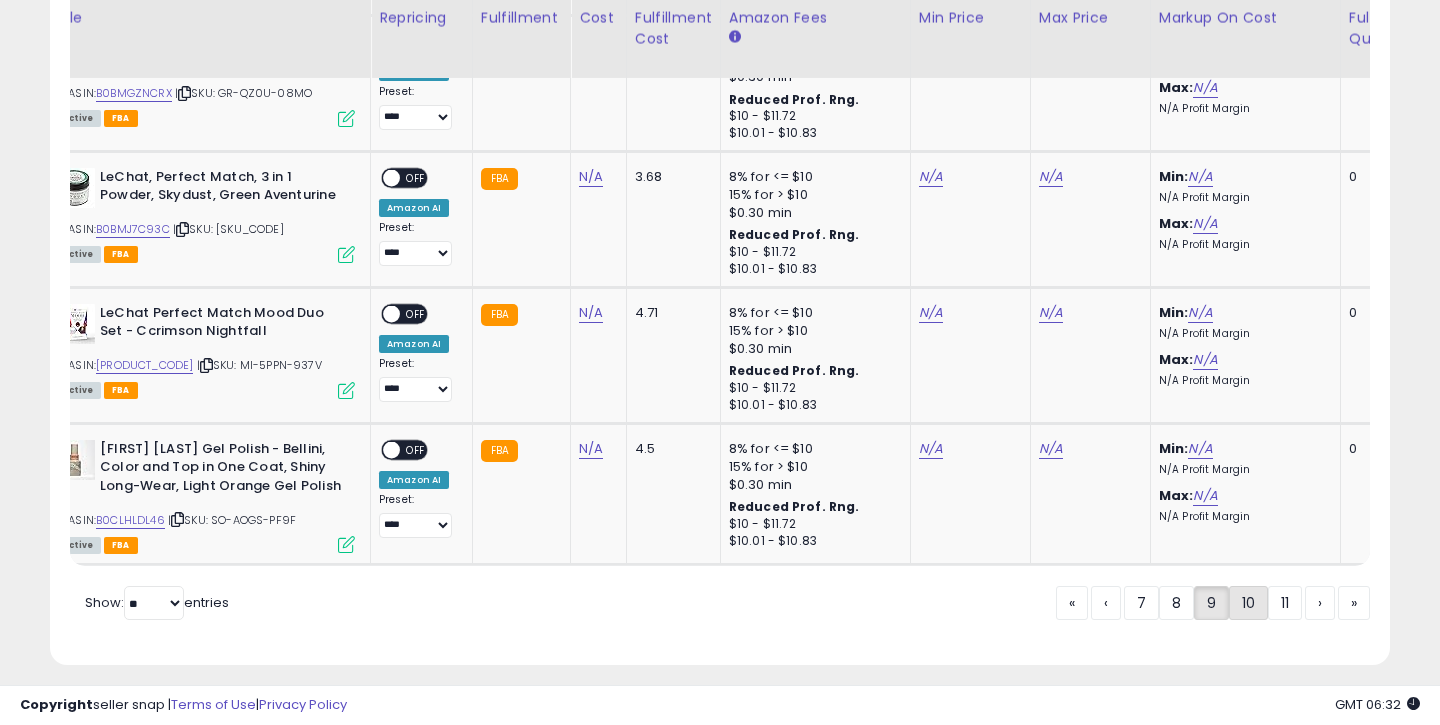 click on "10" 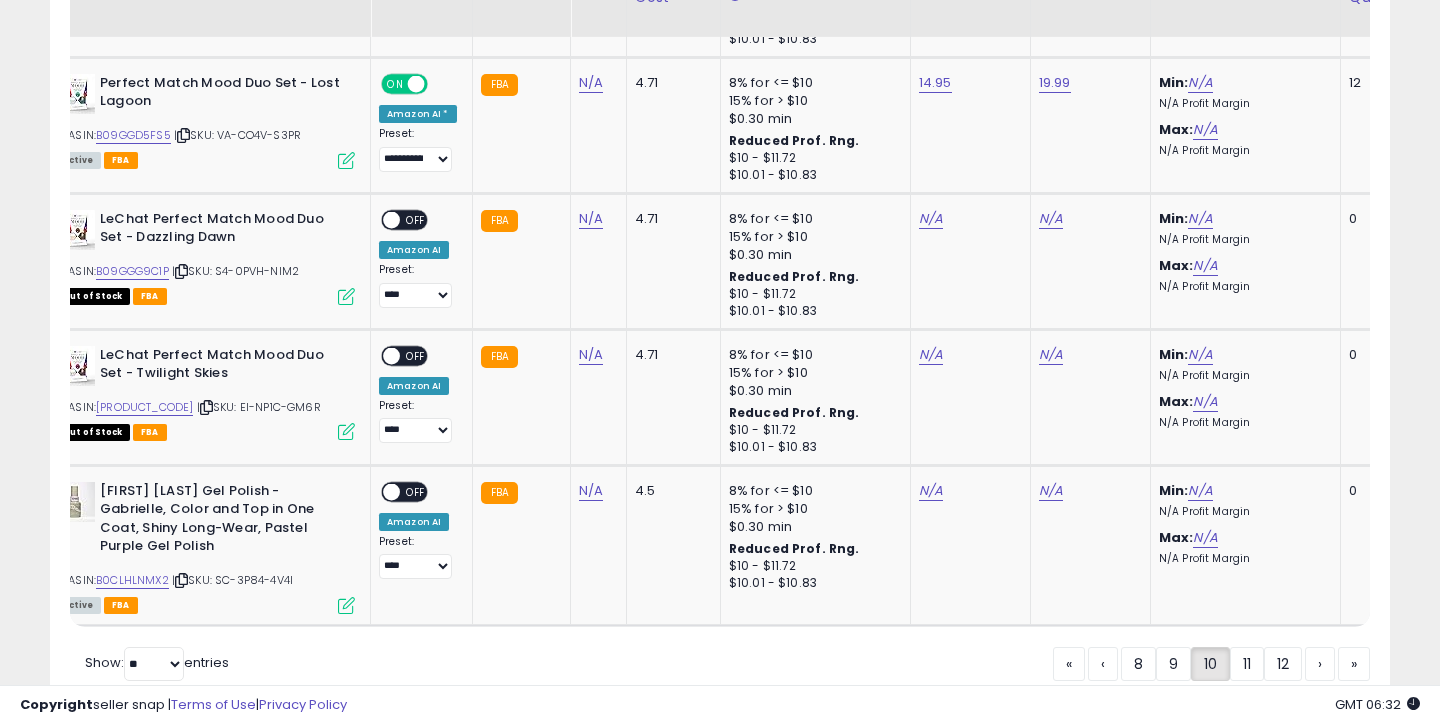 scroll, scrollTop: 3966, scrollLeft: 0, axis: vertical 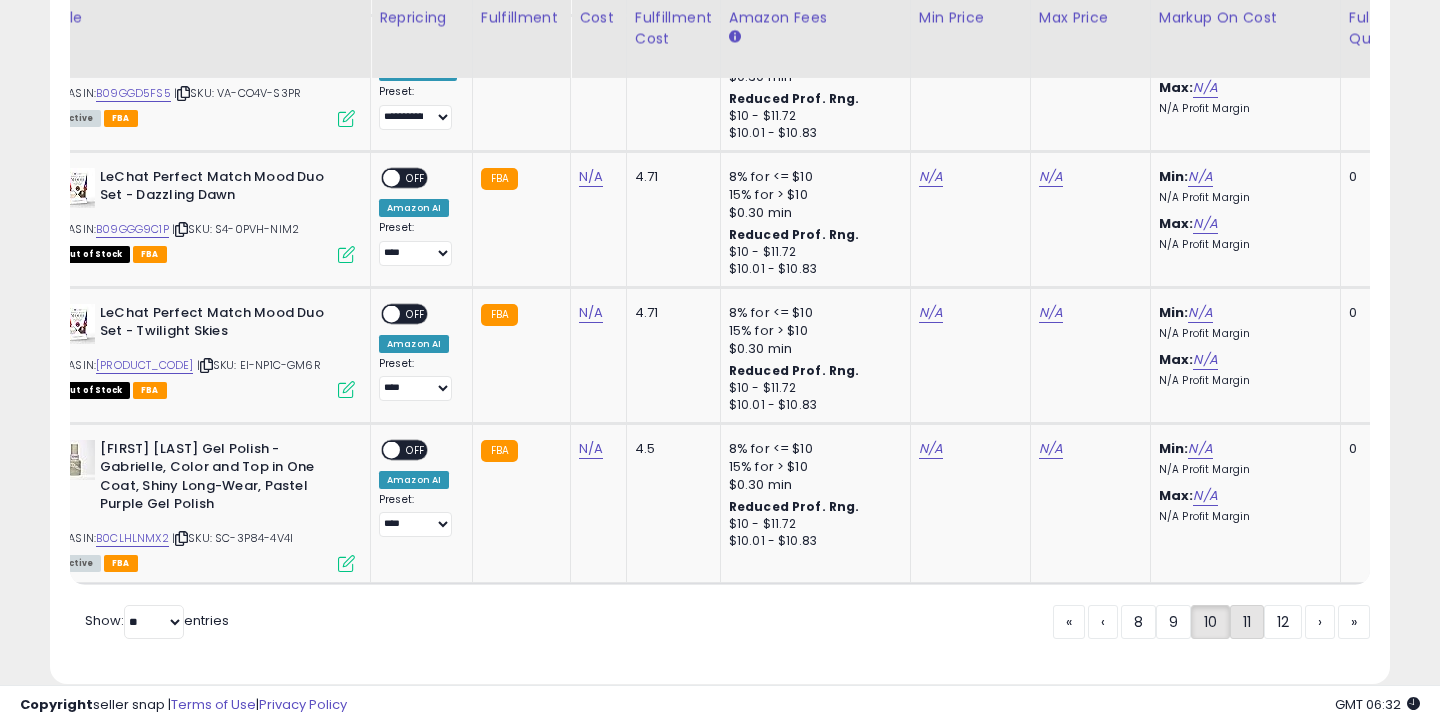 click on "11" 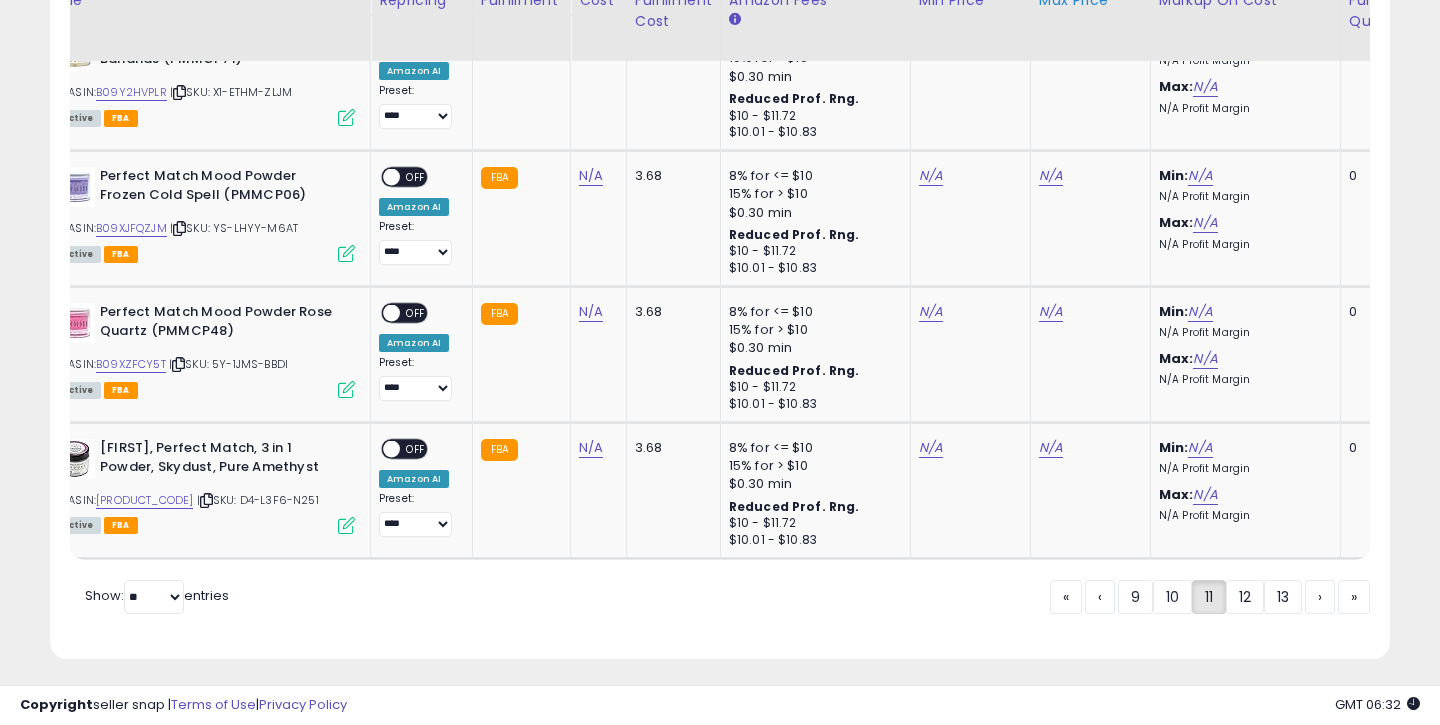 scroll, scrollTop: 4022, scrollLeft: 0, axis: vertical 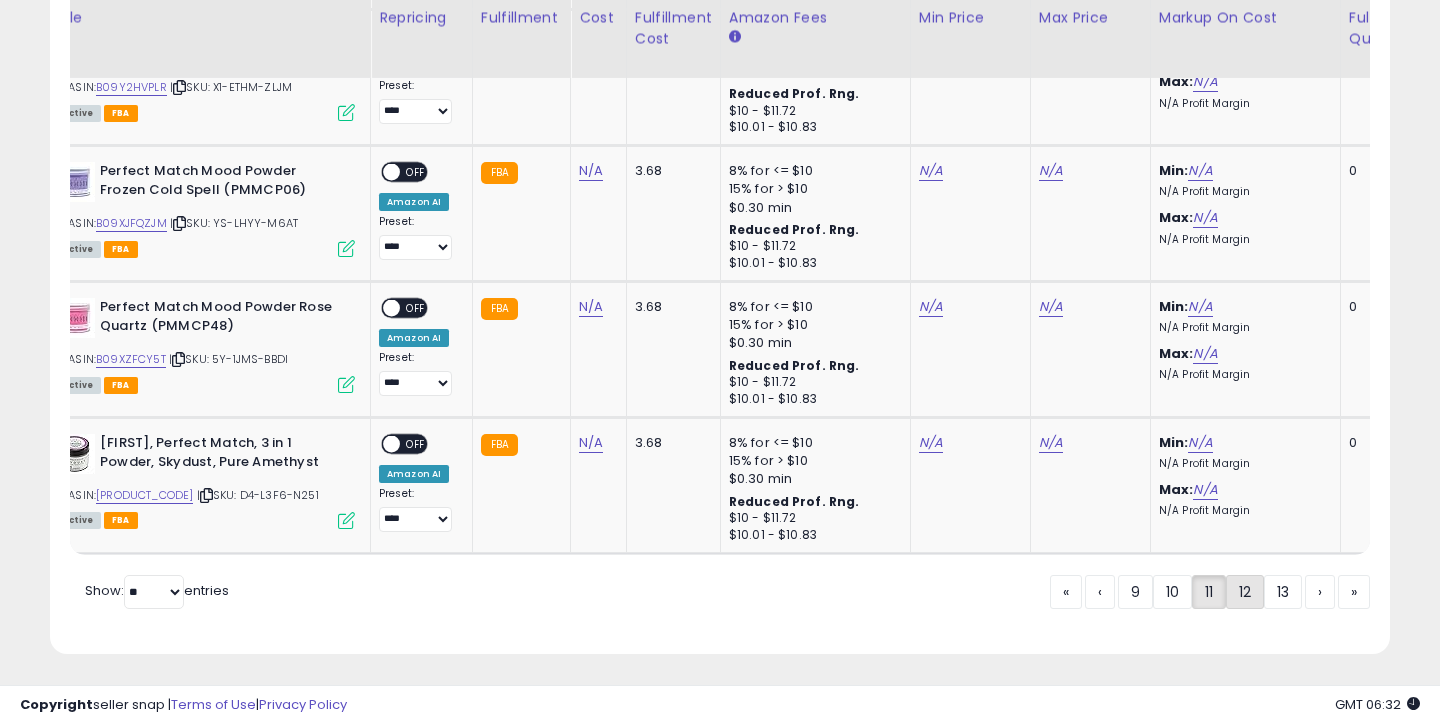 click on "12" 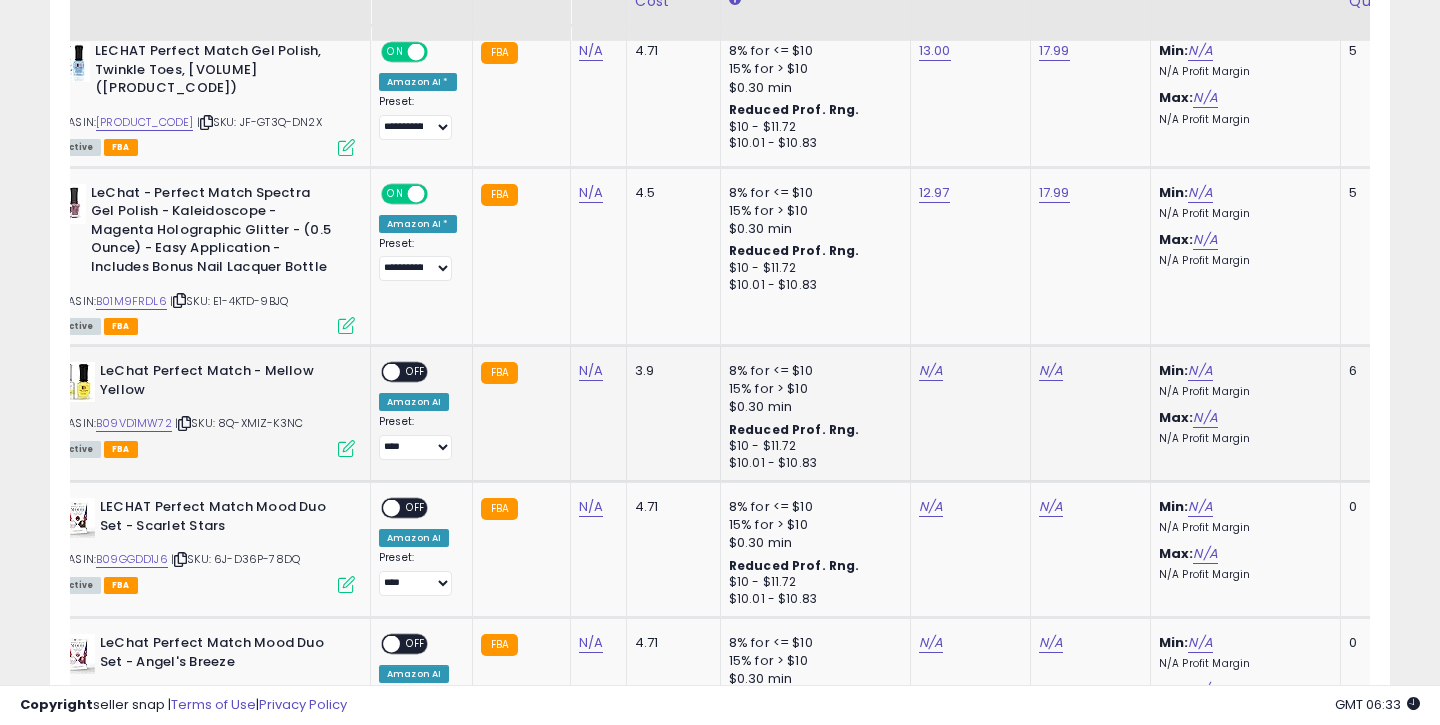 scroll, scrollTop: 1580, scrollLeft: 0, axis: vertical 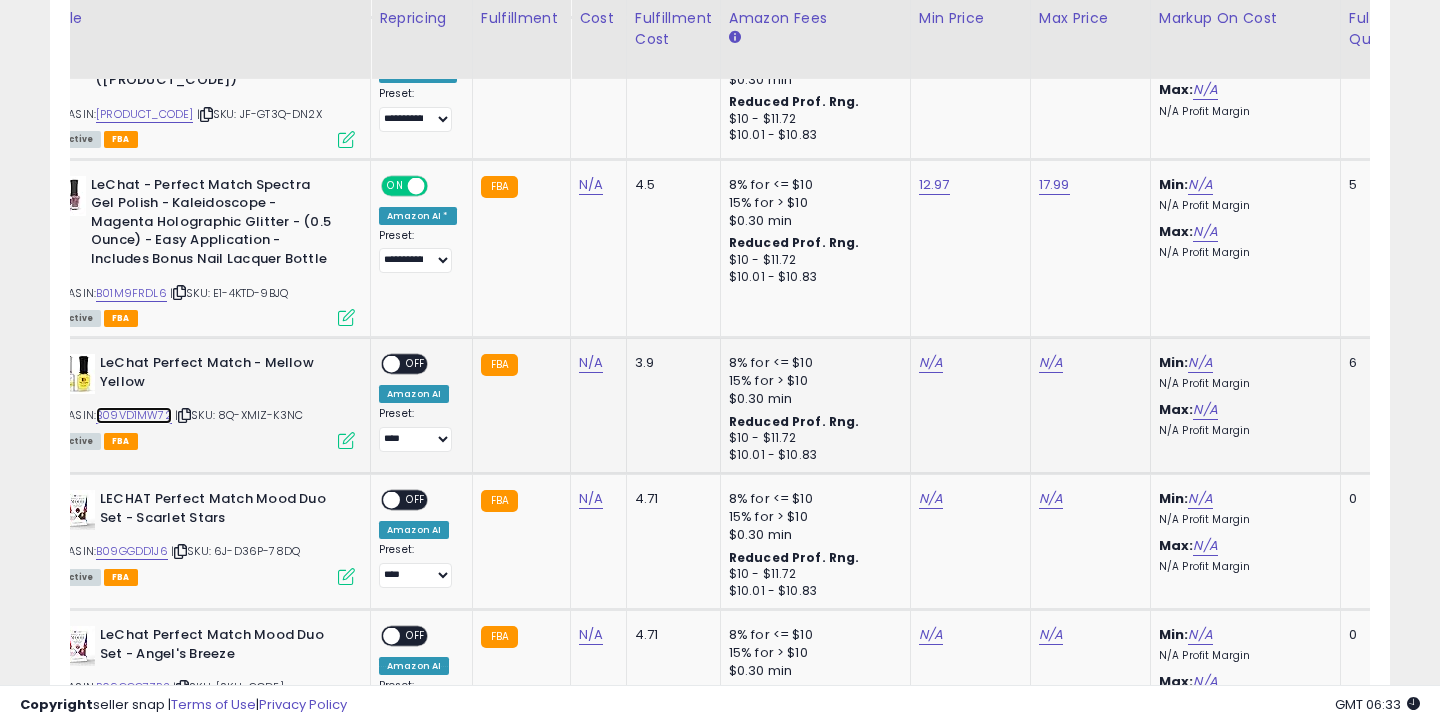 click on "B09VD1MW72" at bounding box center [134, 415] 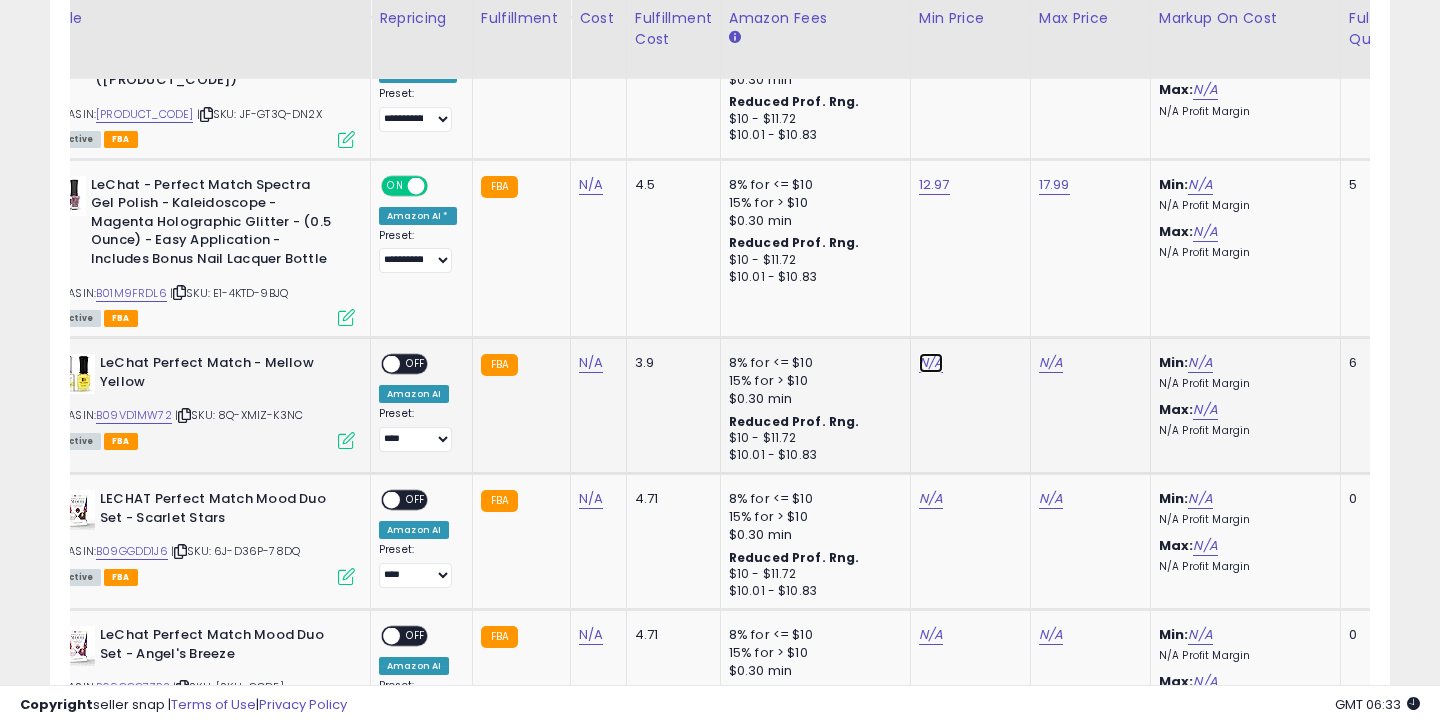 click on "N/A" at bounding box center [931, -506] 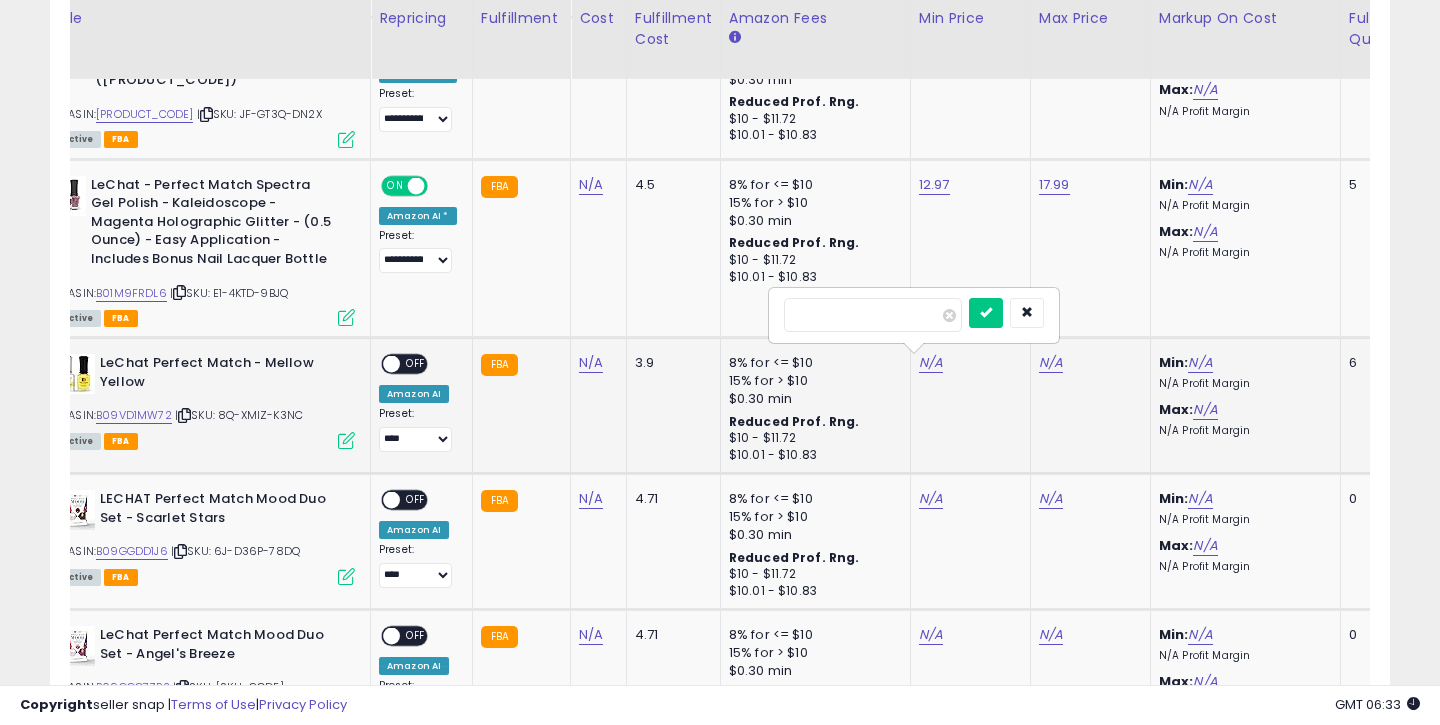 type on "**" 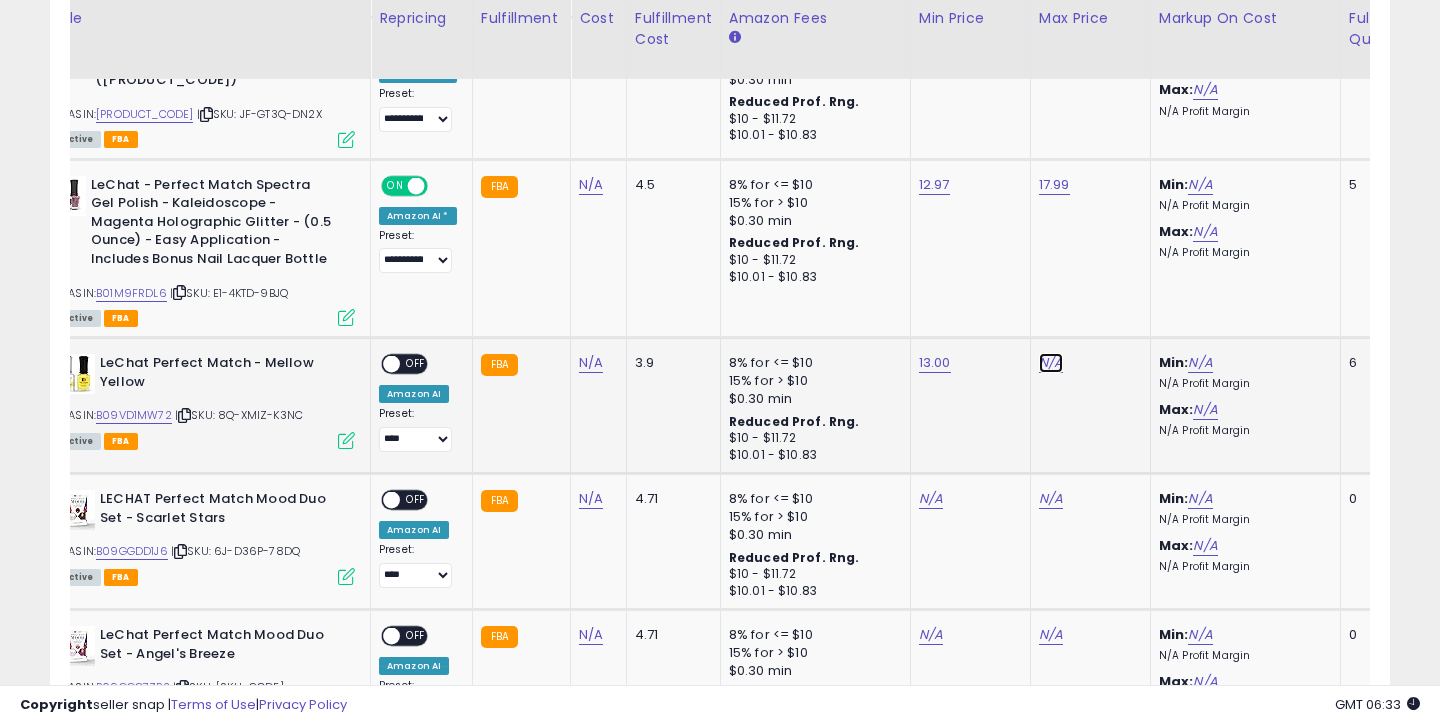 click on "N/A" at bounding box center [1051, -506] 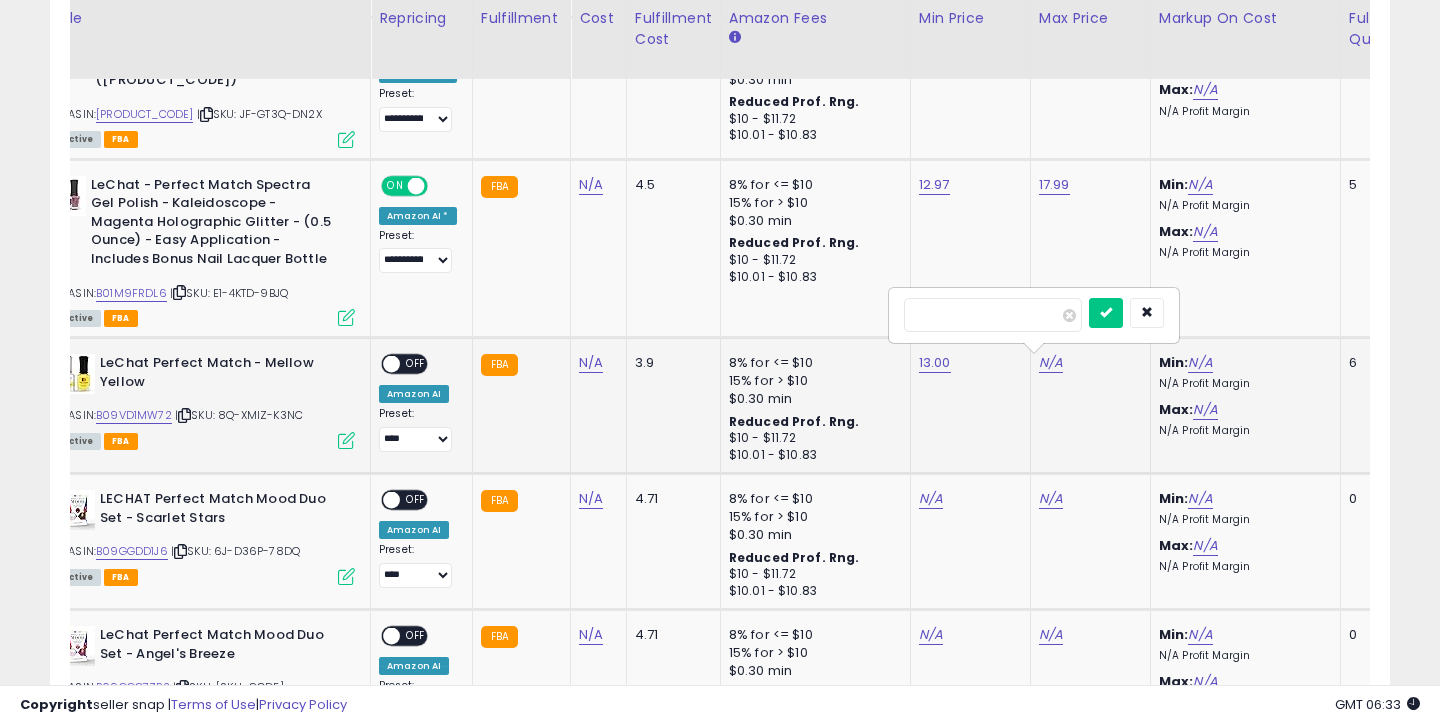 type on "*****" 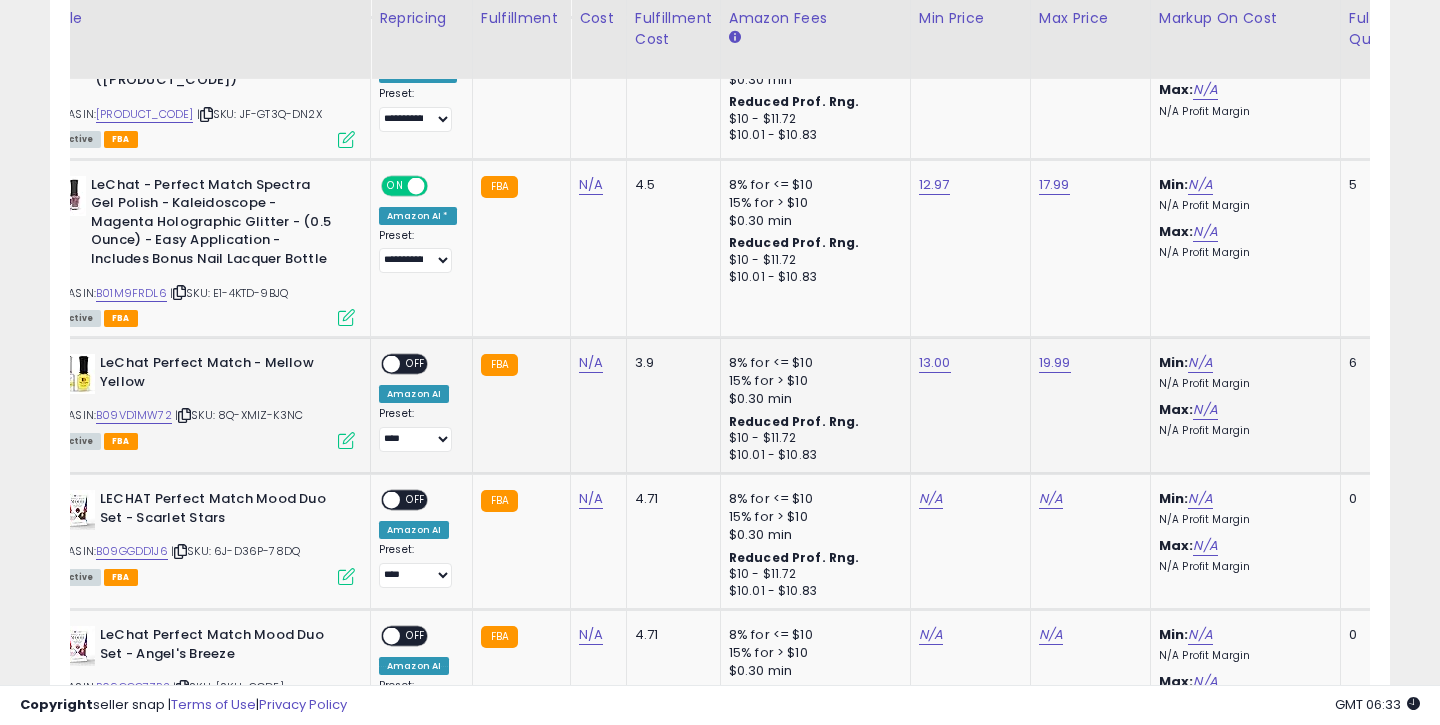 click on "OFF" at bounding box center (416, 364) 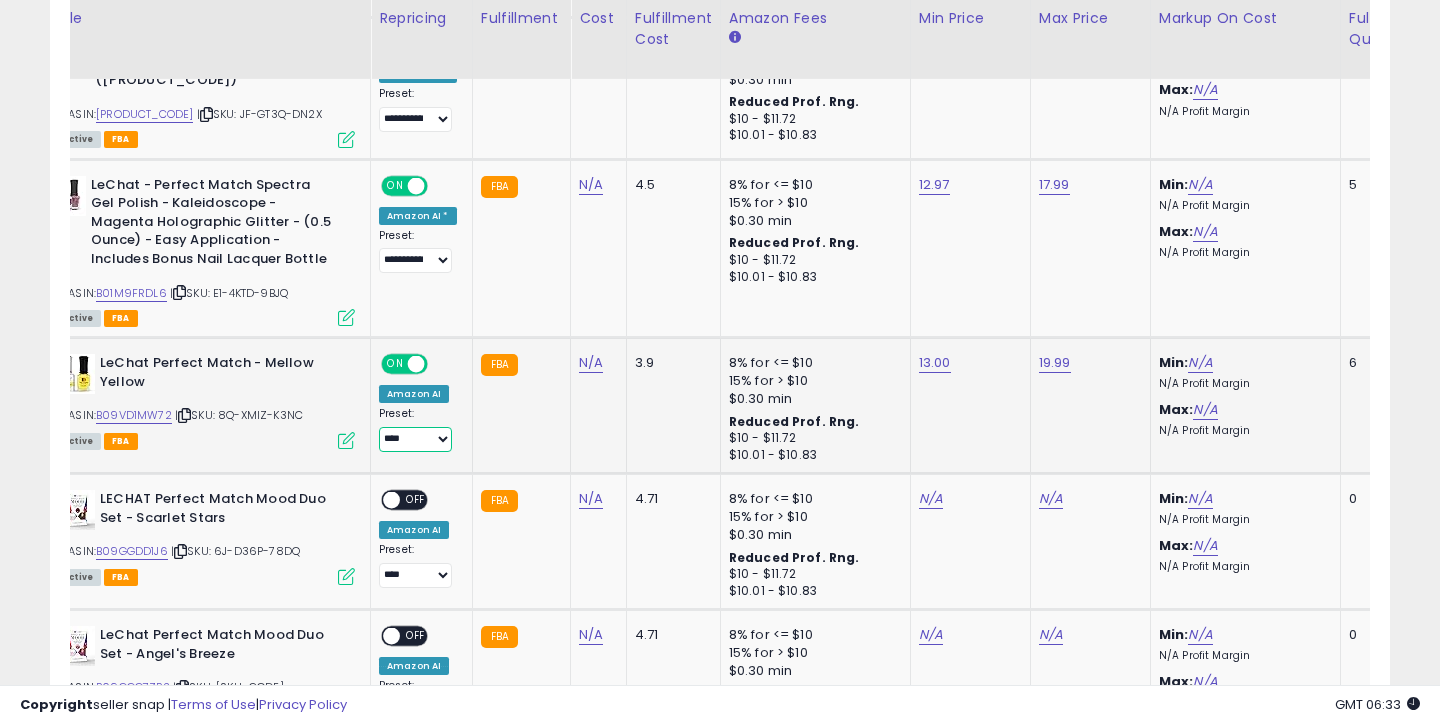 click on "**********" at bounding box center (415, 439) 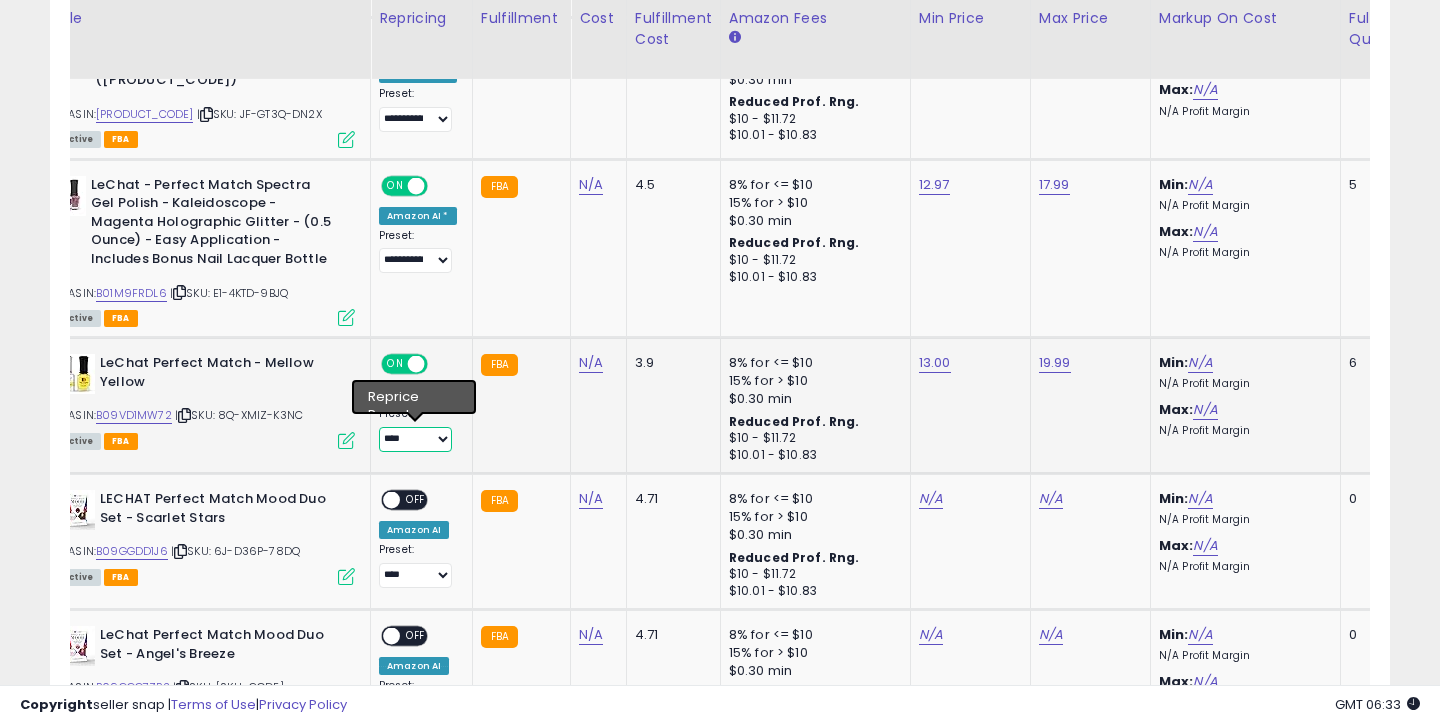 select on "**********" 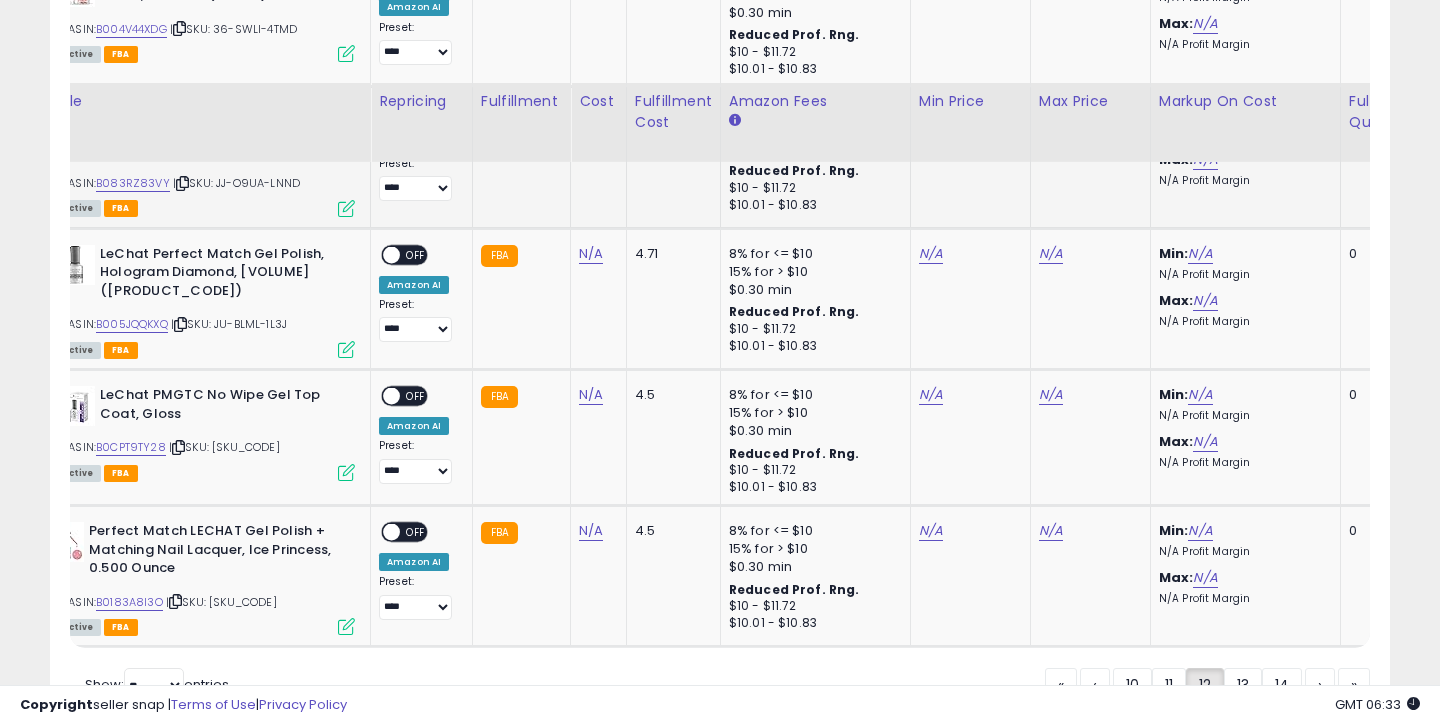 scroll, scrollTop: 3968, scrollLeft: 0, axis: vertical 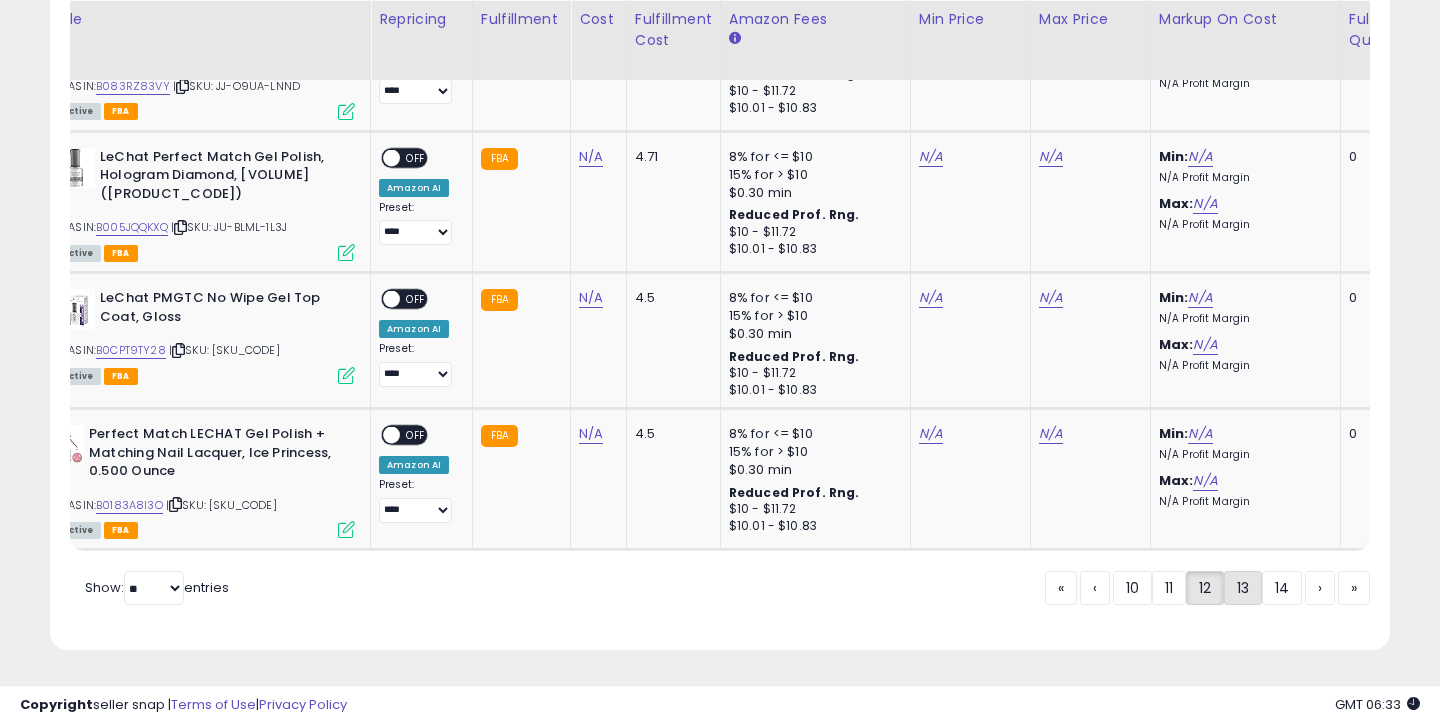 click on "13" 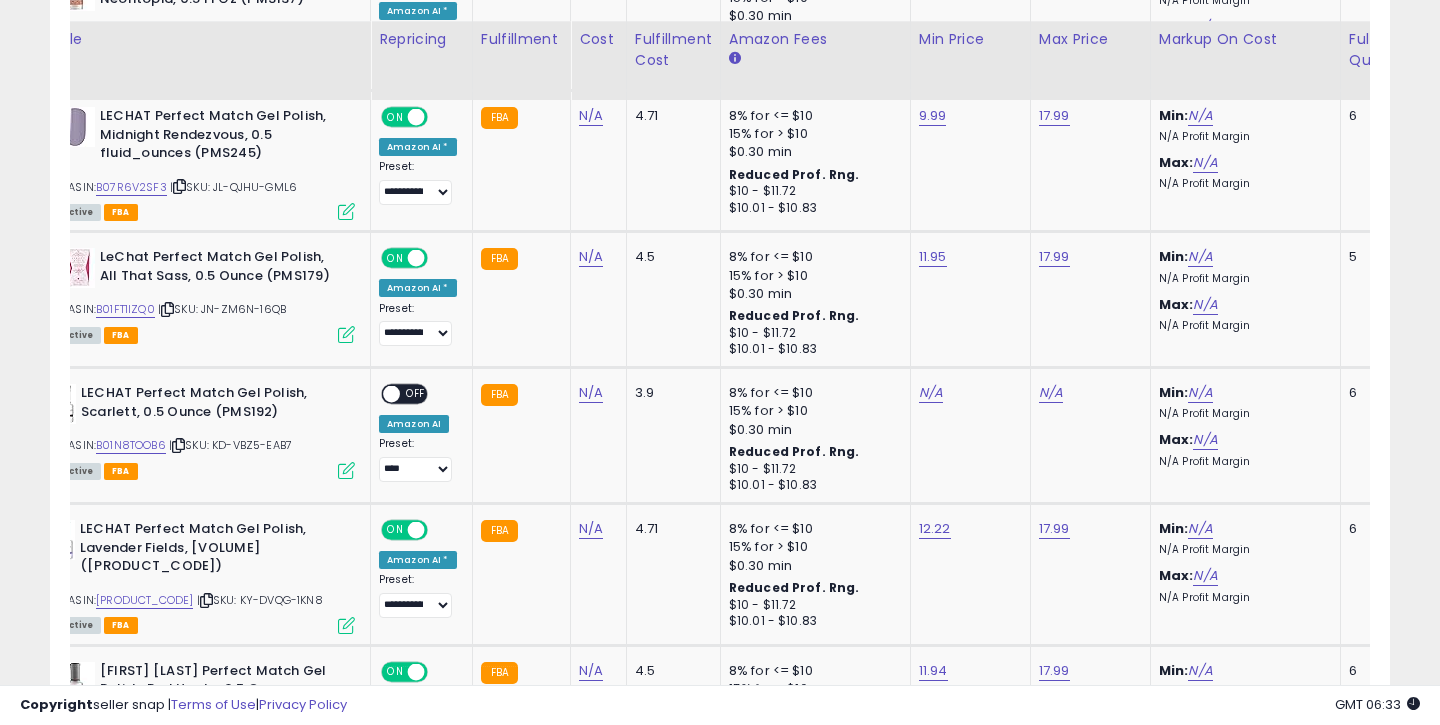 scroll, scrollTop: 1252, scrollLeft: 0, axis: vertical 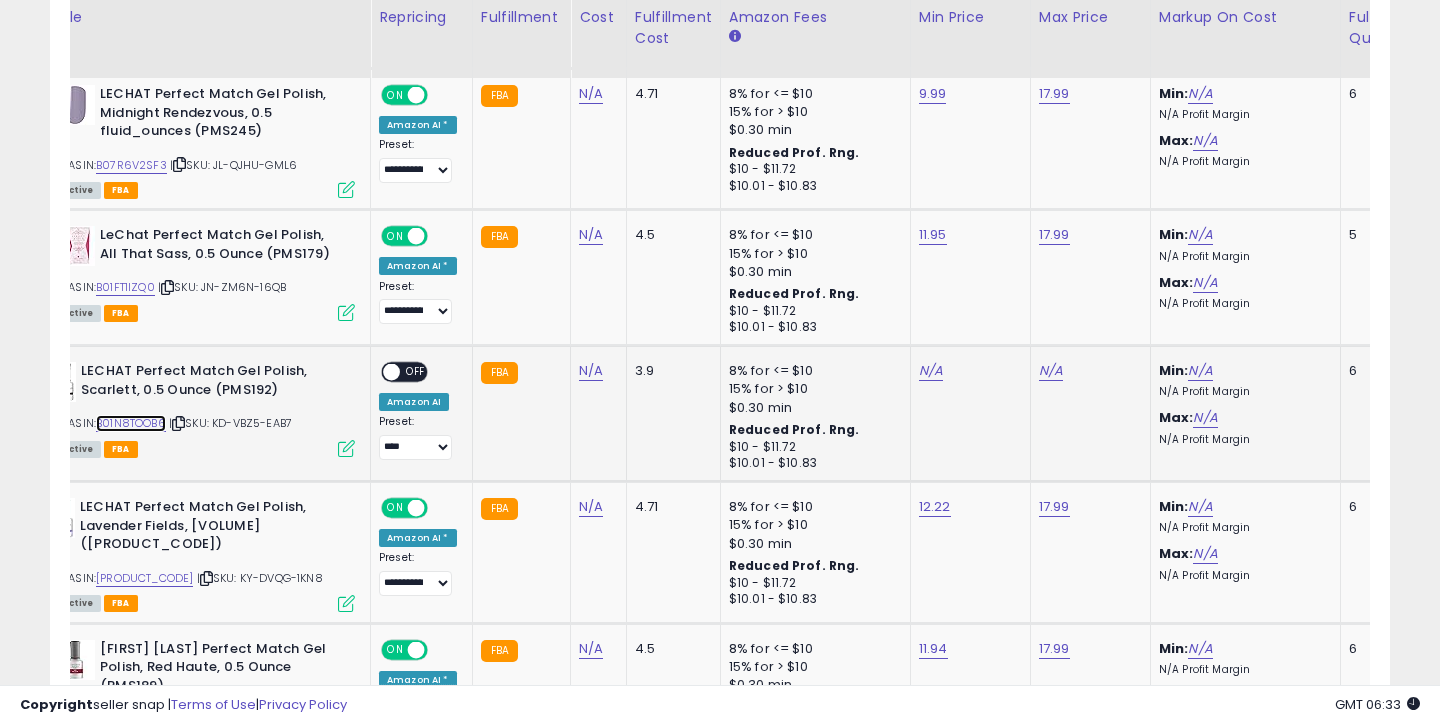 click on "B01N8TOOB6" at bounding box center [131, 423] 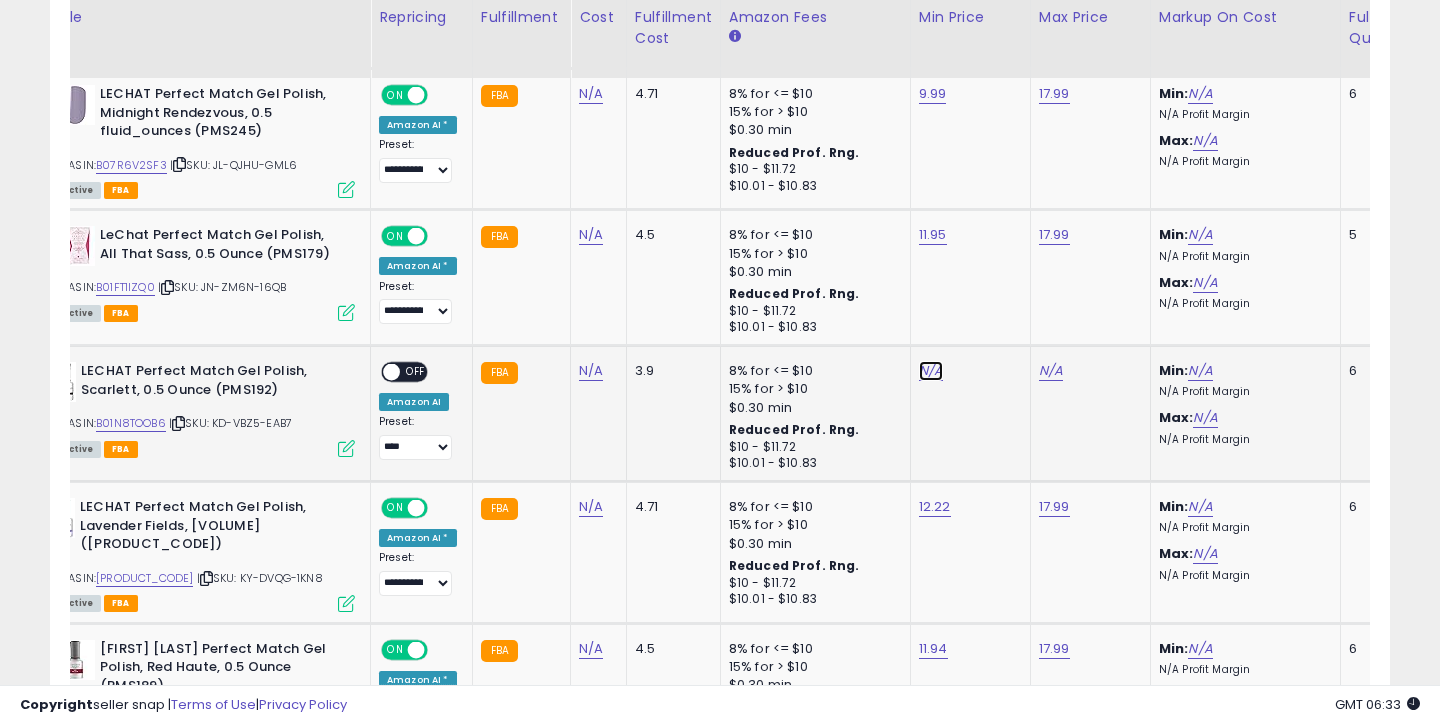 click on "N/A" at bounding box center (931, 371) 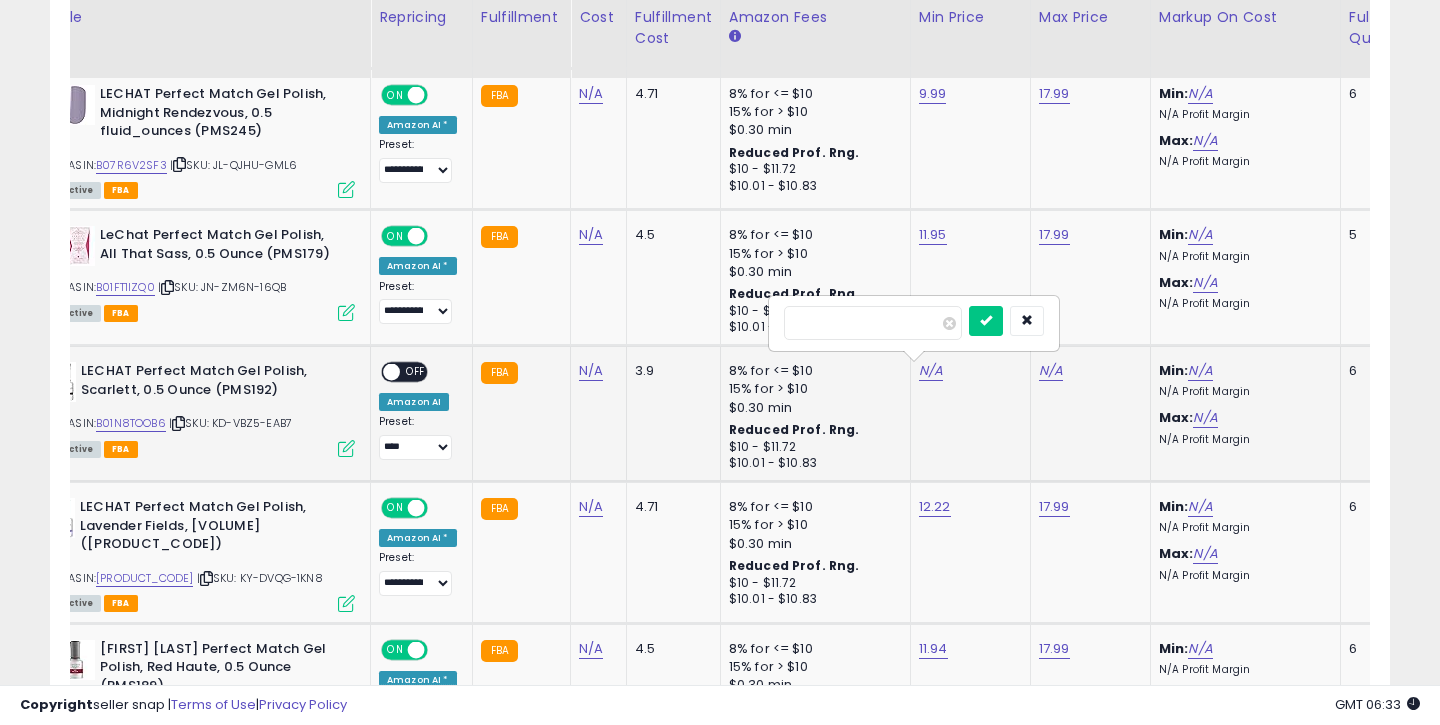 type on "****" 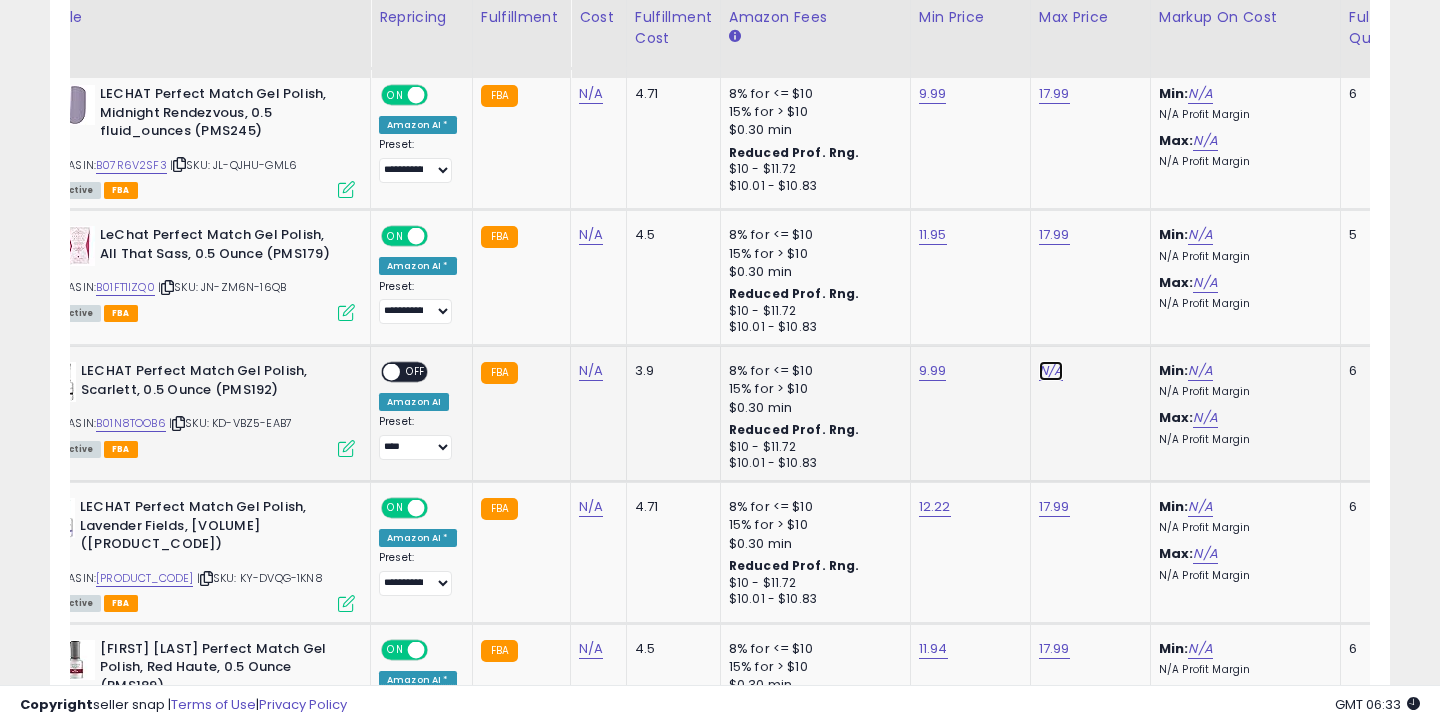 click on "N/A" at bounding box center [1051, 371] 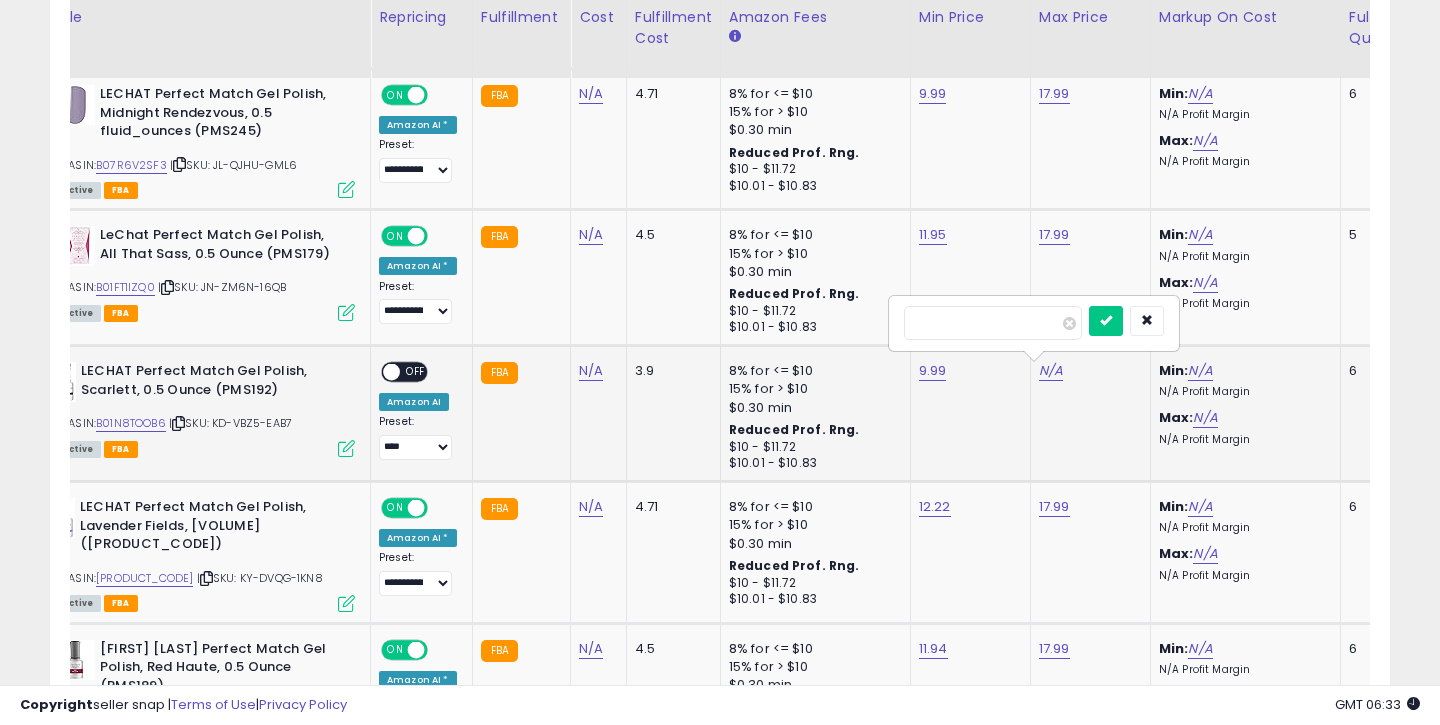 type on "*****" 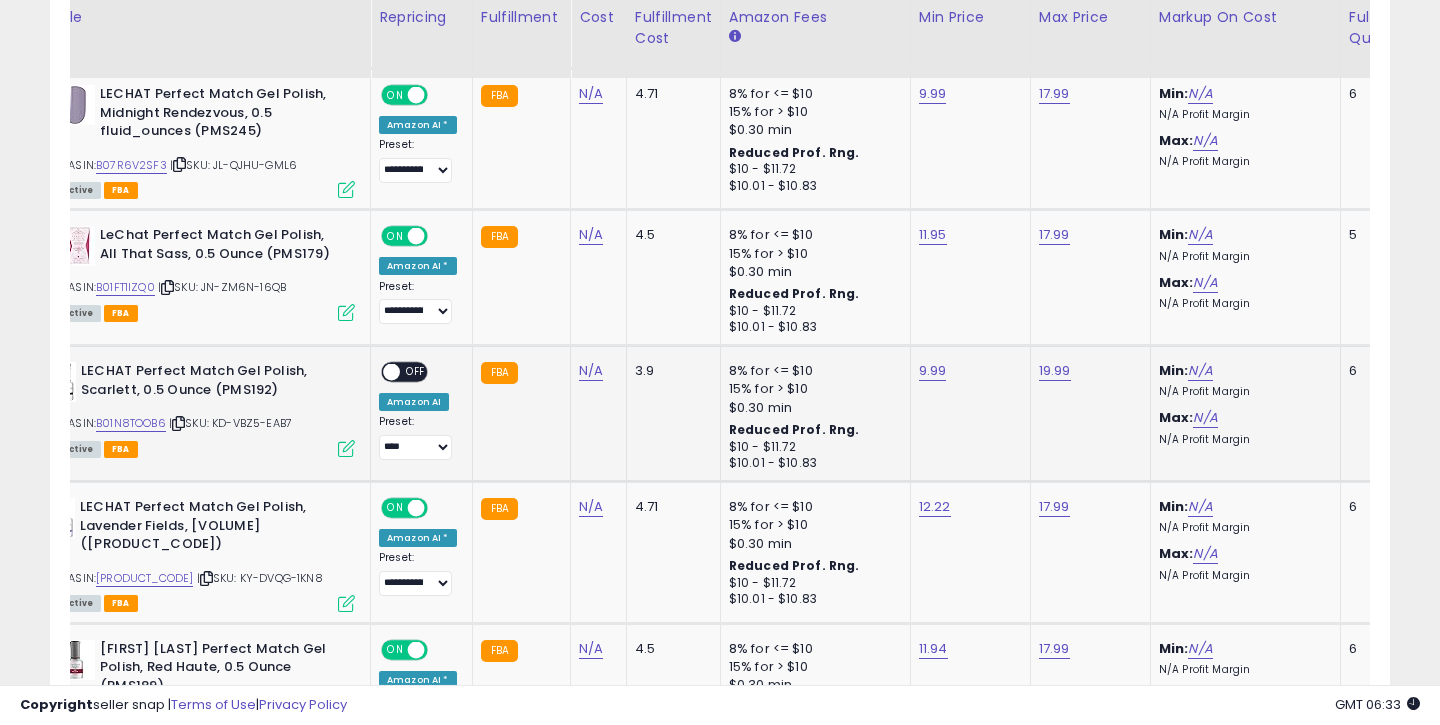 click on "OFF" at bounding box center [416, 372] 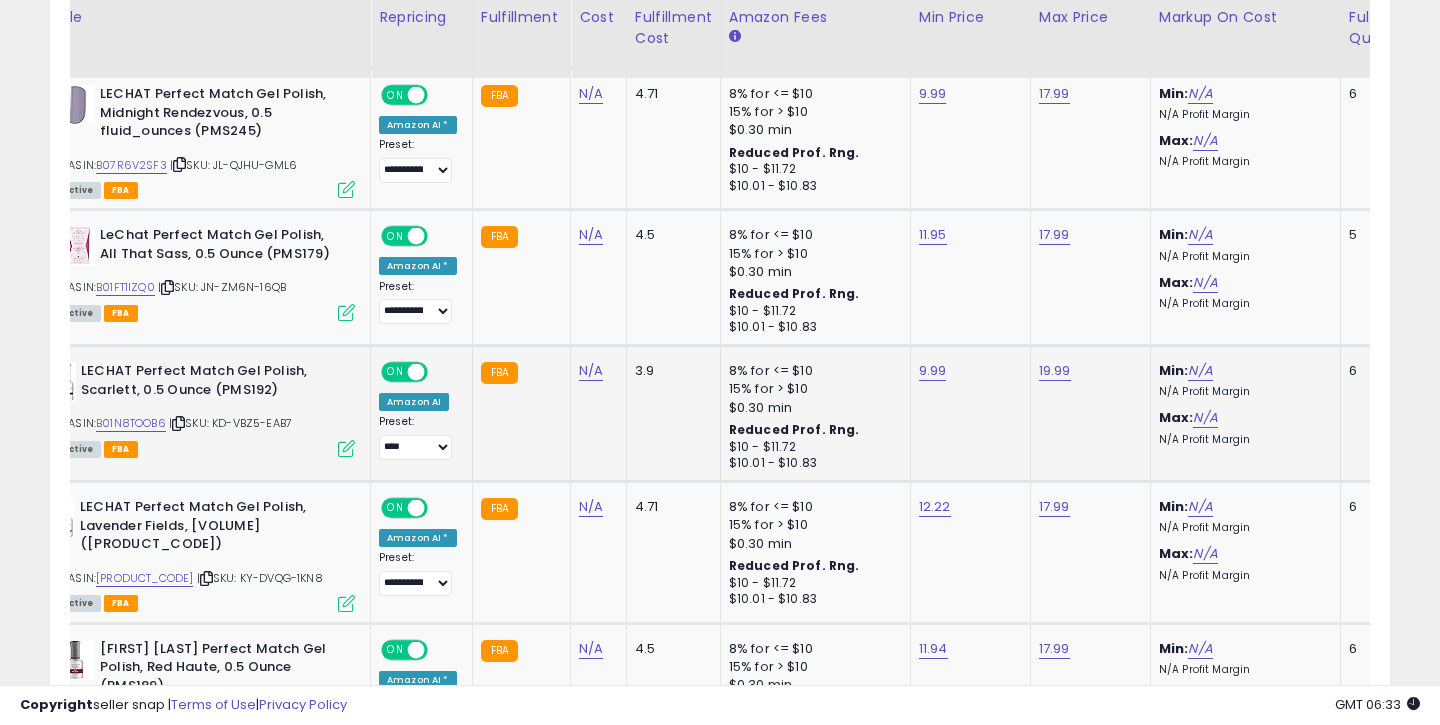 click on "**********" 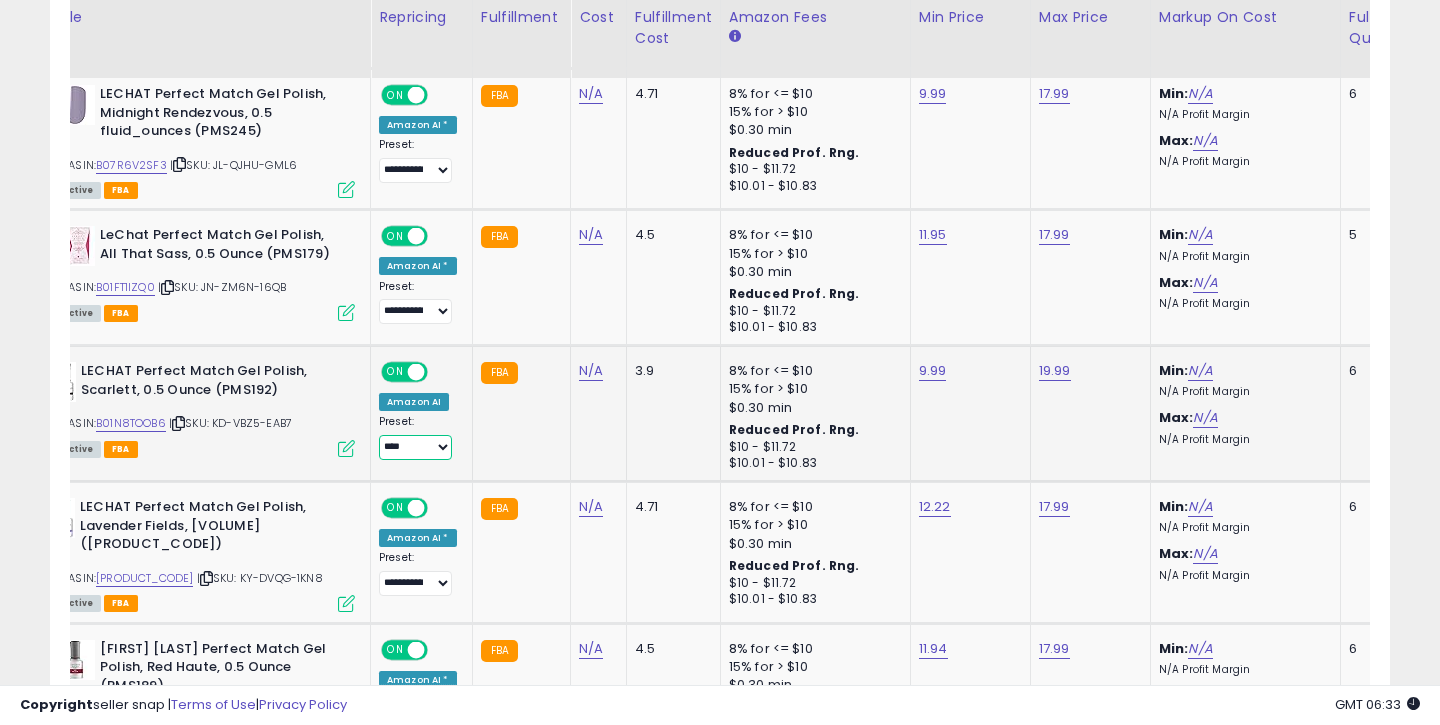 click on "**********" at bounding box center [415, 447] 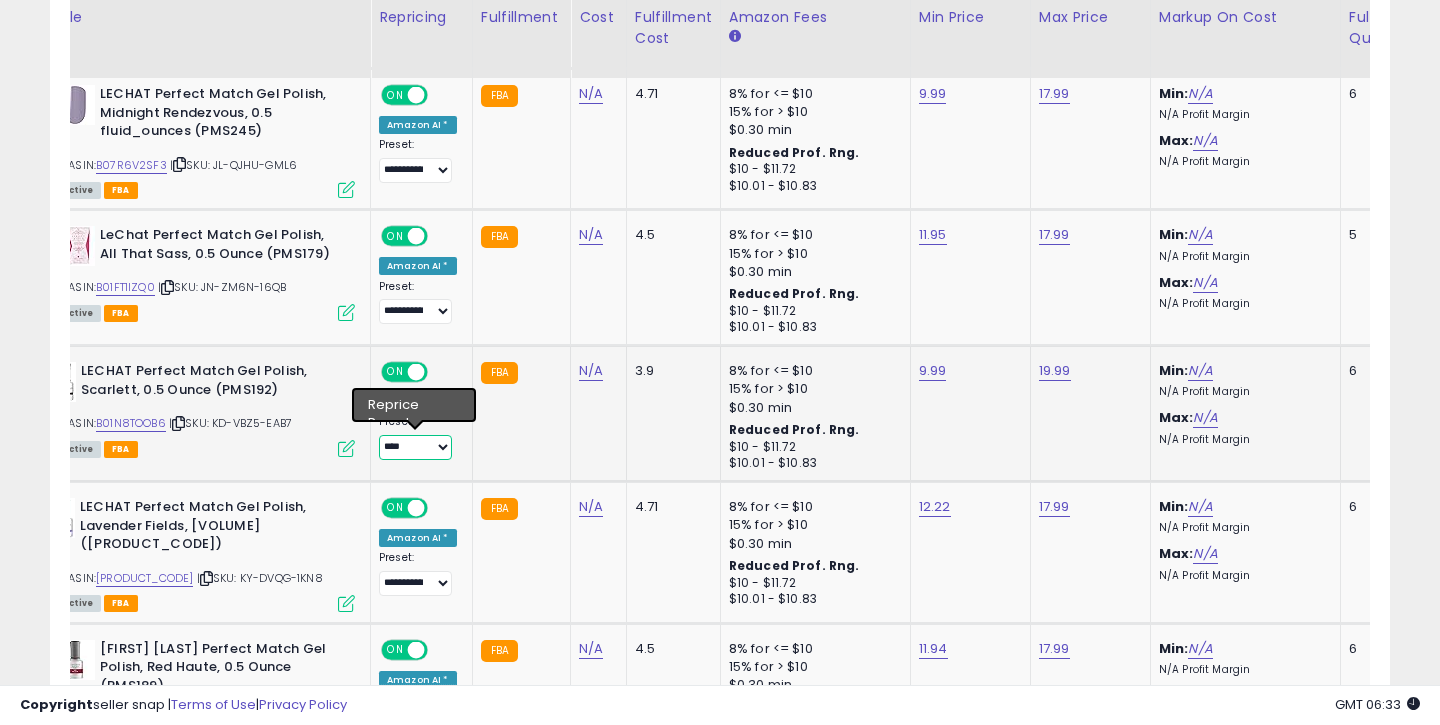 select on "**********" 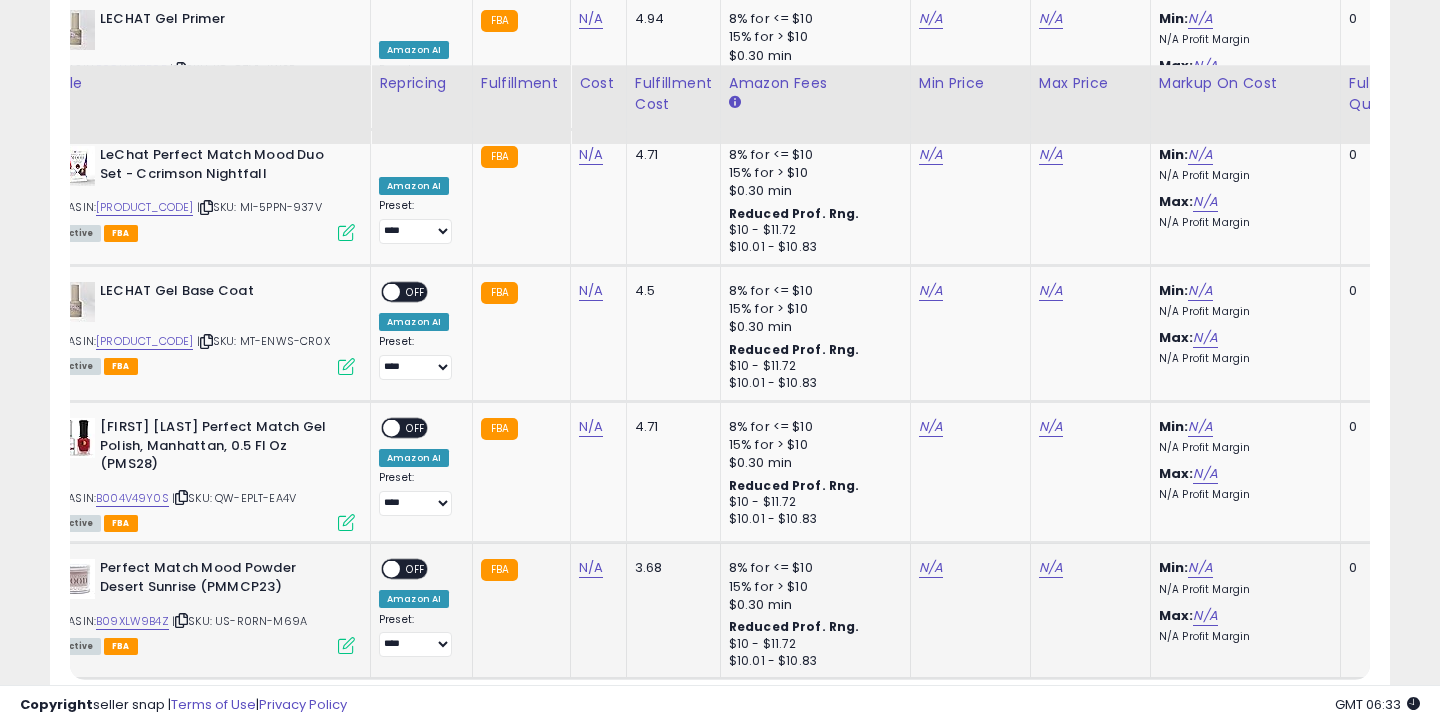 scroll, scrollTop: 3883, scrollLeft: 0, axis: vertical 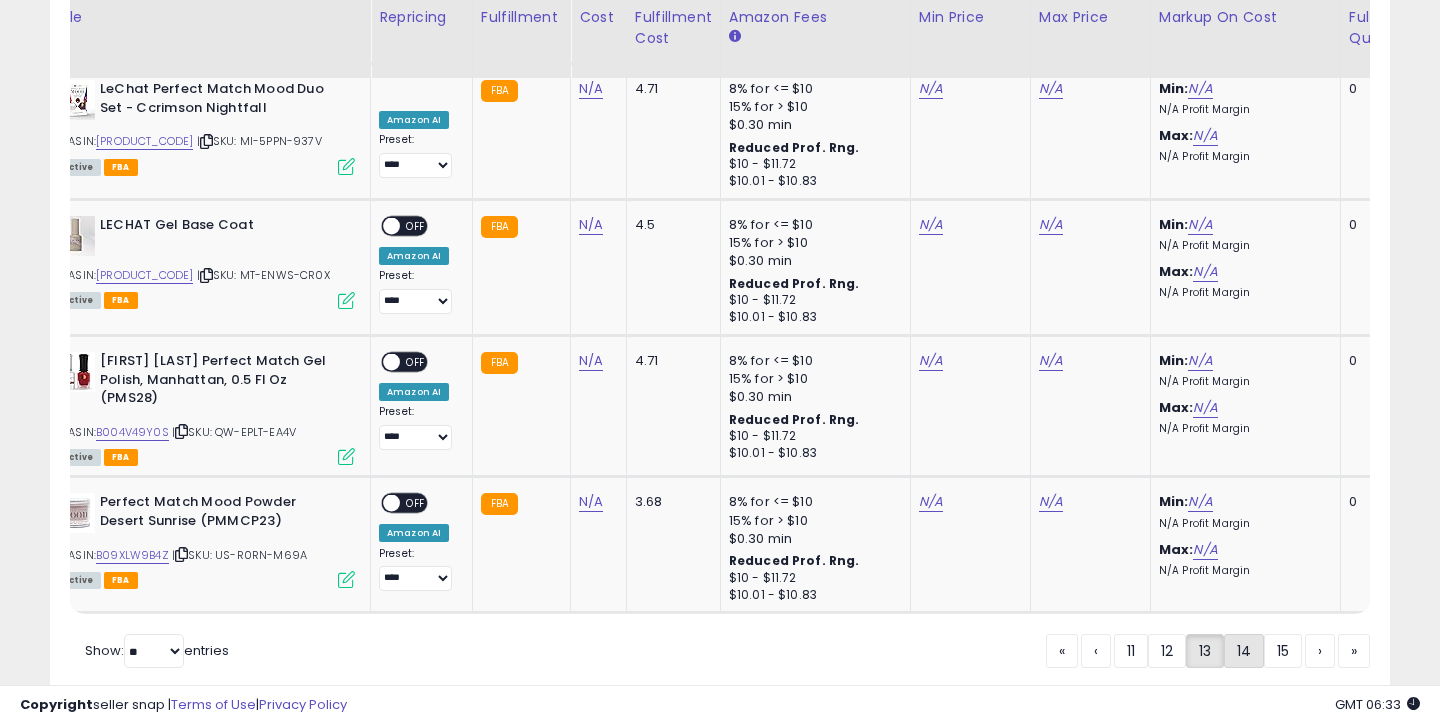 click on "14" 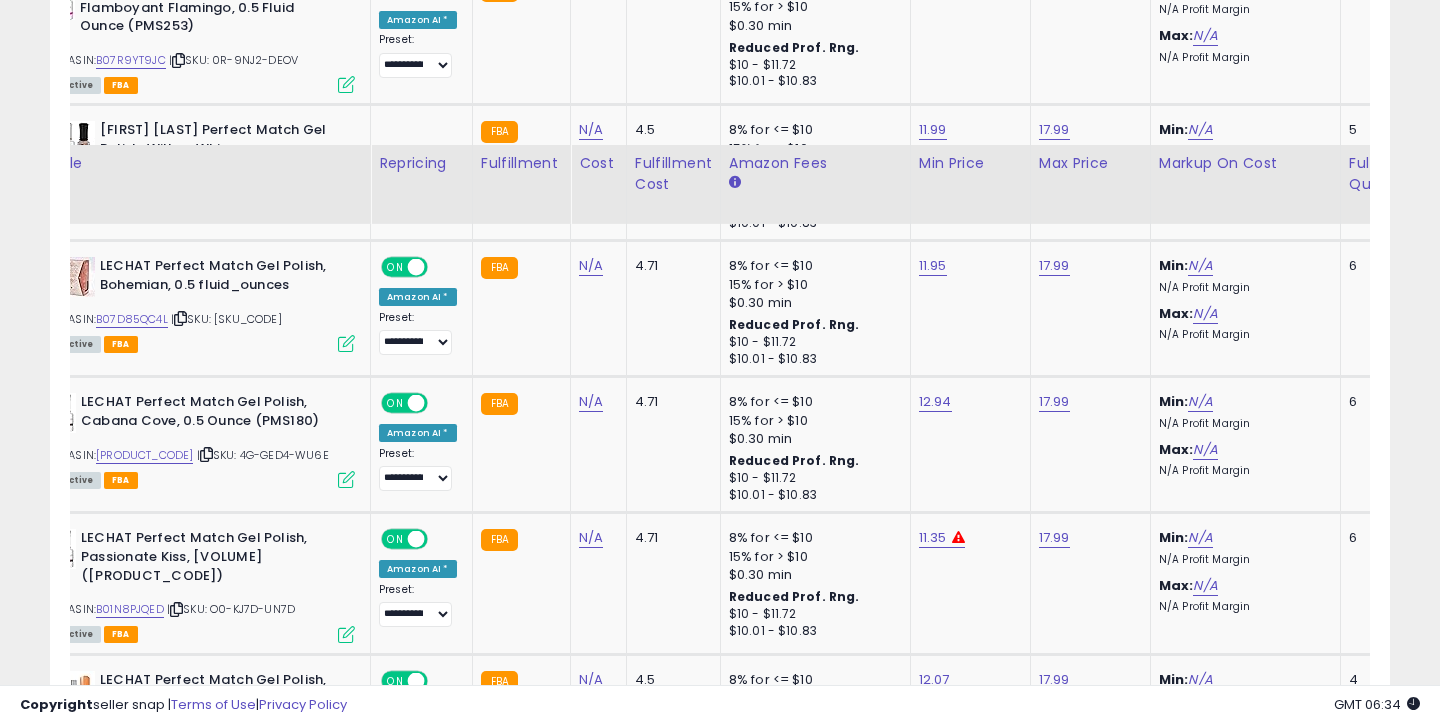 scroll, scrollTop: 3939, scrollLeft: 0, axis: vertical 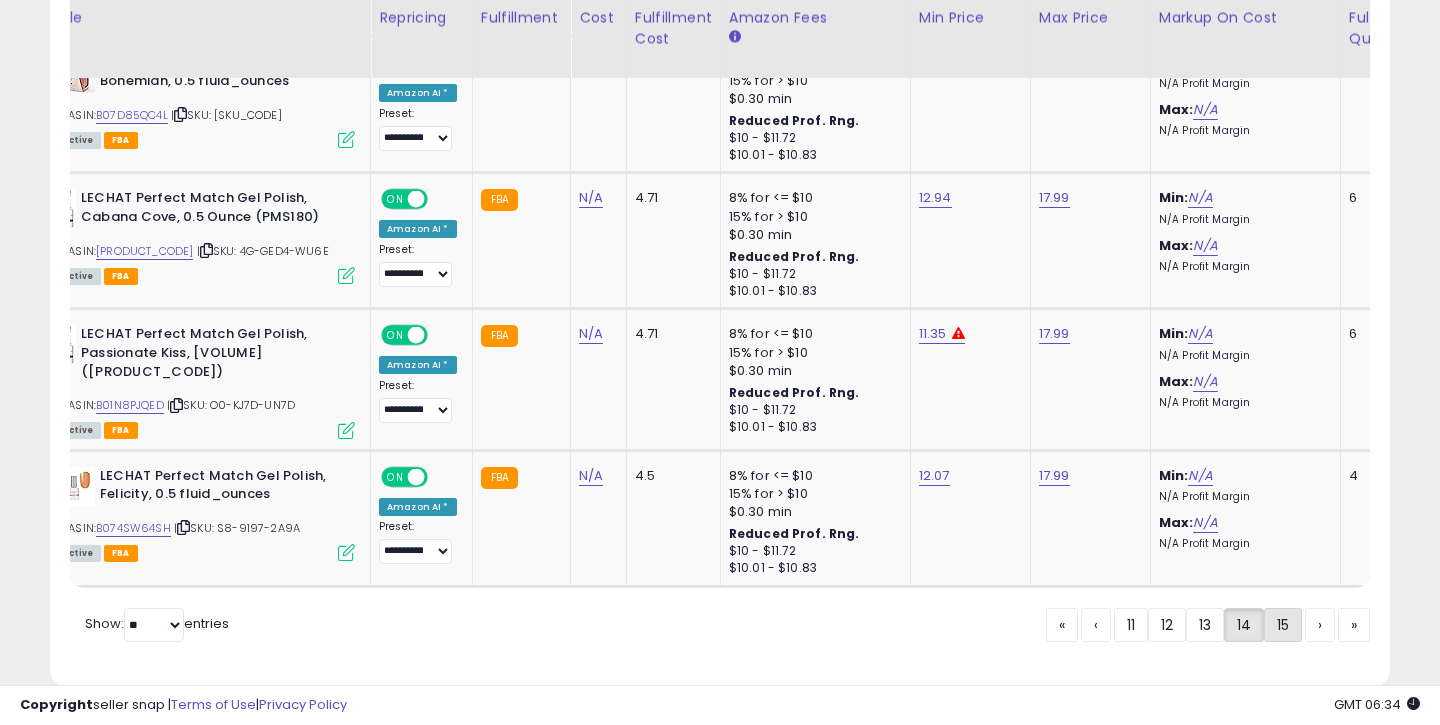 click on "15" 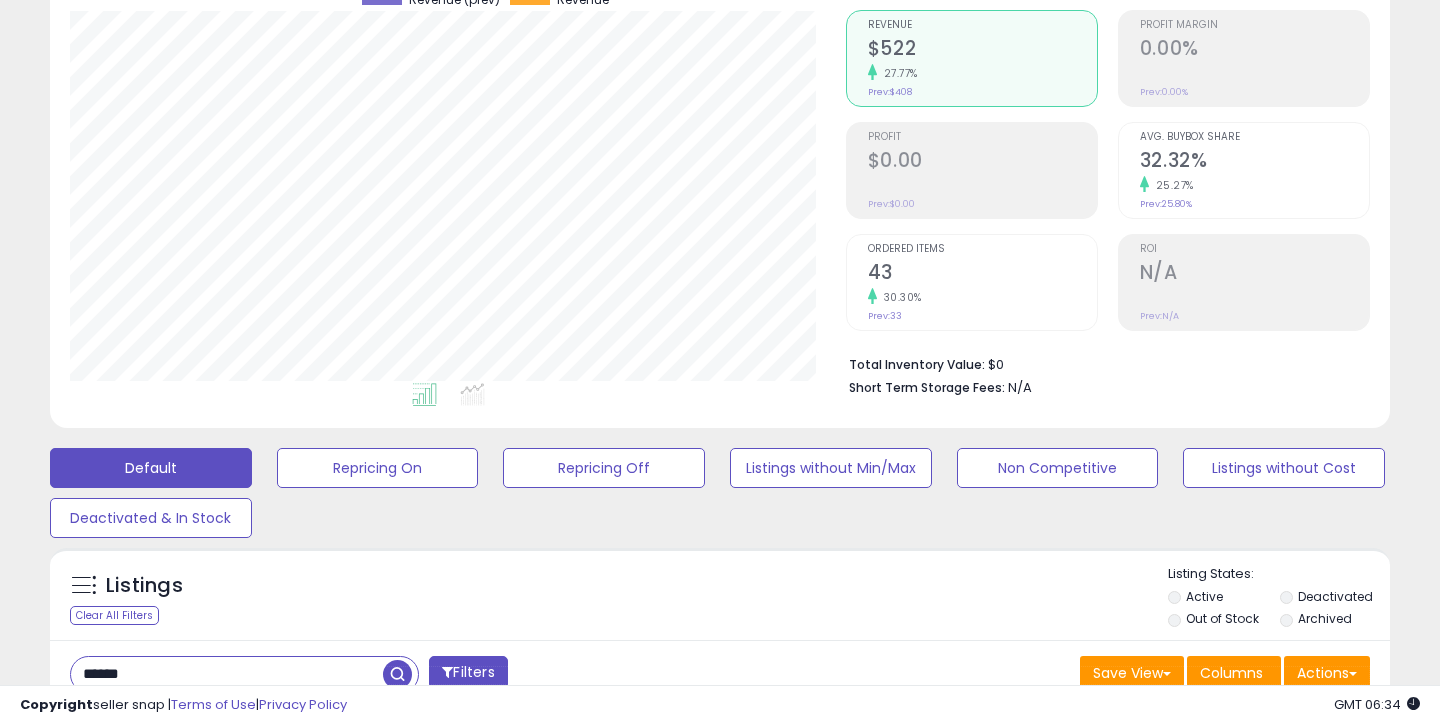 scroll, scrollTop: 428, scrollLeft: 0, axis: vertical 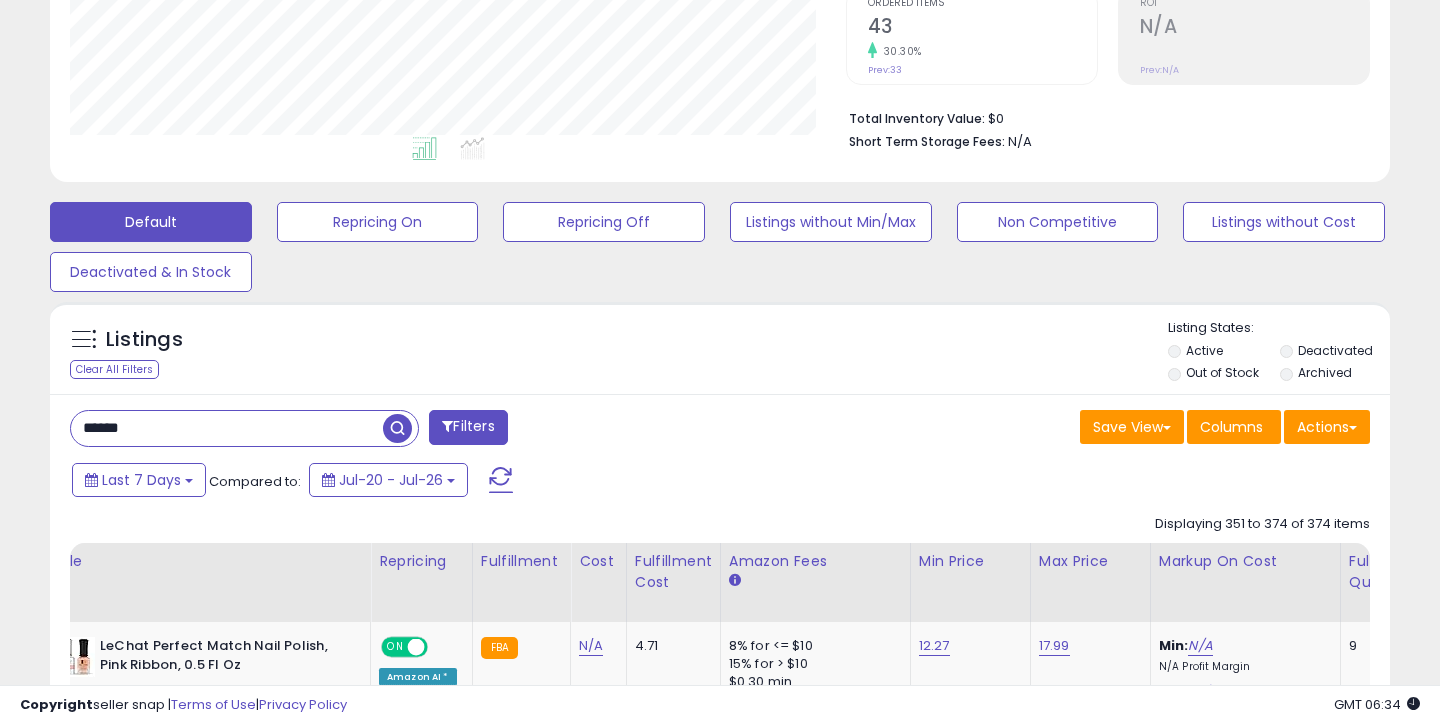 click on "******" at bounding box center (227, 428) 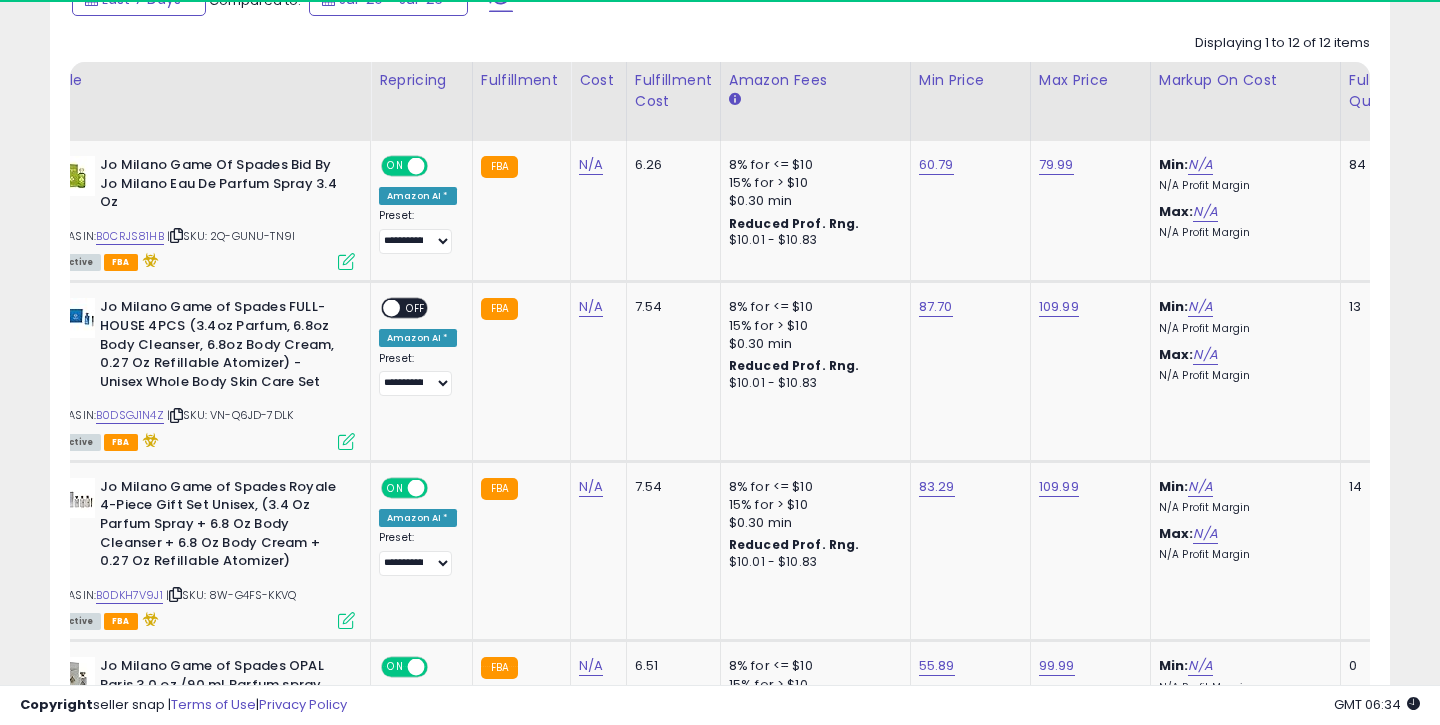 scroll, scrollTop: 910, scrollLeft: 0, axis: vertical 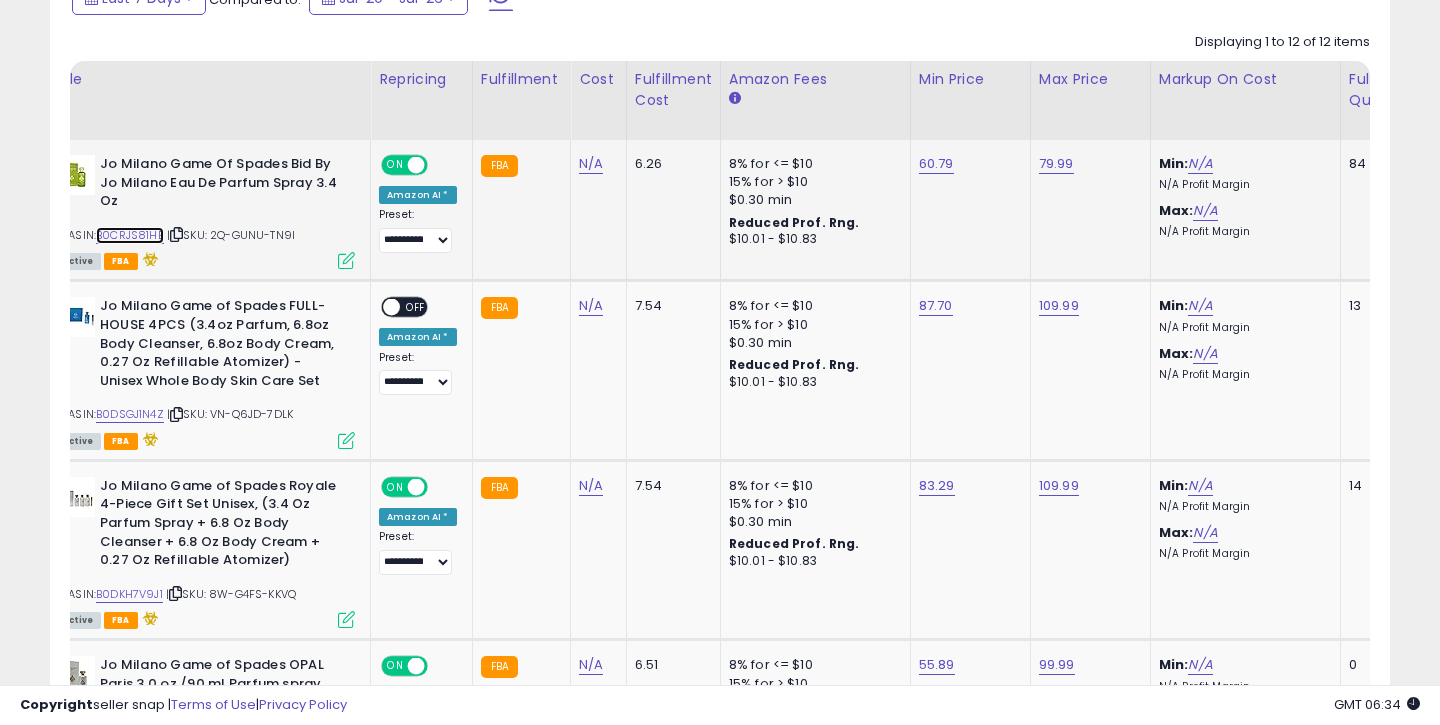 click on "B0CRJS81HB" at bounding box center (130, 235) 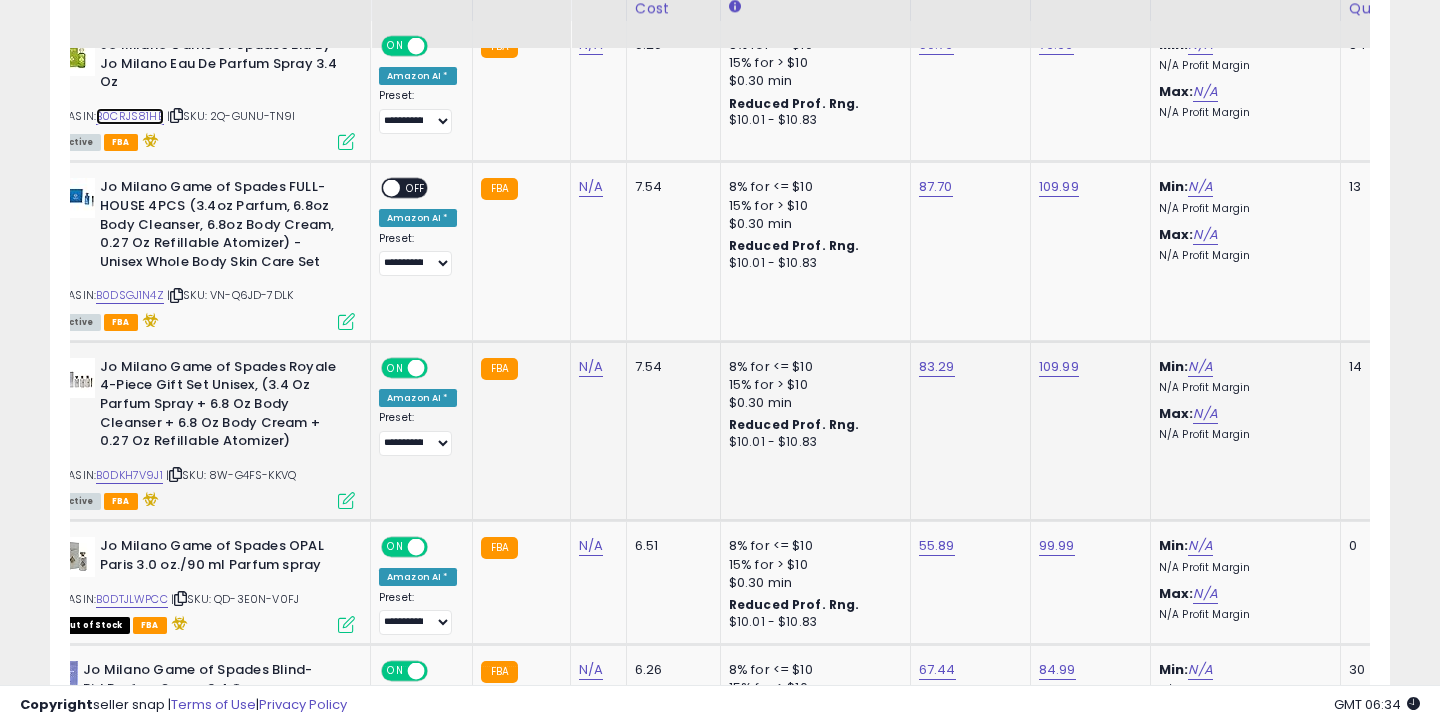 scroll, scrollTop: 1057, scrollLeft: 0, axis: vertical 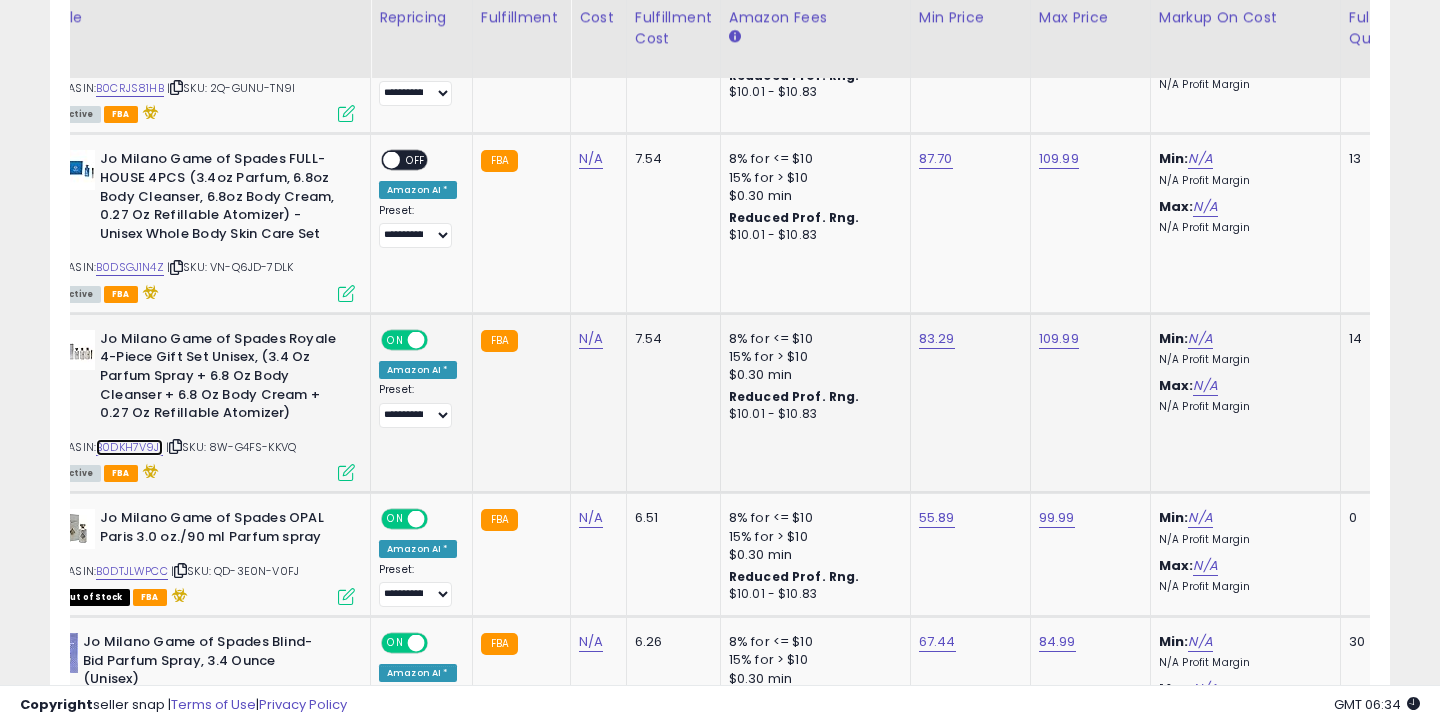 click on "B0DKH7V9J1" at bounding box center (129, 447) 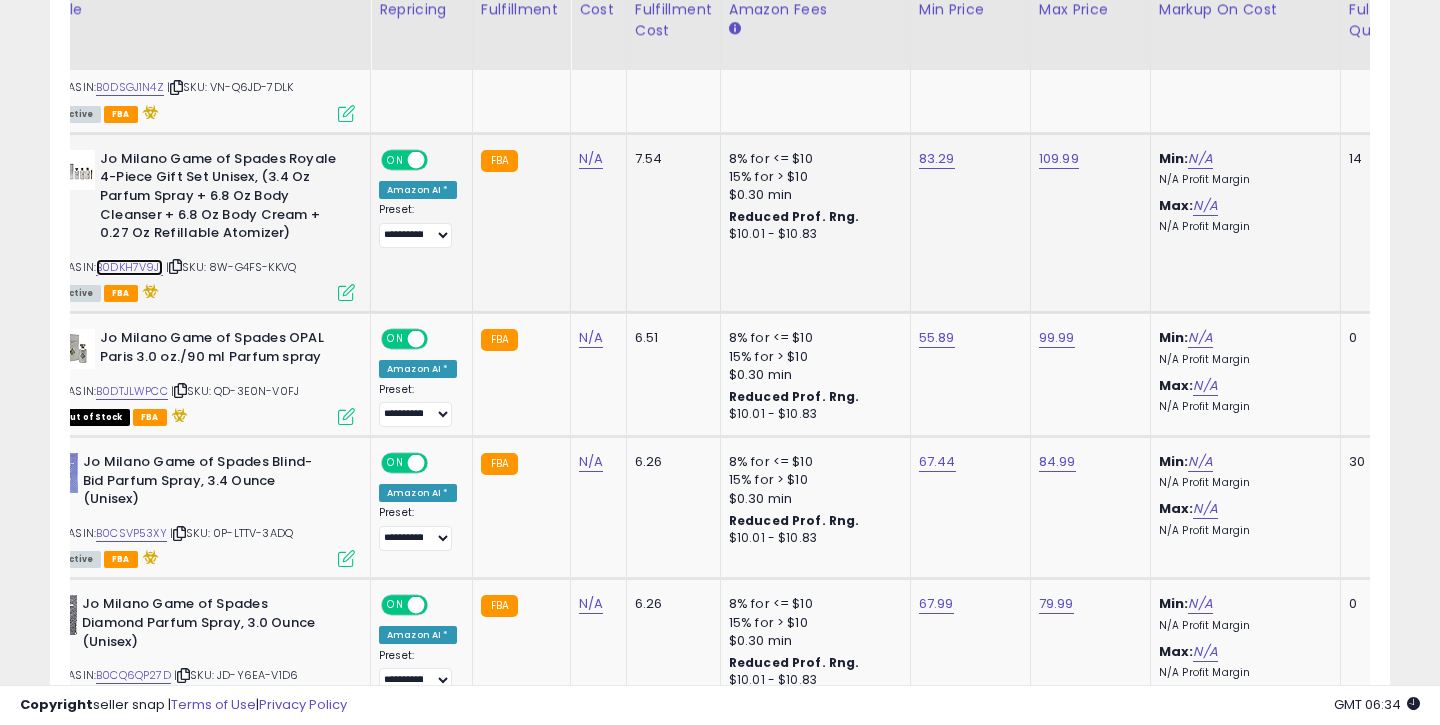 scroll, scrollTop: 1255, scrollLeft: 0, axis: vertical 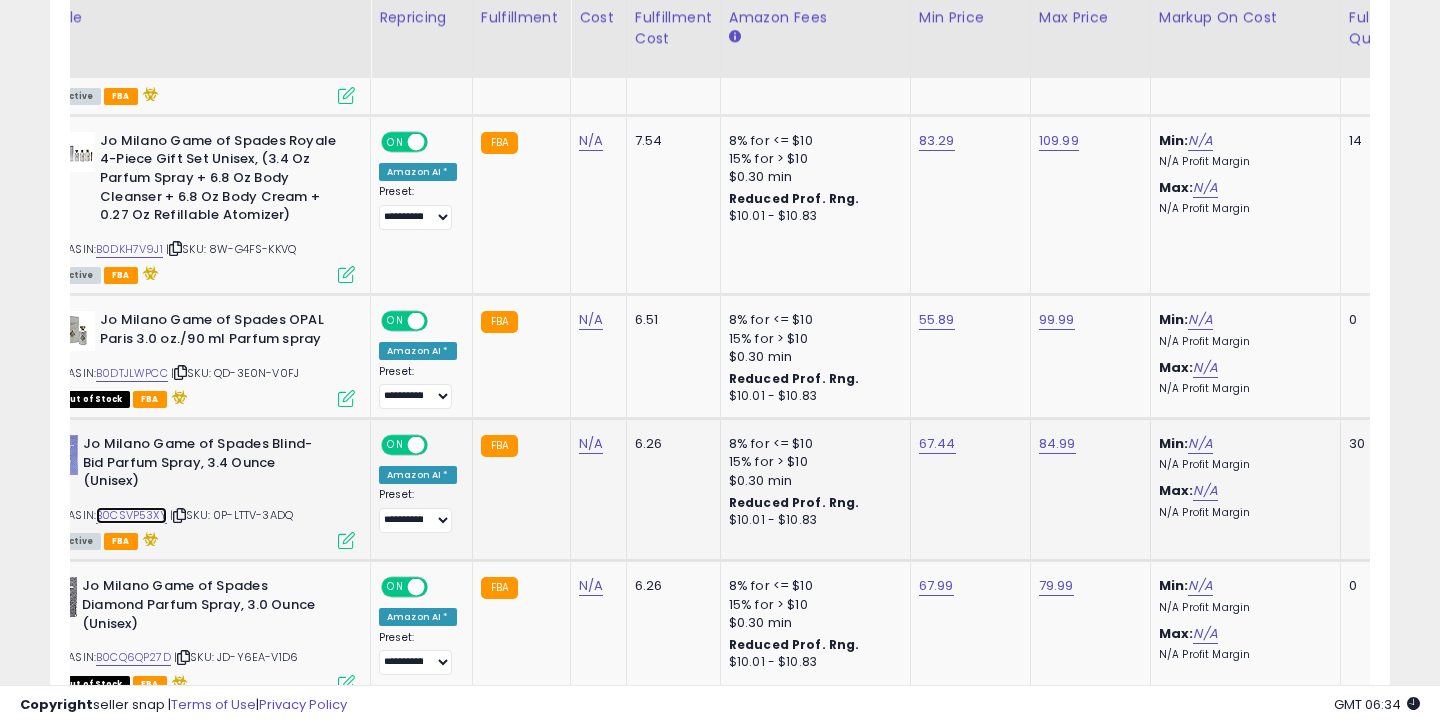 click on "B0CSVP53XY" at bounding box center (131, 515) 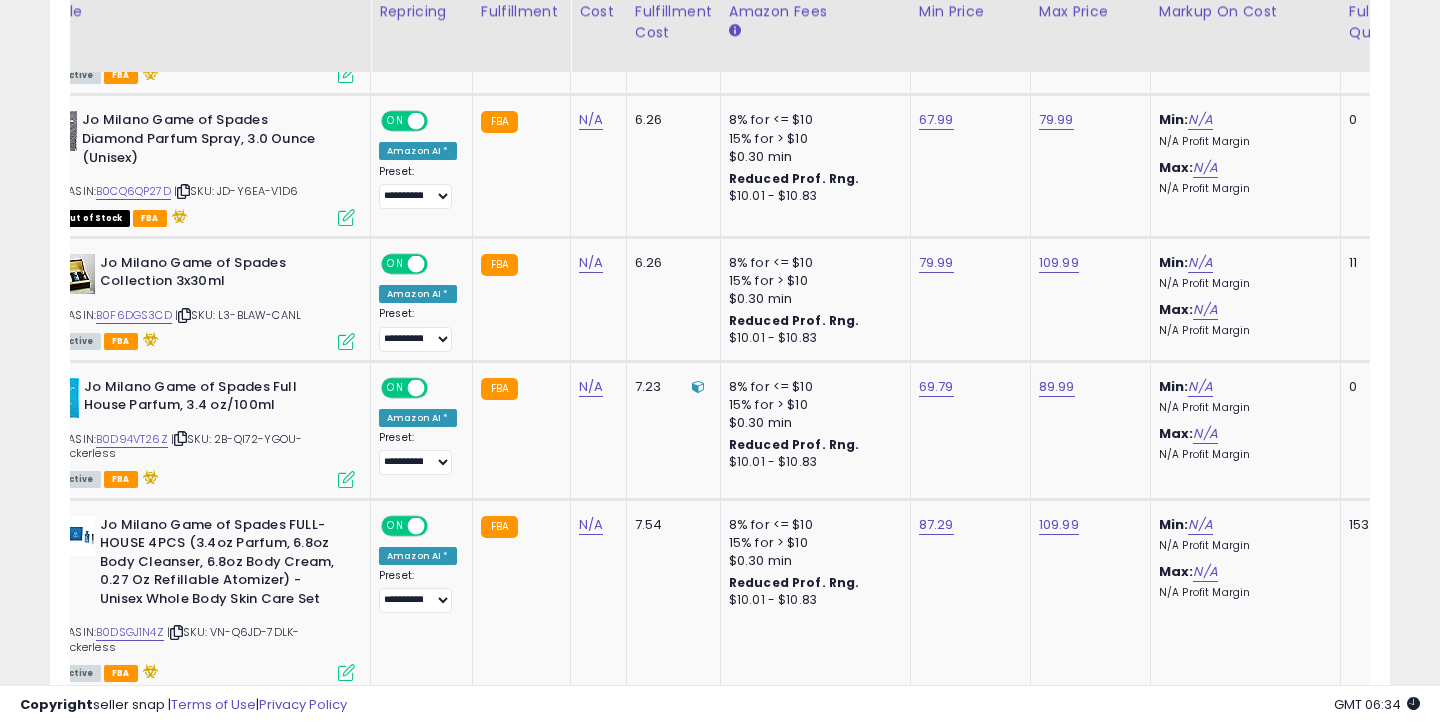 scroll, scrollTop: 1724, scrollLeft: 0, axis: vertical 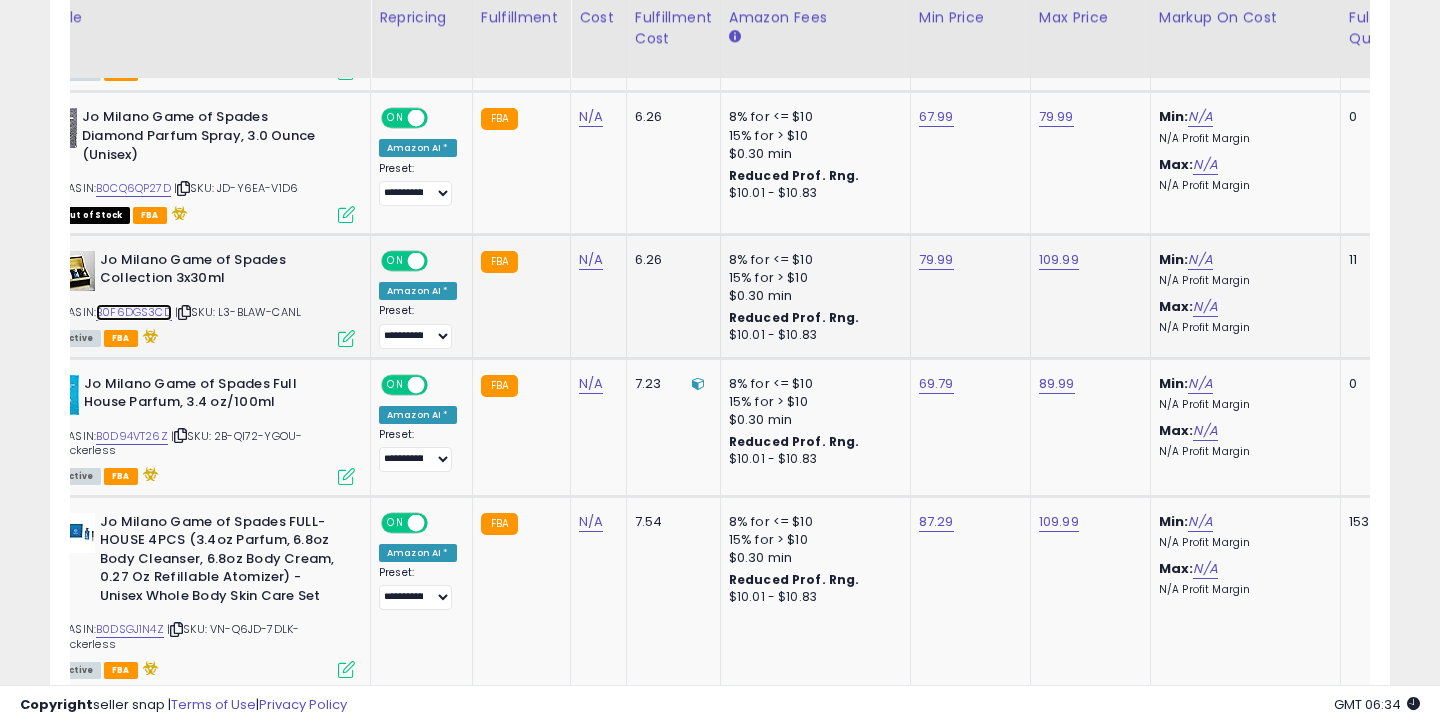 click on "B0F6DGS3CD" at bounding box center (134, 312) 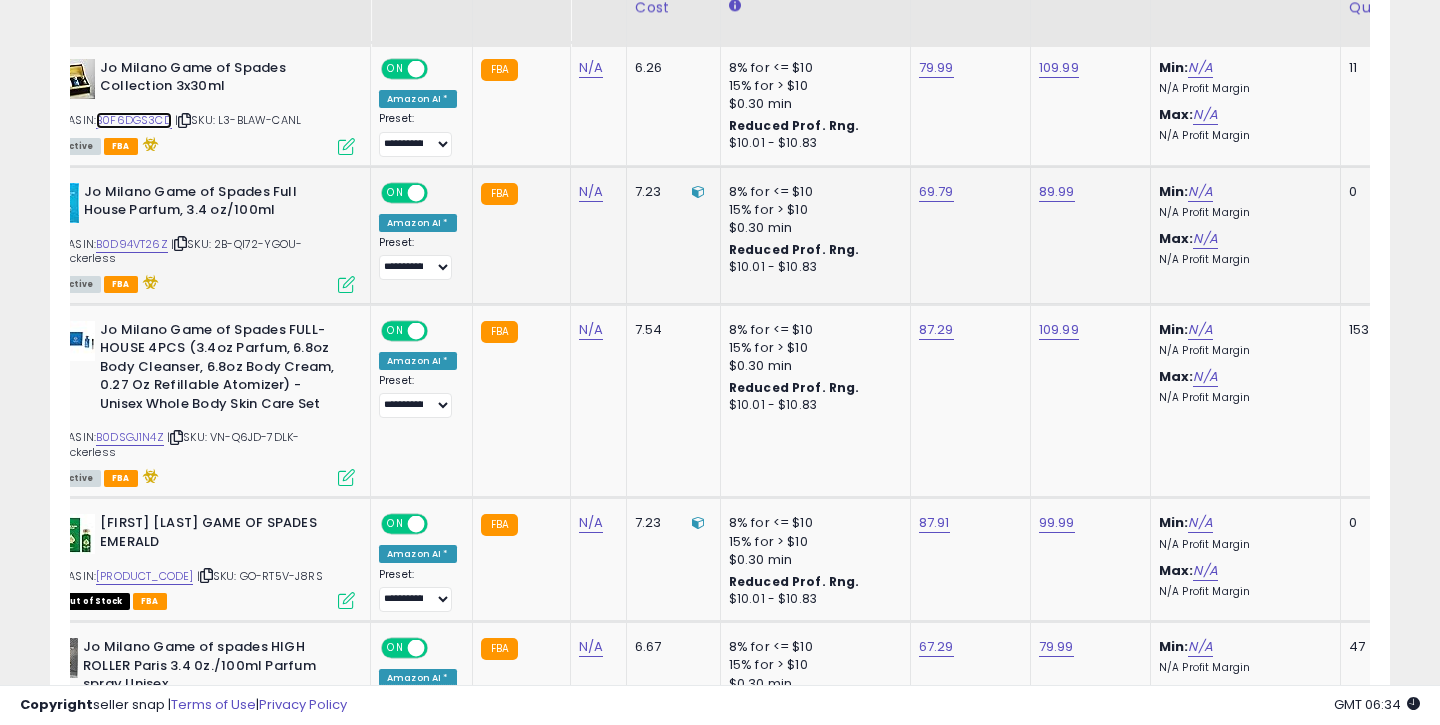 scroll, scrollTop: 1933, scrollLeft: 0, axis: vertical 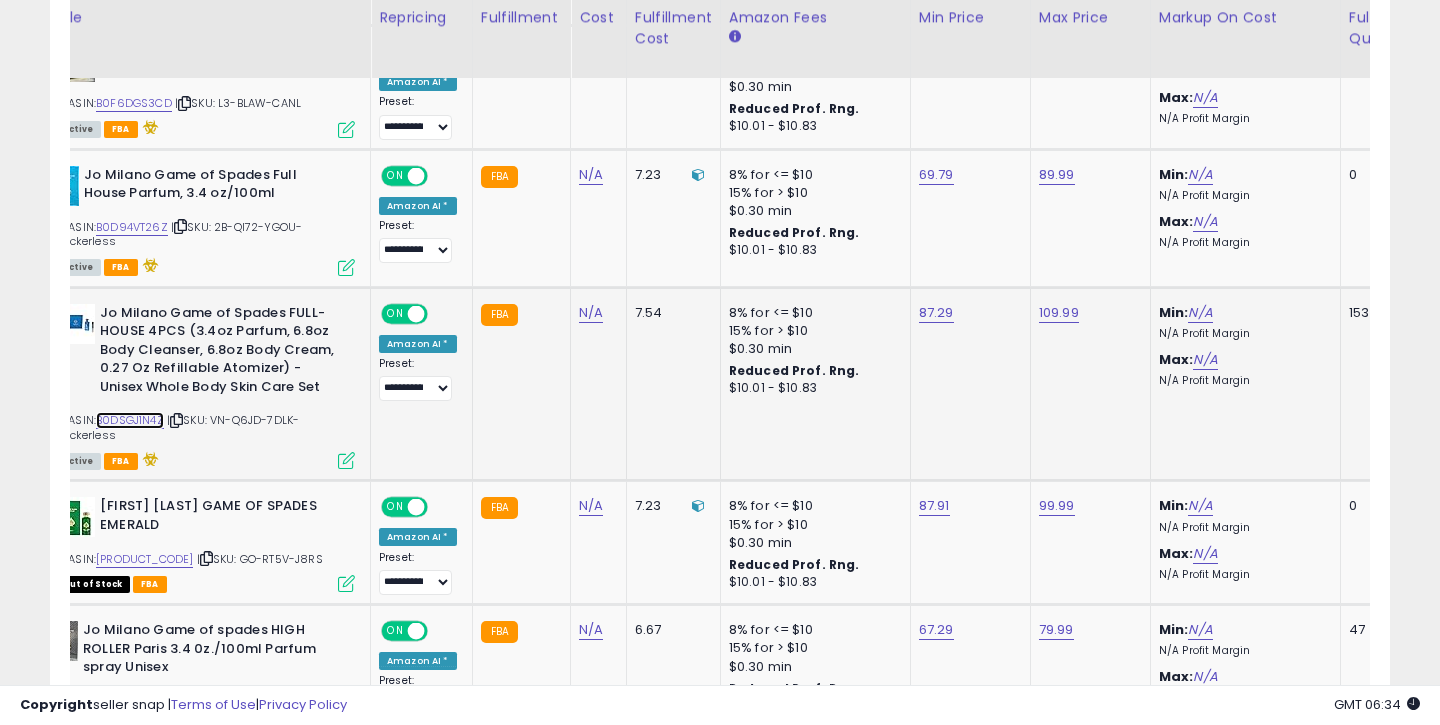 click on "B0DSGJ1N4Z" at bounding box center (130, 420) 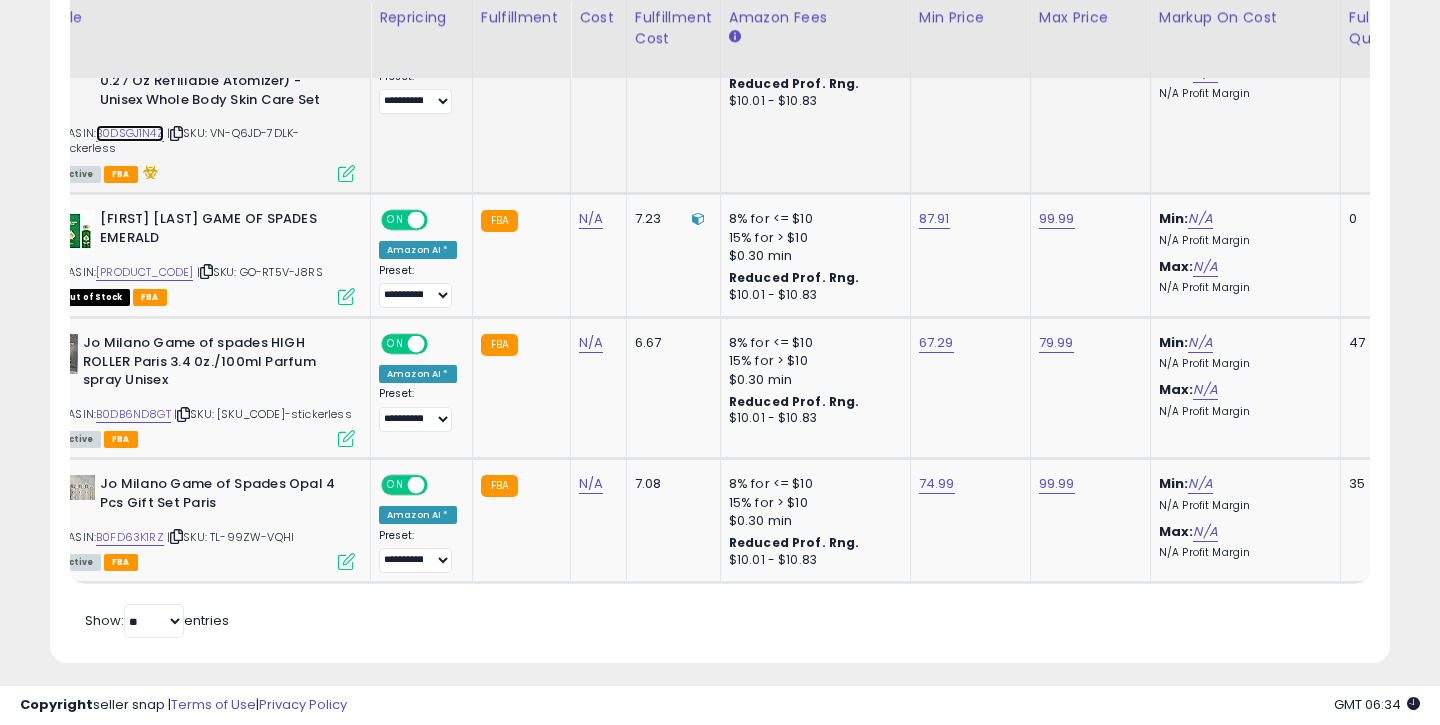 scroll, scrollTop: 2253, scrollLeft: 0, axis: vertical 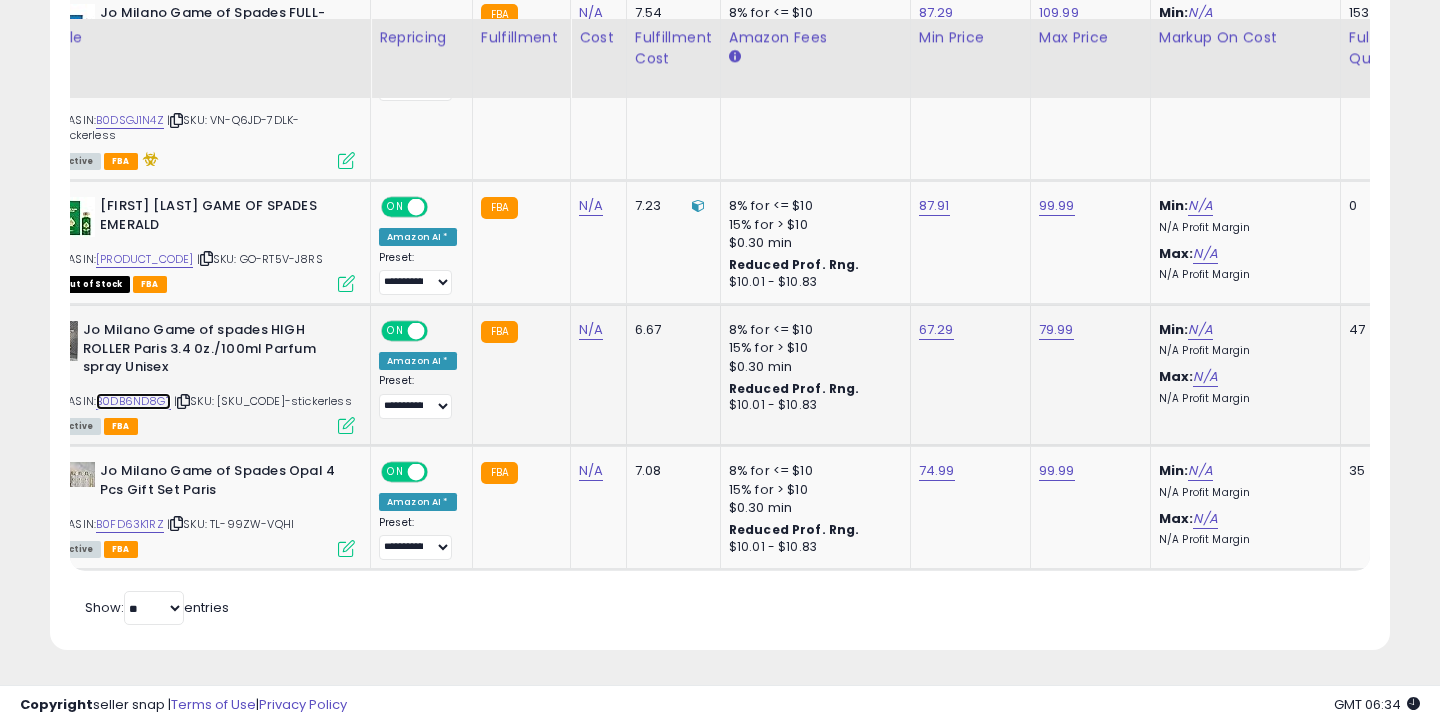 click on "B0DB6ND8GT" at bounding box center (133, 401) 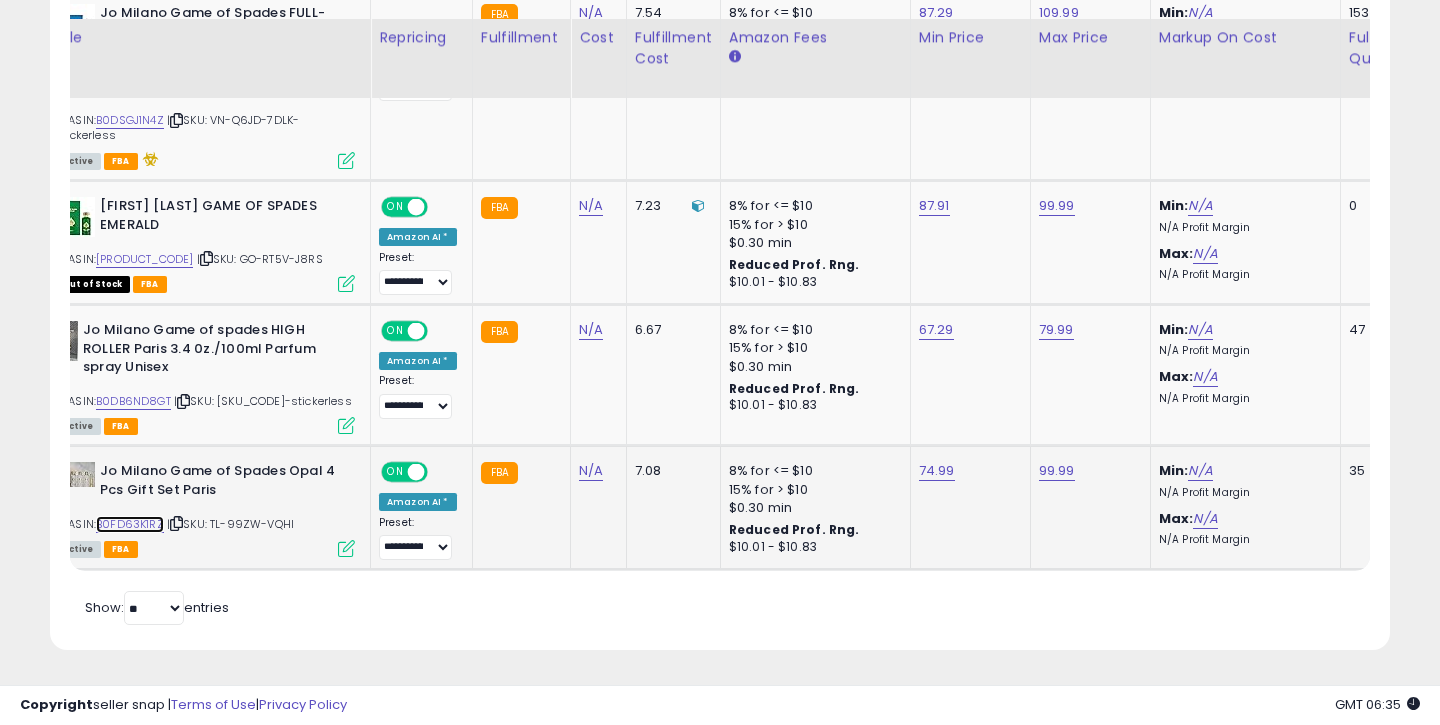 click on "B0FD63K1RZ" at bounding box center (130, 524) 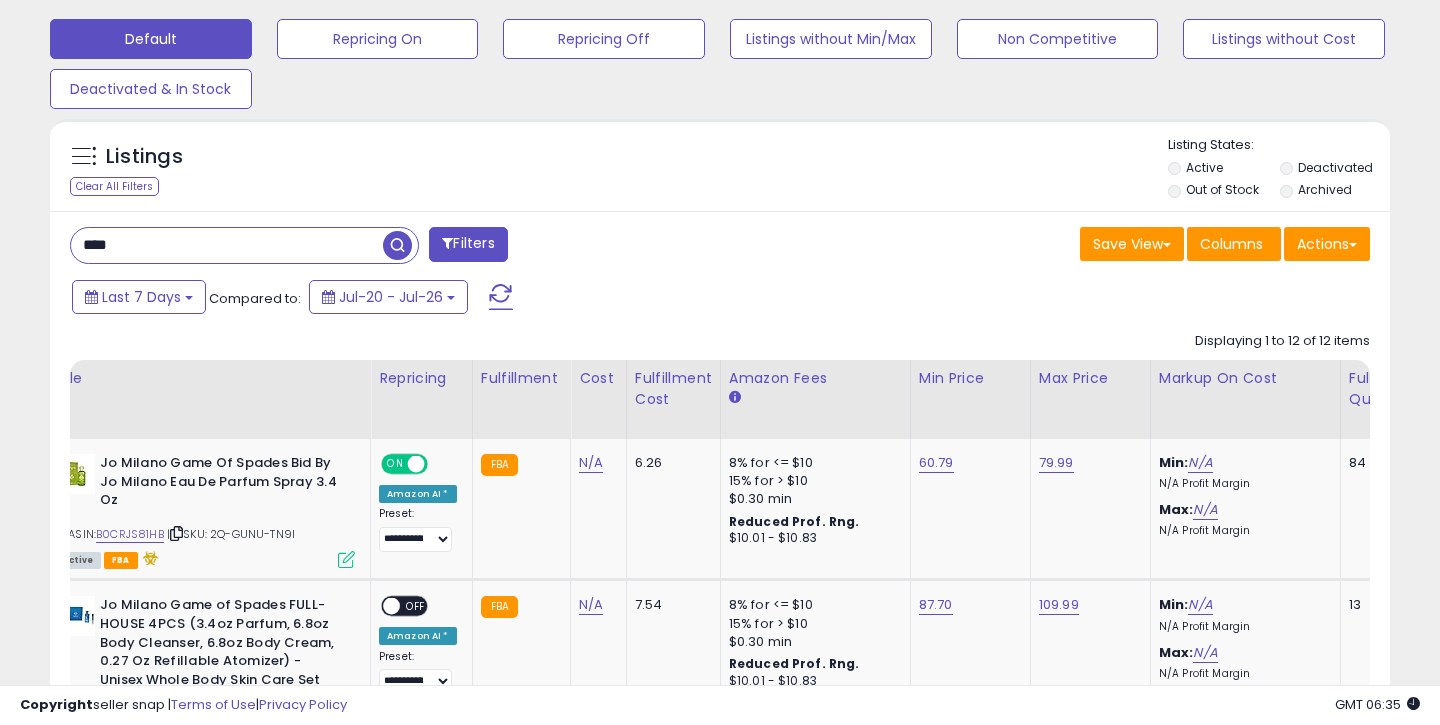 scroll, scrollTop: 483, scrollLeft: 0, axis: vertical 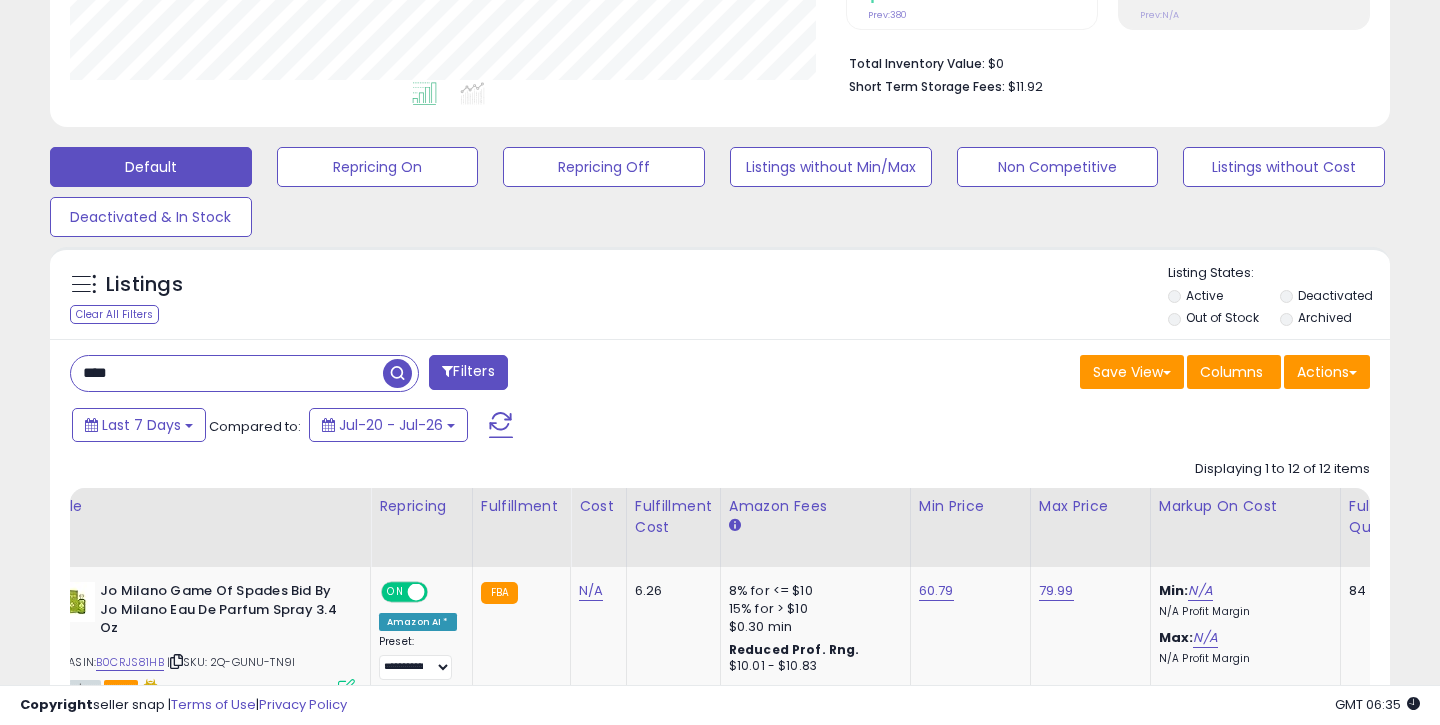 click on "****" at bounding box center [227, 373] 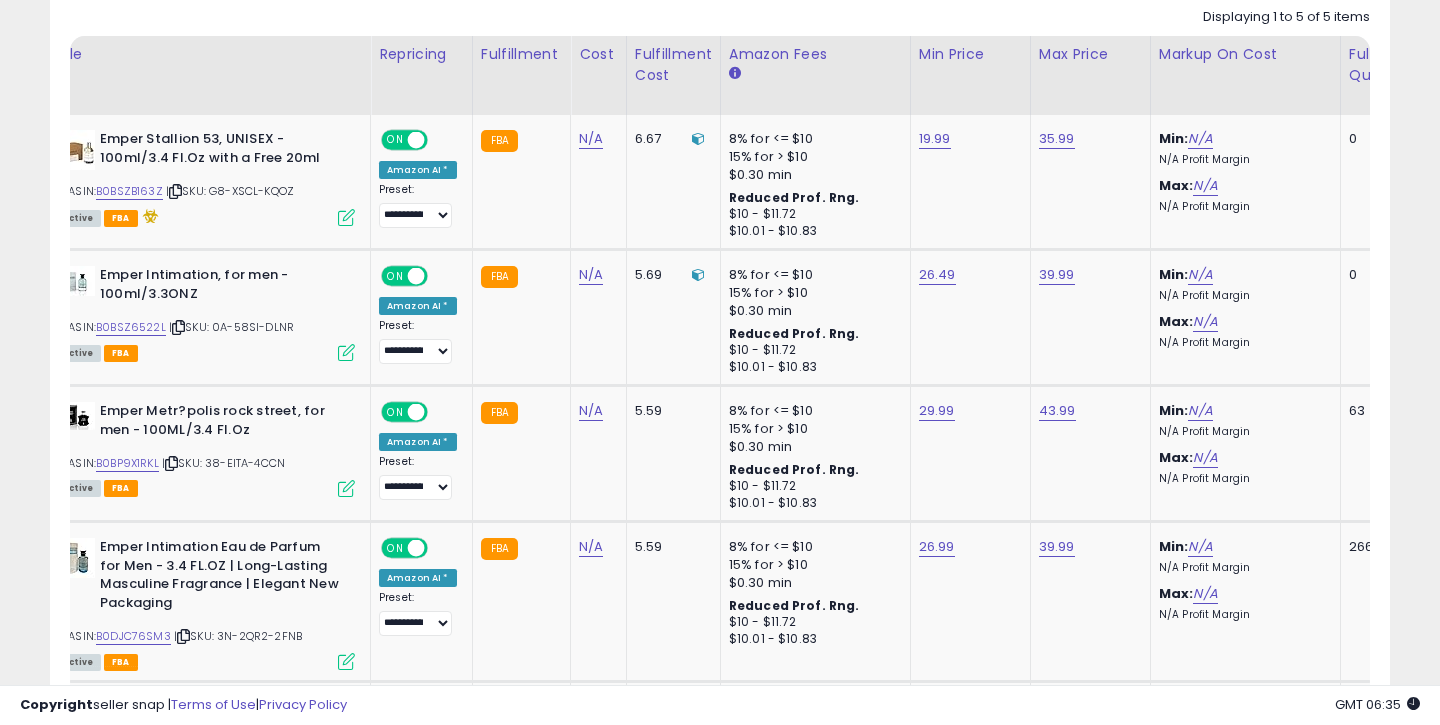 scroll, scrollTop: 946, scrollLeft: 0, axis: vertical 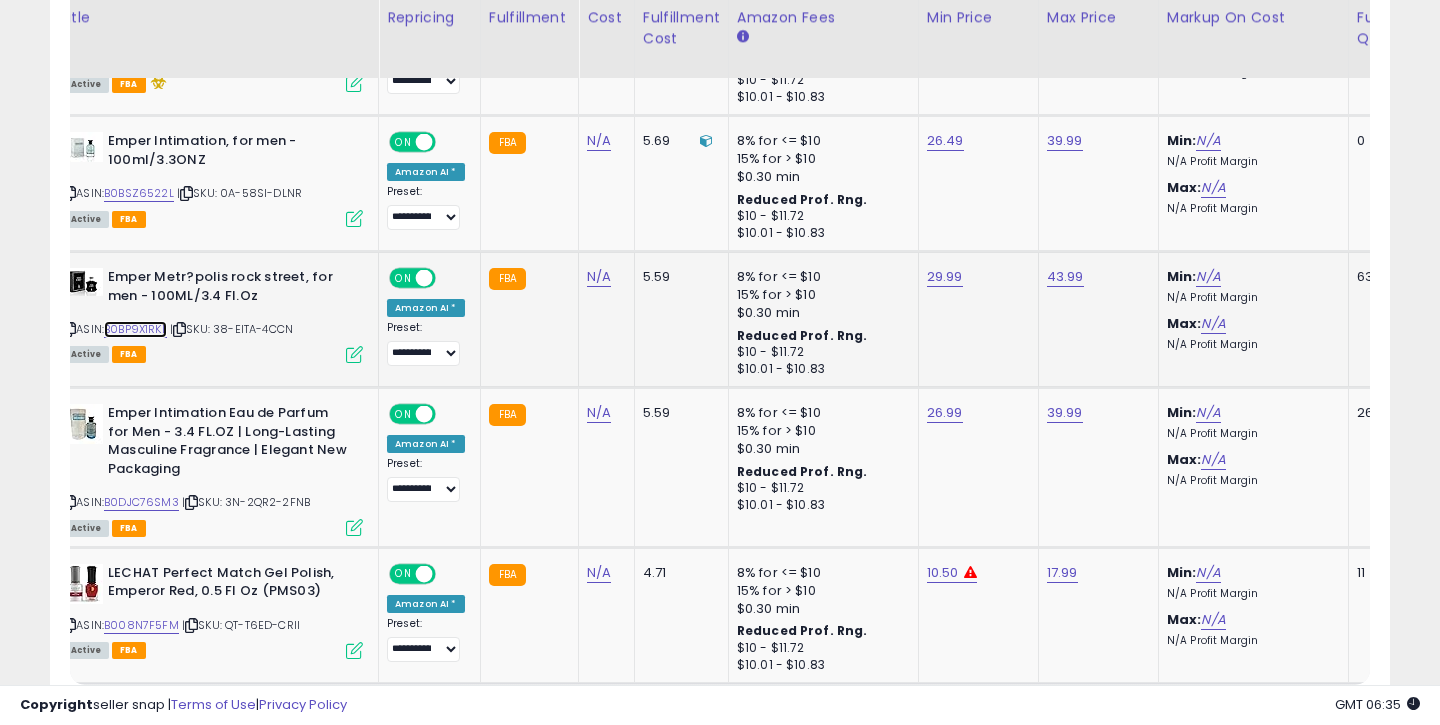 click on "B0BP9X1RKL" at bounding box center (135, 329) 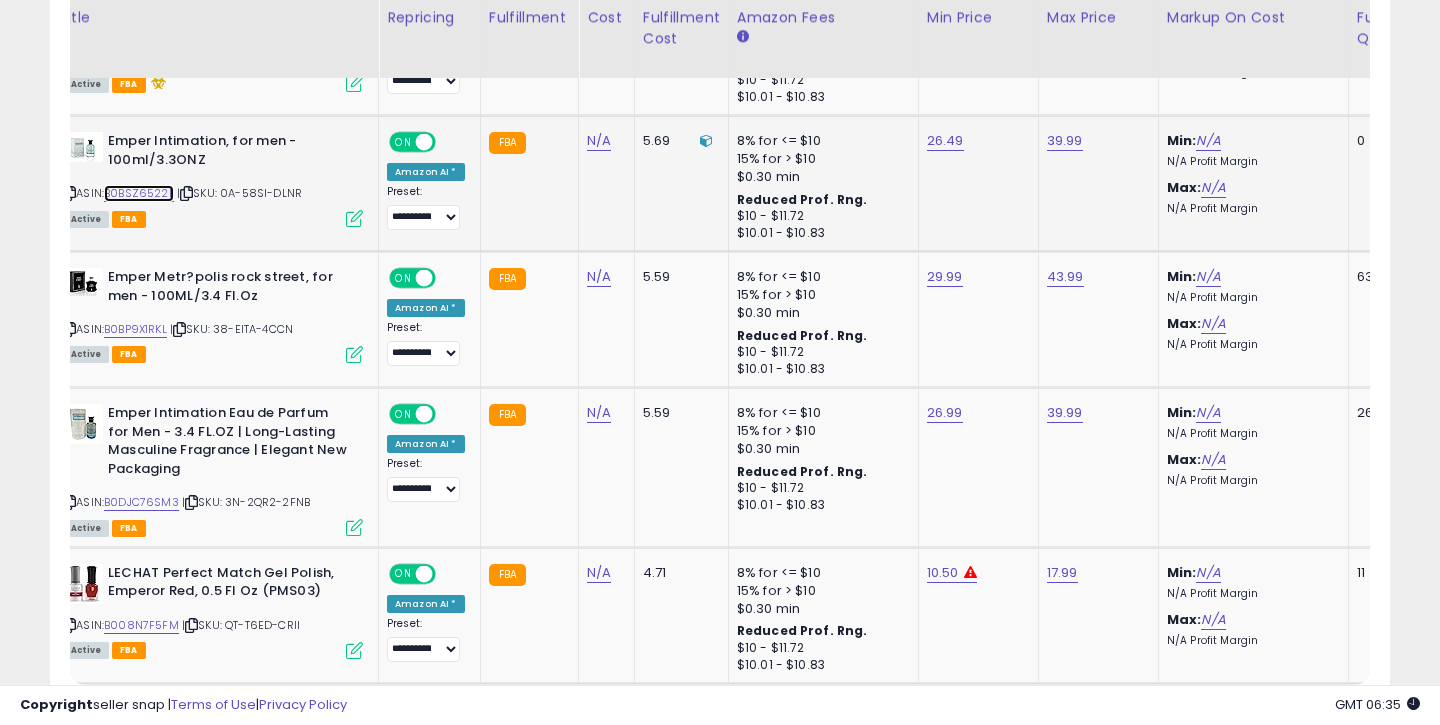 click on "B0BSZ6522L" at bounding box center (139, 193) 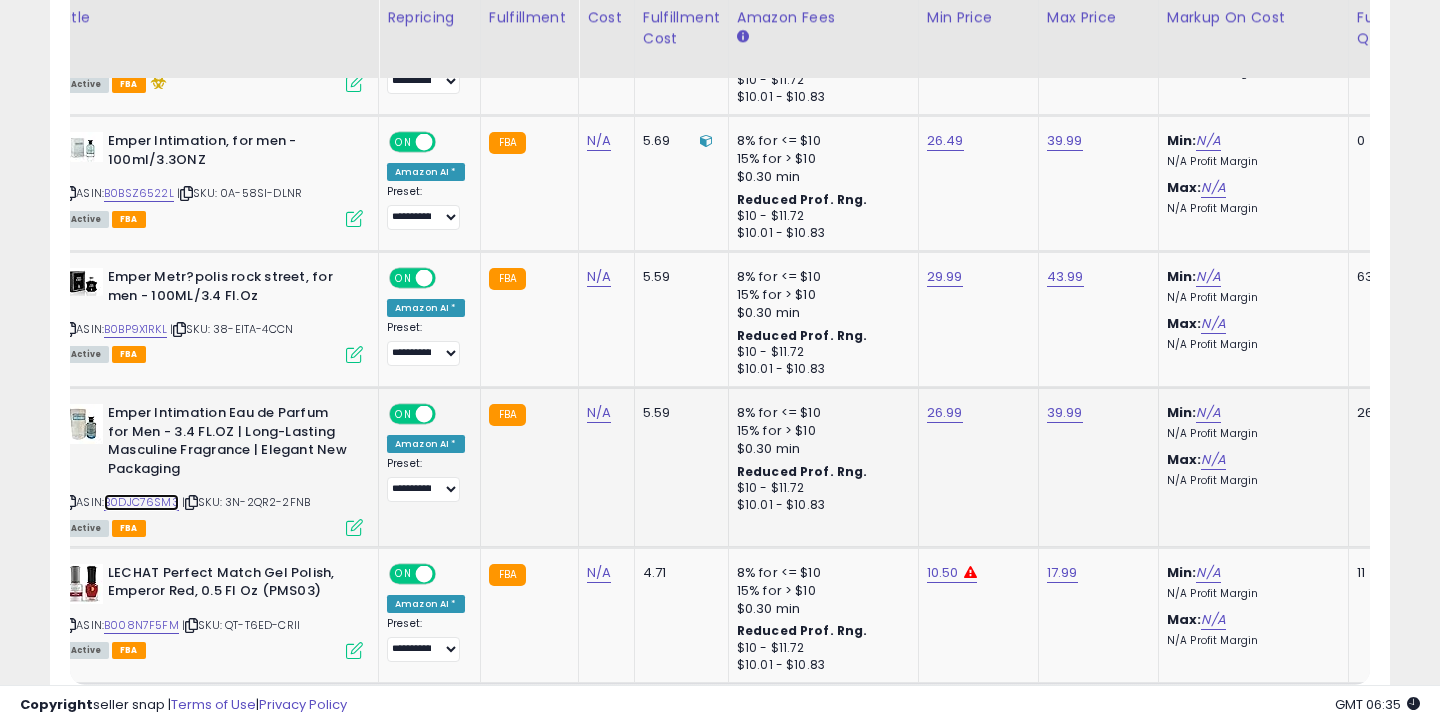 click on "B0DJC76SM3" at bounding box center [141, 502] 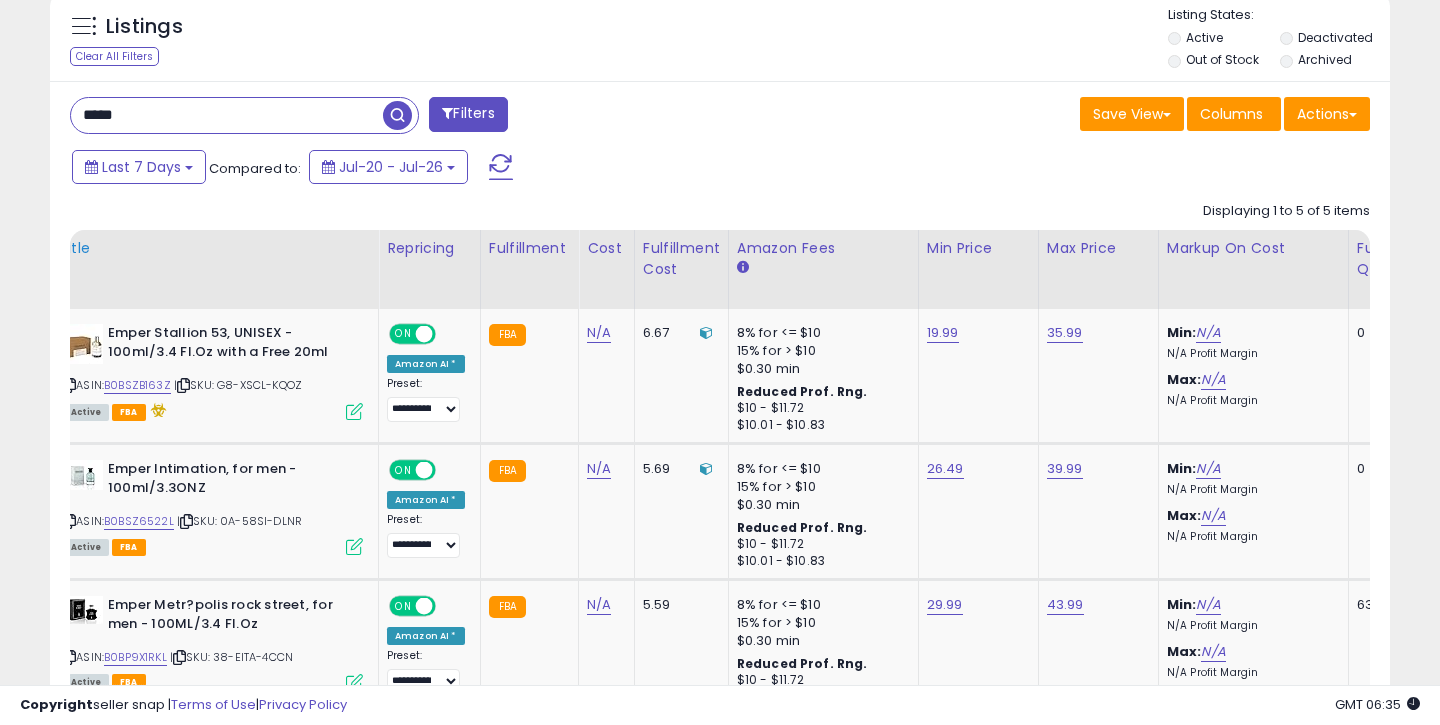 scroll, scrollTop: 733, scrollLeft: 0, axis: vertical 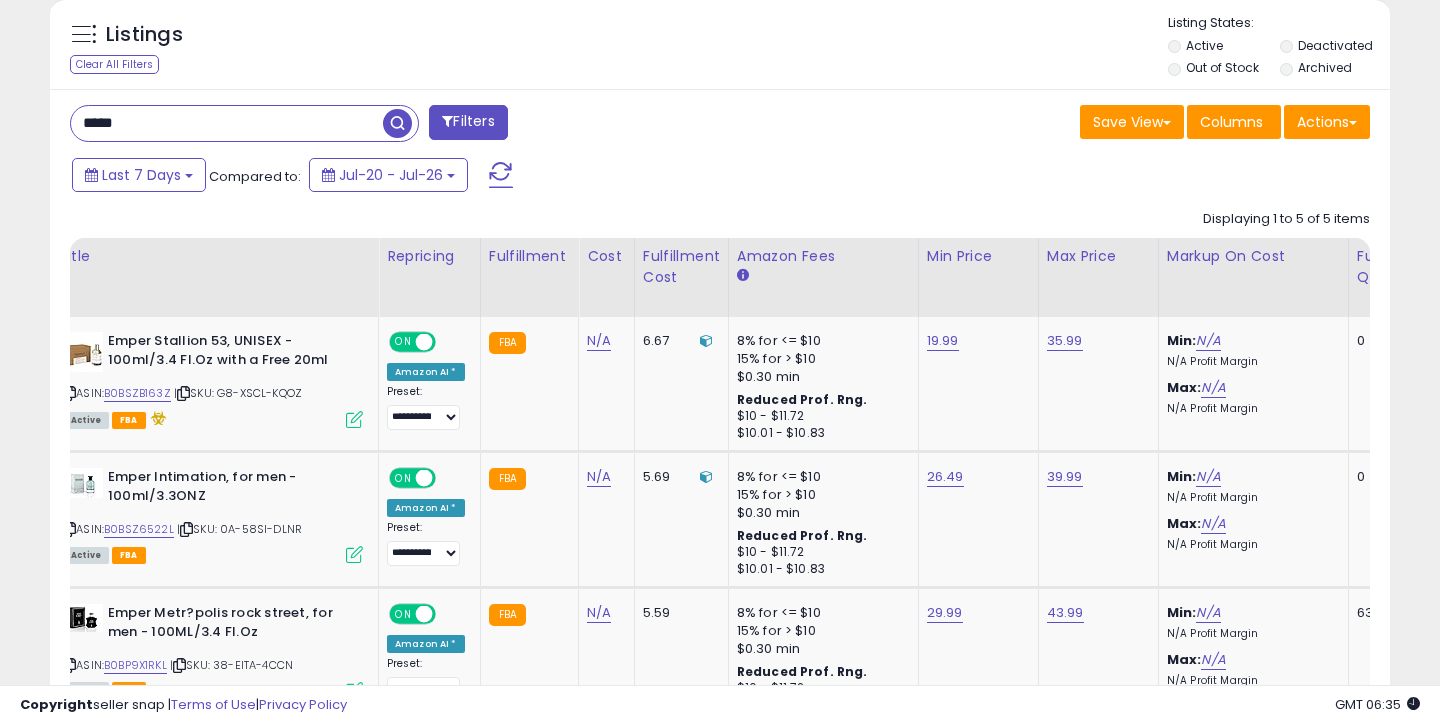 click on "*****" at bounding box center [227, 123] 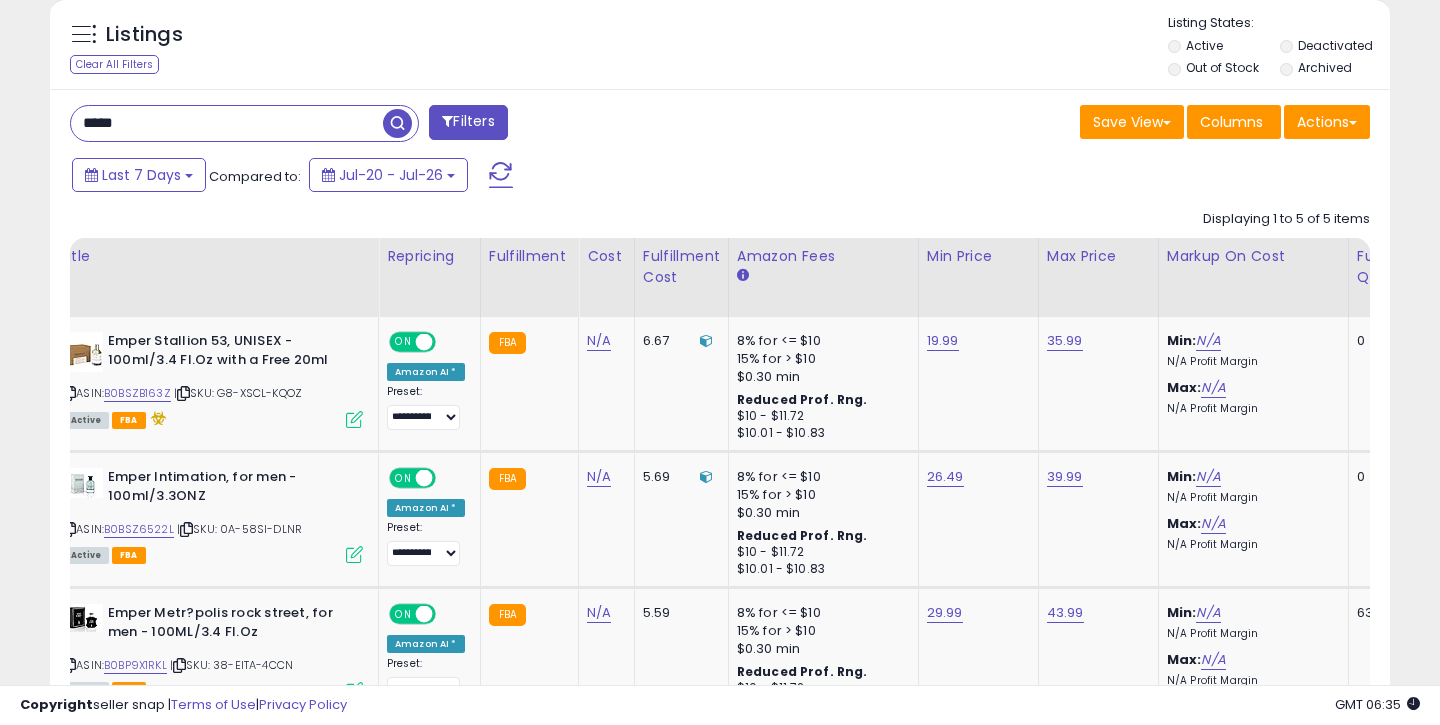 type on "*****" 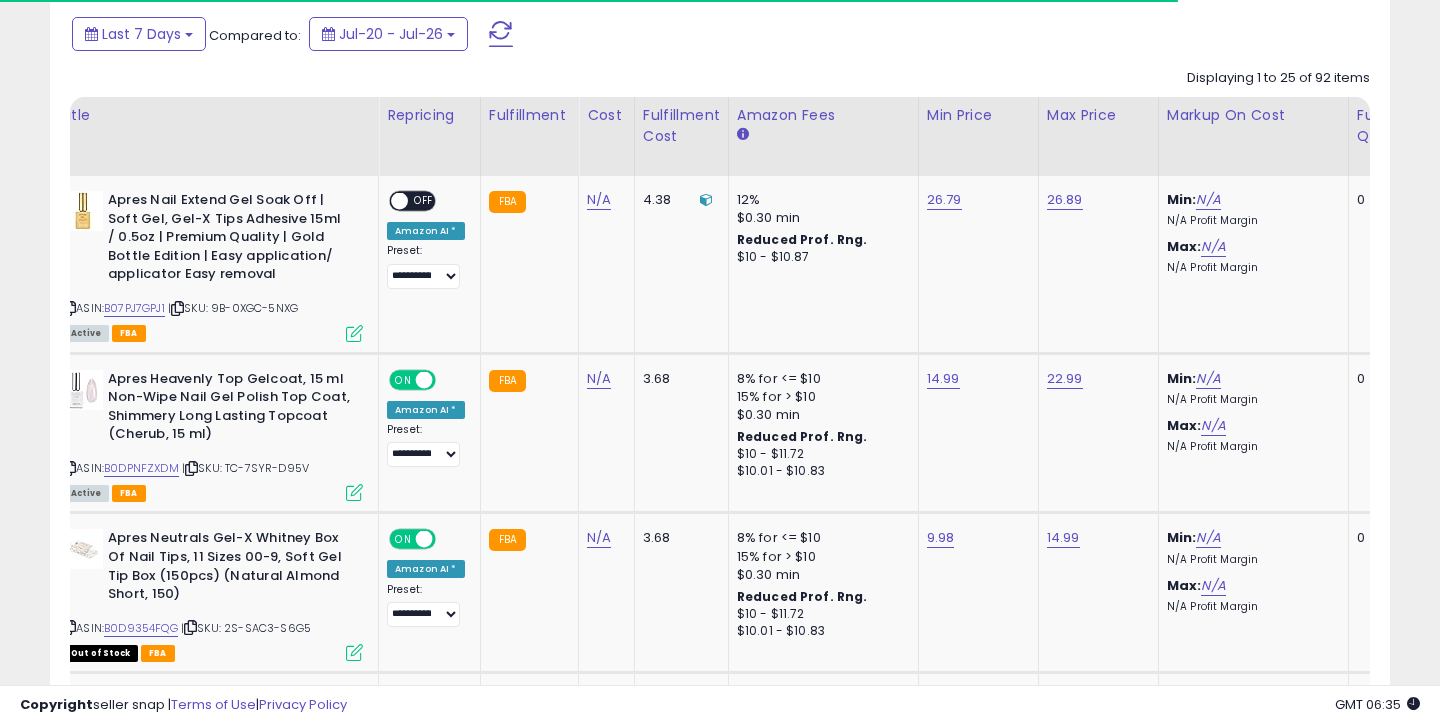 scroll, scrollTop: 877, scrollLeft: 0, axis: vertical 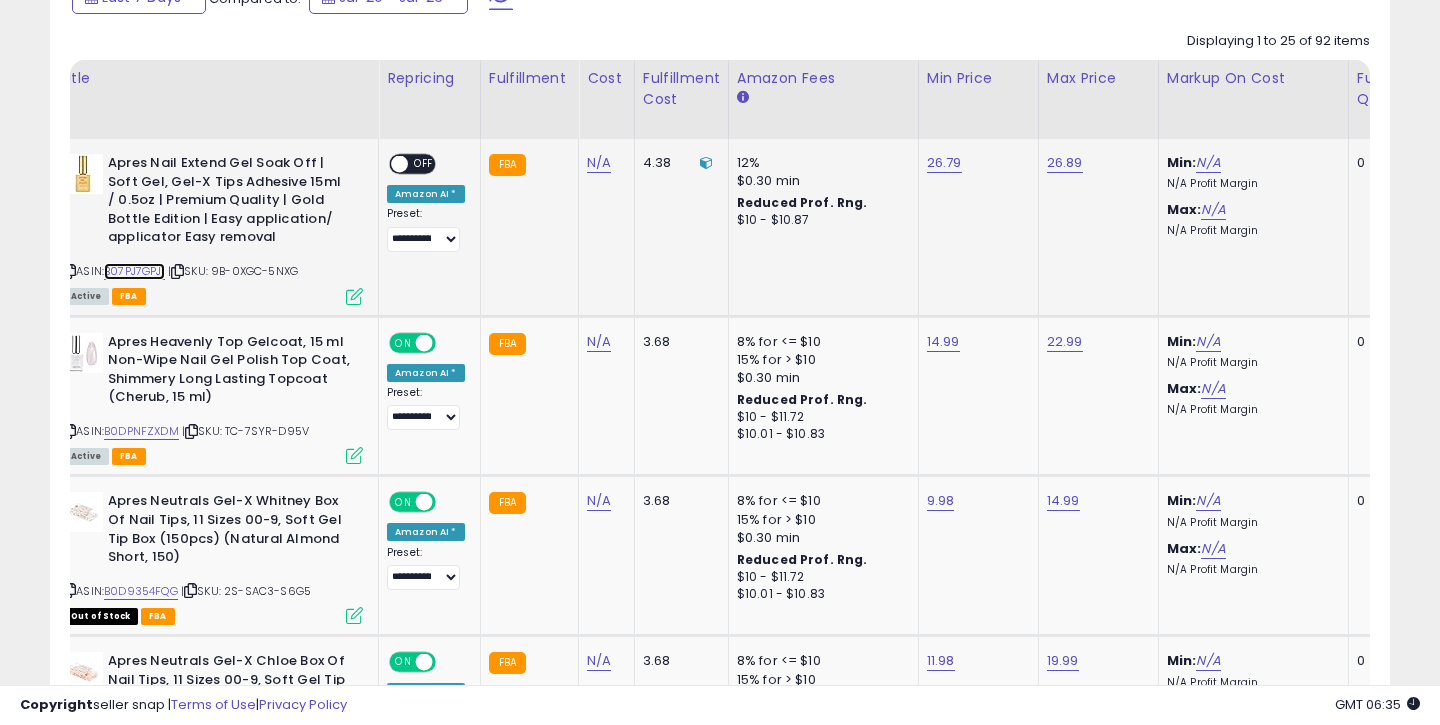 click on "B07PJ7GPJ1" at bounding box center [134, 271] 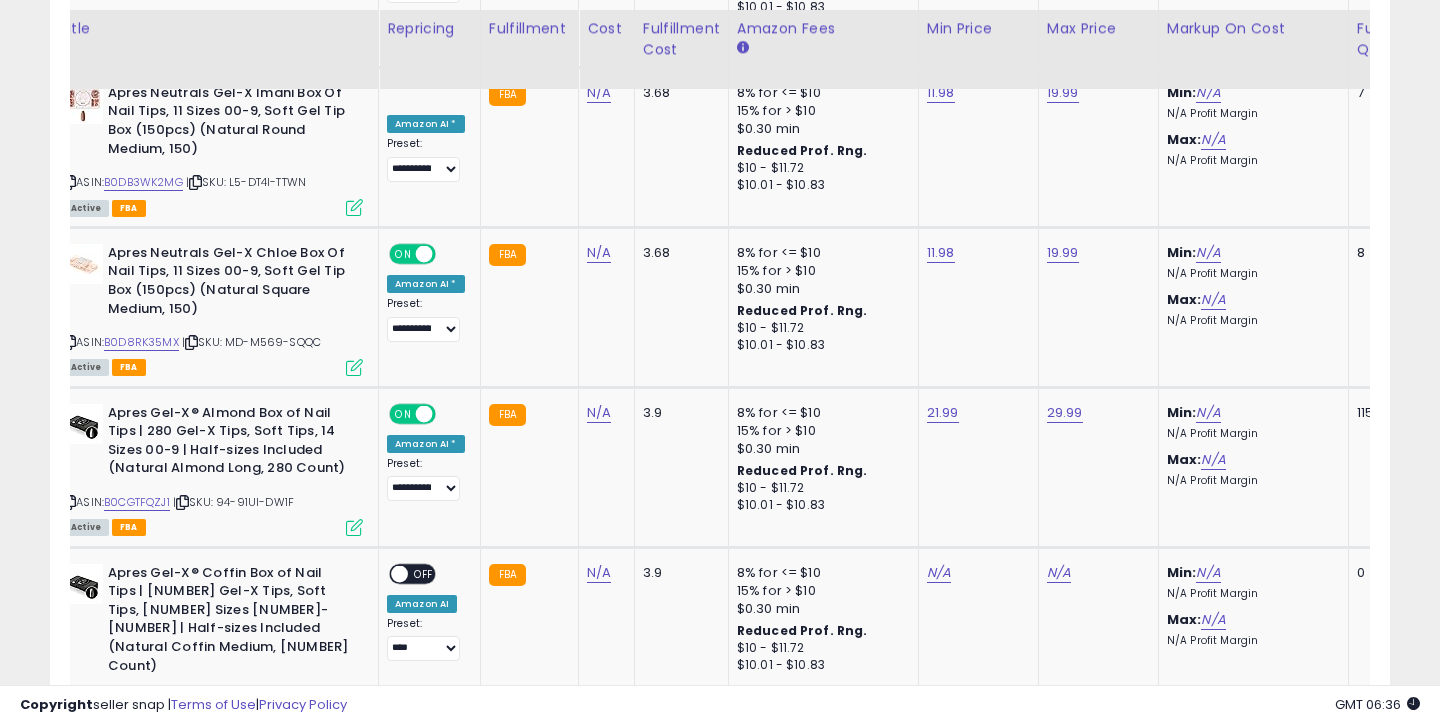 scroll, scrollTop: 3652, scrollLeft: 0, axis: vertical 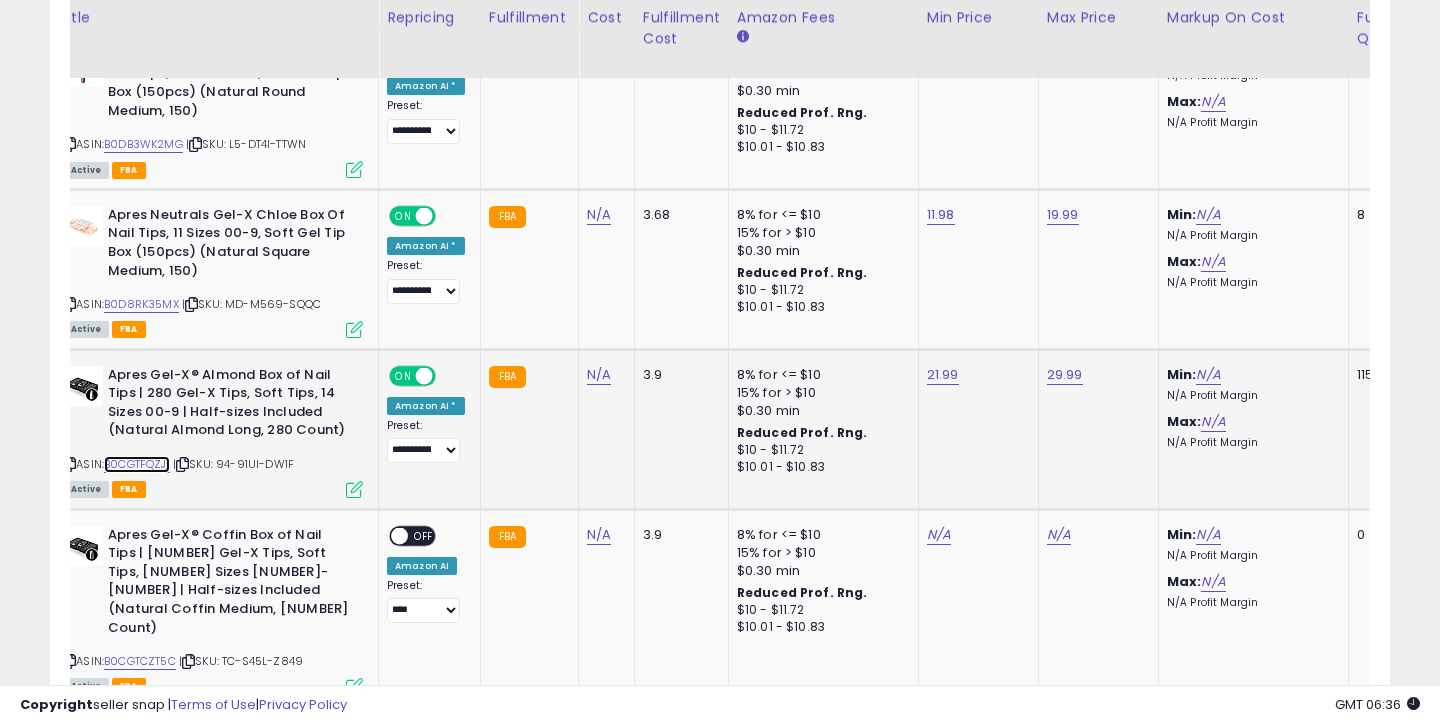 click on "B0CGTFQZJ1" at bounding box center (137, 464) 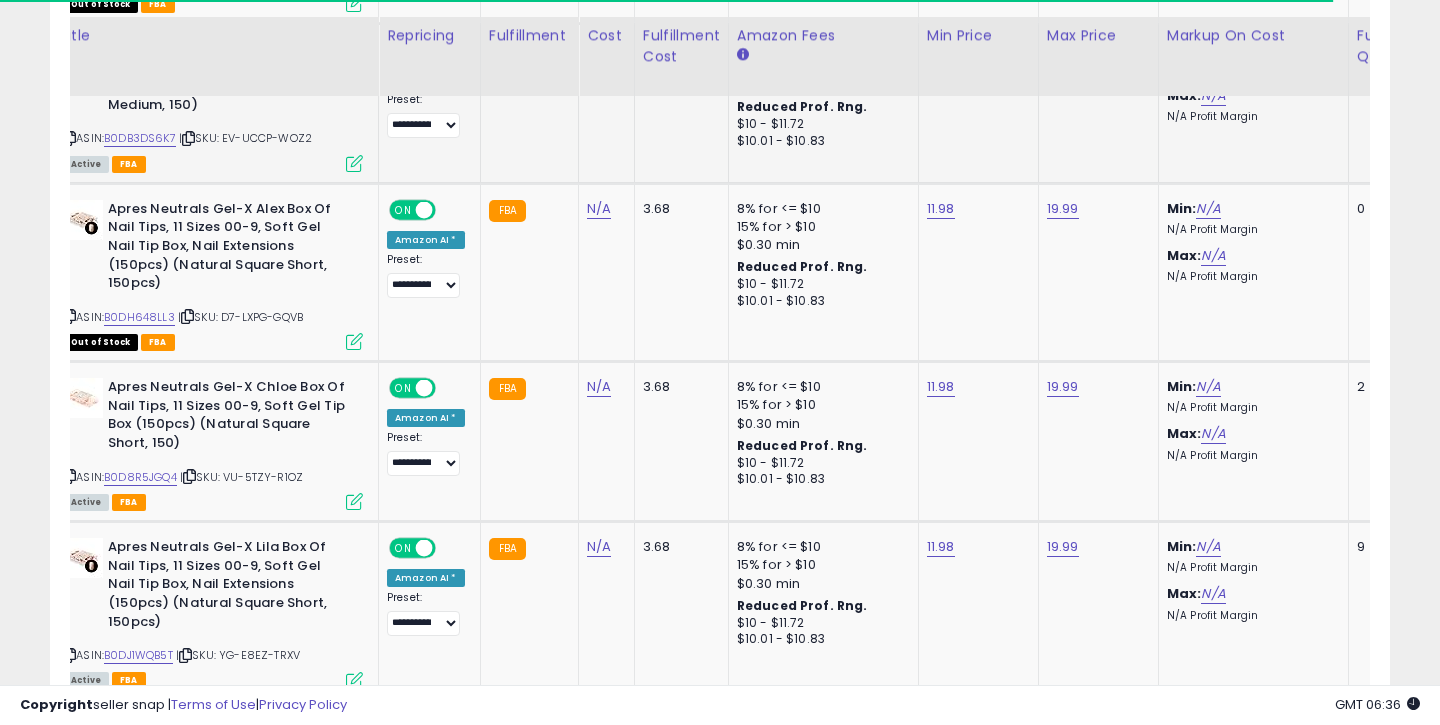 scroll, scrollTop: 4531, scrollLeft: 0, axis: vertical 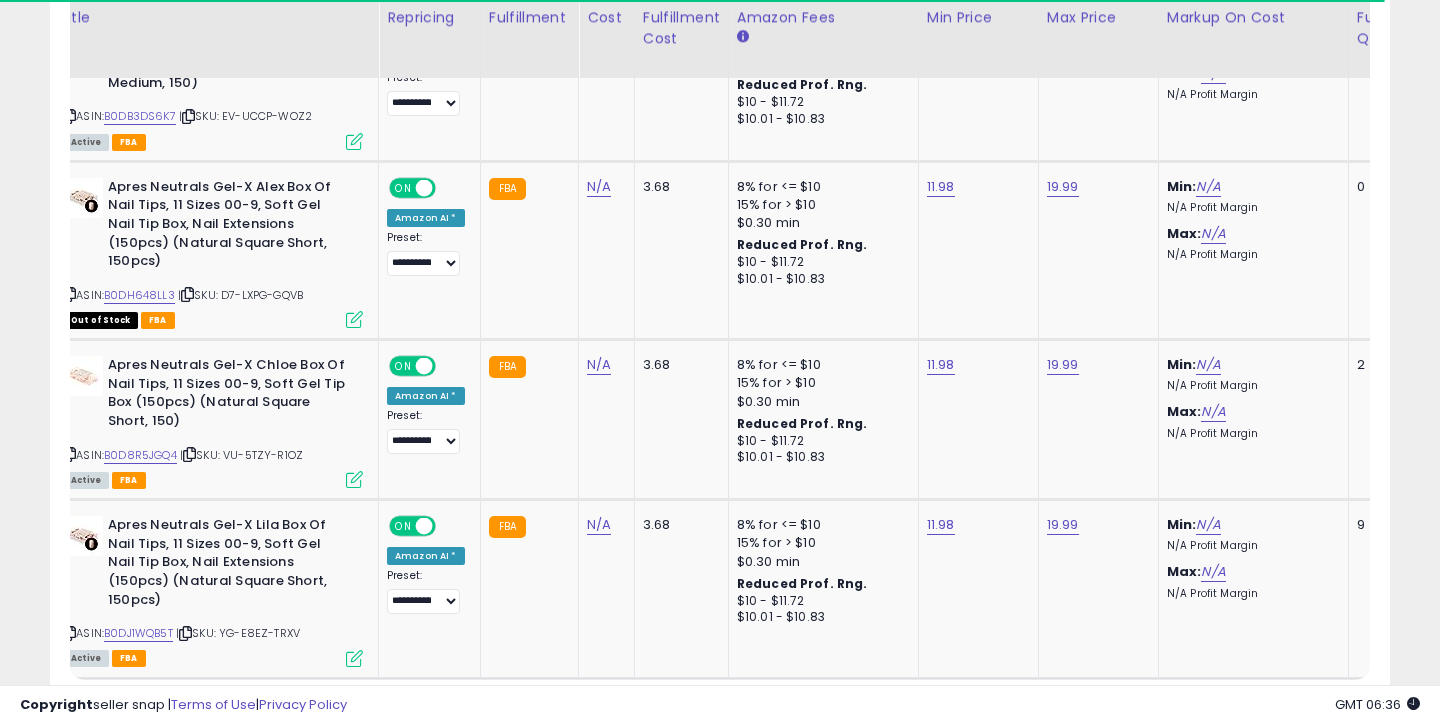 click on "2" 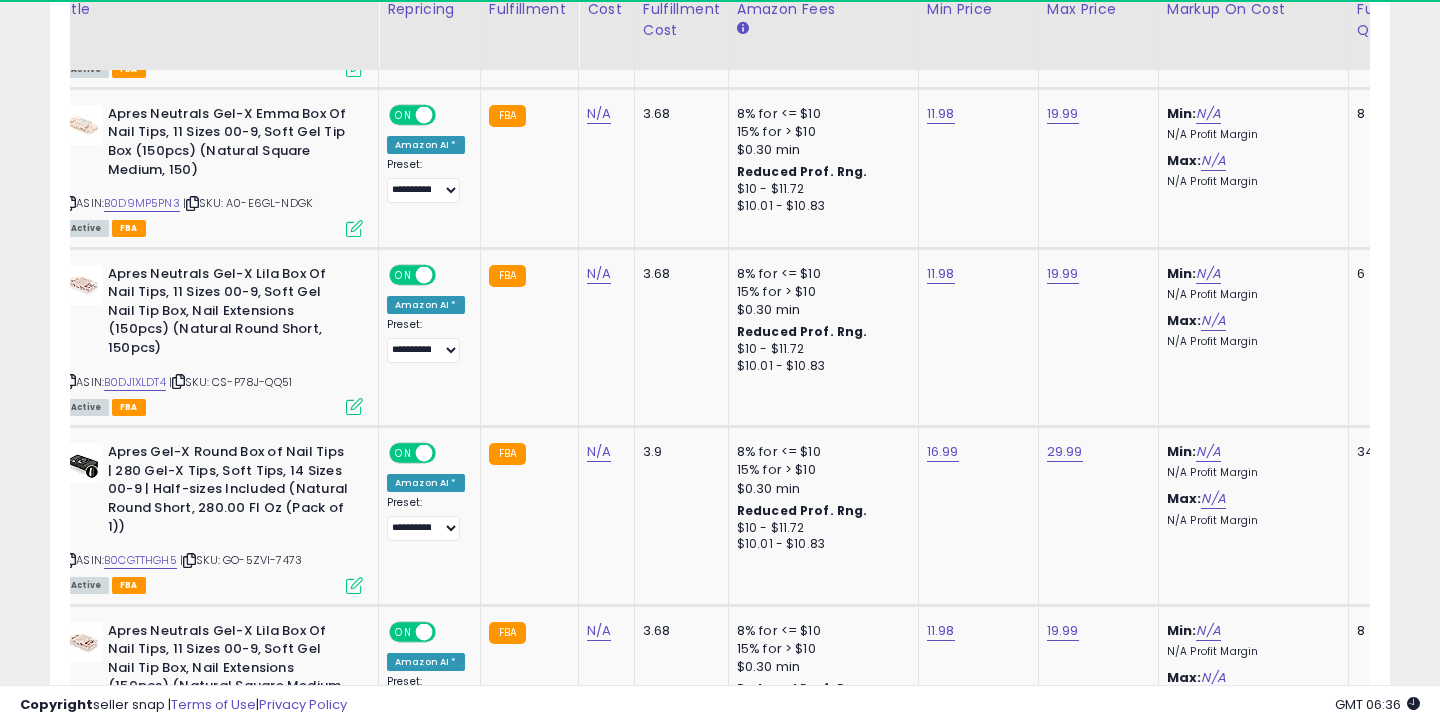 scroll, scrollTop: 3399, scrollLeft: 0, axis: vertical 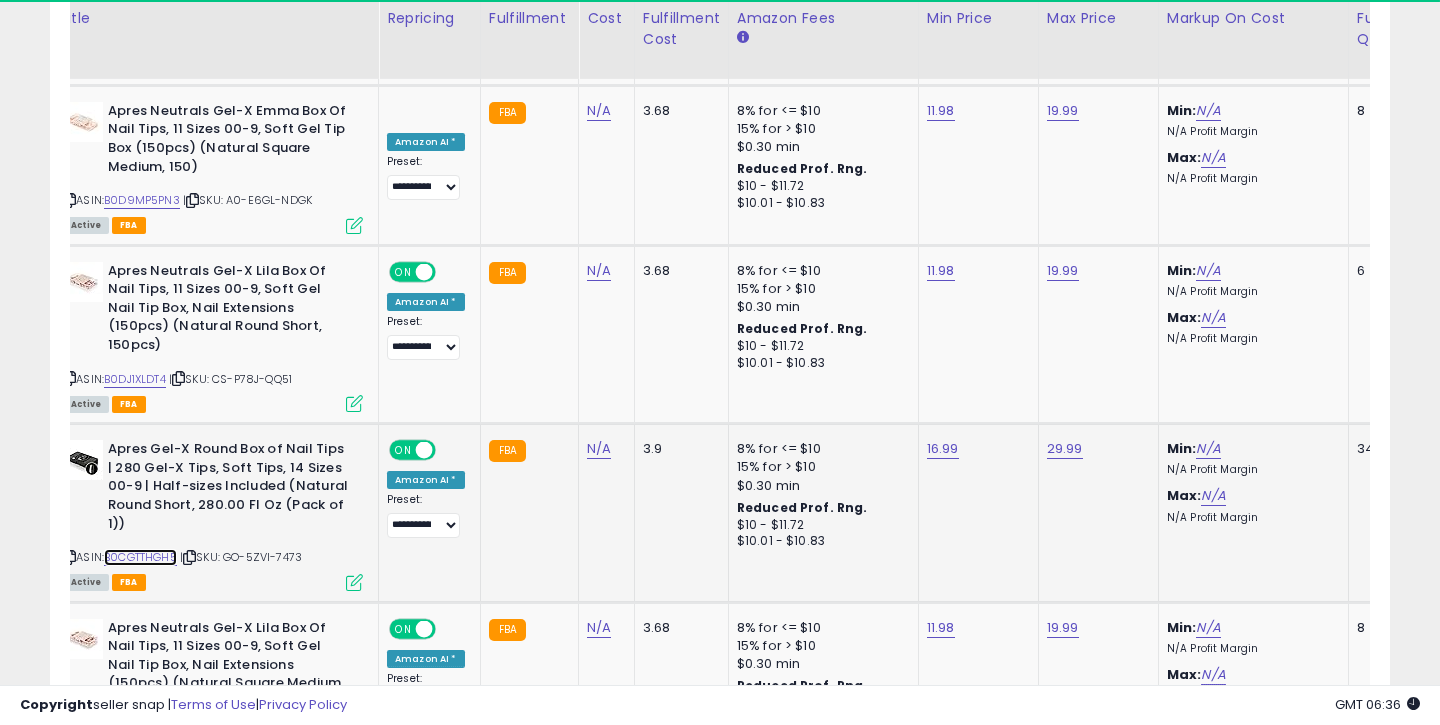 click on "B0CGTTHGH5" at bounding box center [140, 557] 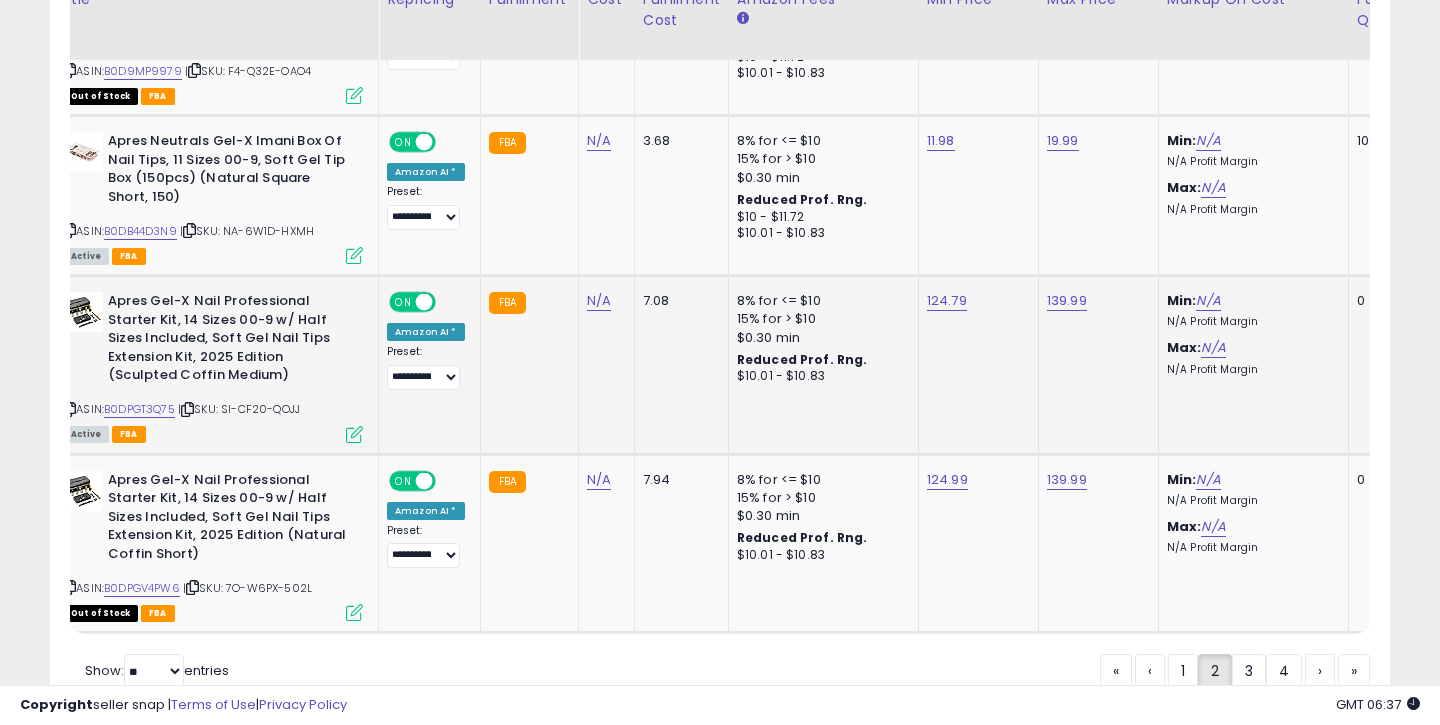 scroll, scrollTop: 4501, scrollLeft: 0, axis: vertical 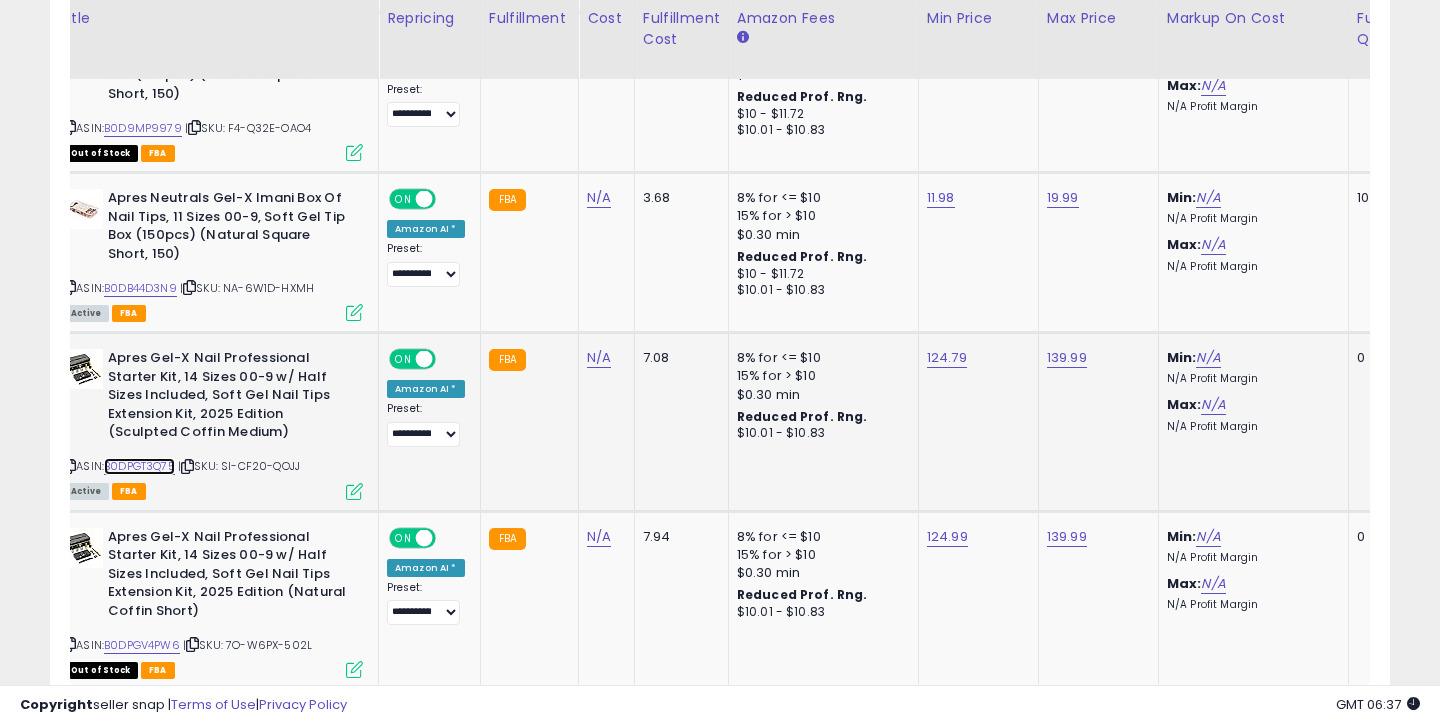 click on "B0DPGT3Q75" at bounding box center [139, 466] 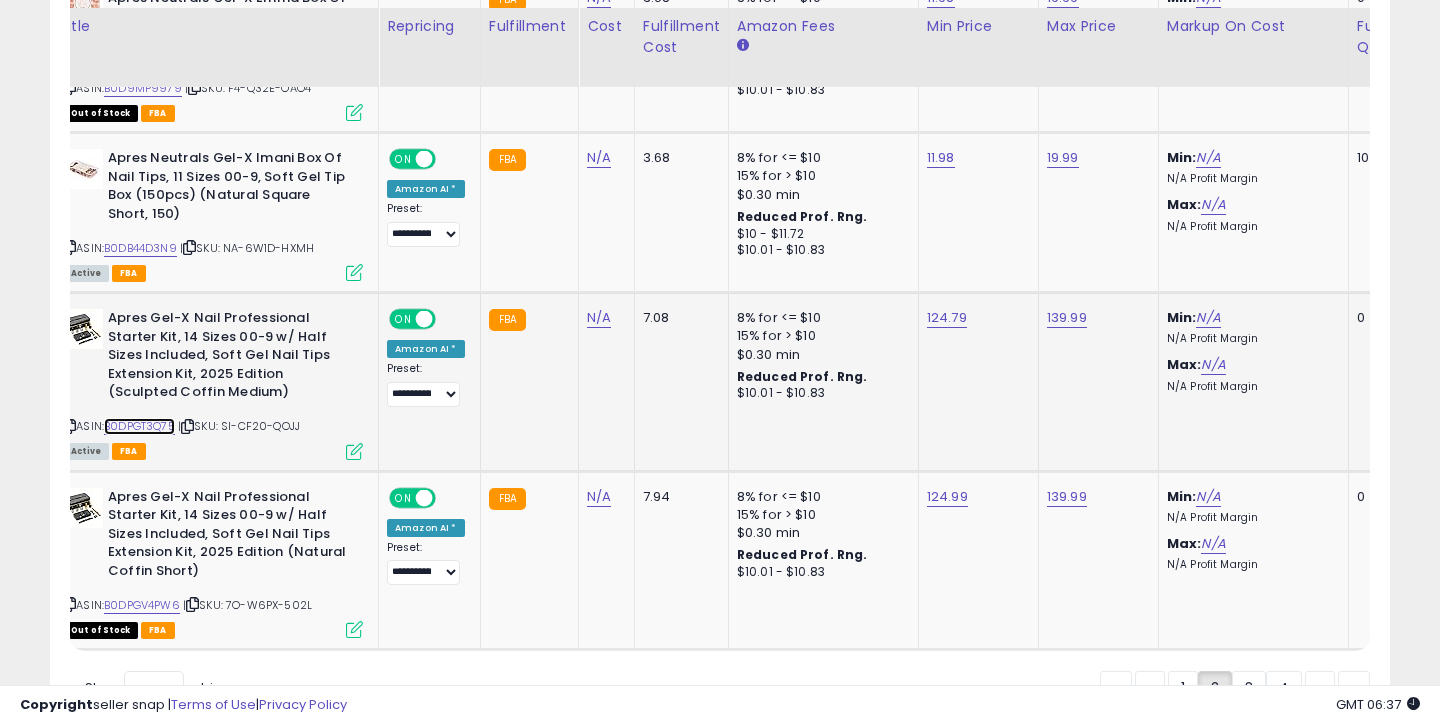 scroll, scrollTop: 4561, scrollLeft: 0, axis: vertical 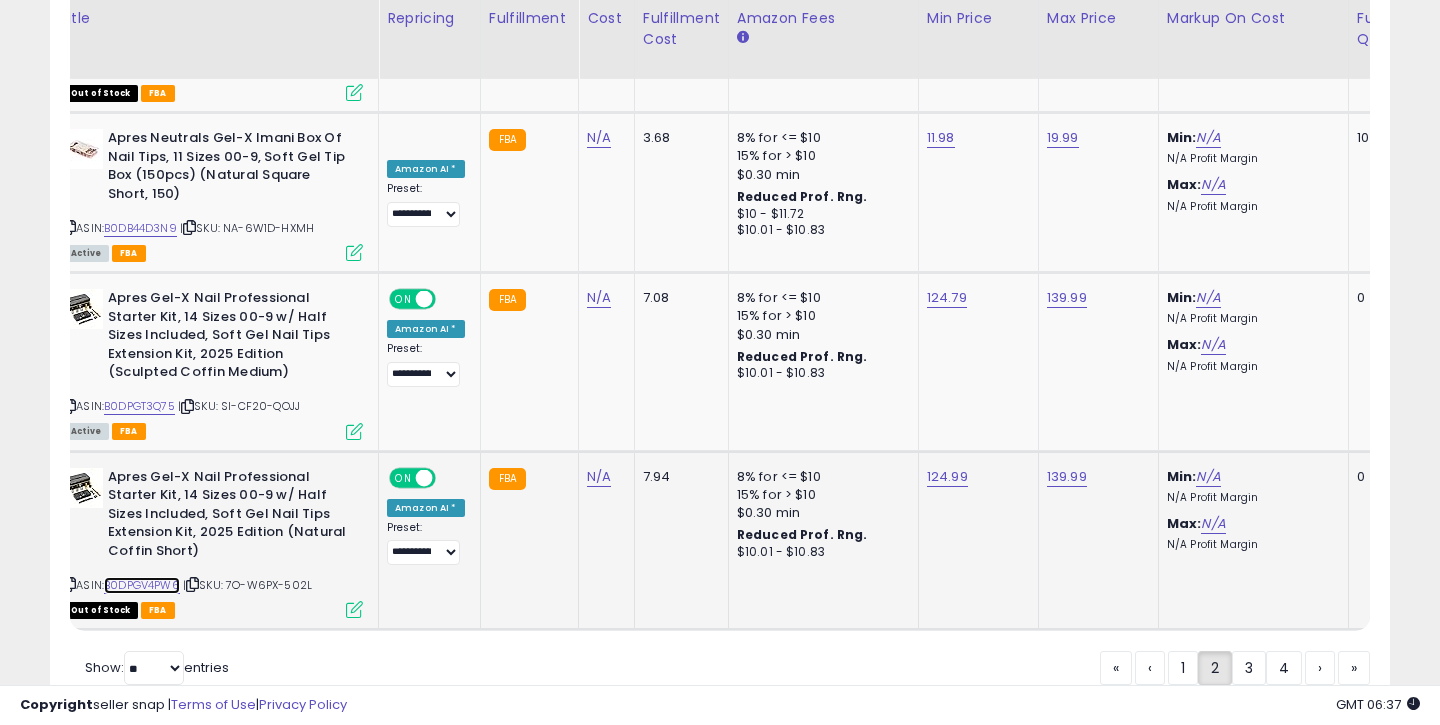 click on "B0DPGV4PW6" at bounding box center (142, 585) 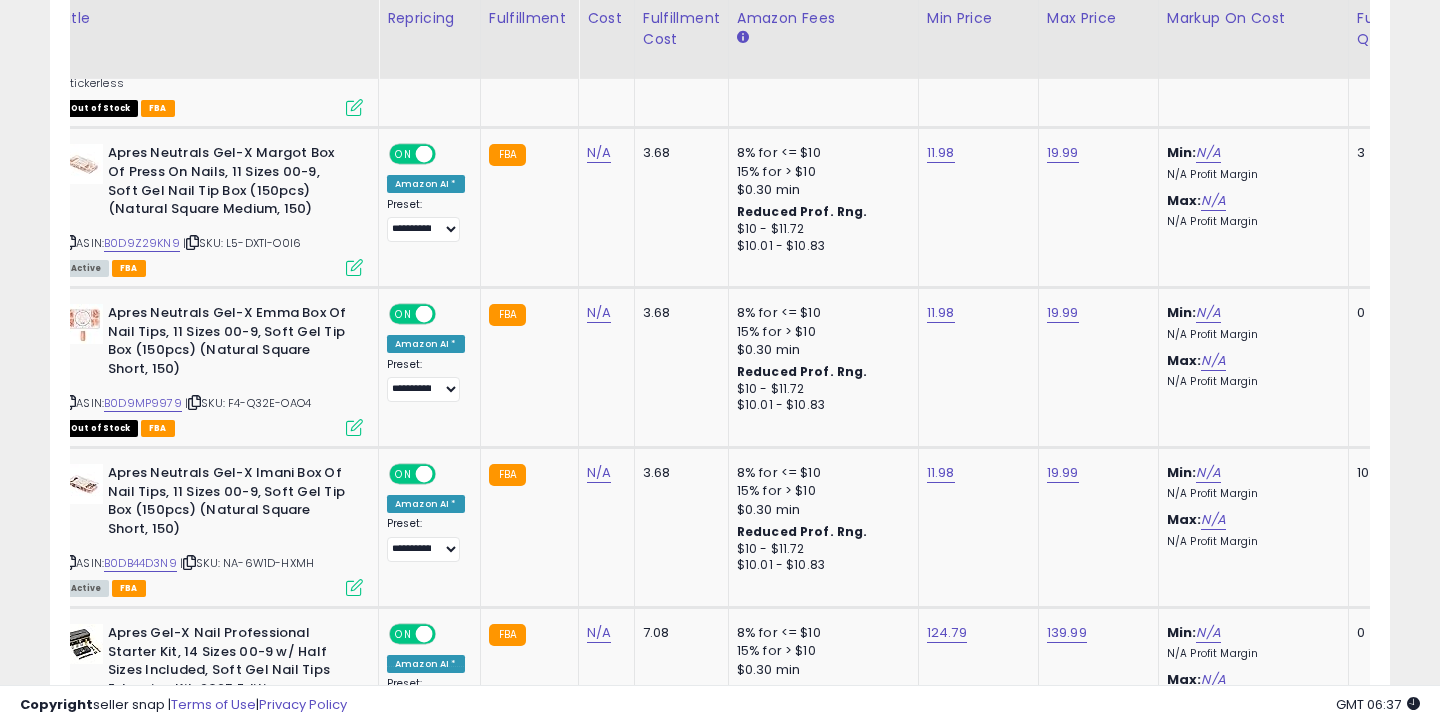 scroll, scrollTop: 4222, scrollLeft: 0, axis: vertical 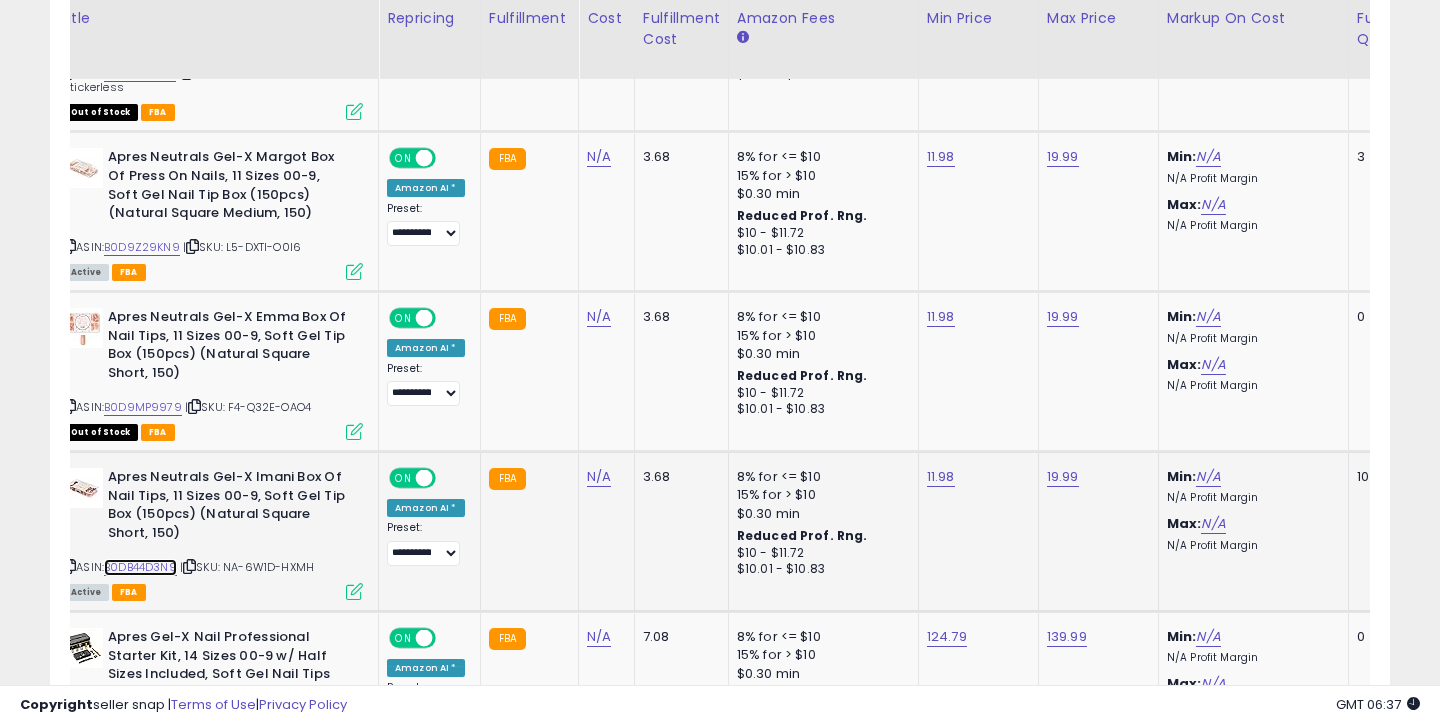 click on "B0DB44D3N9" at bounding box center (140, 567) 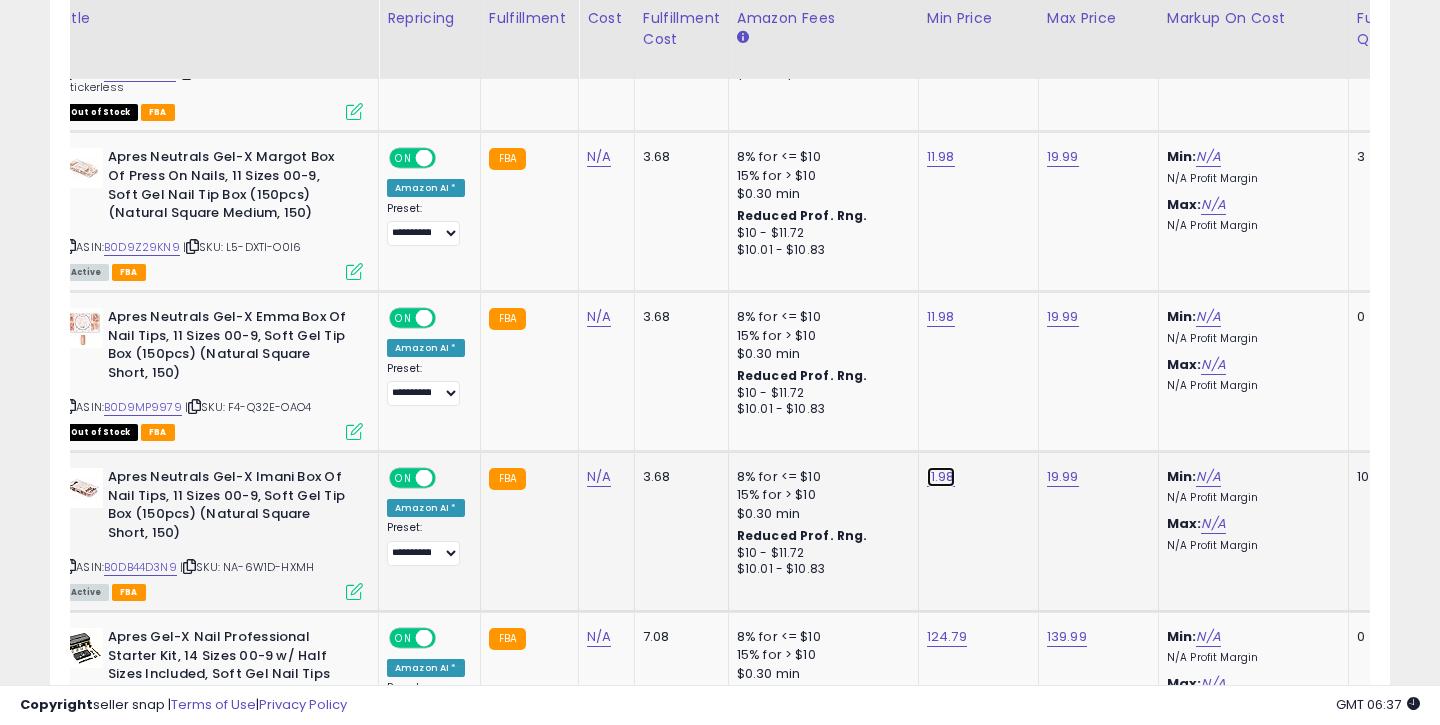 click on "11.98" at bounding box center (943, -3148) 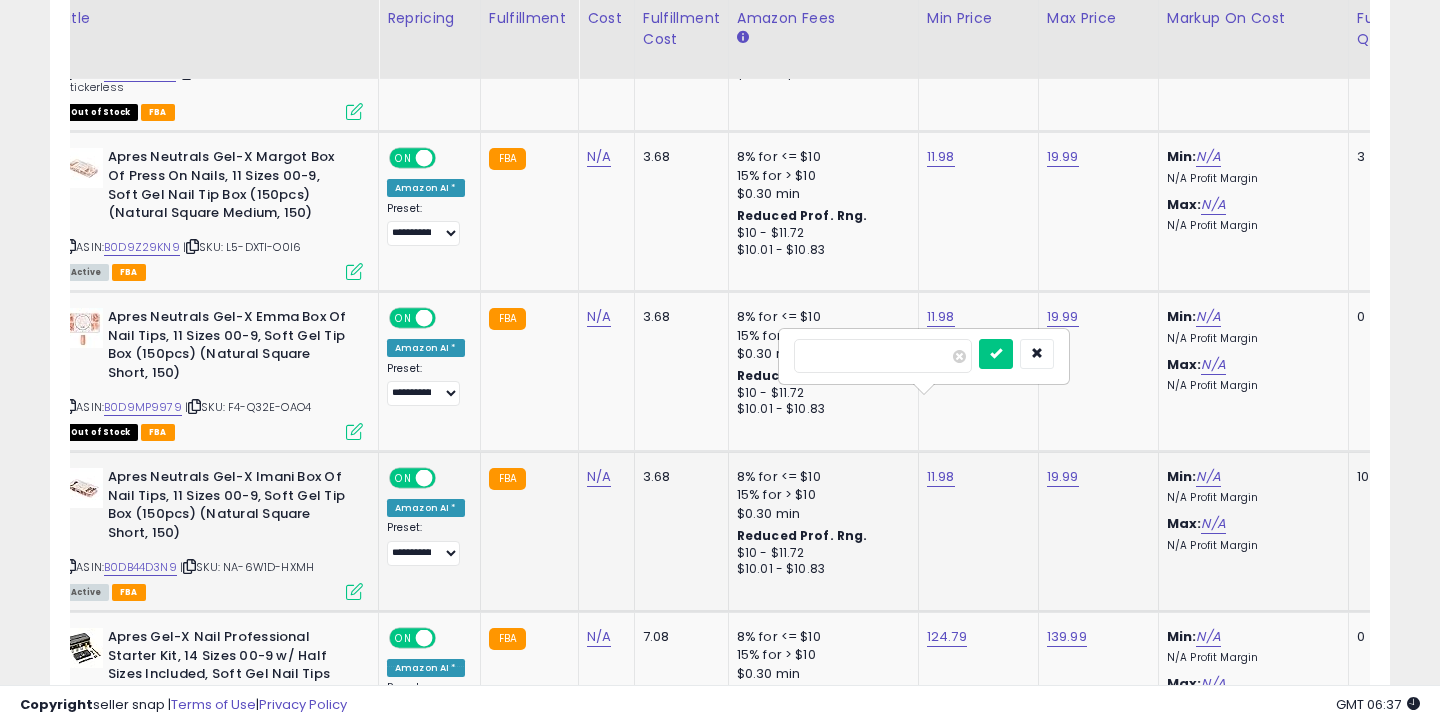 type on "*" 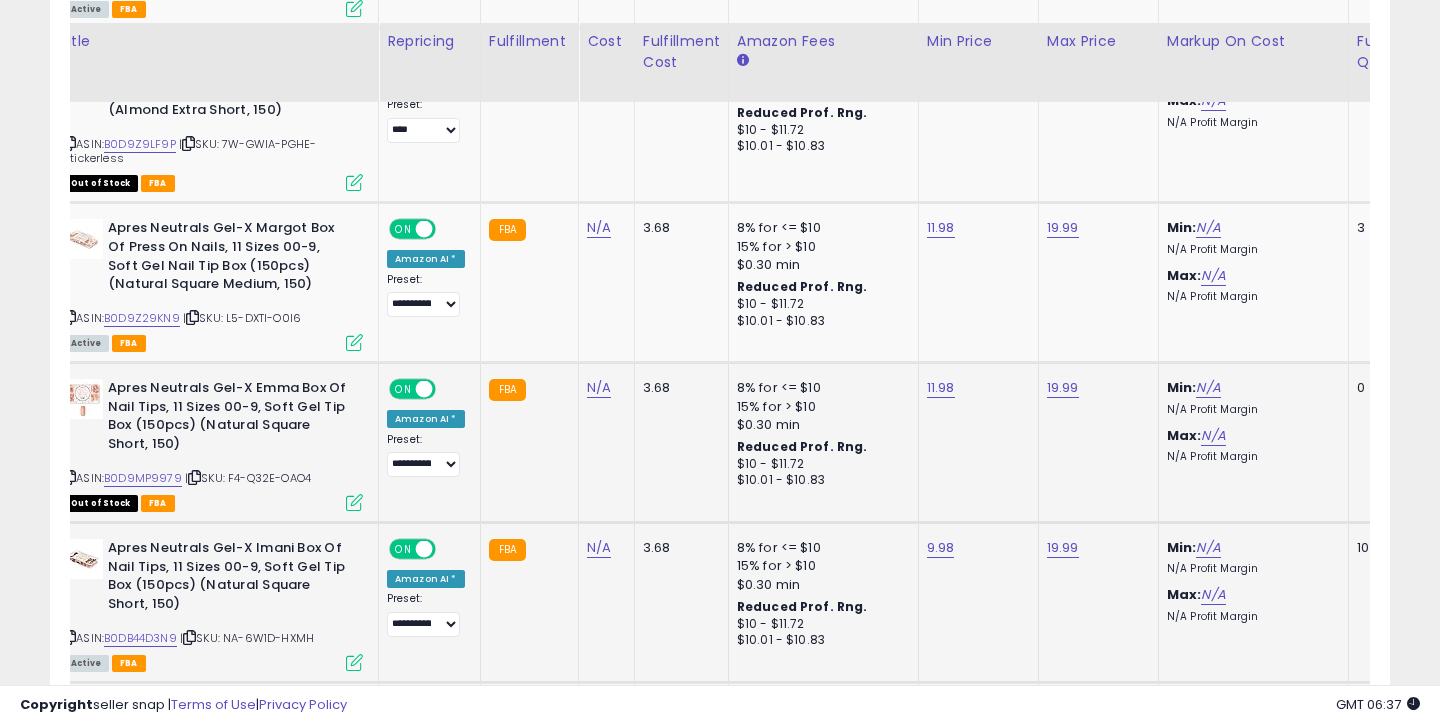 scroll, scrollTop: 4149, scrollLeft: 0, axis: vertical 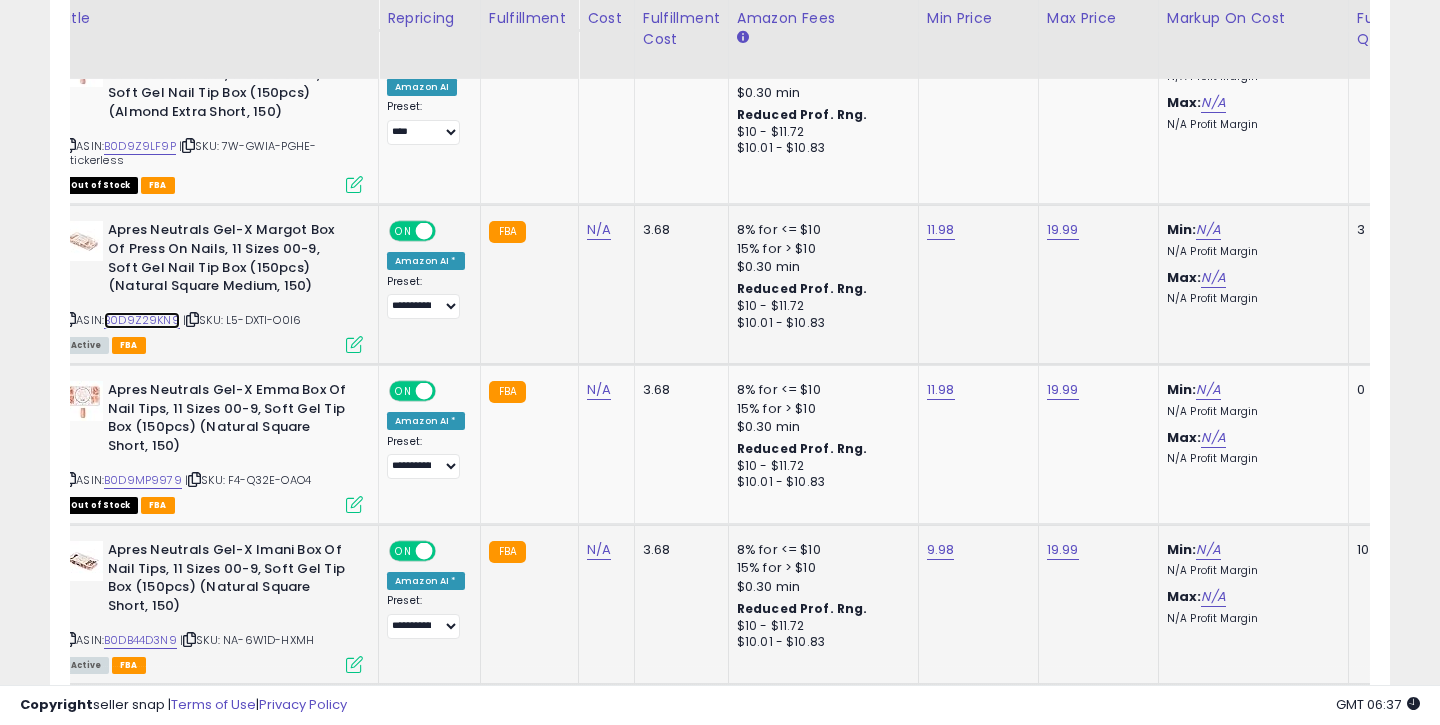 click on "B0D9Z29KN9" at bounding box center [142, 320] 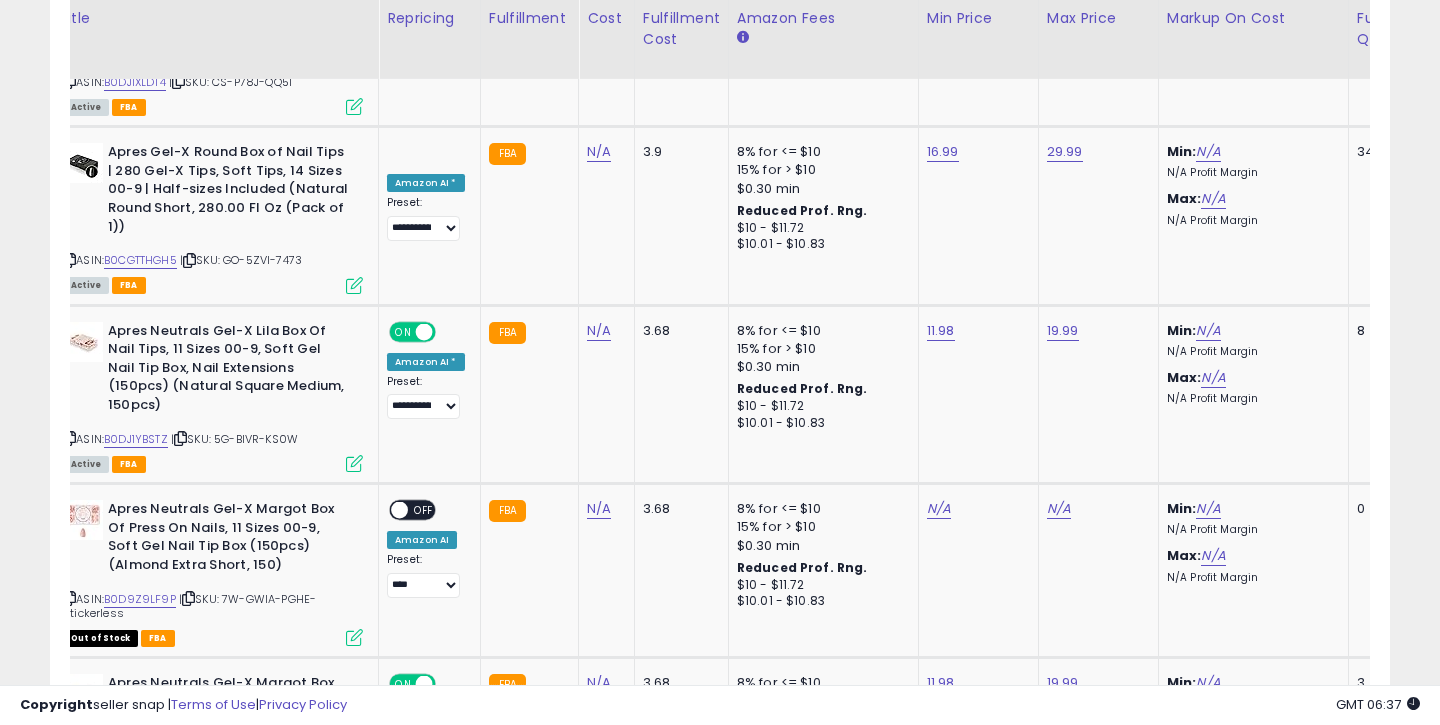scroll, scrollTop: 3594, scrollLeft: 0, axis: vertical 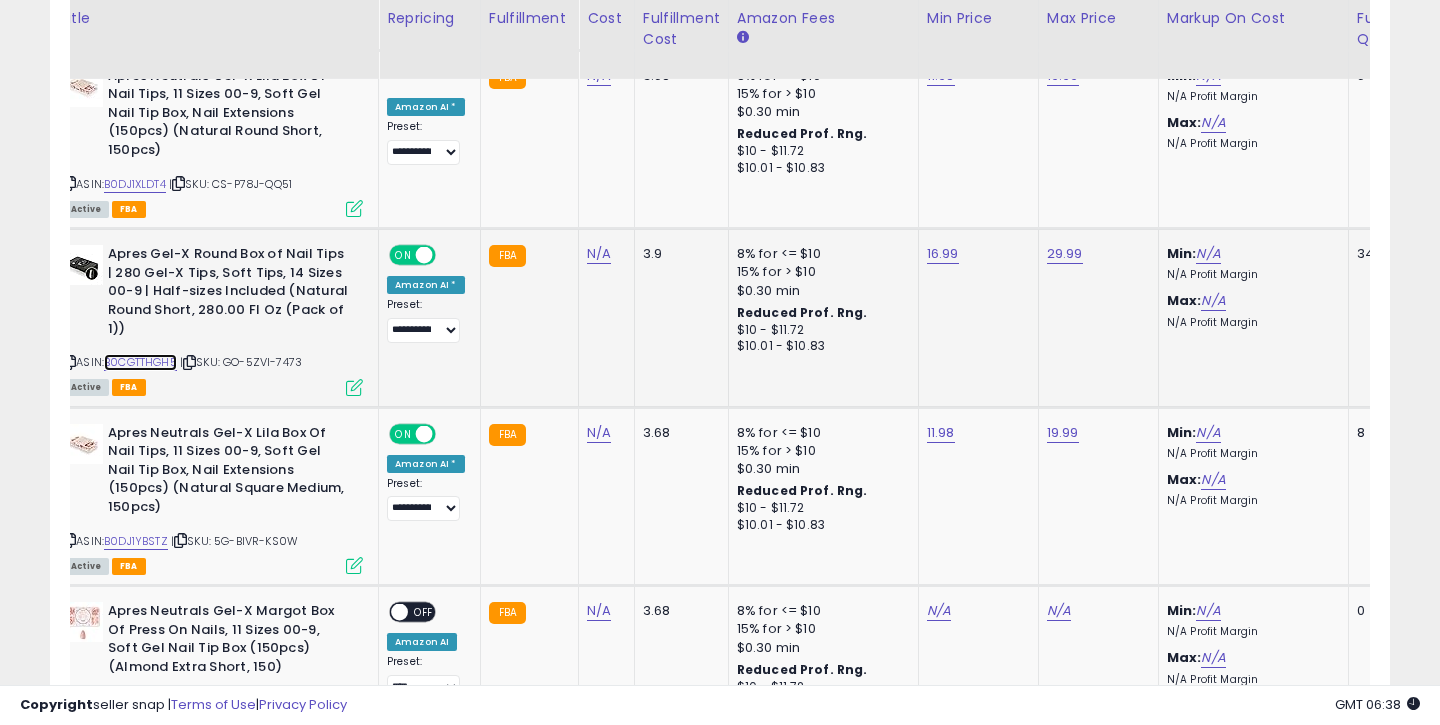 click on "B0CGTTHGH5" at bounding box center (140, 362) 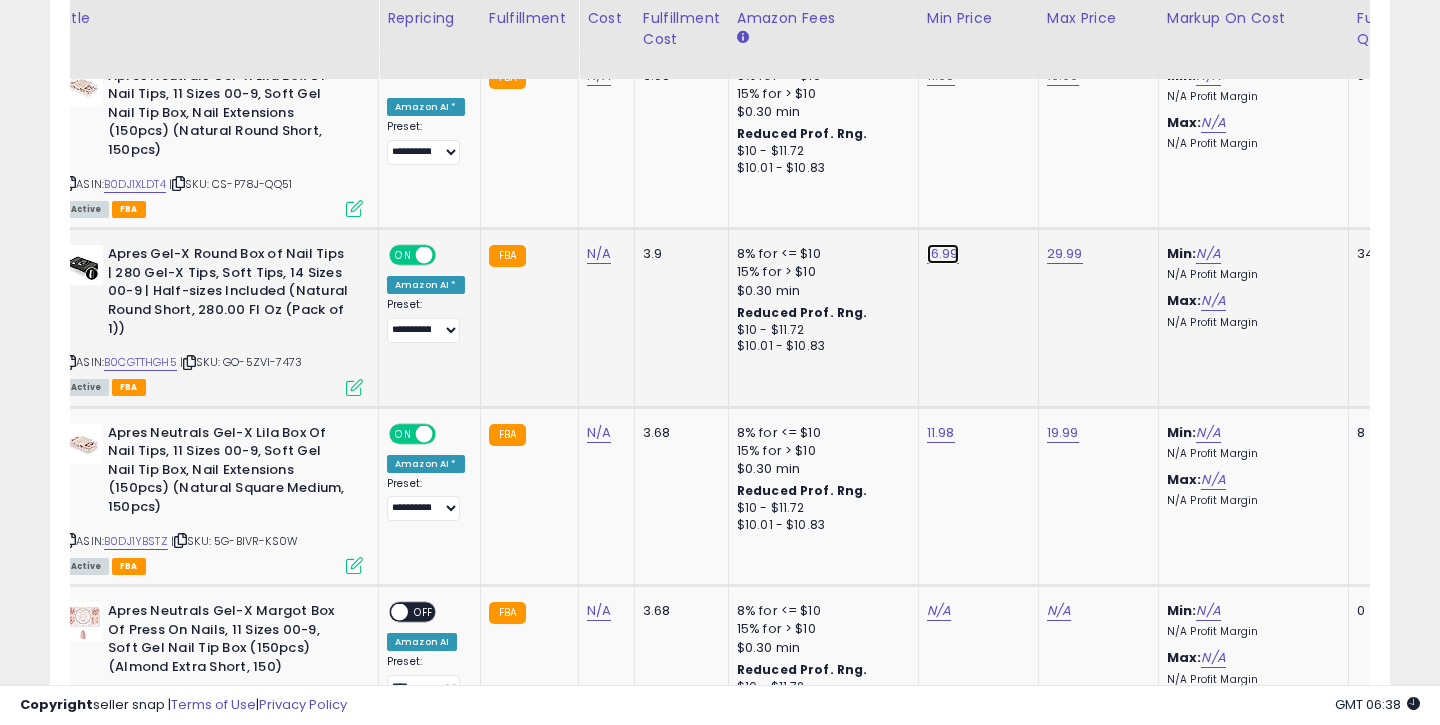click on "16.99" at bounding box center (943, -2520) 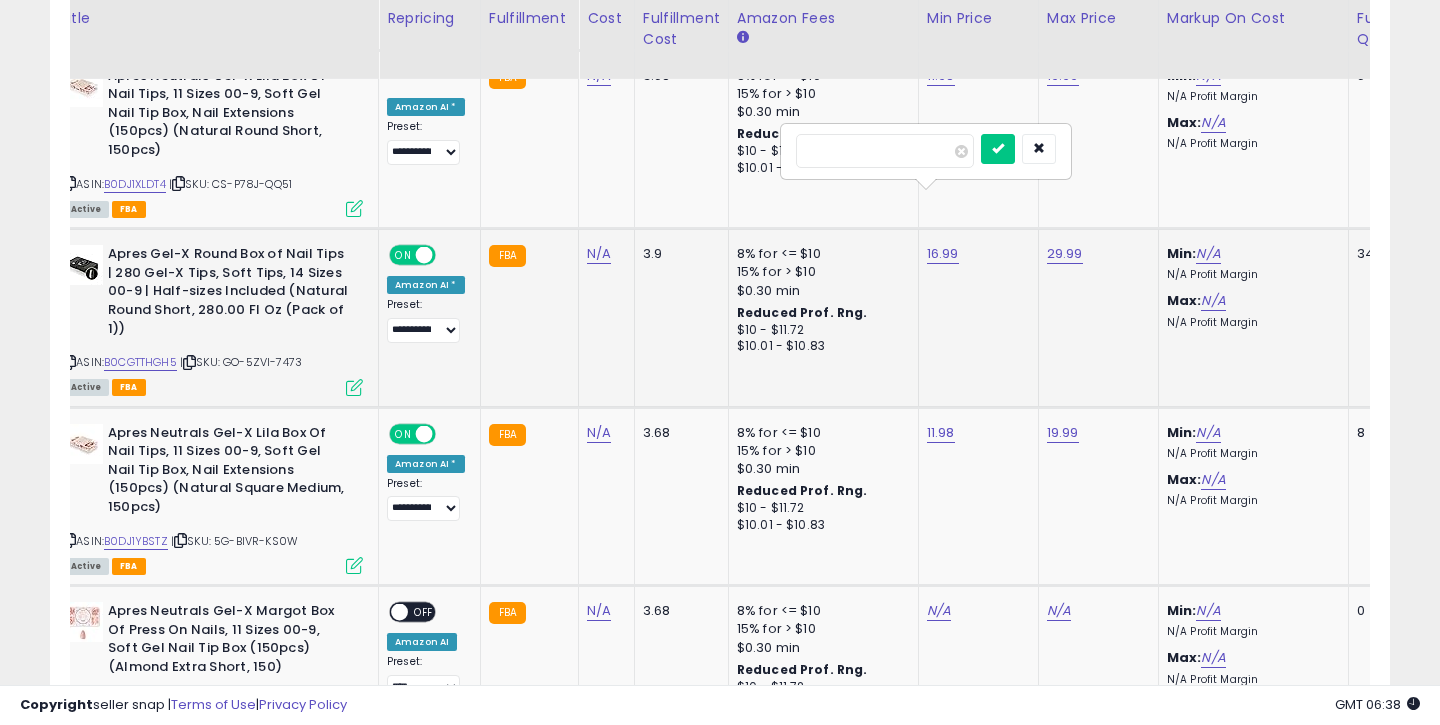 click on "*****" at bounding box center [885, 151] 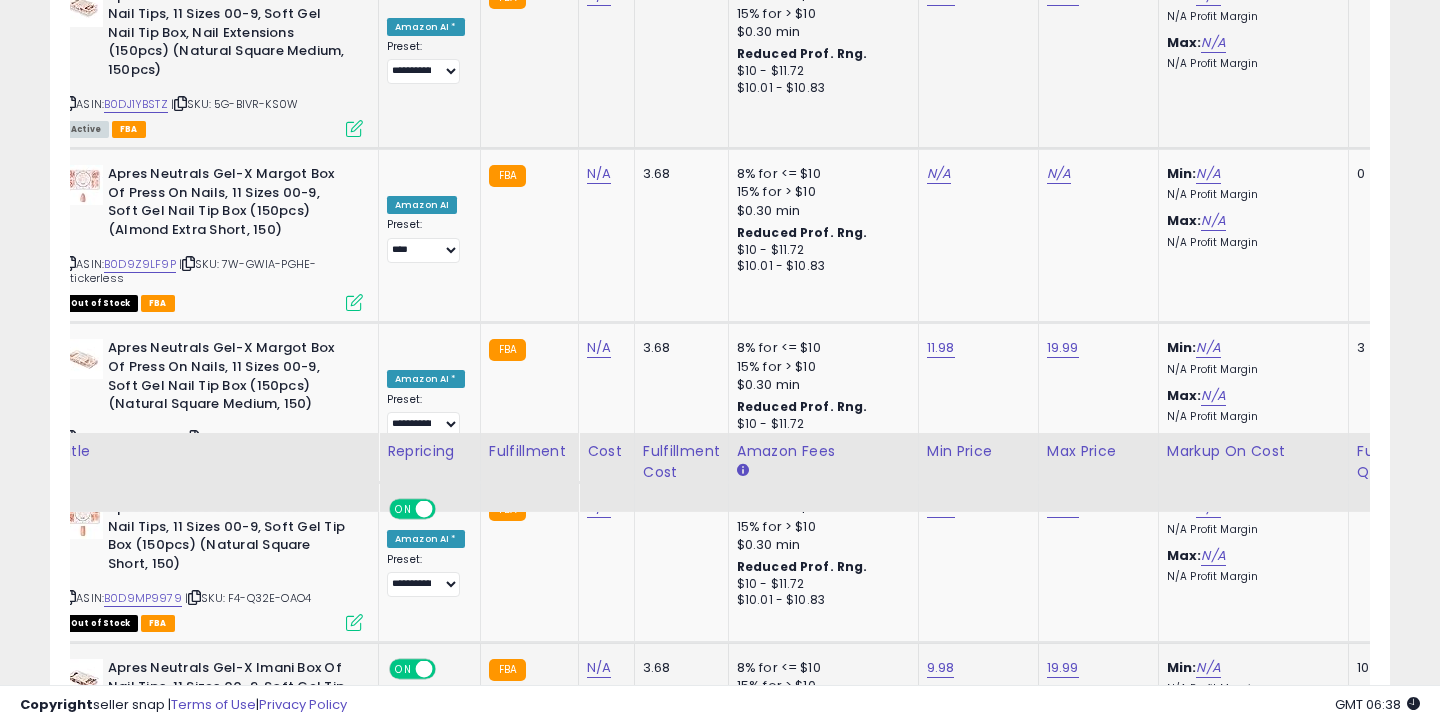 scroll, scrollTop: 4568, scrollLeft: 0, axis: vertical 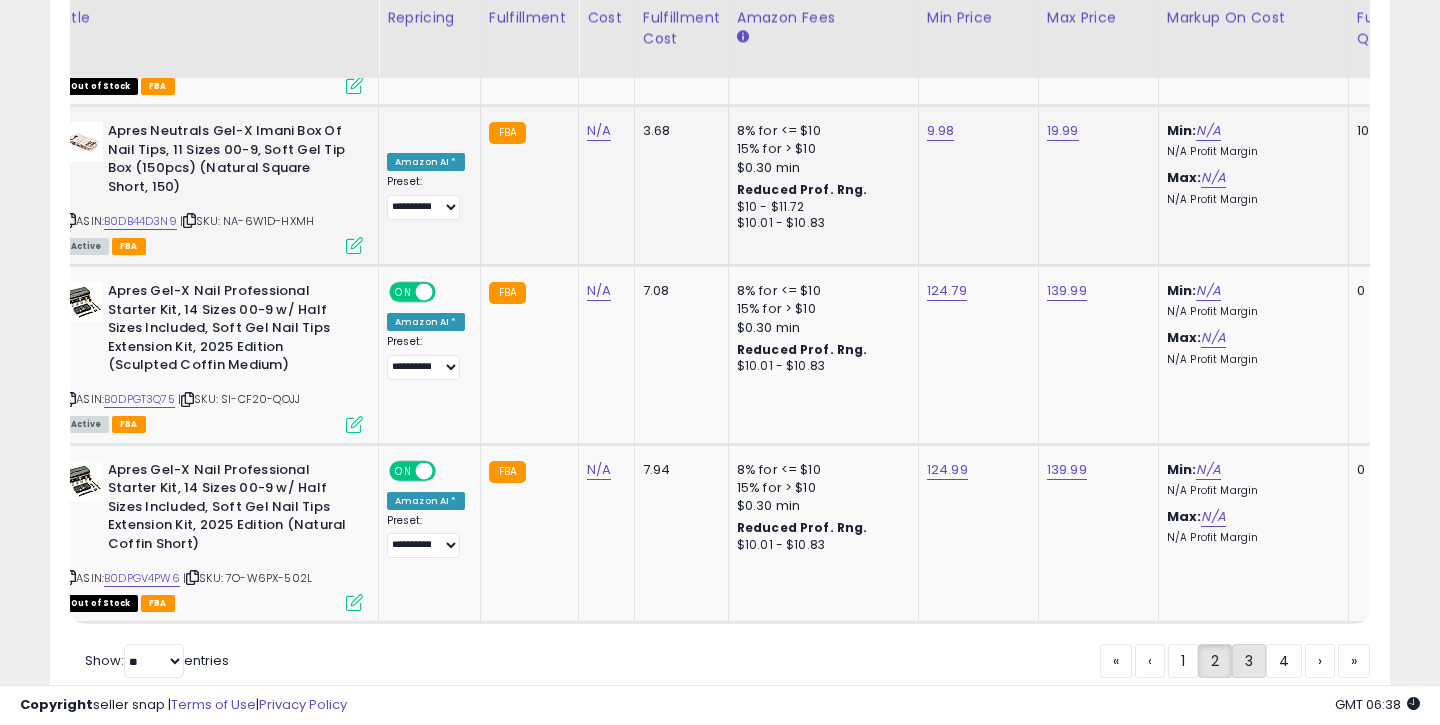 click on "3" 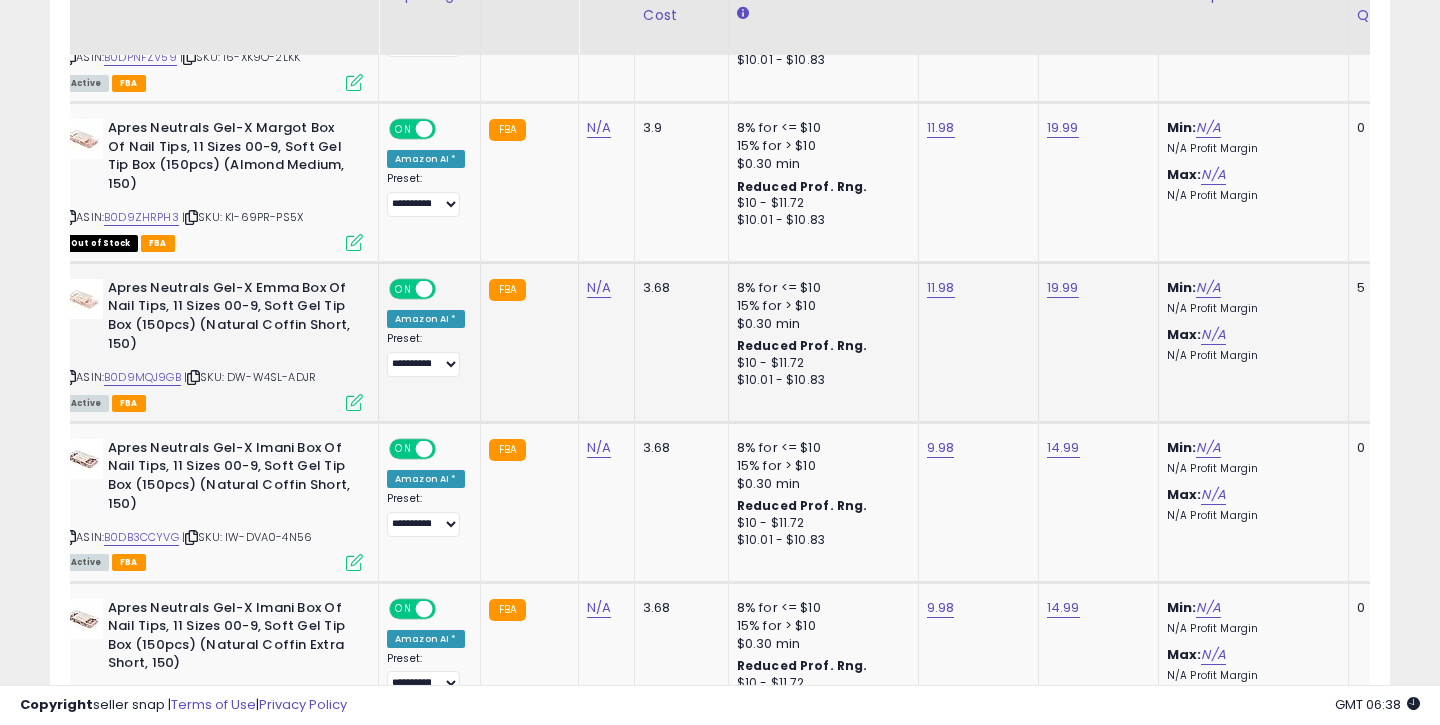 scroll, scrollTop: 1115, scrollLeft: 0, axis: vertical 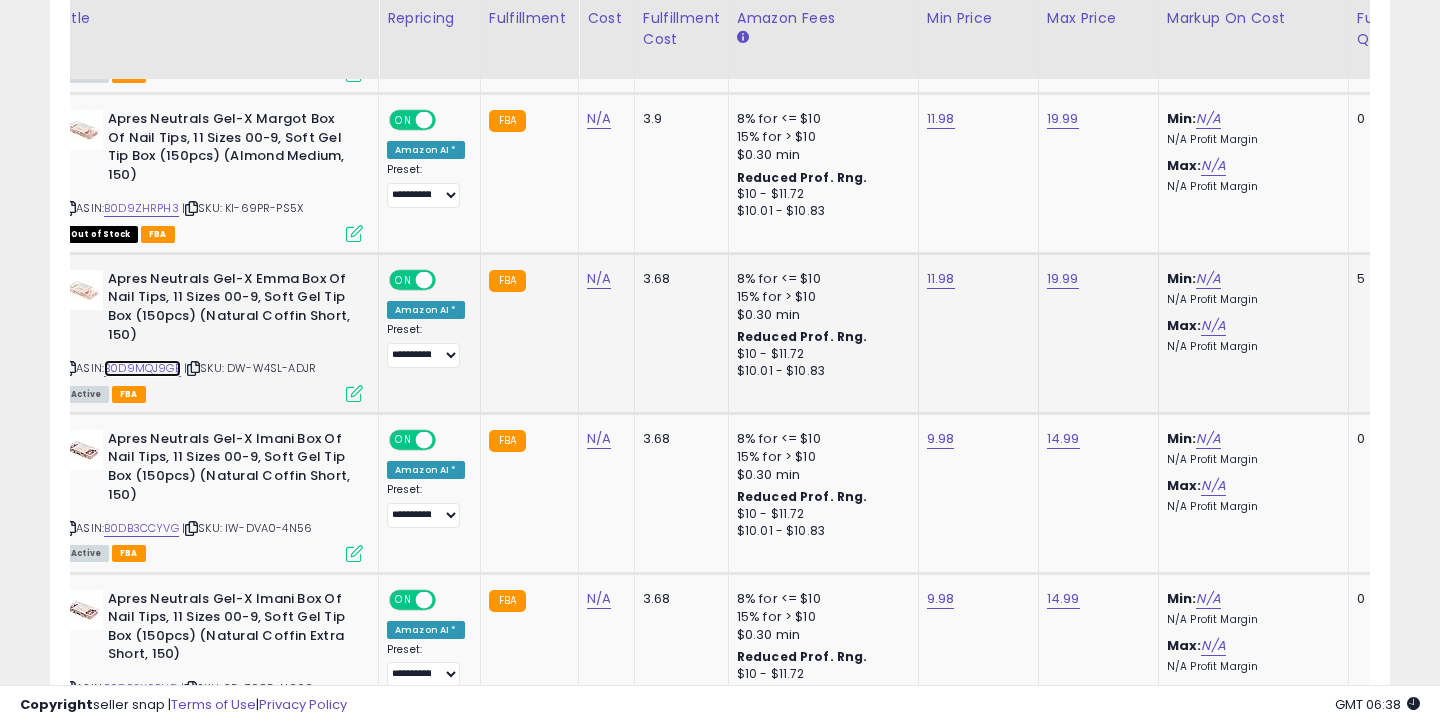 click on "B0D9MQJ9GB" at bounding box center (142, 368) 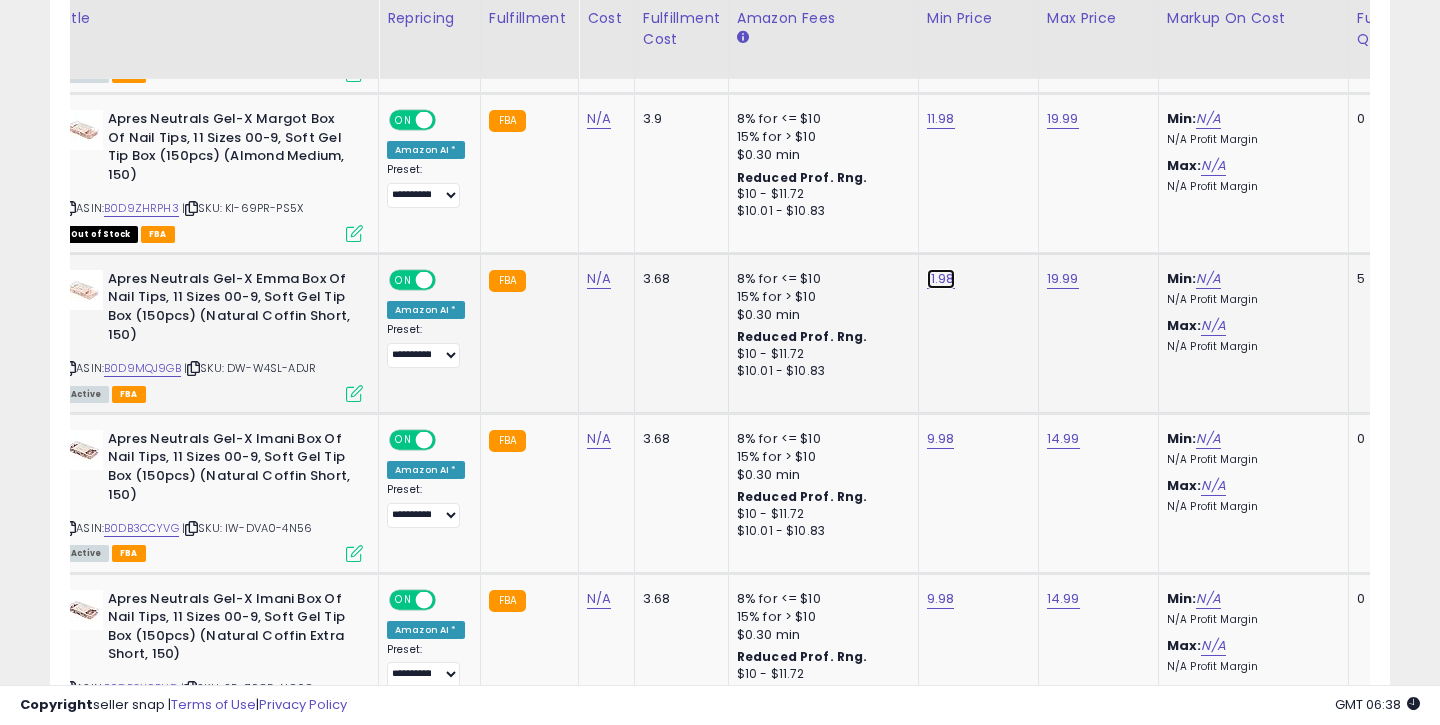 click on "11.98" at bounding box center (943, -41) 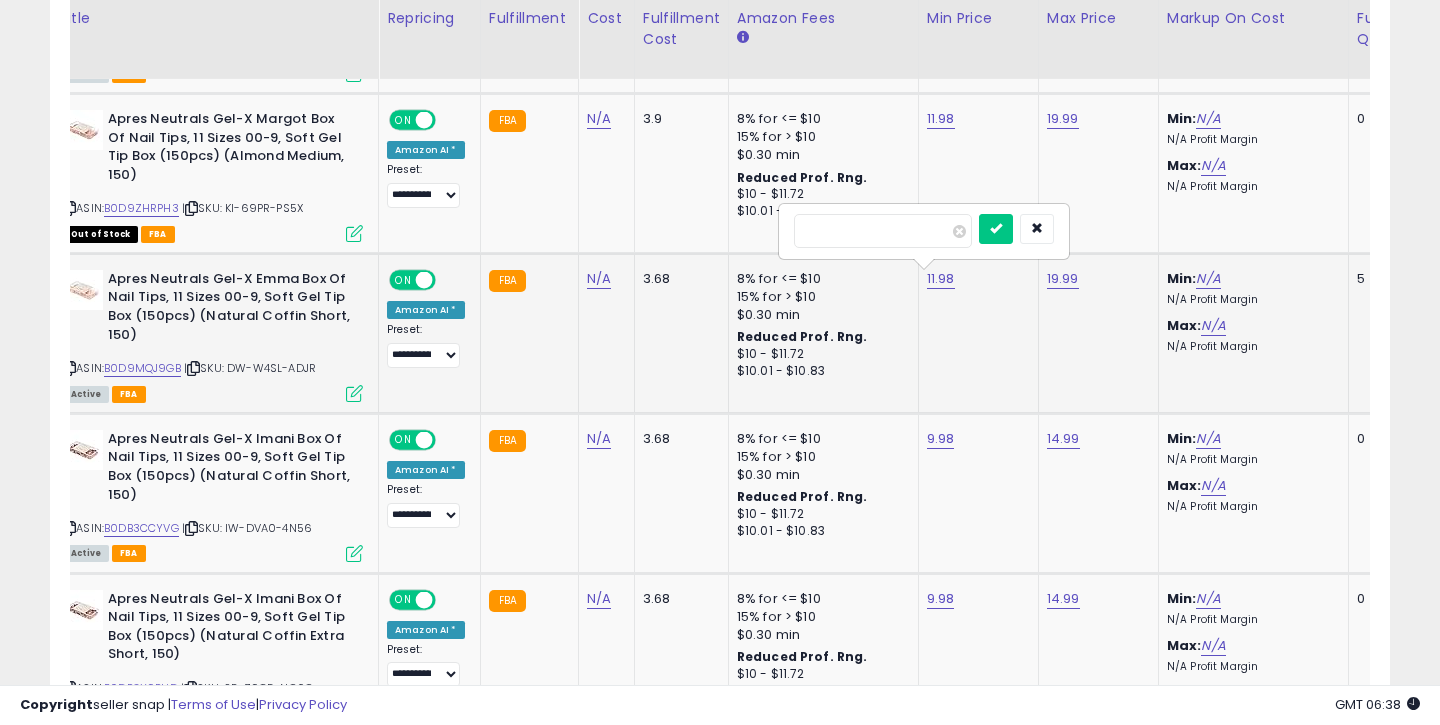 type on "*" 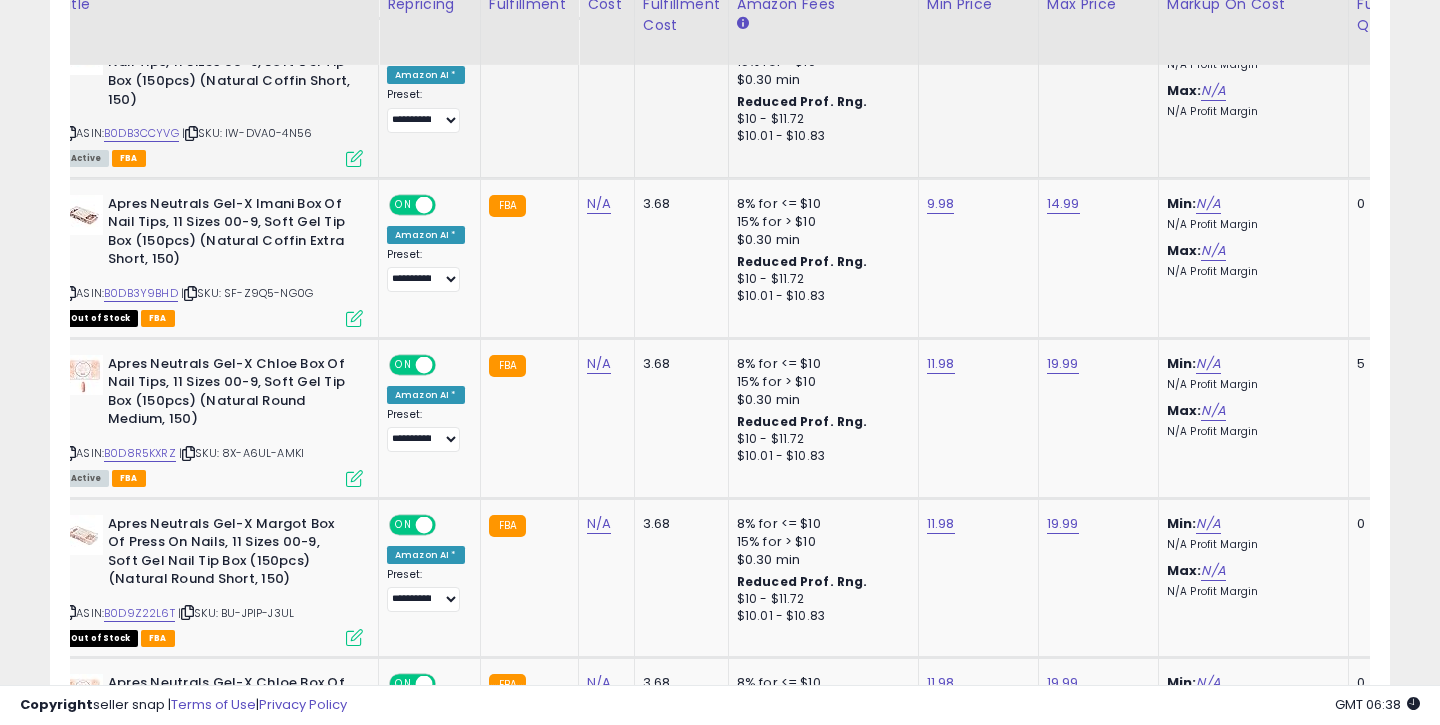 scroll, scrollTop: 1524, scrollLeft: 0, axis: vertical 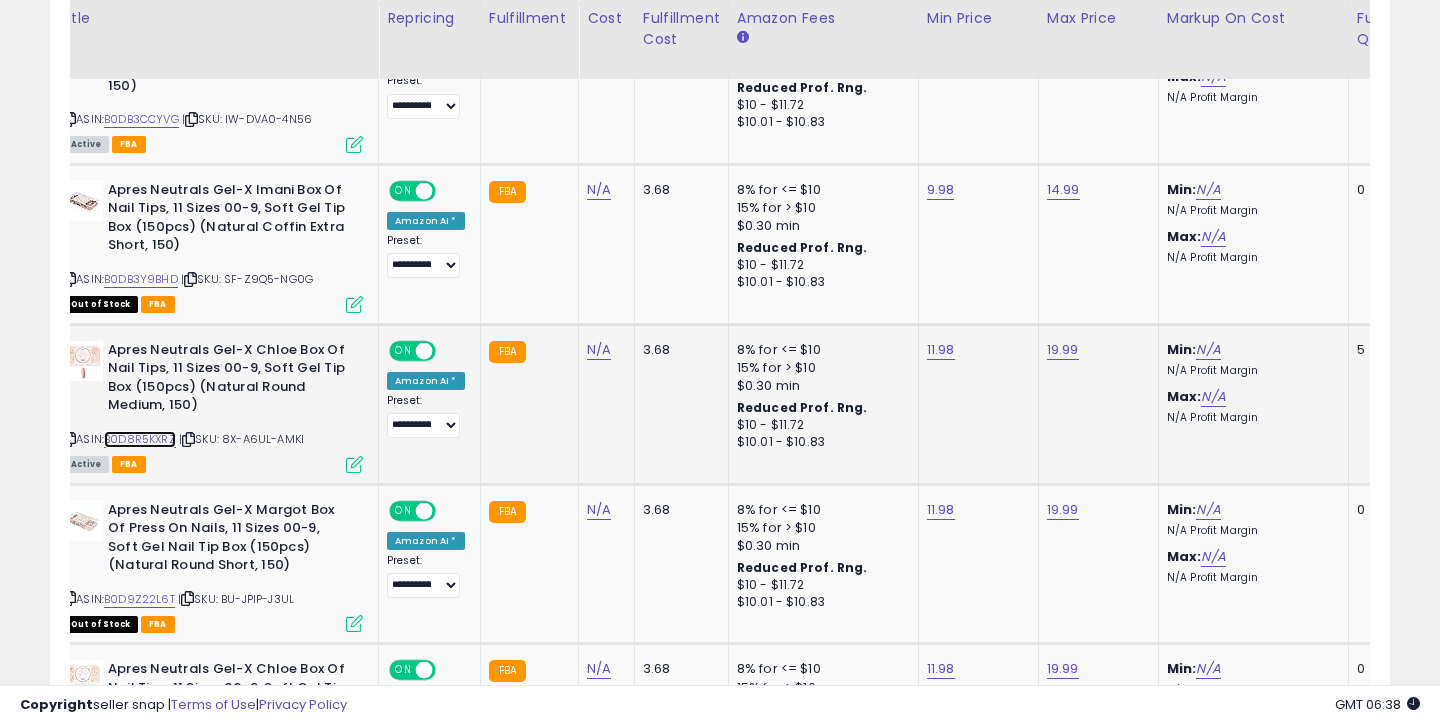 click on "B0D8R5KXRZ" at bounding box center [140, 439] 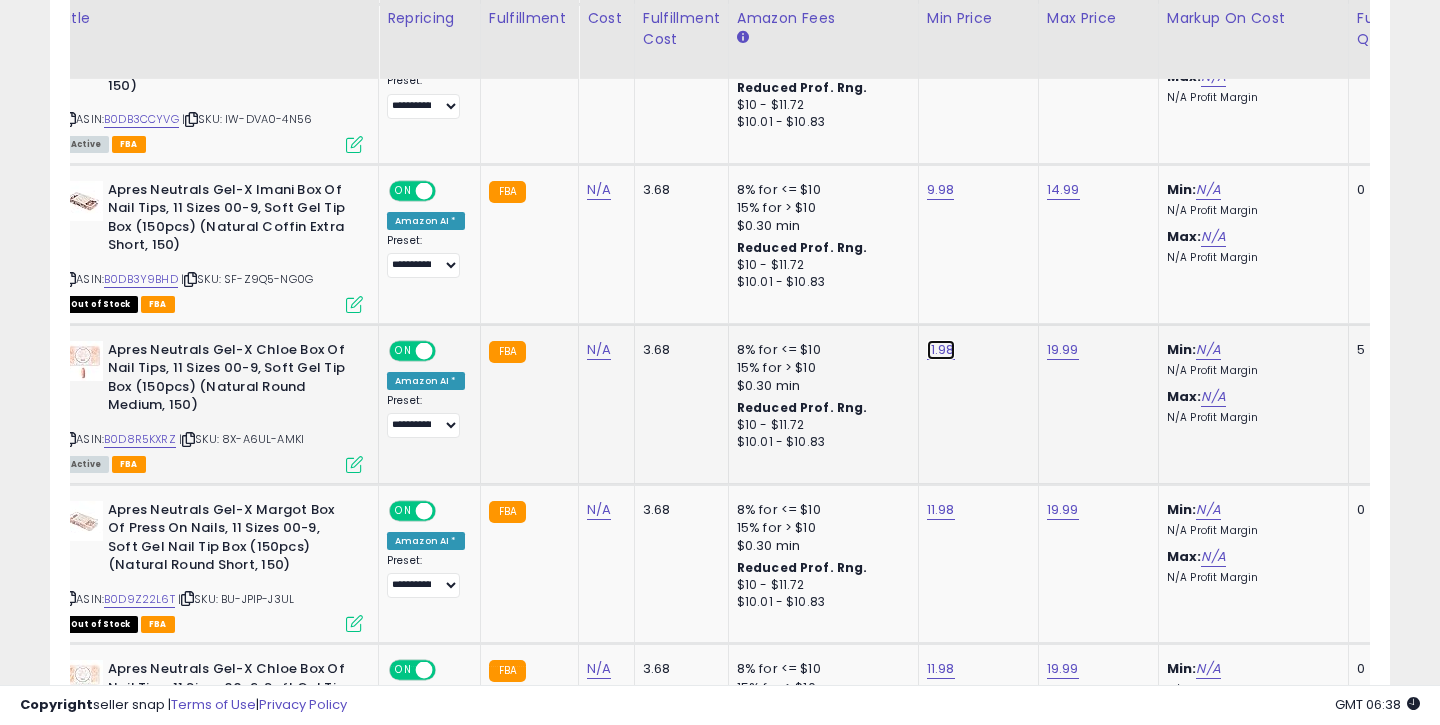 click on "11.98" at bounding box center (943, -450) 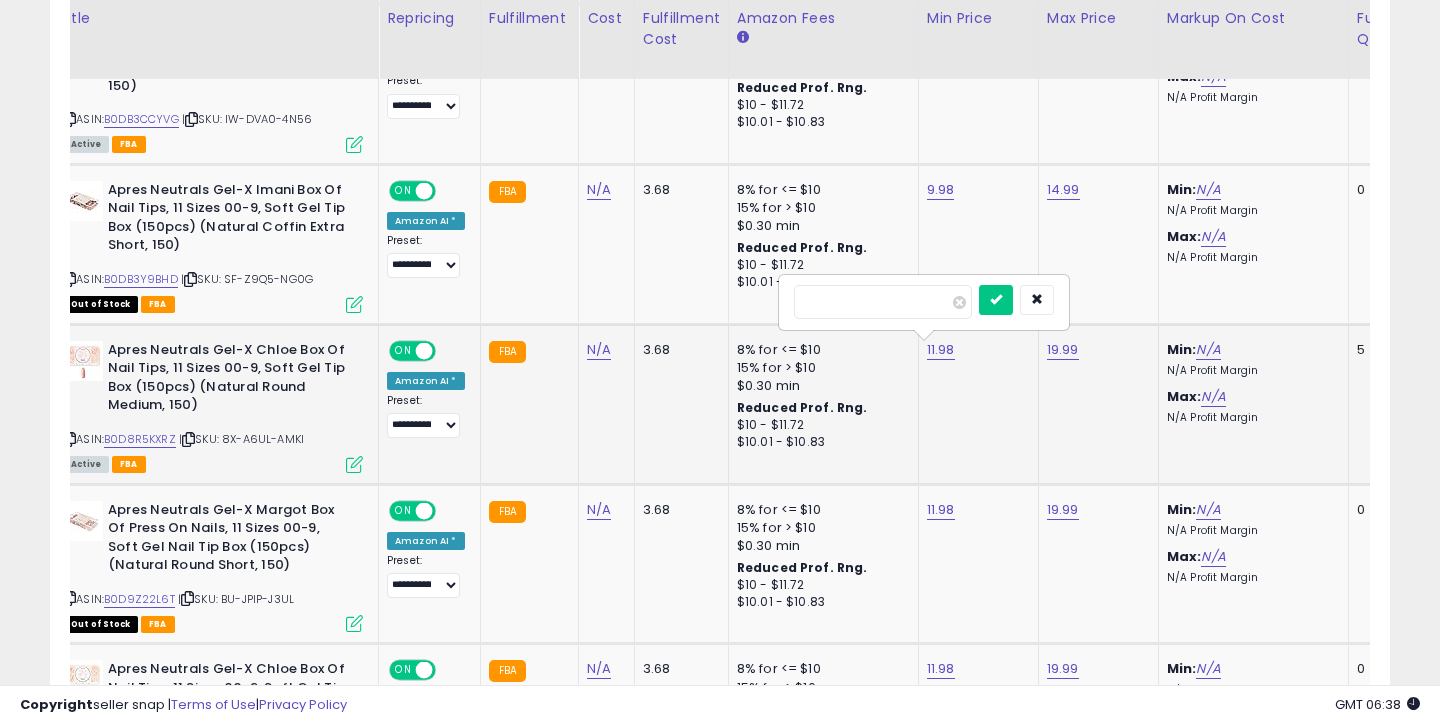 drag, startPoint x: 823, startPoint y: 298, endPoint x: 804, endPoint y: 298, distance: 19 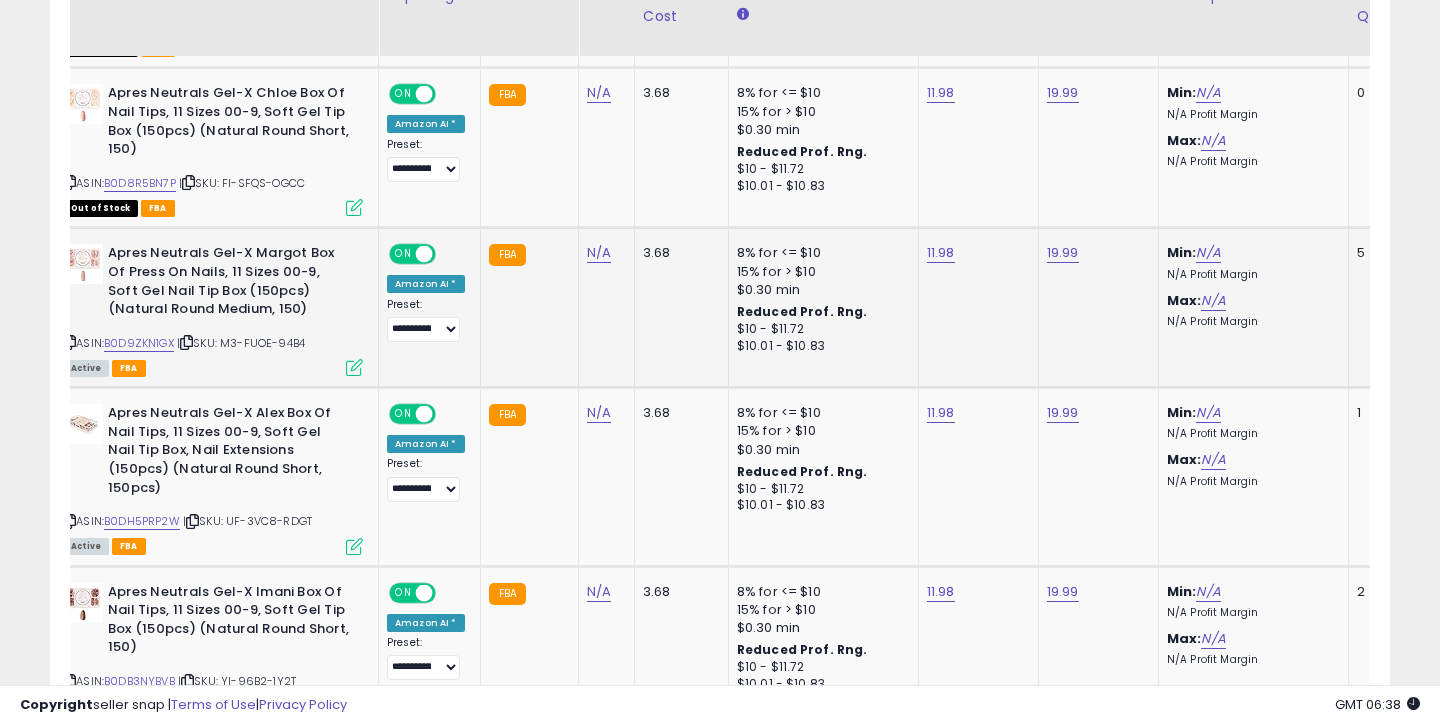 scroll, scrollTop: 2145, scrollLeft: 0, axis: vertical 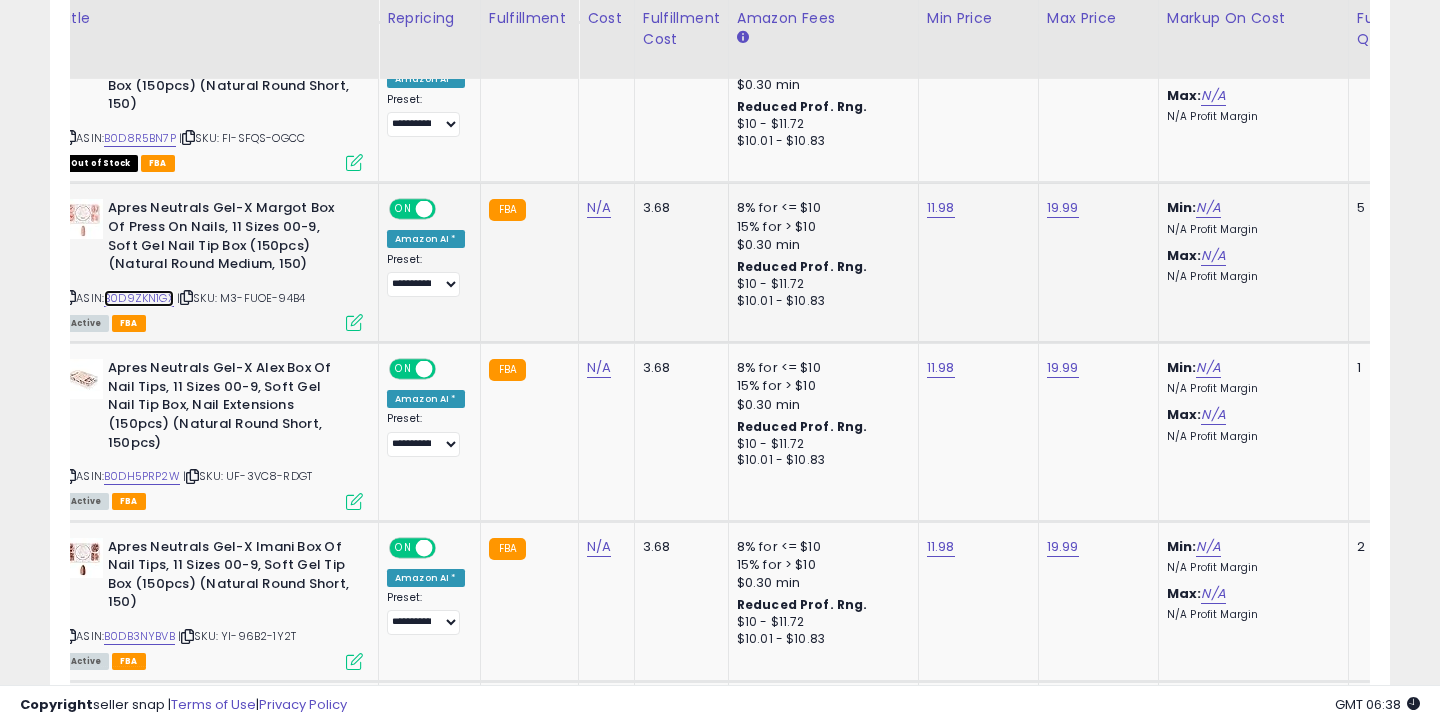 click on "B0D9ZKN1GX" at bounding box center [139, 298] 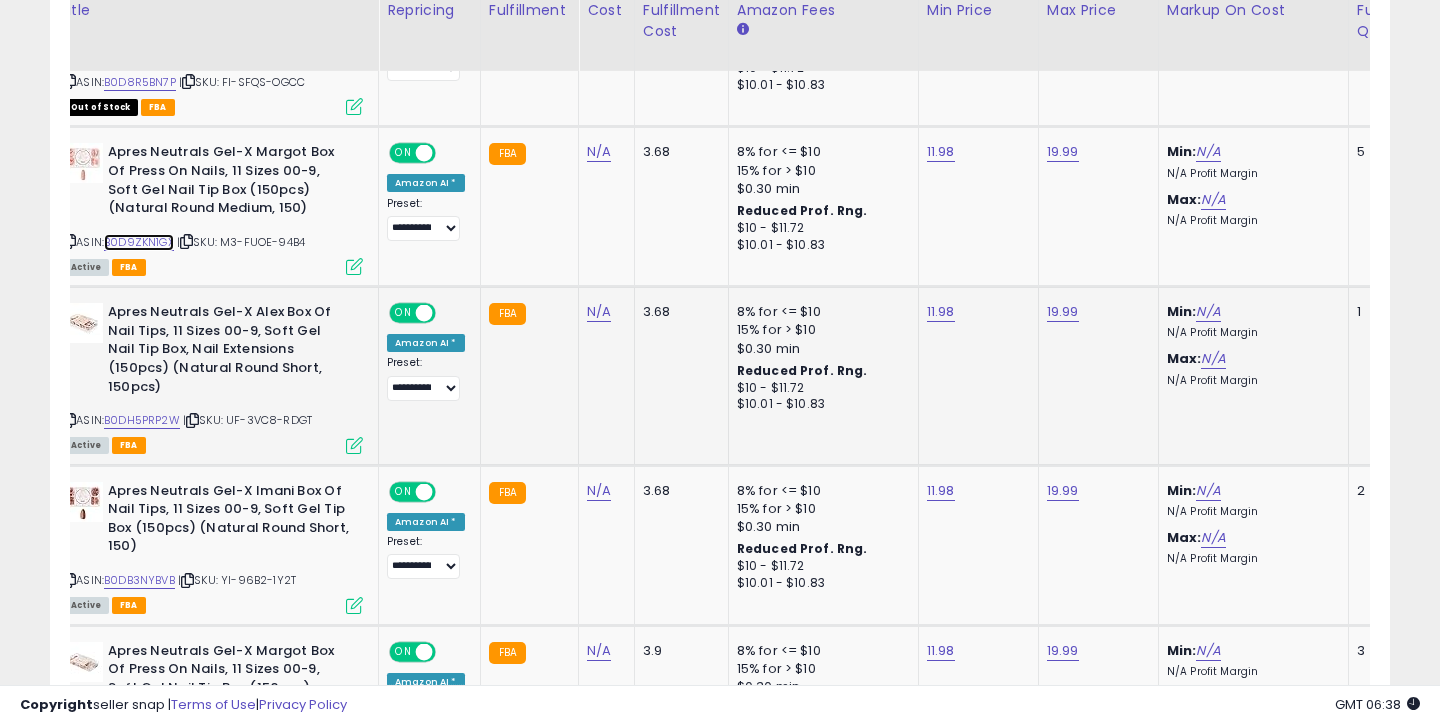 scroll, scrollTop: 2252, scrollLeft: 0, axis: vertical 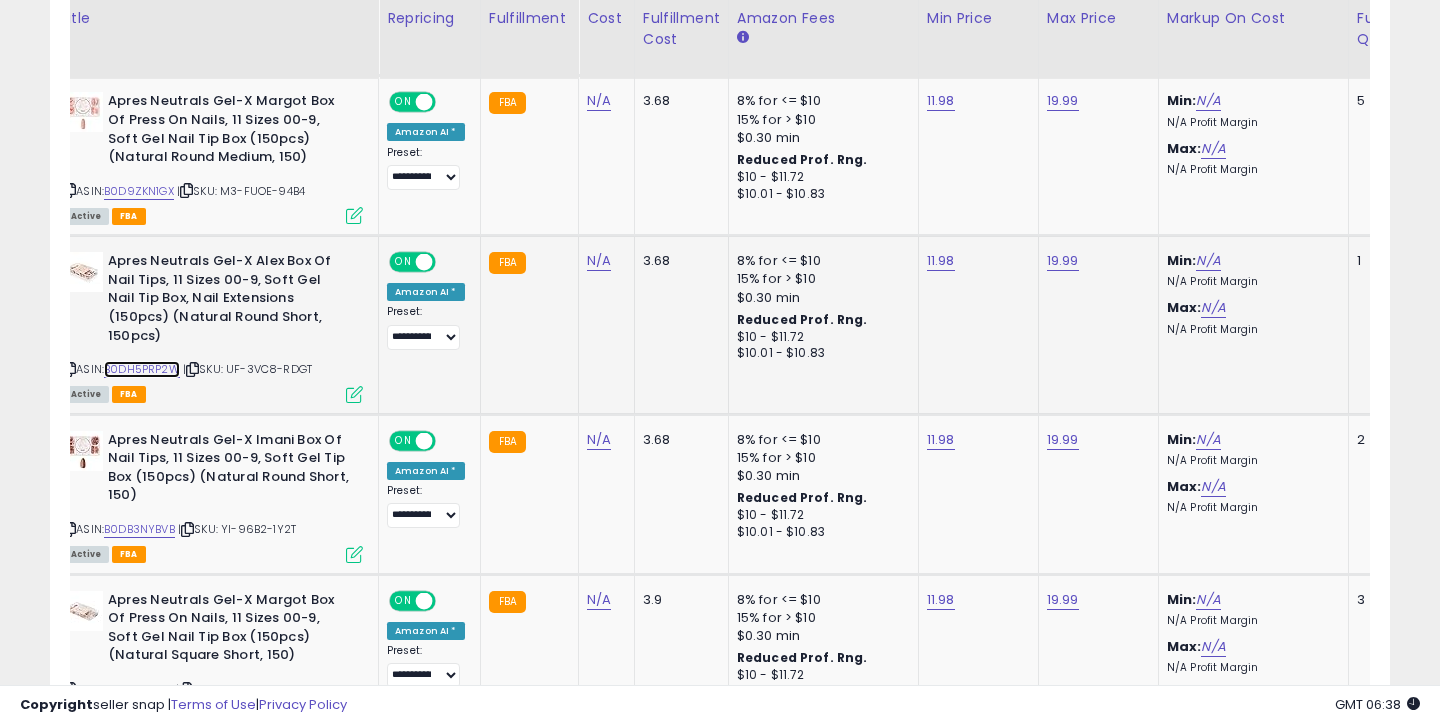 click on "B0DH5PRP2W" at bounding box center [142, 369] 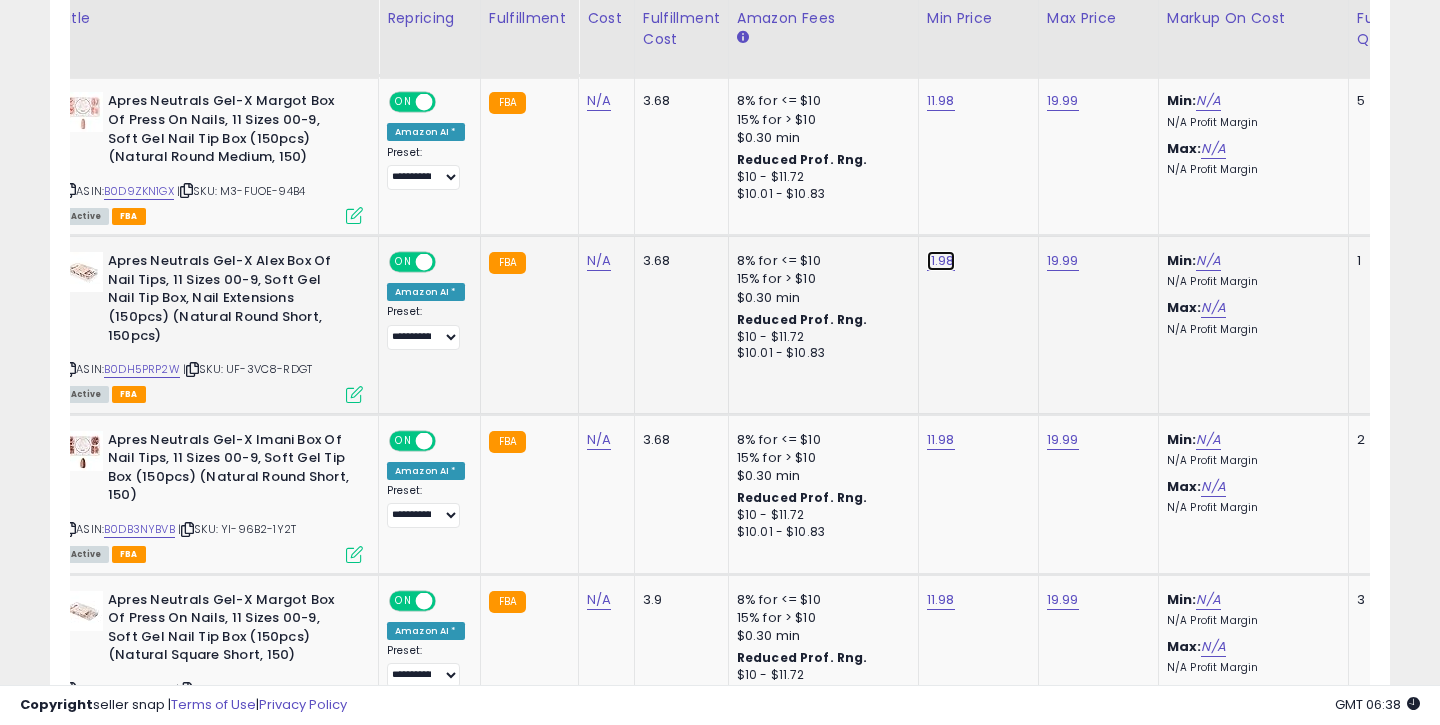 click on "11.98" at bounding box center (943, -1178) 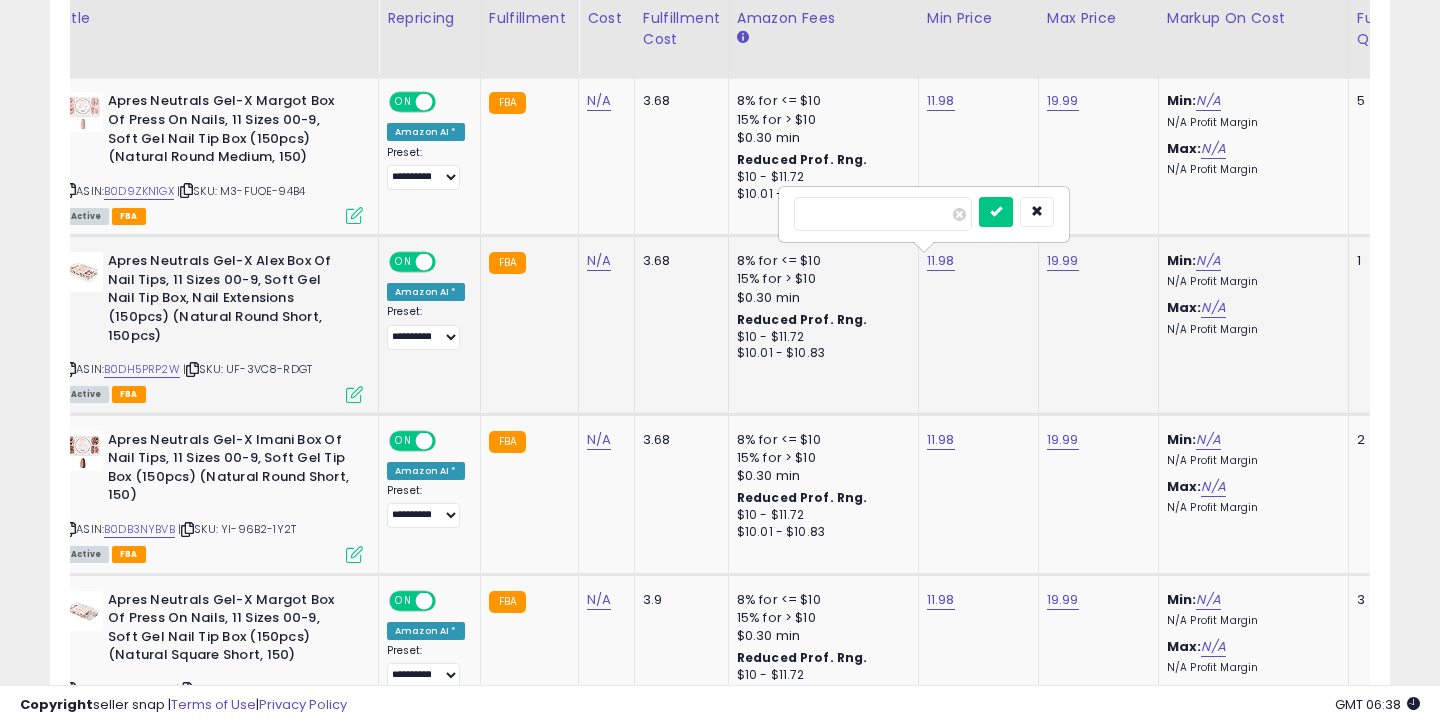 drag, startPoint x: 820, startPoint y: 209, endPoint x: 809, endPoint y: 210, distance: 11.045361 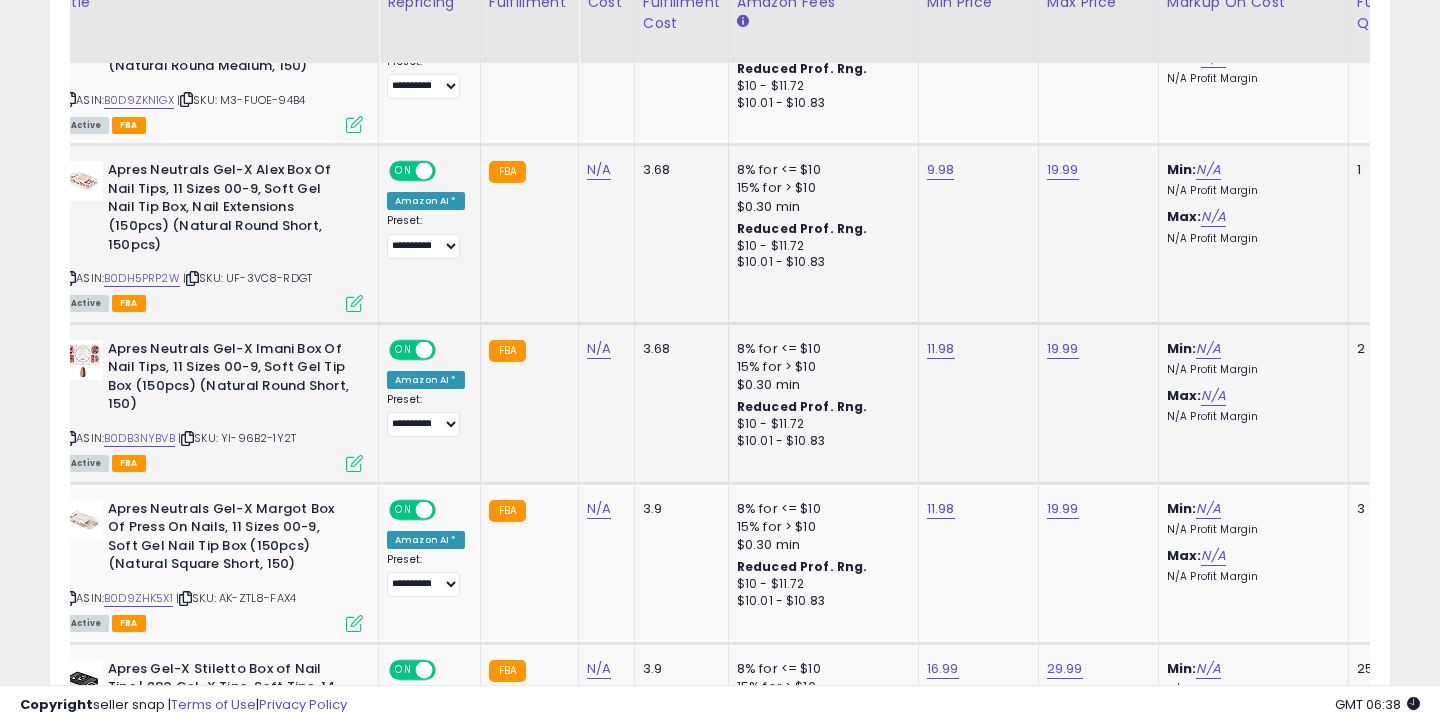scroll, scrollTop: 2359, scrollLeft: 0, axis: vertical 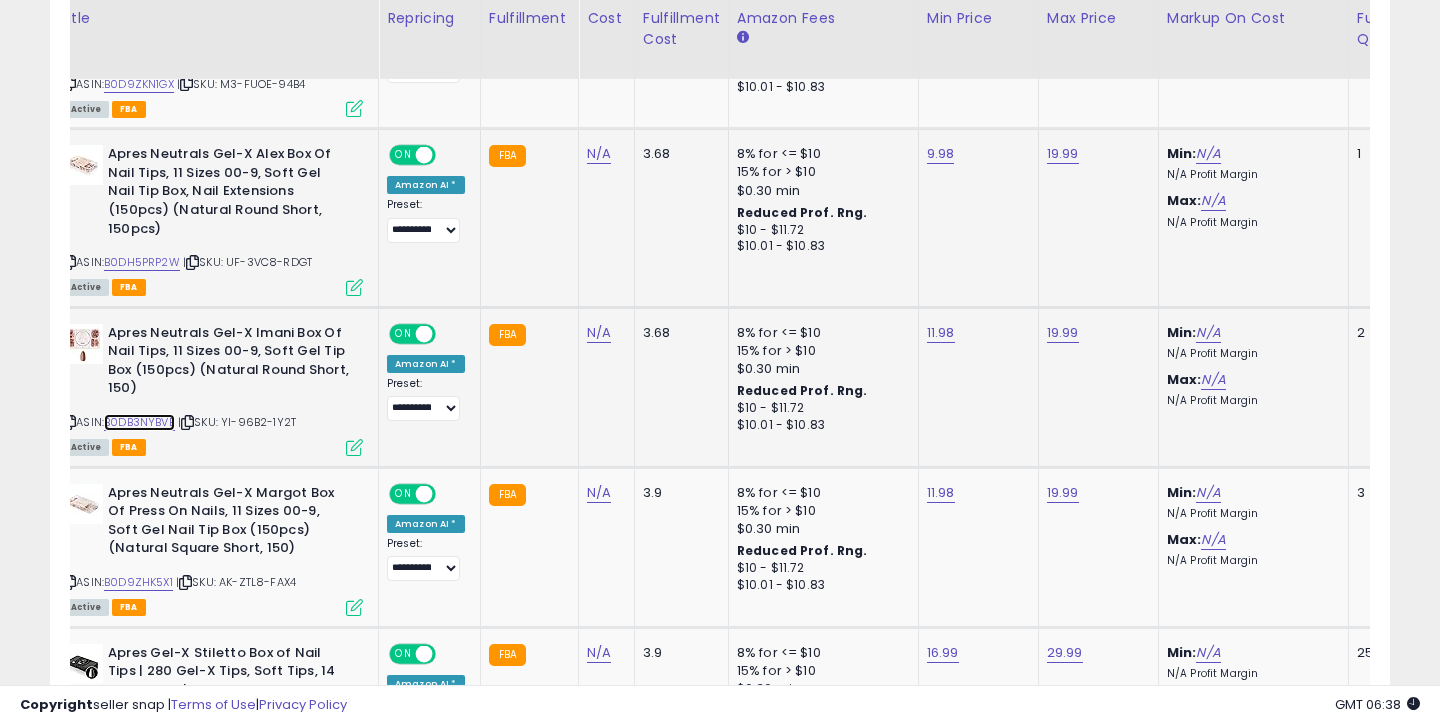 click on "B0DB3NYBVB" at bounding box center [139, 422] 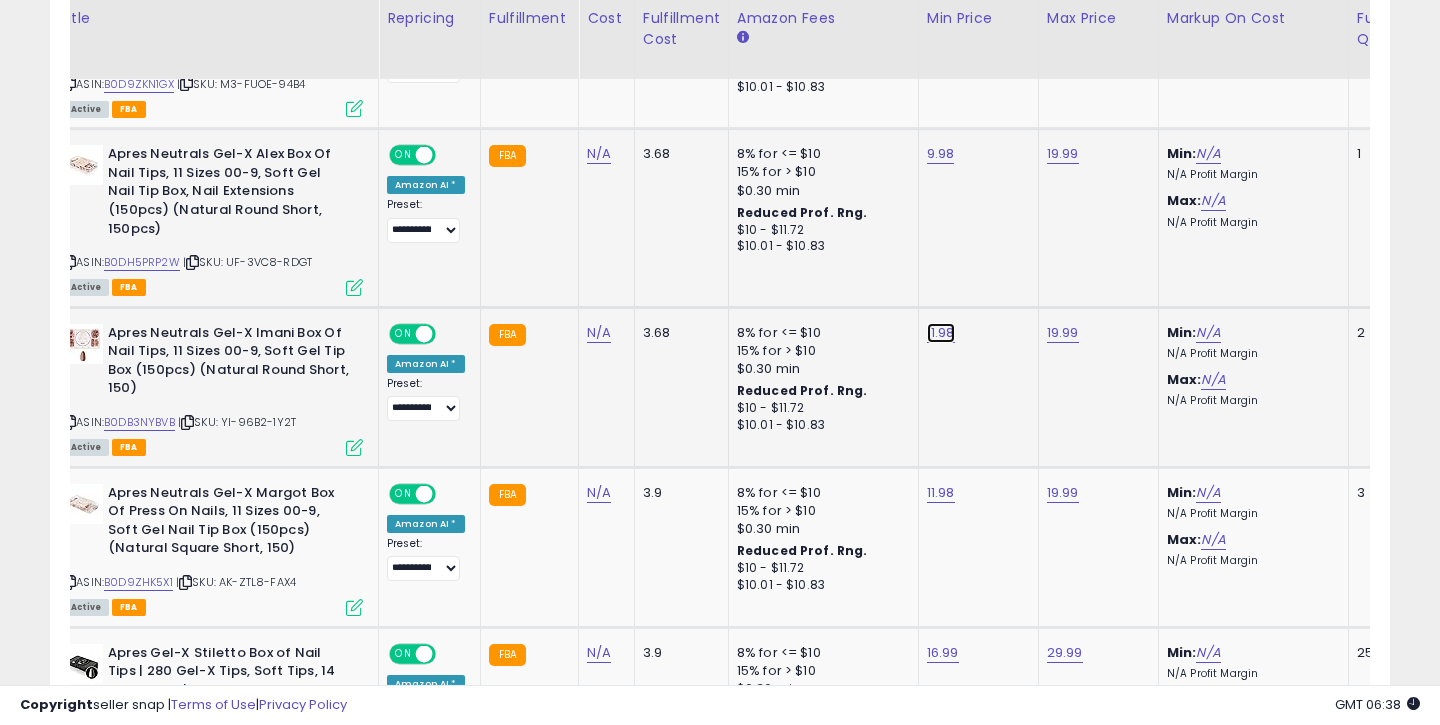 click on "11.98" at bounding box center (943, -1285) 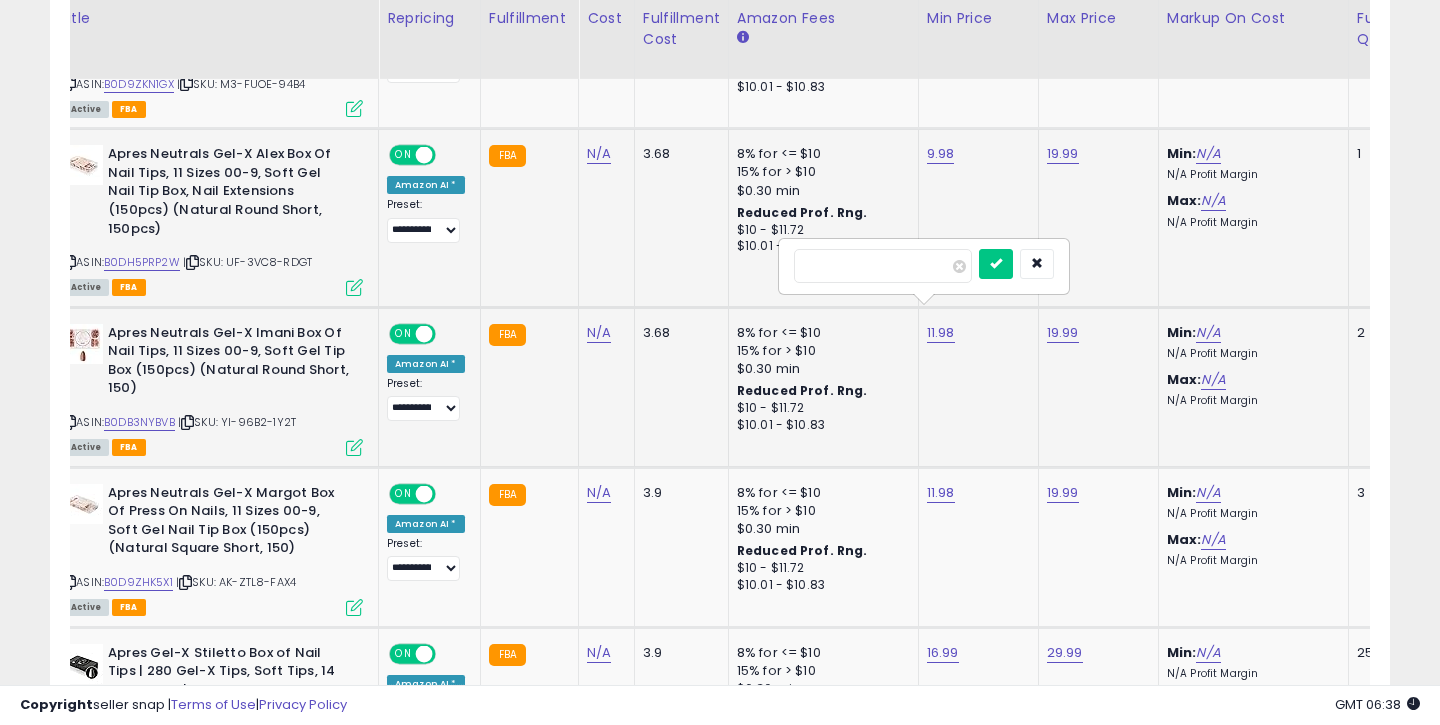drag, startPoint x: 821, startPoint y: 270, endPoint x: 809, endPoint y: 270, distance: 12 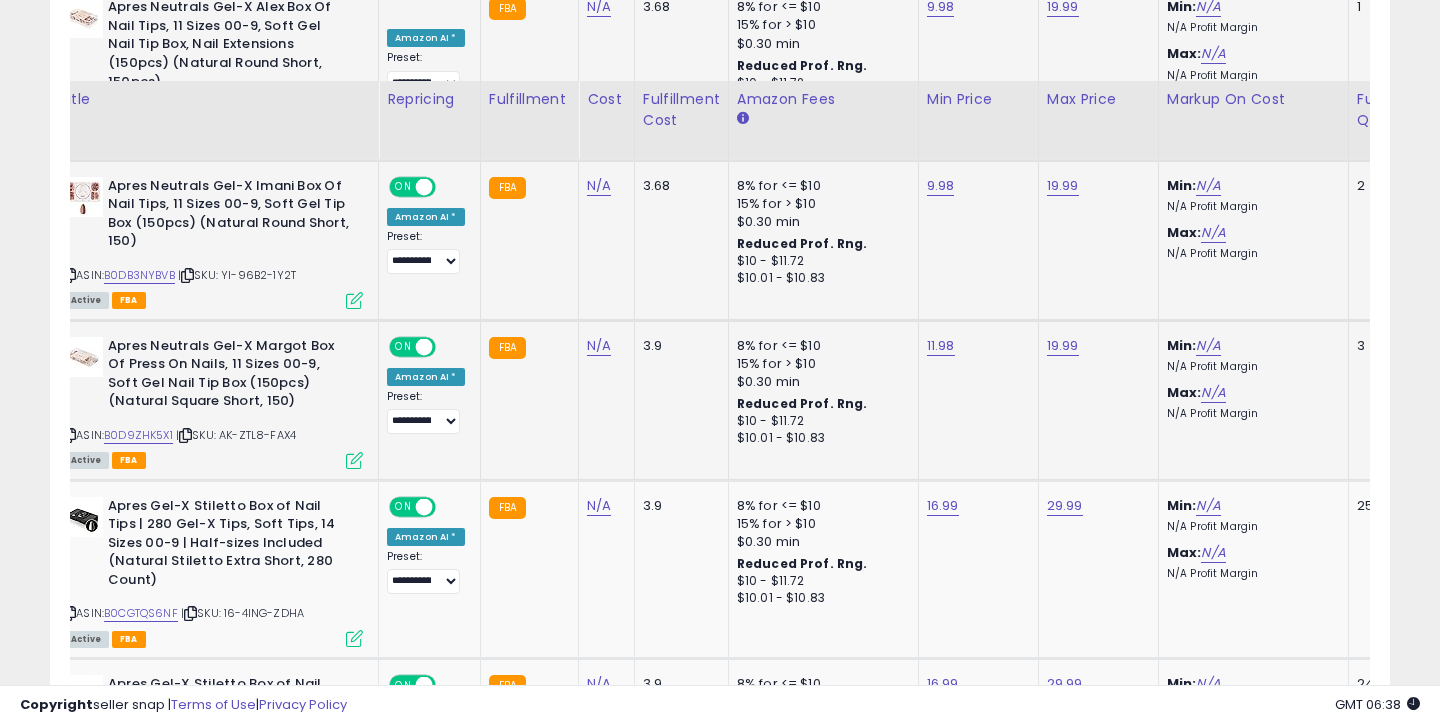 scroll, scrollTop: 2587, scrollLeft: 0, axis: vertical 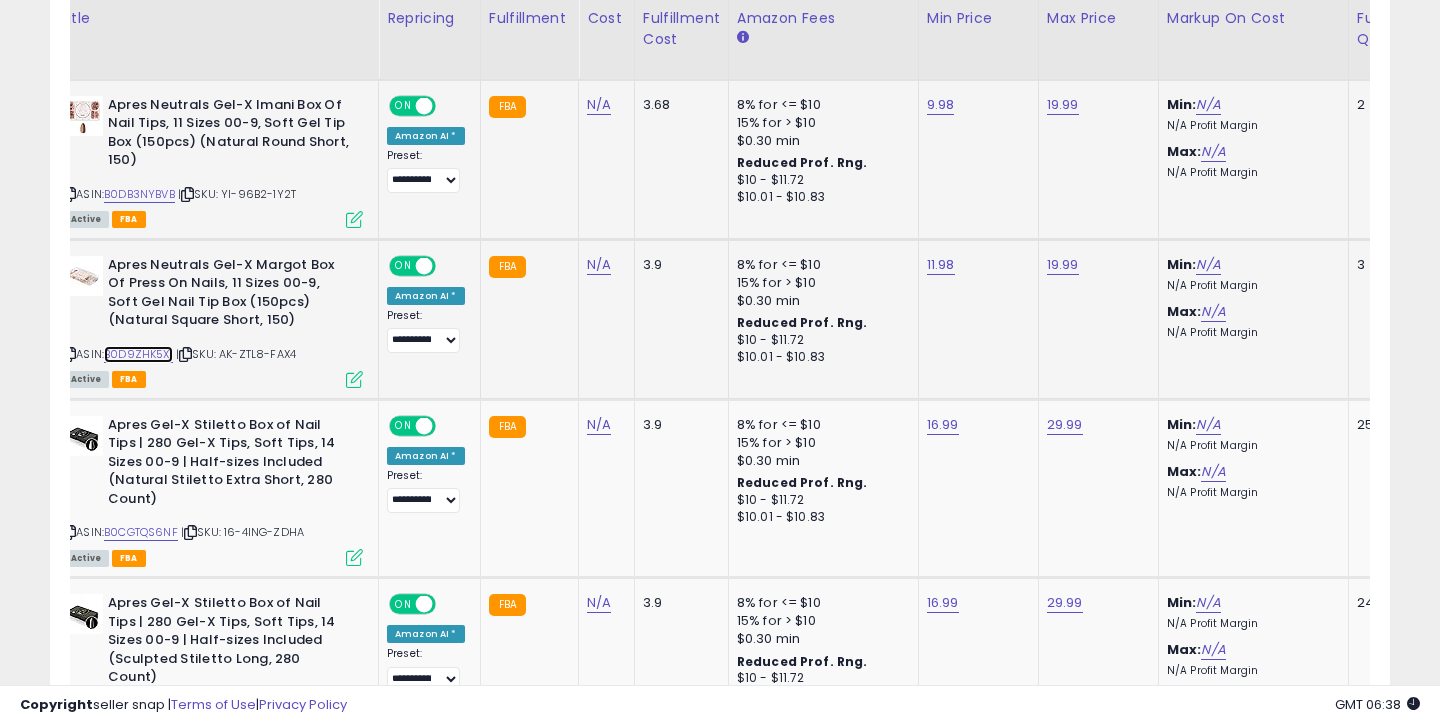 click on "B0D9ZHK5X1" at bounding box center (138, 354) 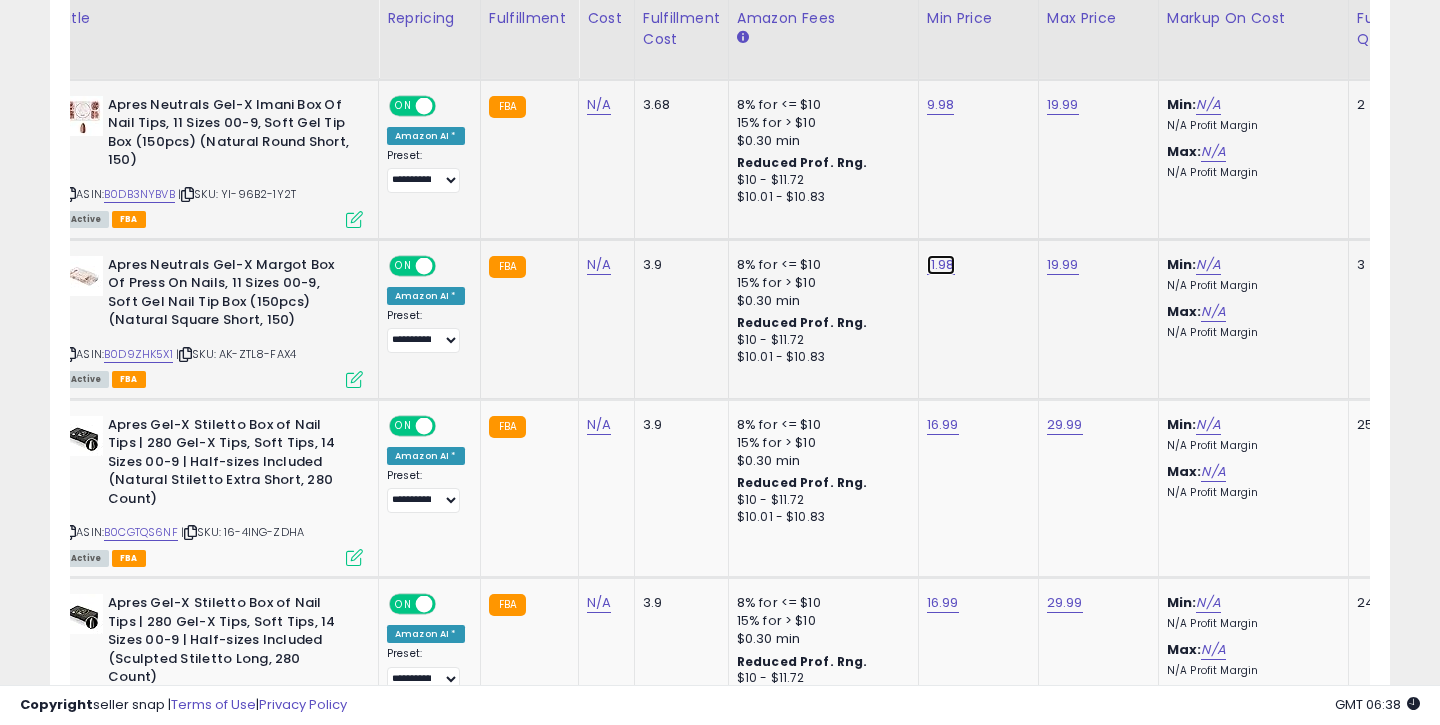 click on "11.98" at bounding box center [943, -1513] 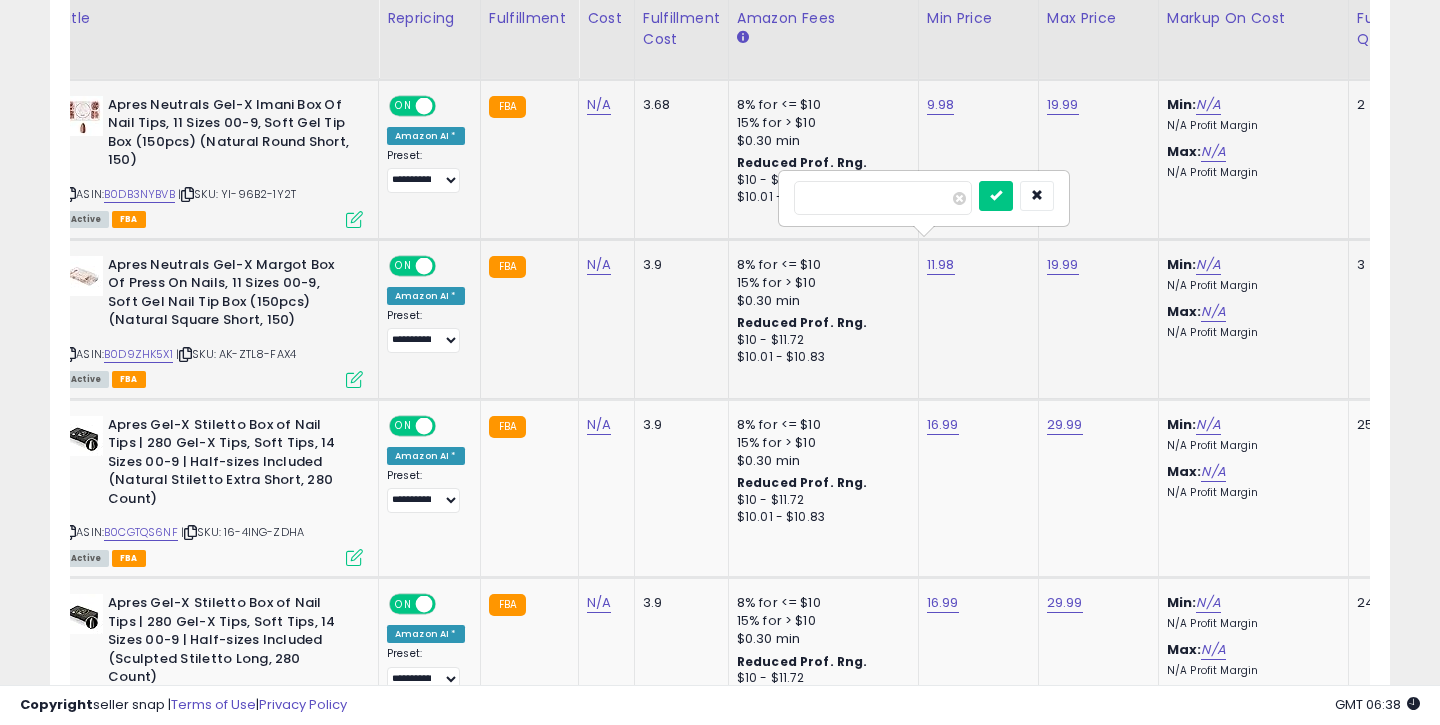 click on "*****" at bounding box center (883, 198) 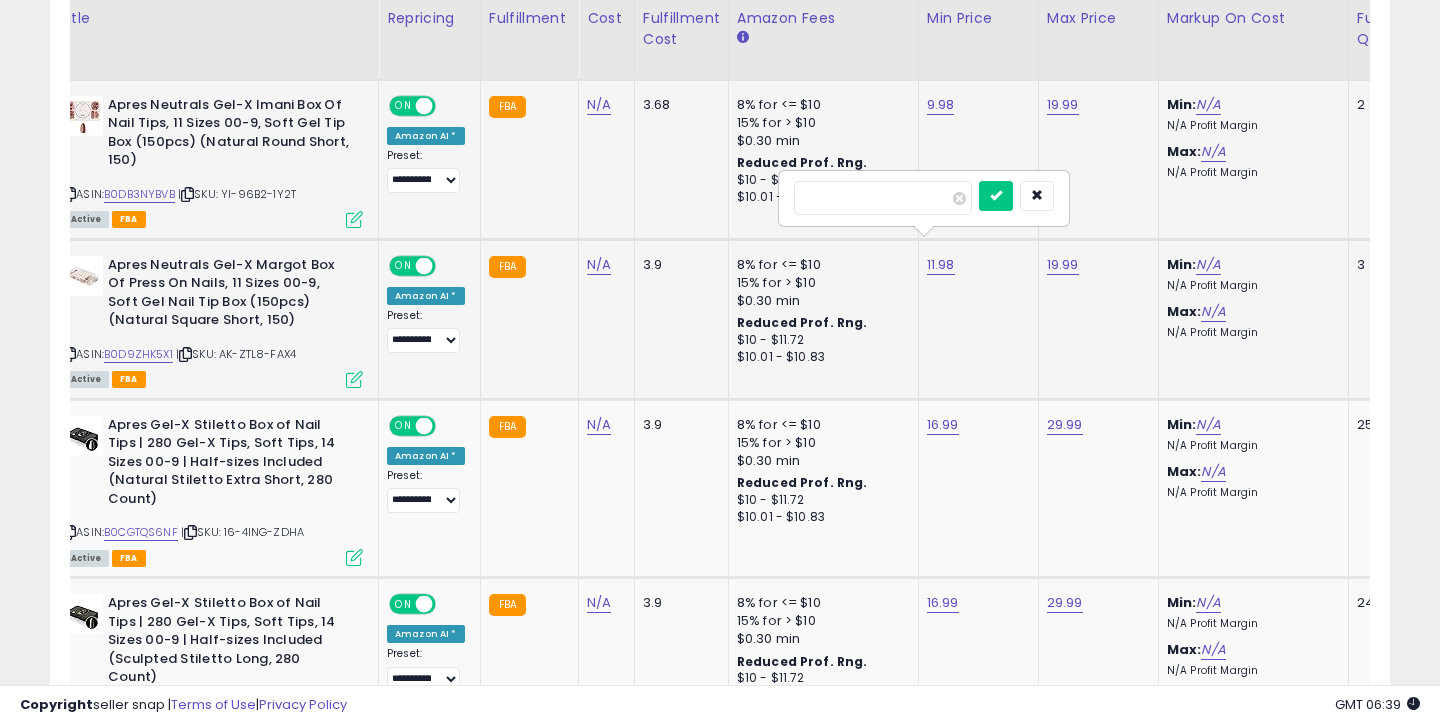 type on "****" 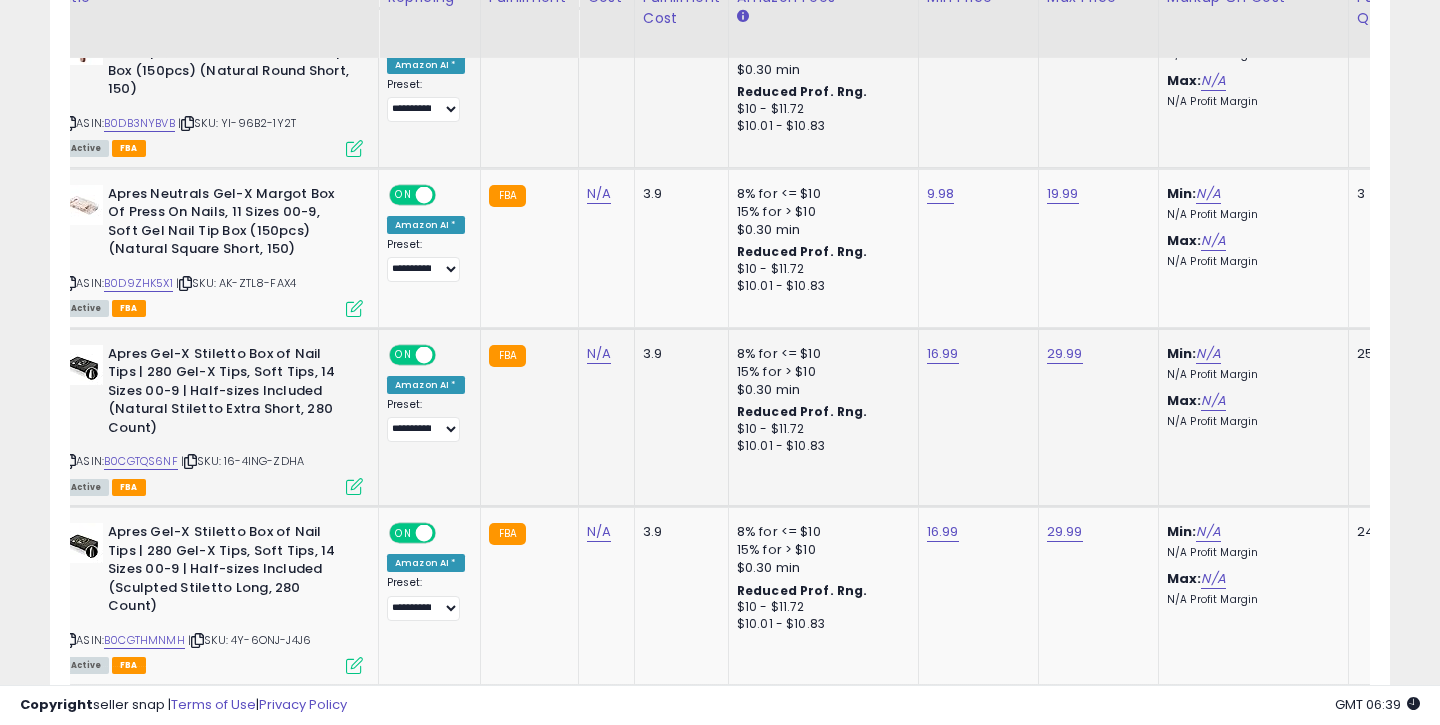 scroll, scrollTop: 2679, scrollLeft: 0, axis: vertical 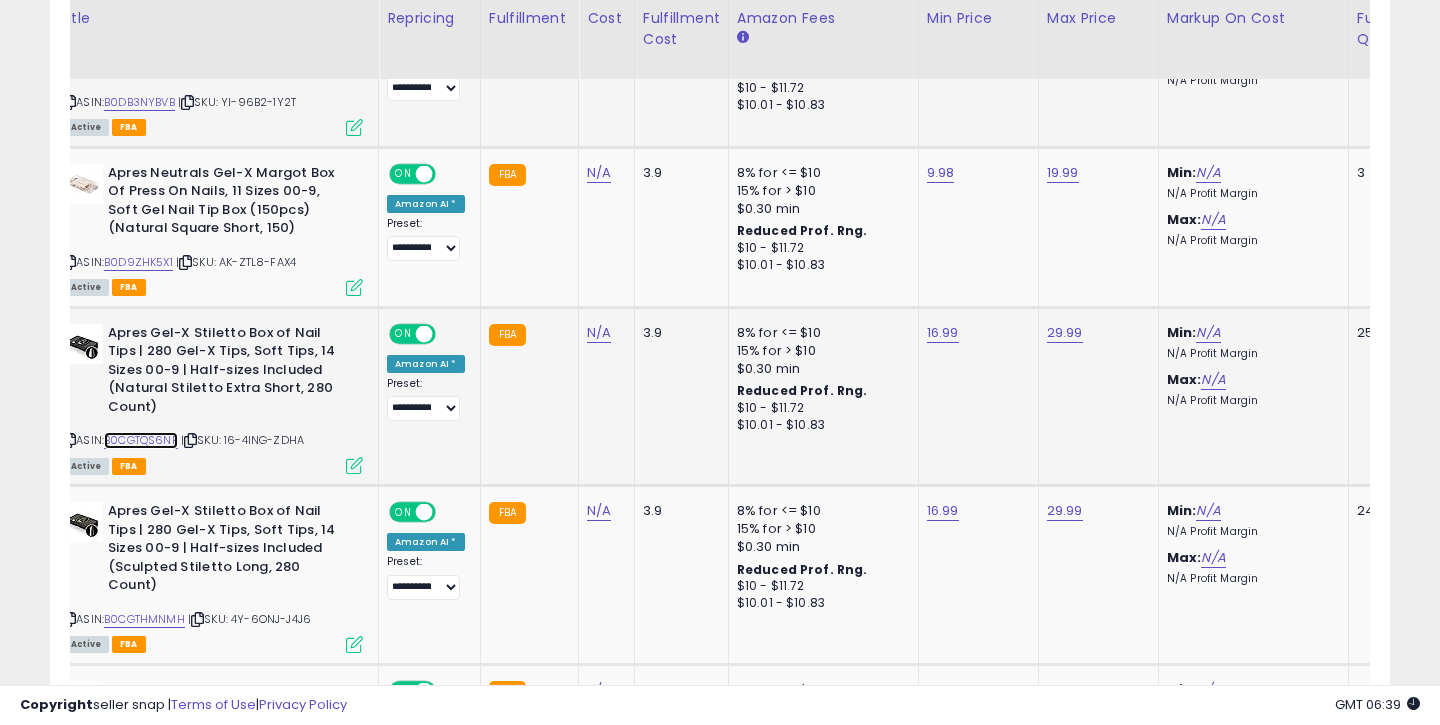 click on "B0CGTQS6NF" at bounding box center (141, 440) 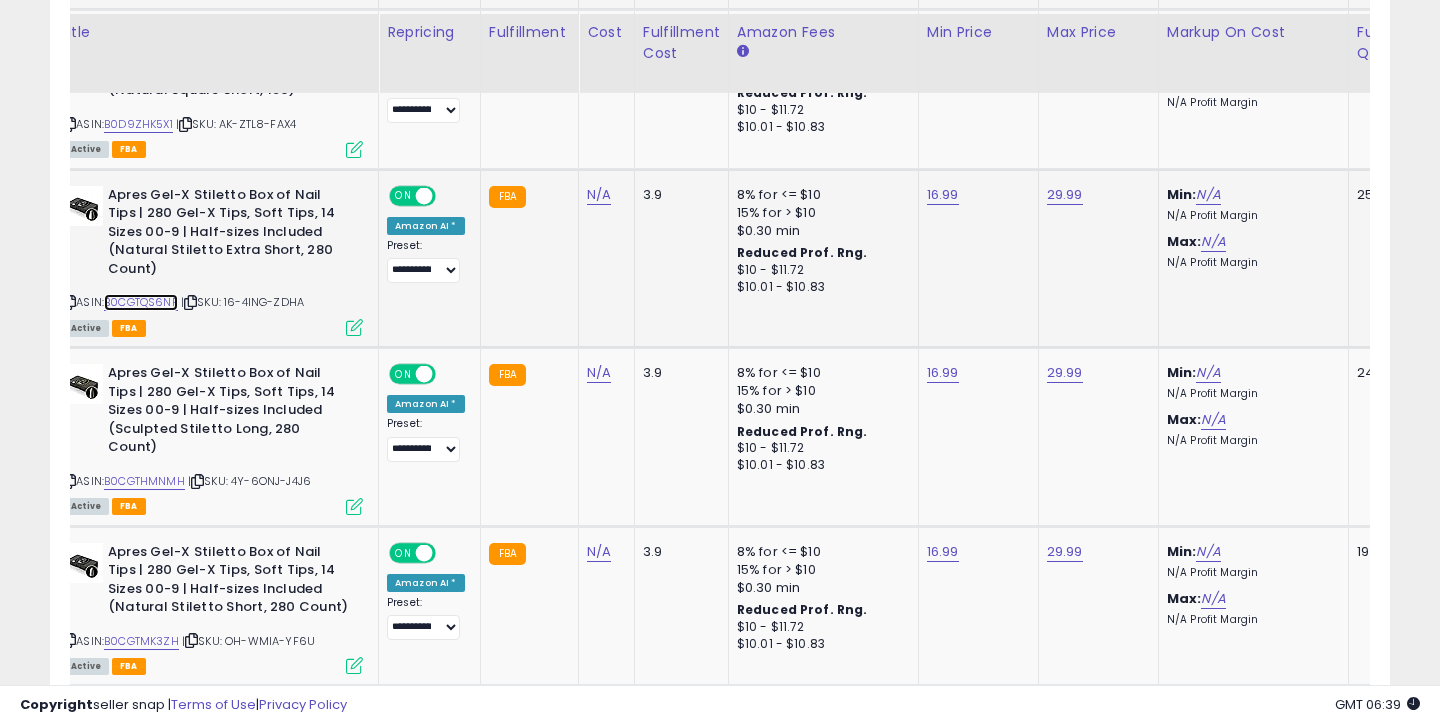 scroll, scrollTop: 2852, scrollLeft: 0, axis: vertical 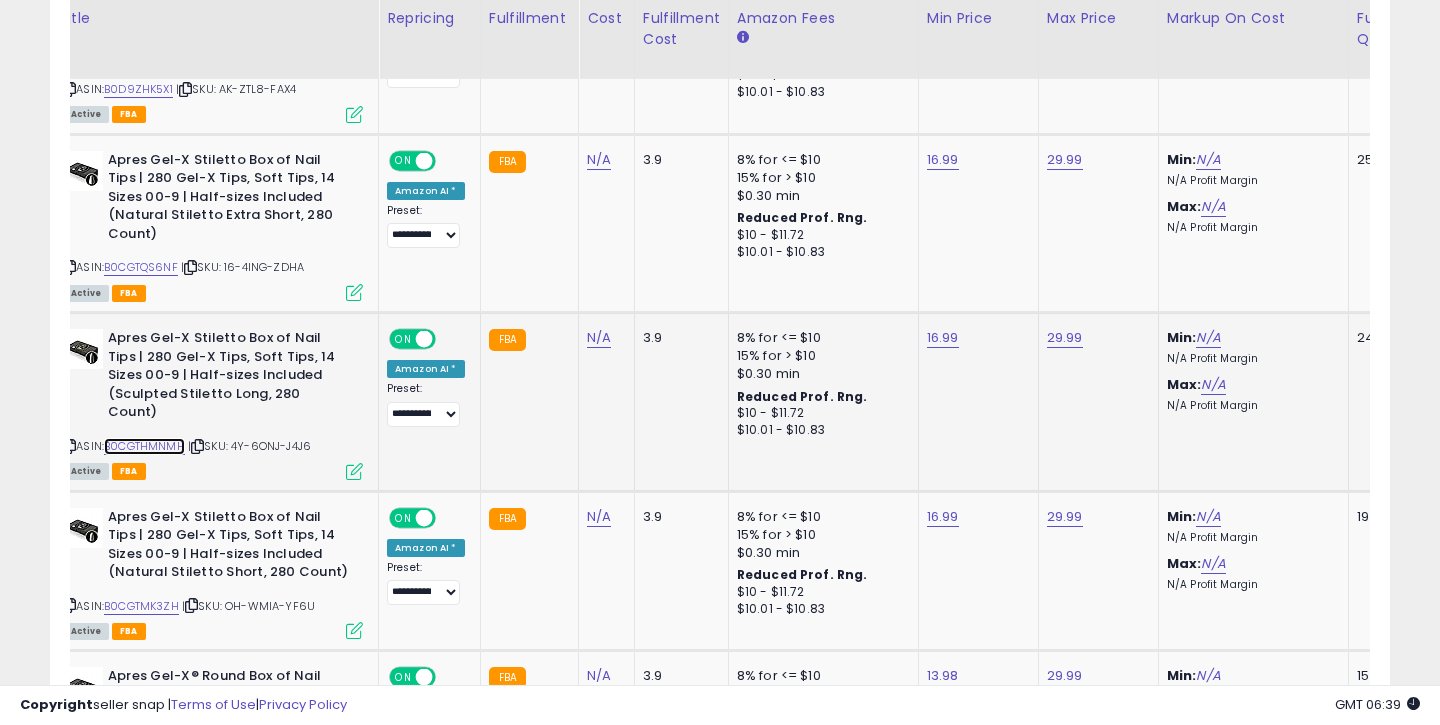 click on "B0CGTHMNMH" at bounding box center (144, 446) 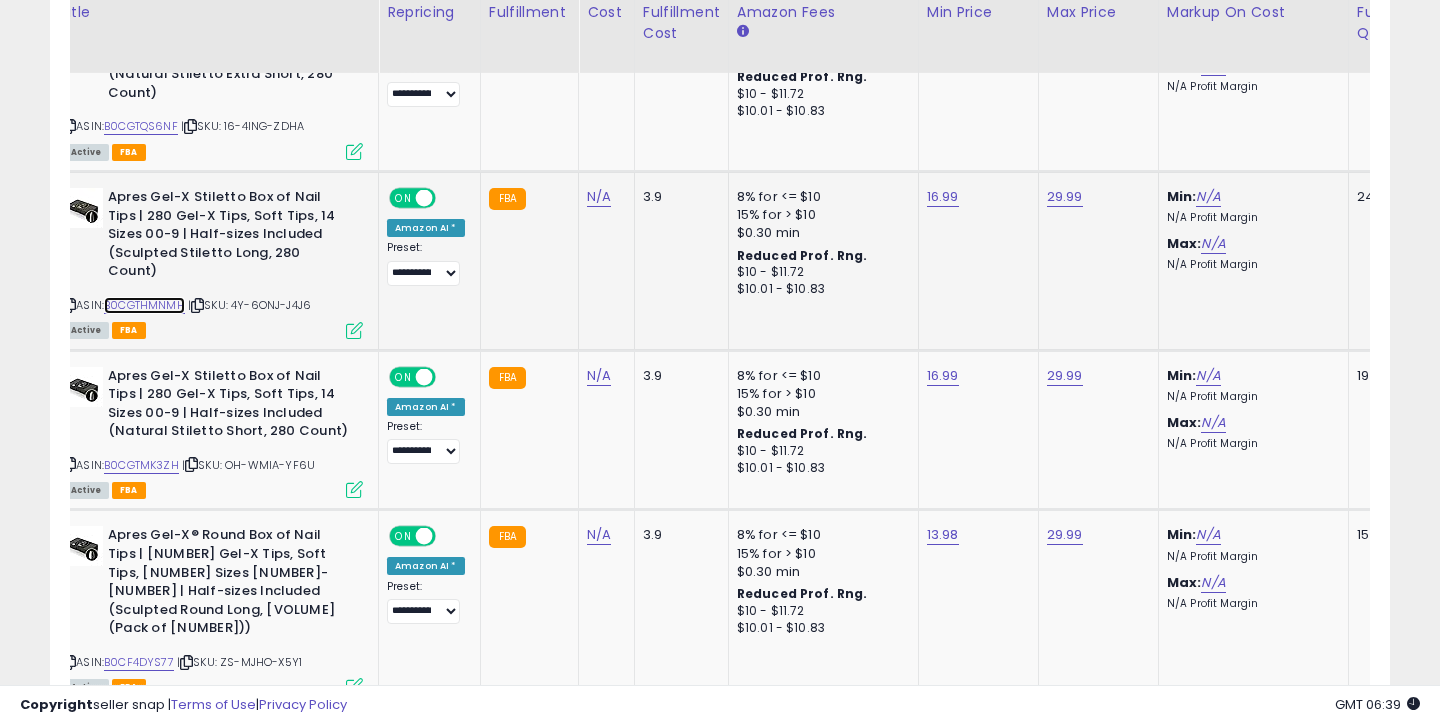 scroll, scrollTop: 3021, scrollLeft: 0, axis: vertical 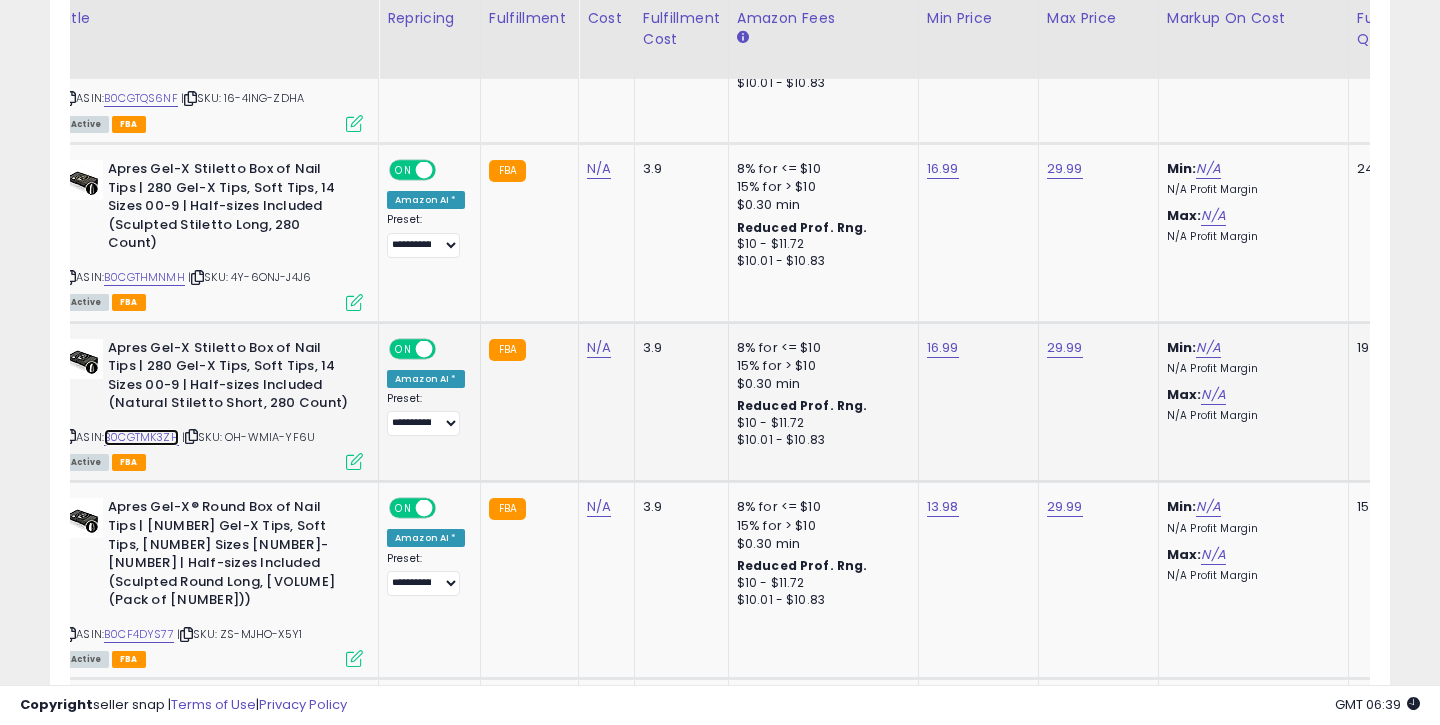 click on "B0CGTMK3ZH" at bounding box center [141, 437] 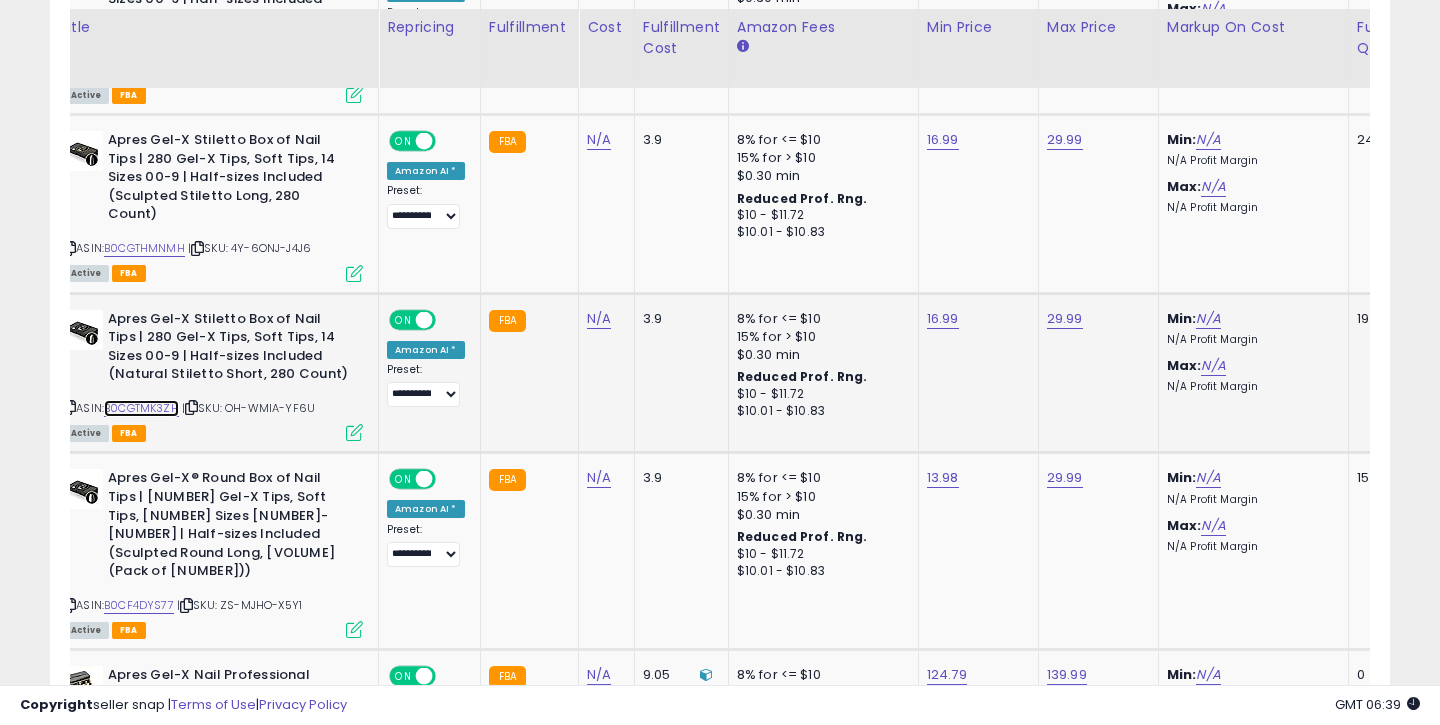 scroll, scrollTop: 3059, scrollLeft: 0, axis: vertical 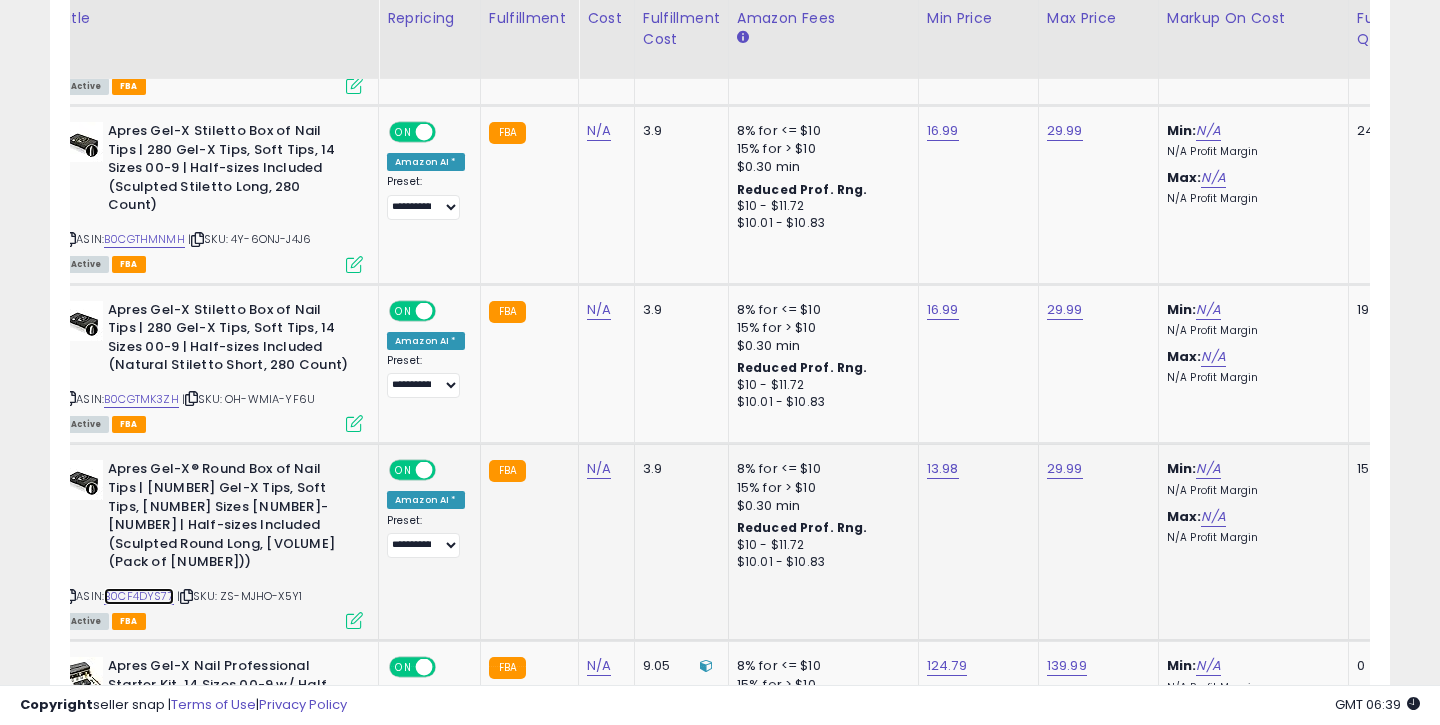click on "B0CF4DYS77" at bounding box center [139, 596] 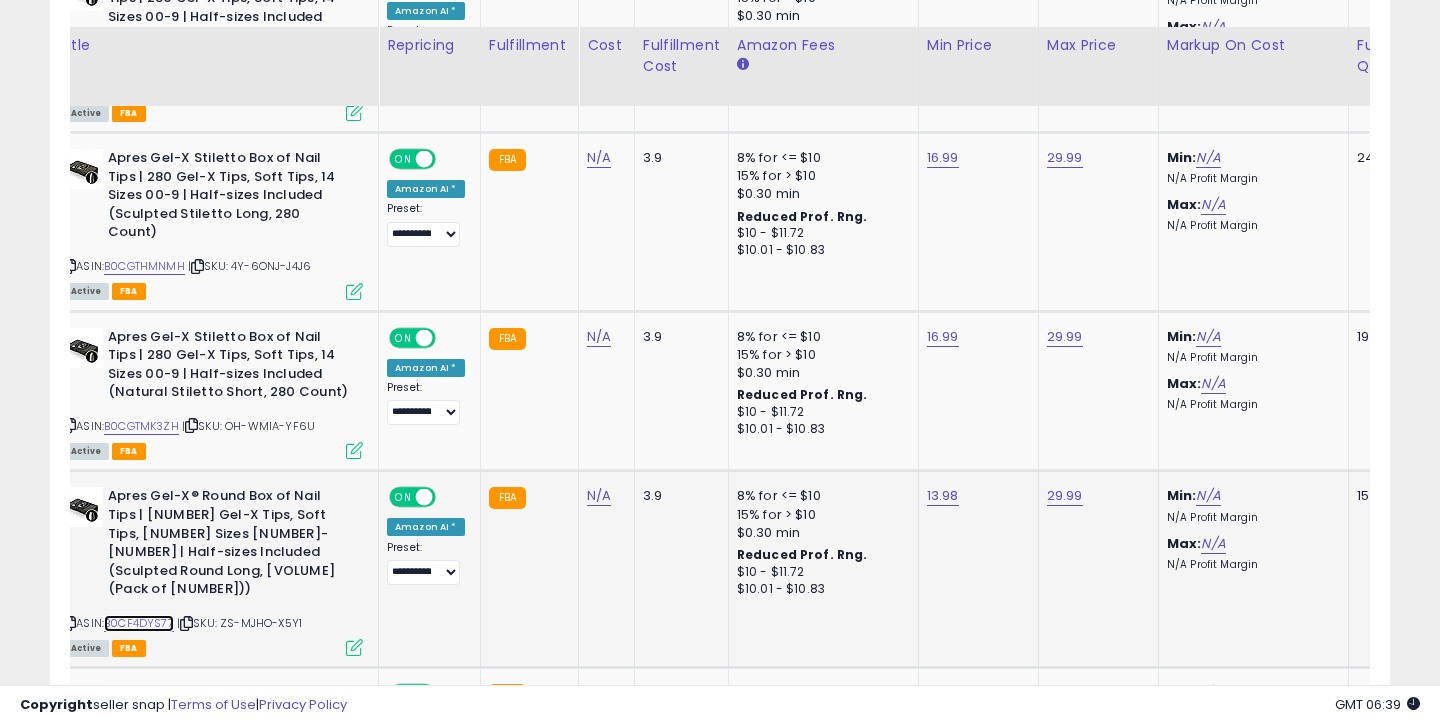 scroll, scrollTop: 3024, scrollLeft: 0, axis: vertical 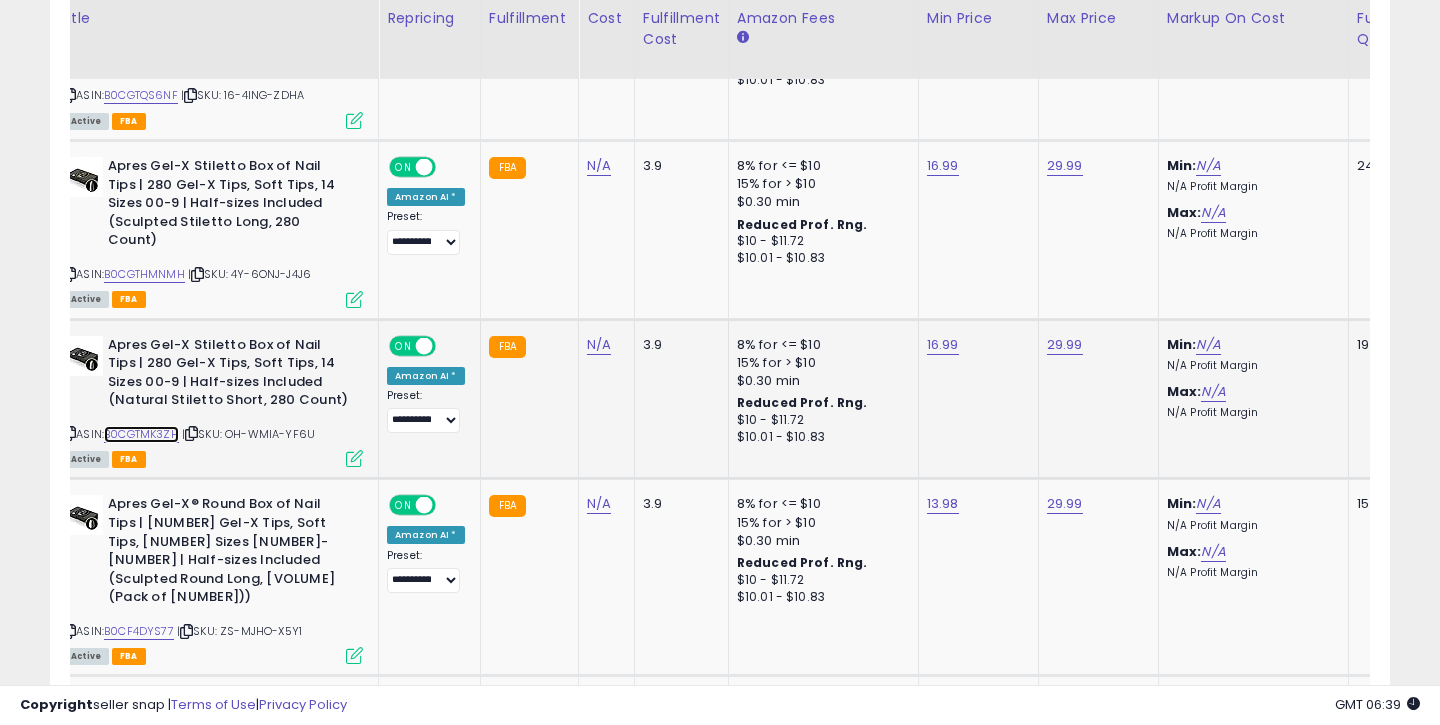 click on "B0CGTMK3ZH" at bounding box center [141, 434] 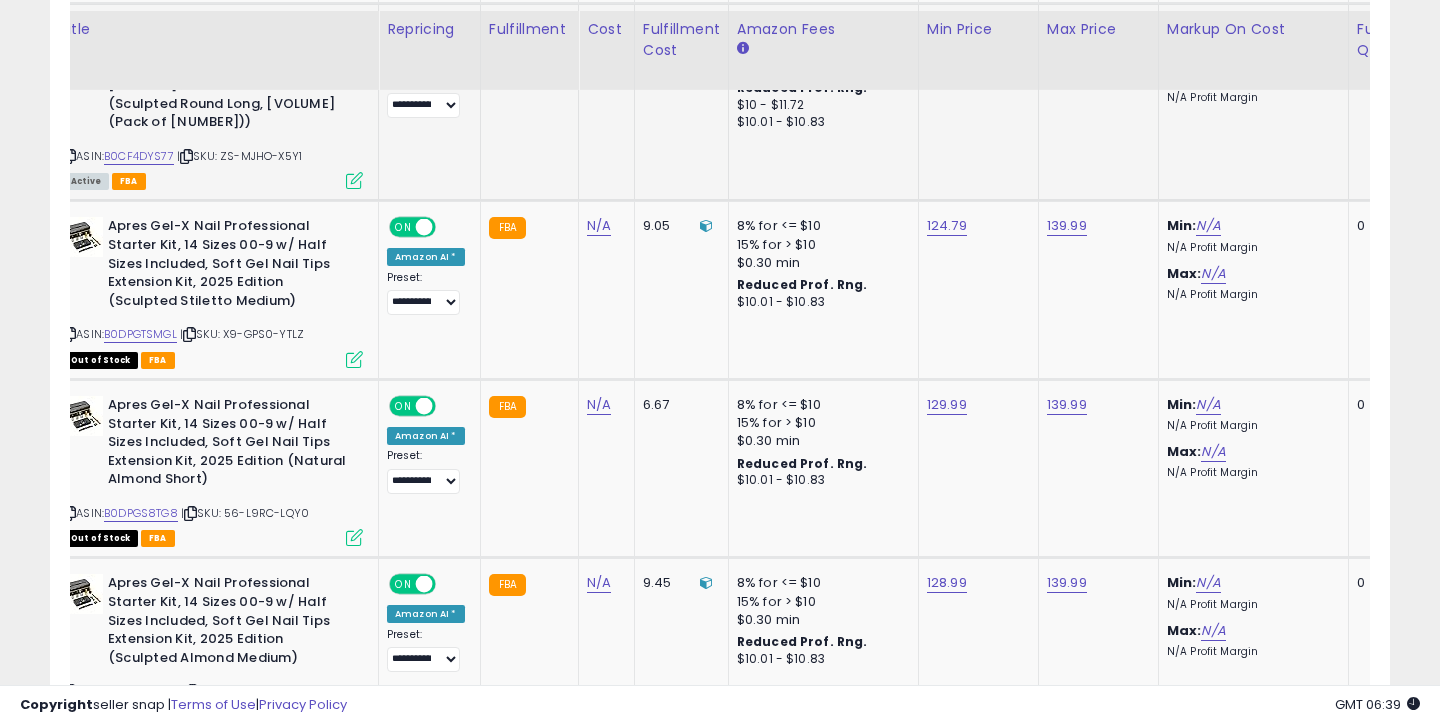 scroll, scrollTop: 3523, scrollLeft: 0, axis: vertical 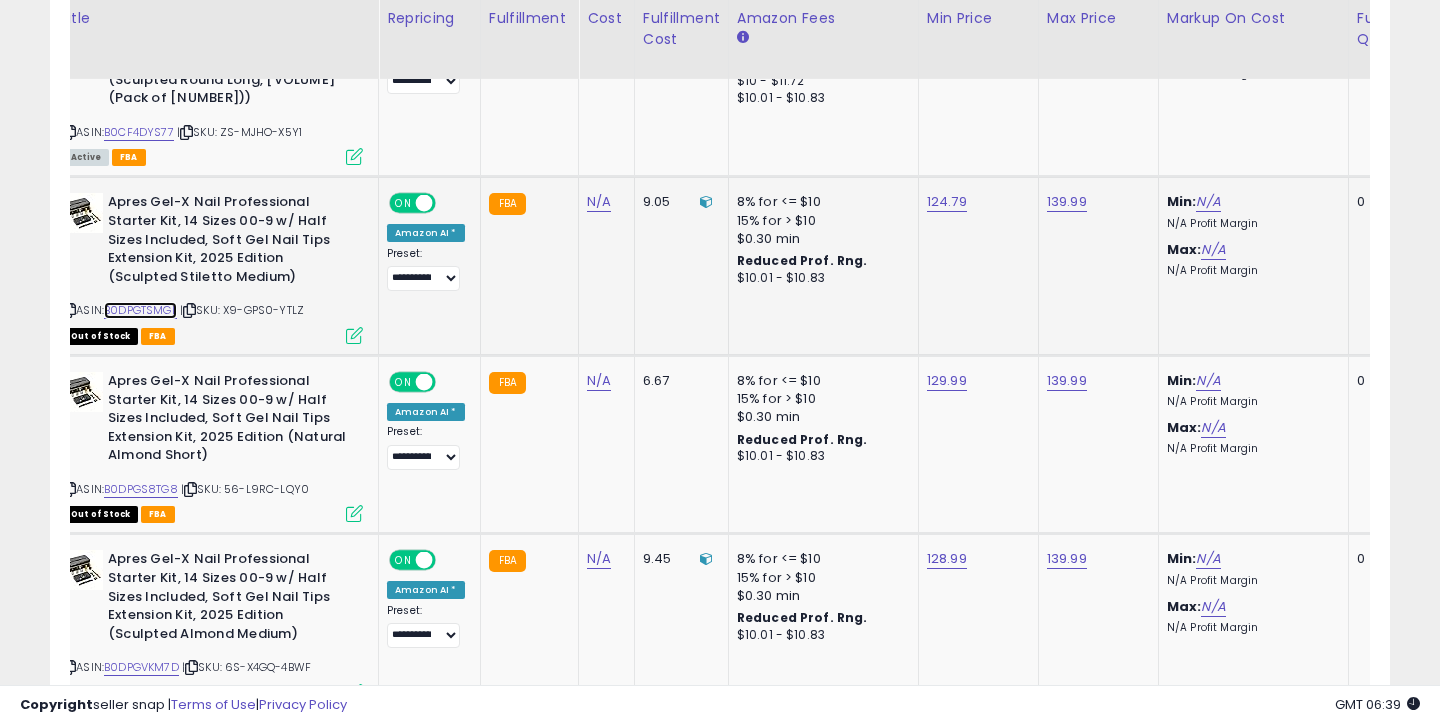 click on "B0DPGTSMGL" at bounding box center [140, 310] 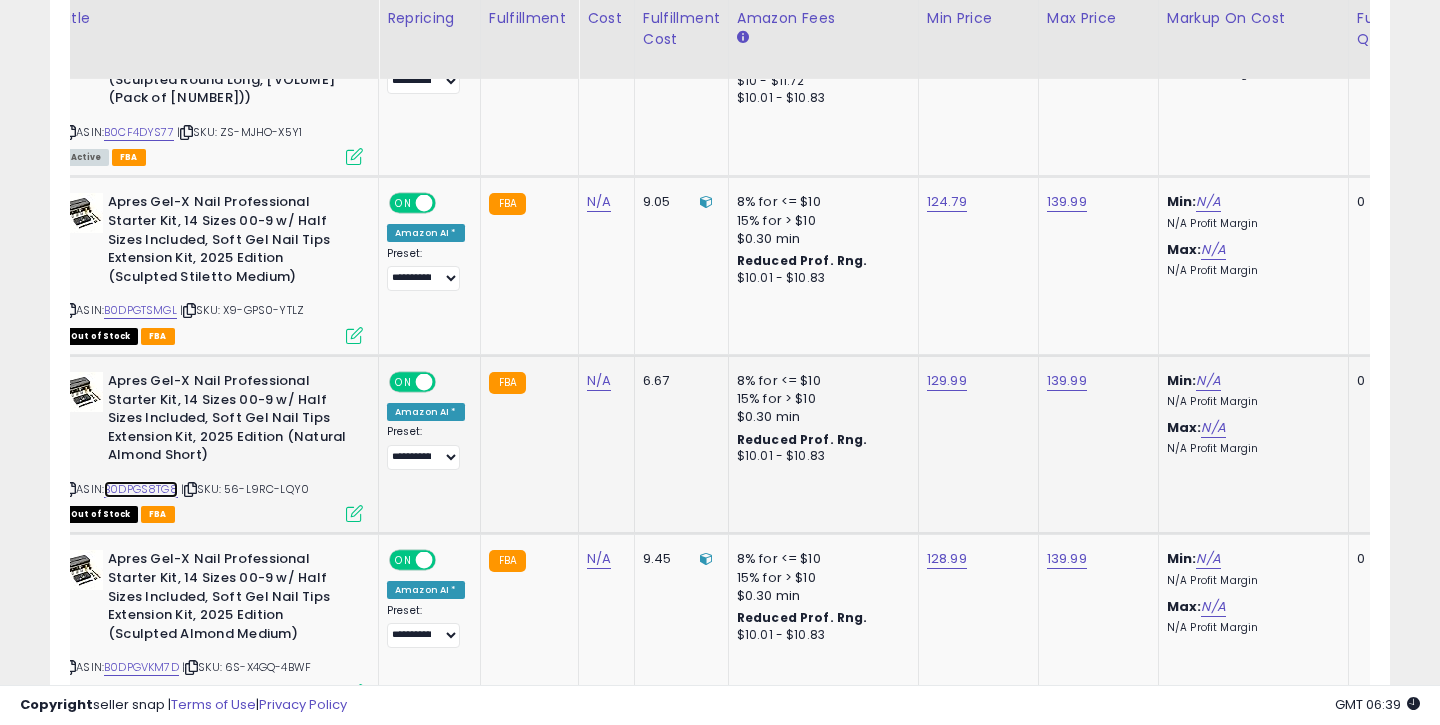 click on "B0DPGS8TG8" at bounding box center [141, 489] 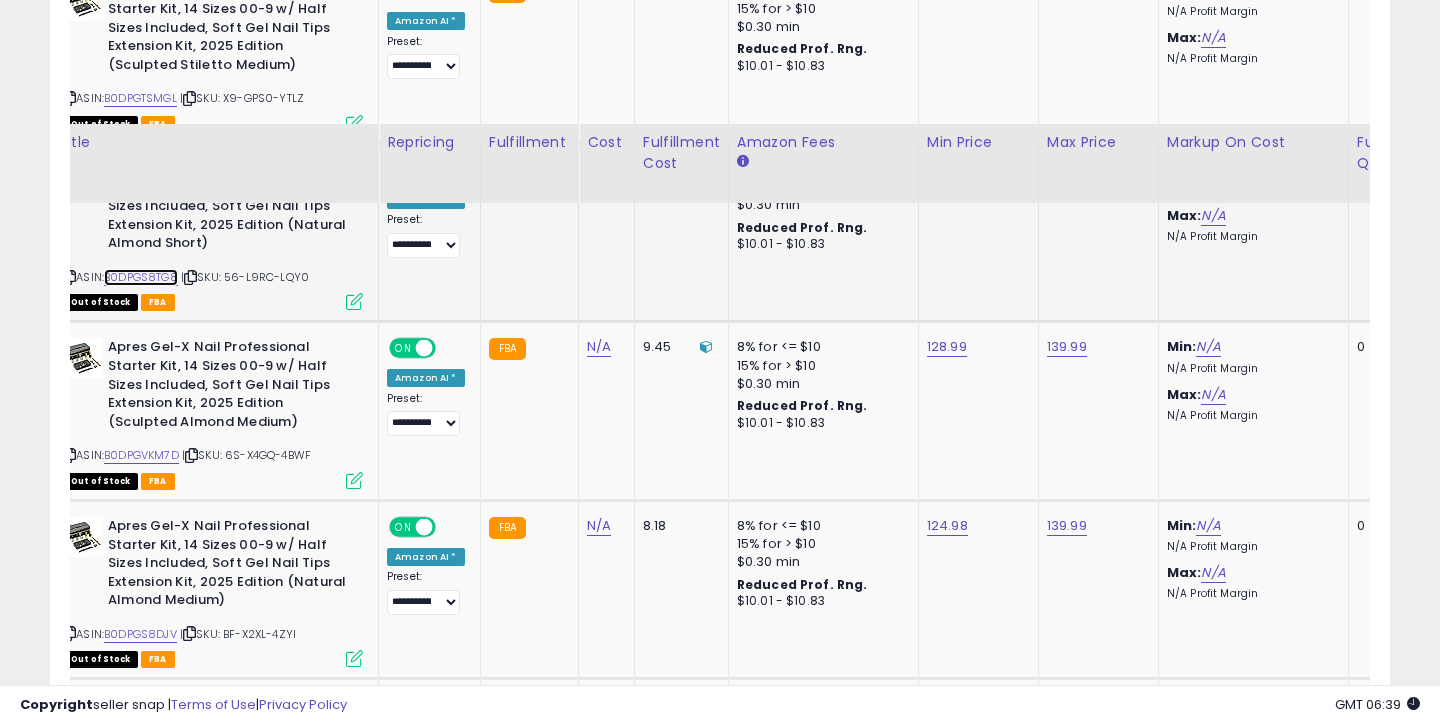 scroll, scrollTop: 3859, scrollLeft: 0, axis: vertical 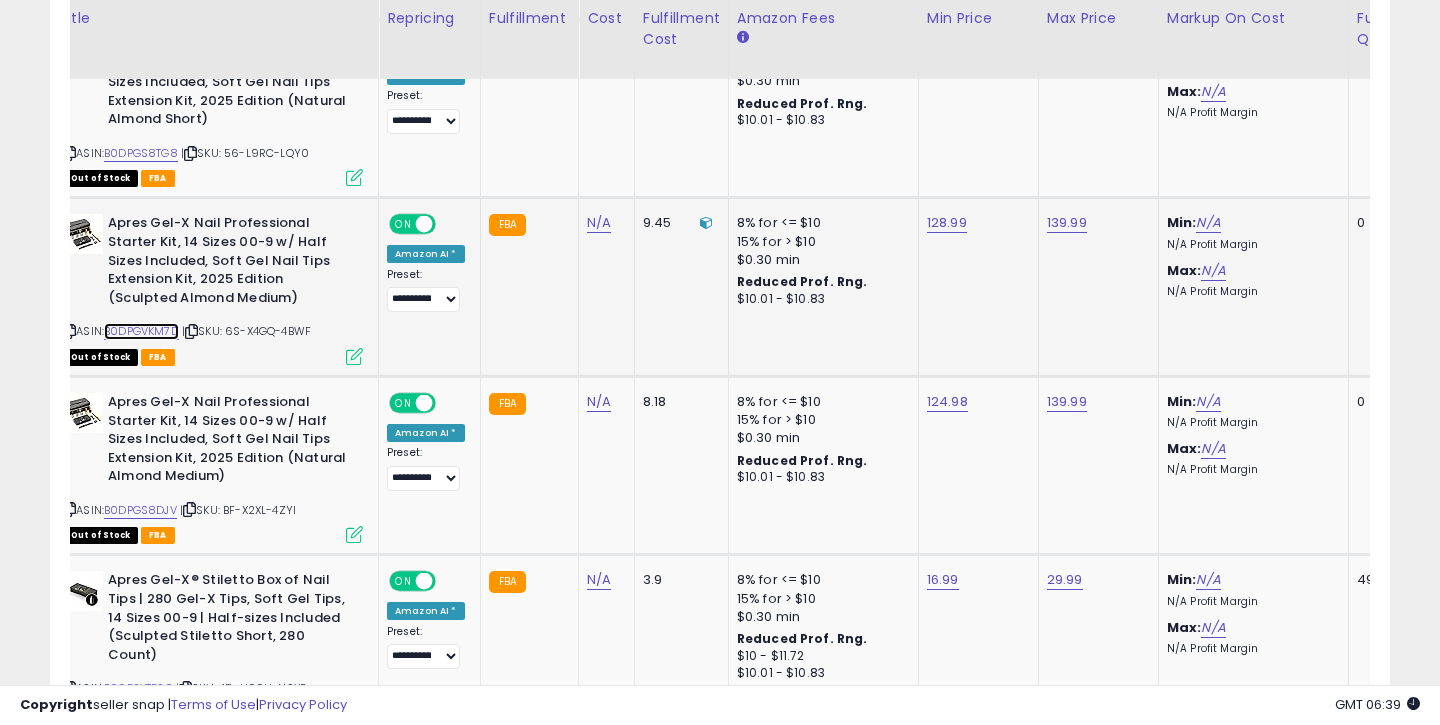 click on "B0DPGVKM7D" at bounding box center (141, 331) 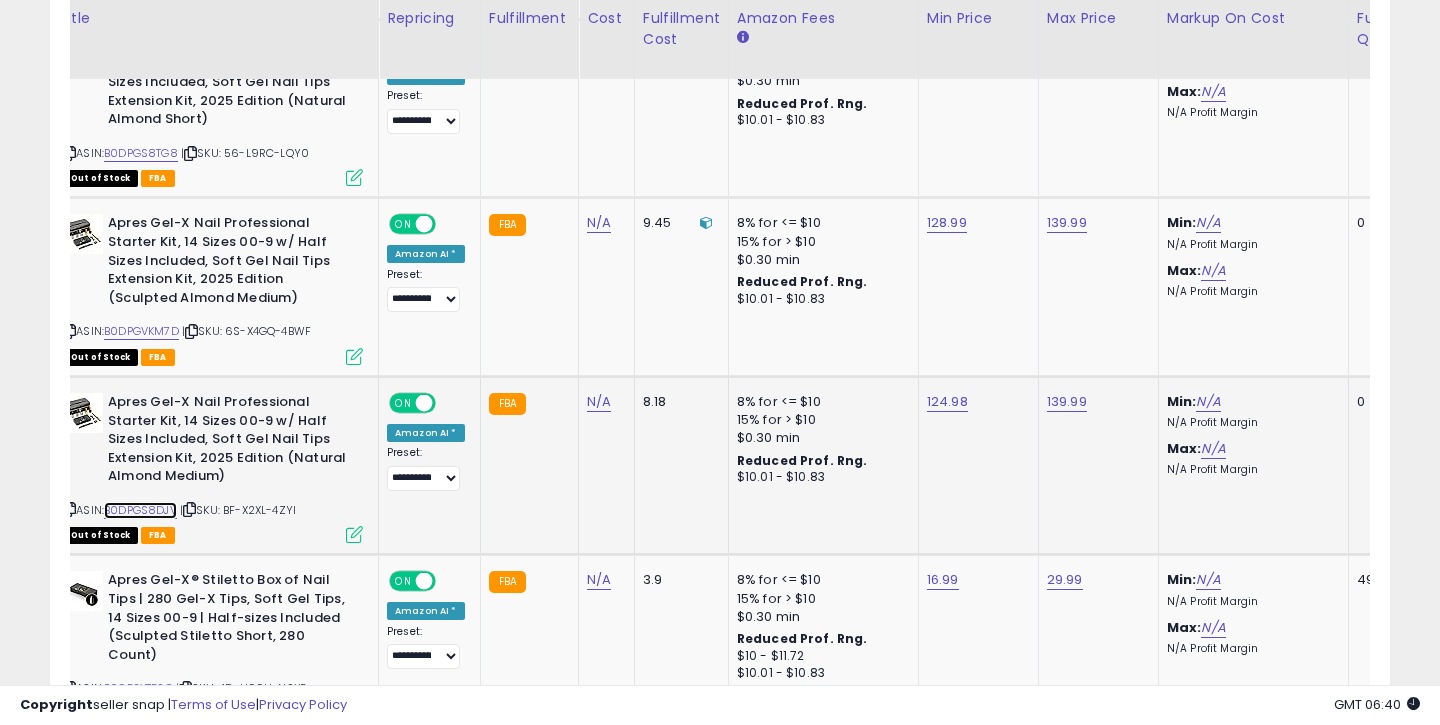 click on "B0DPGS8DJV" at bounding box center (140, 510) 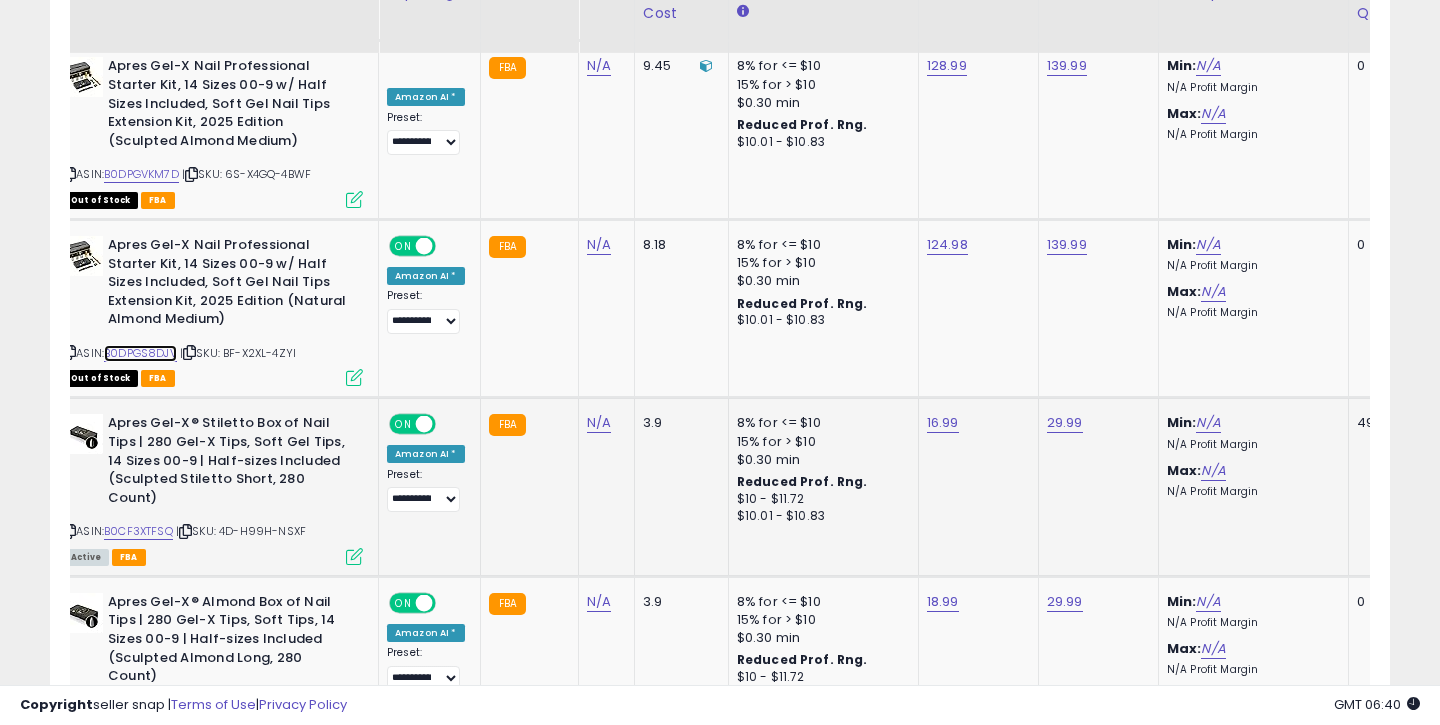 scroll, scrollTop: 4030, scrollLeft: 0, axis: vertical 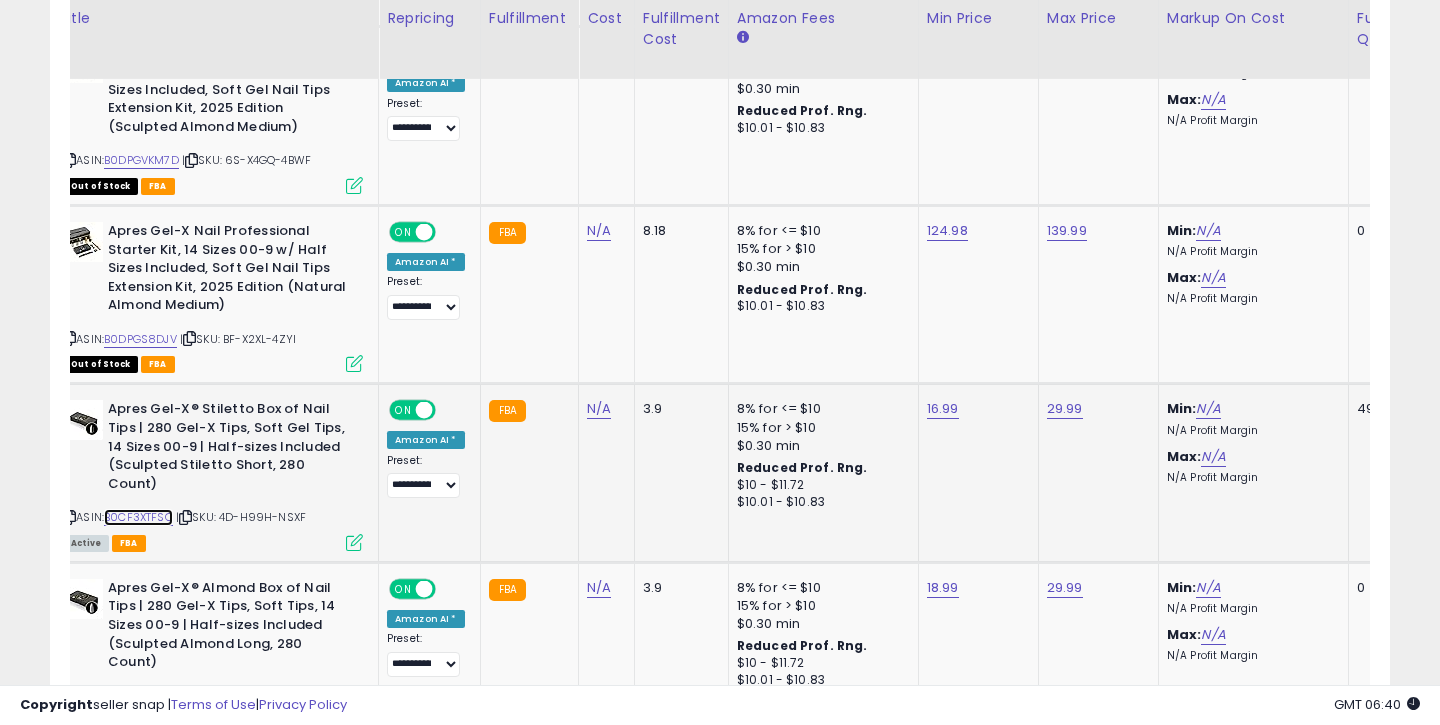 click on "B0CF3XTFSQ" at bounding box center [138, 517] 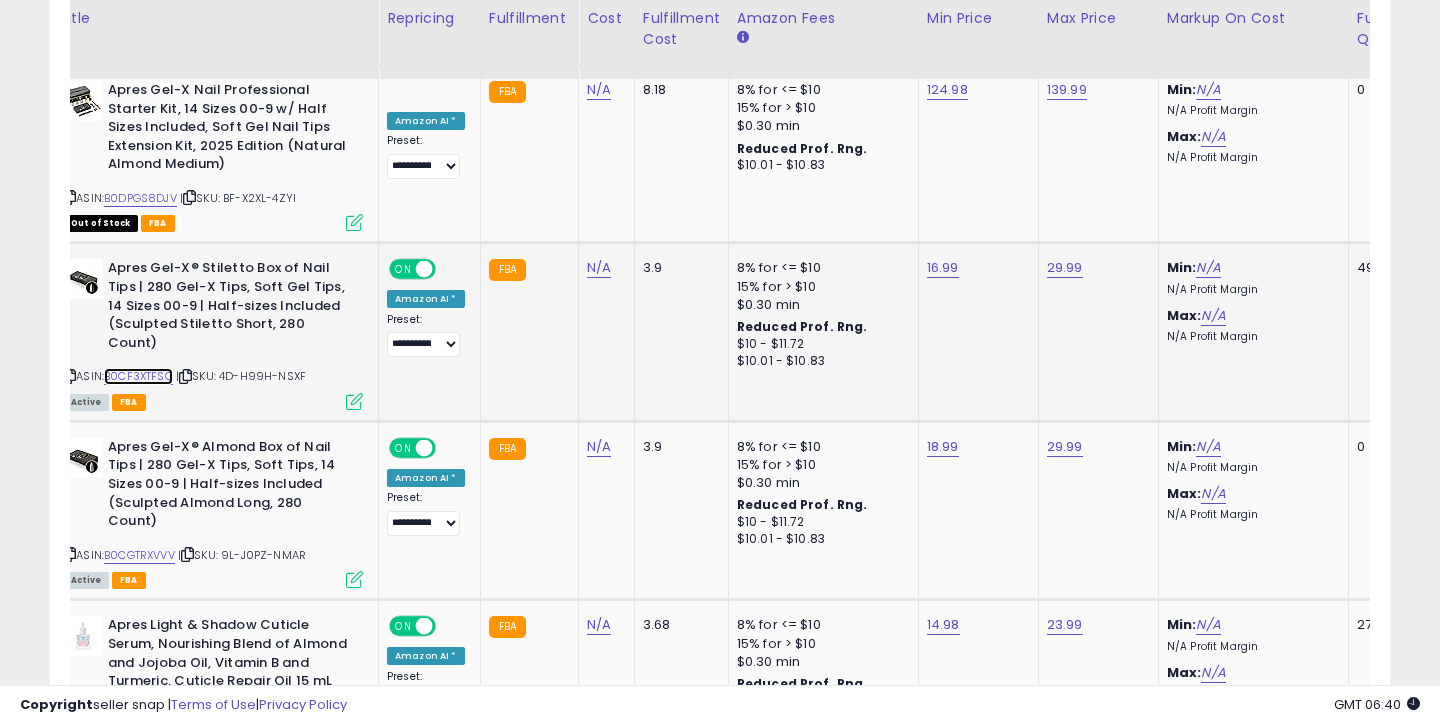 scroll, scrollTop: 4179, scrollLeft: 0, axis: vertical 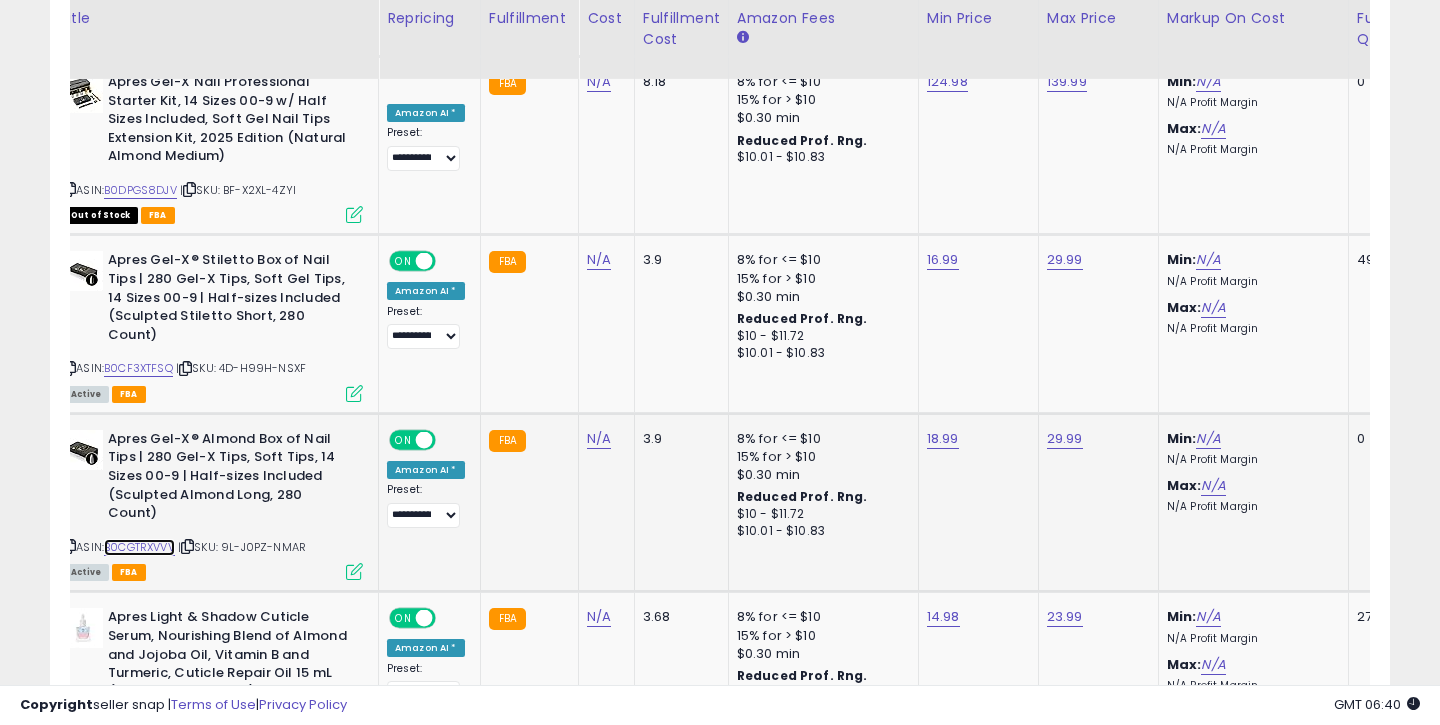click on "B0CGTRXVVV" at bounding box center [139, 547] 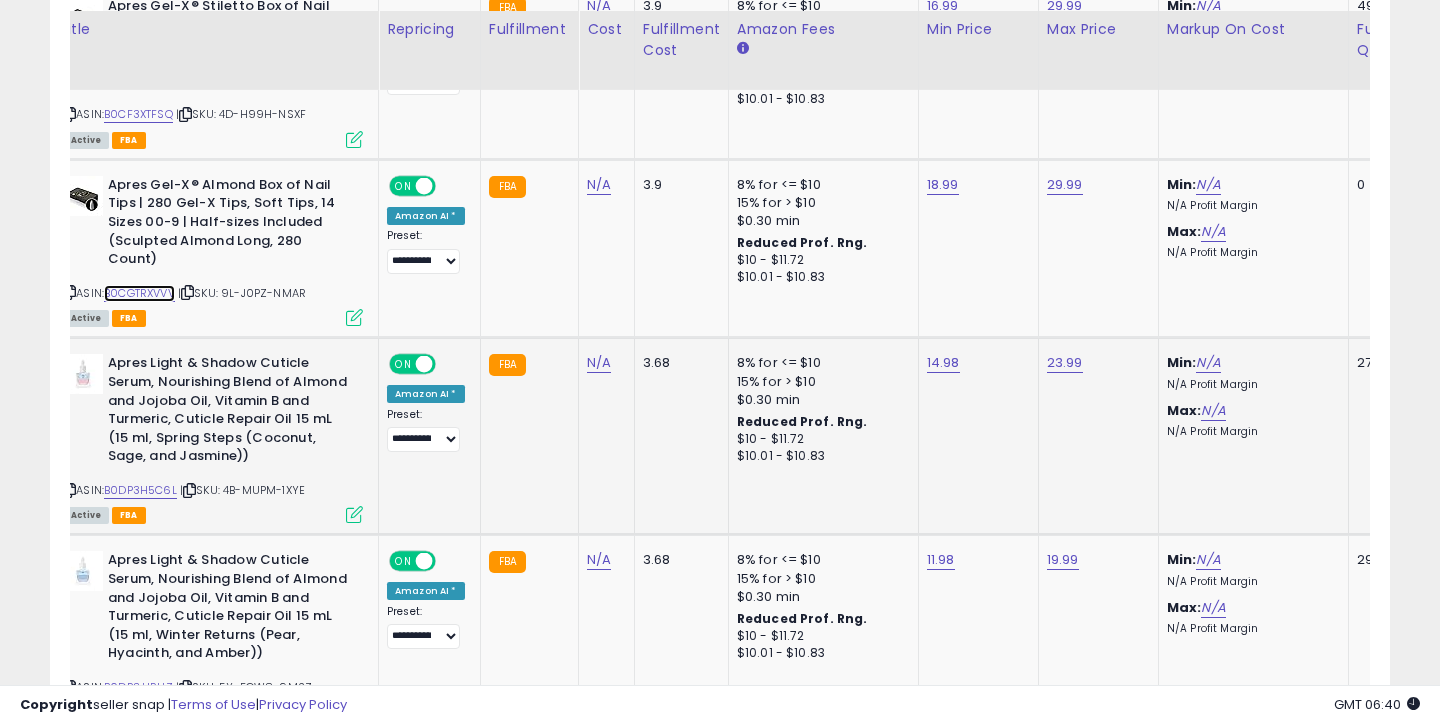 scroll, scrollTop: 4467, scrollLeft: 0, axis: vertical 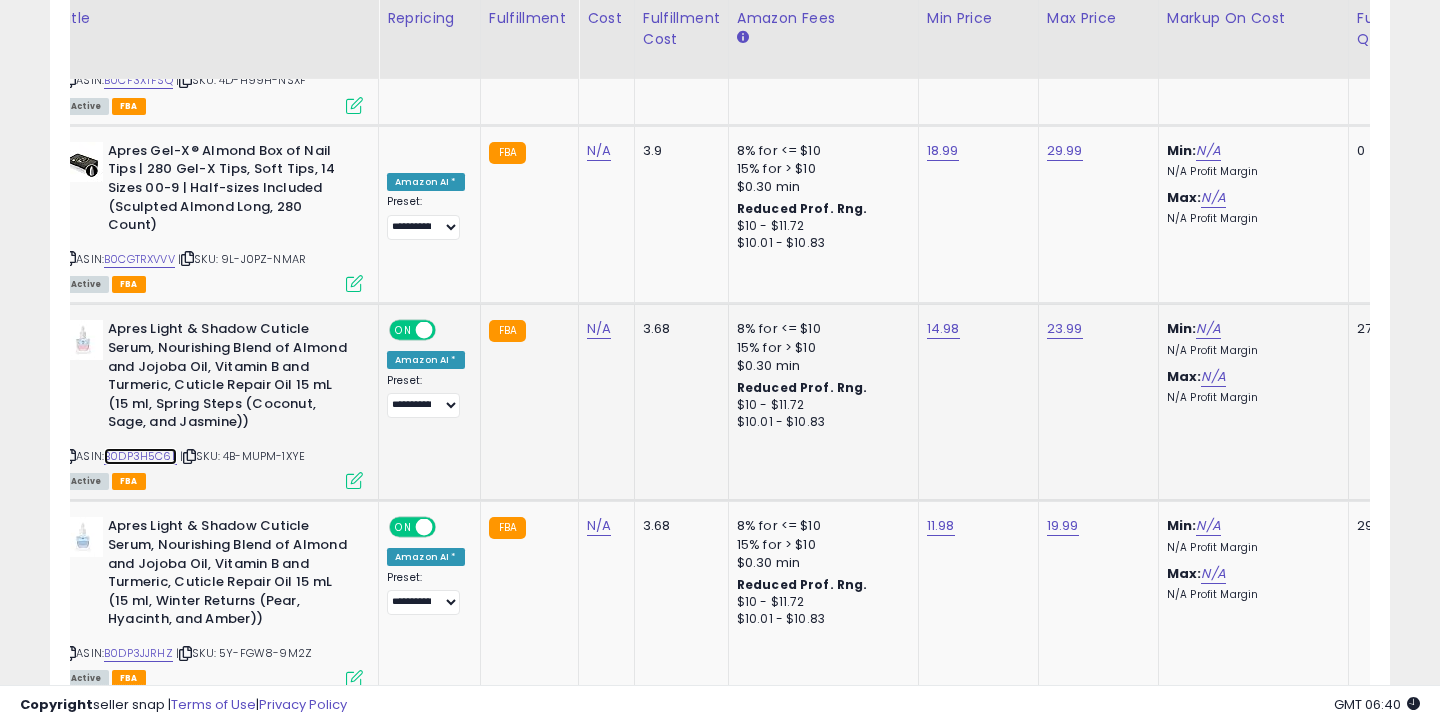 click on "B0DP3H5C6L" at bounding box center [140, 456] 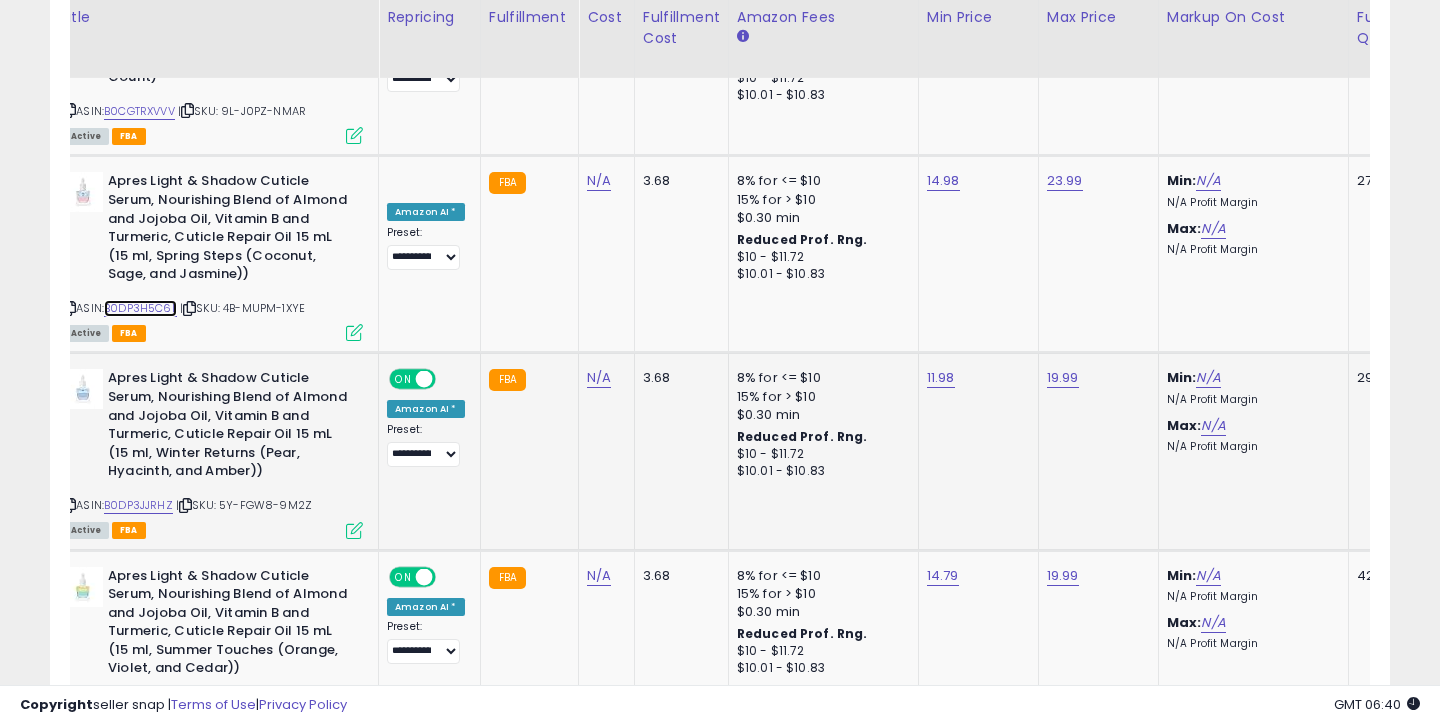 scroll, scrollTop: 4619, scrollLeft: 0, axis: vertical 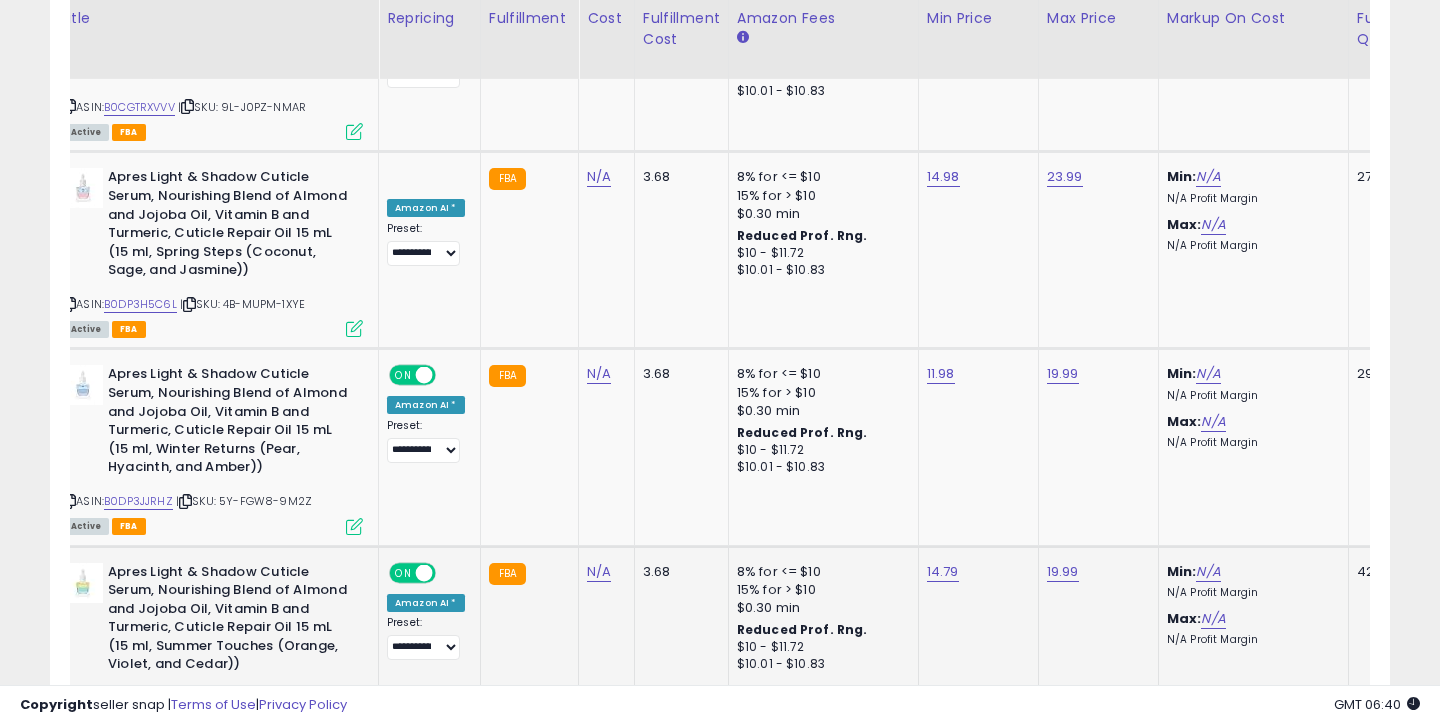 click on "B0DP3HM5DG" at bounding box center (143, 698) 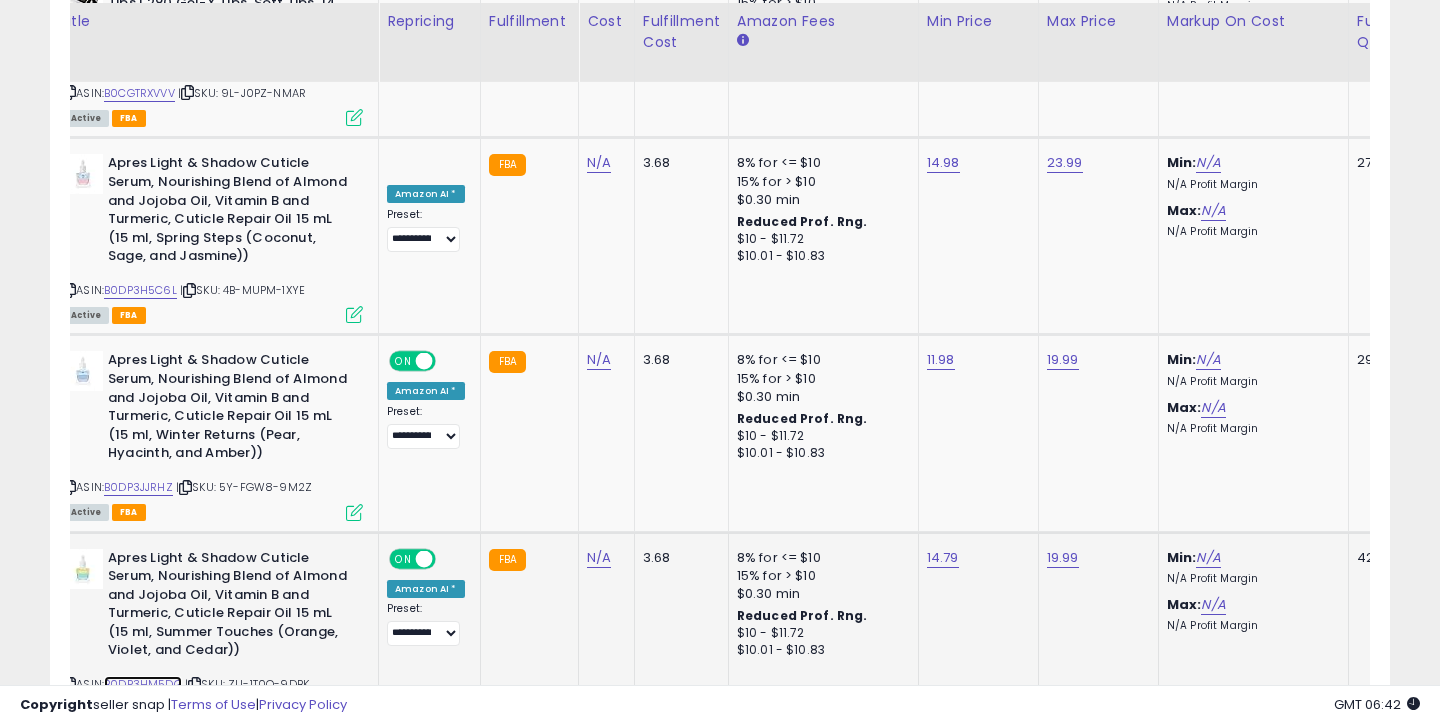 scroll, scrollTop: 4636, scrollLeft: 0, axis: vertical 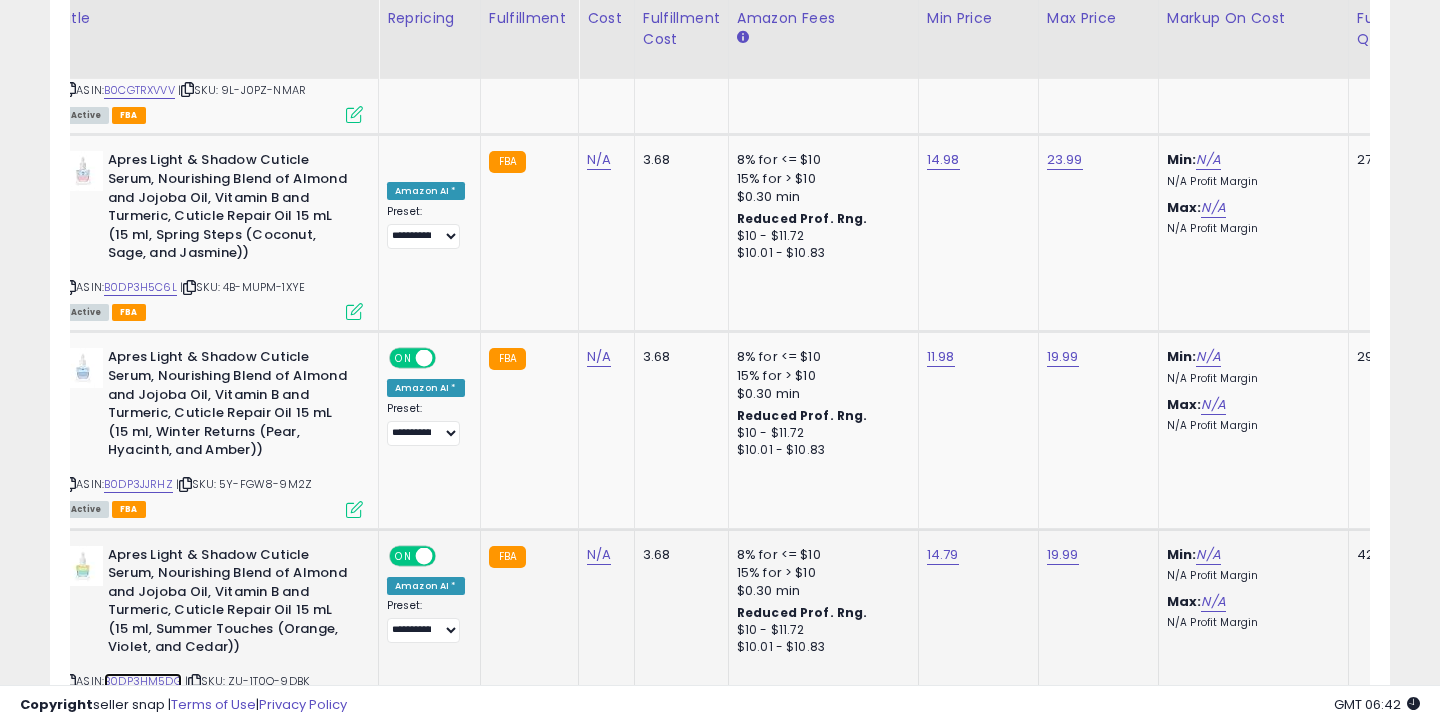 click on "B0DP3HM5DG" at bounding box center (143, 681) 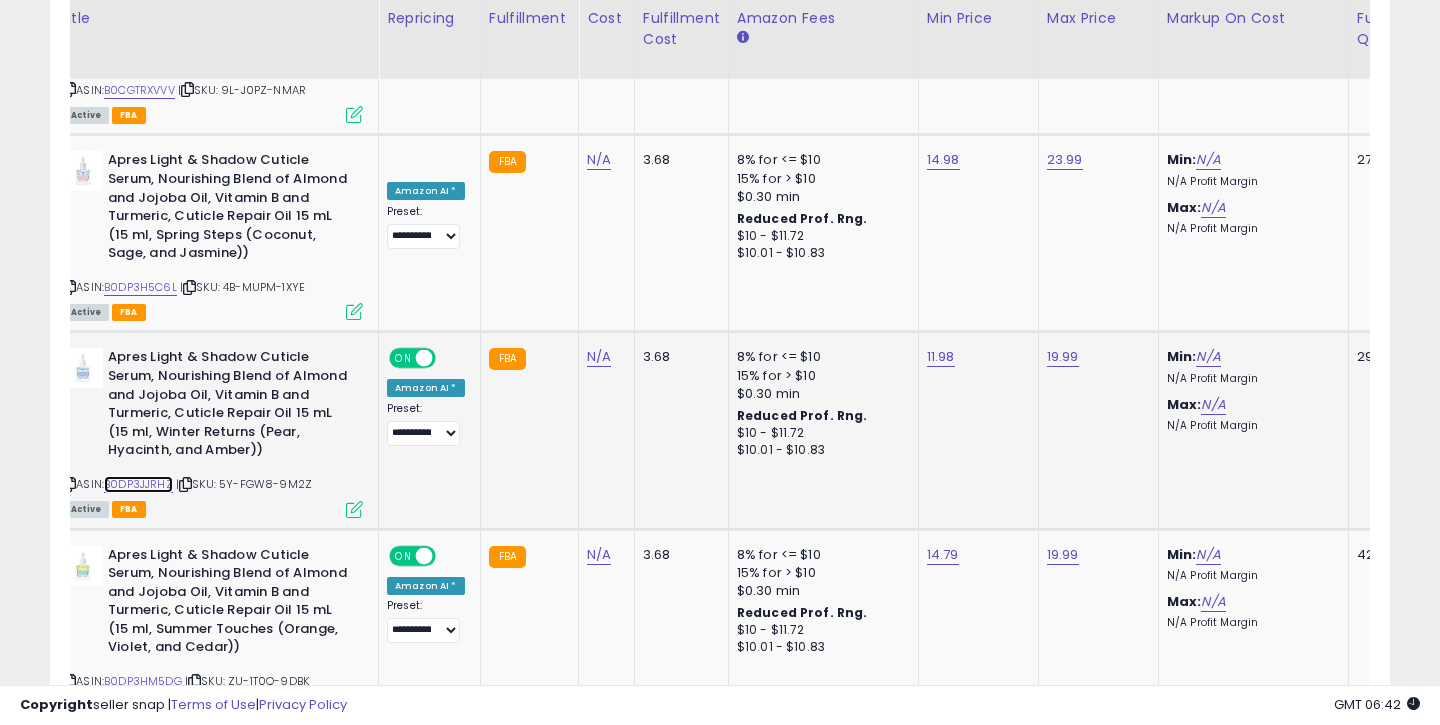 click on "B0DP3JJRHZ" at bounding box center [138, 484] 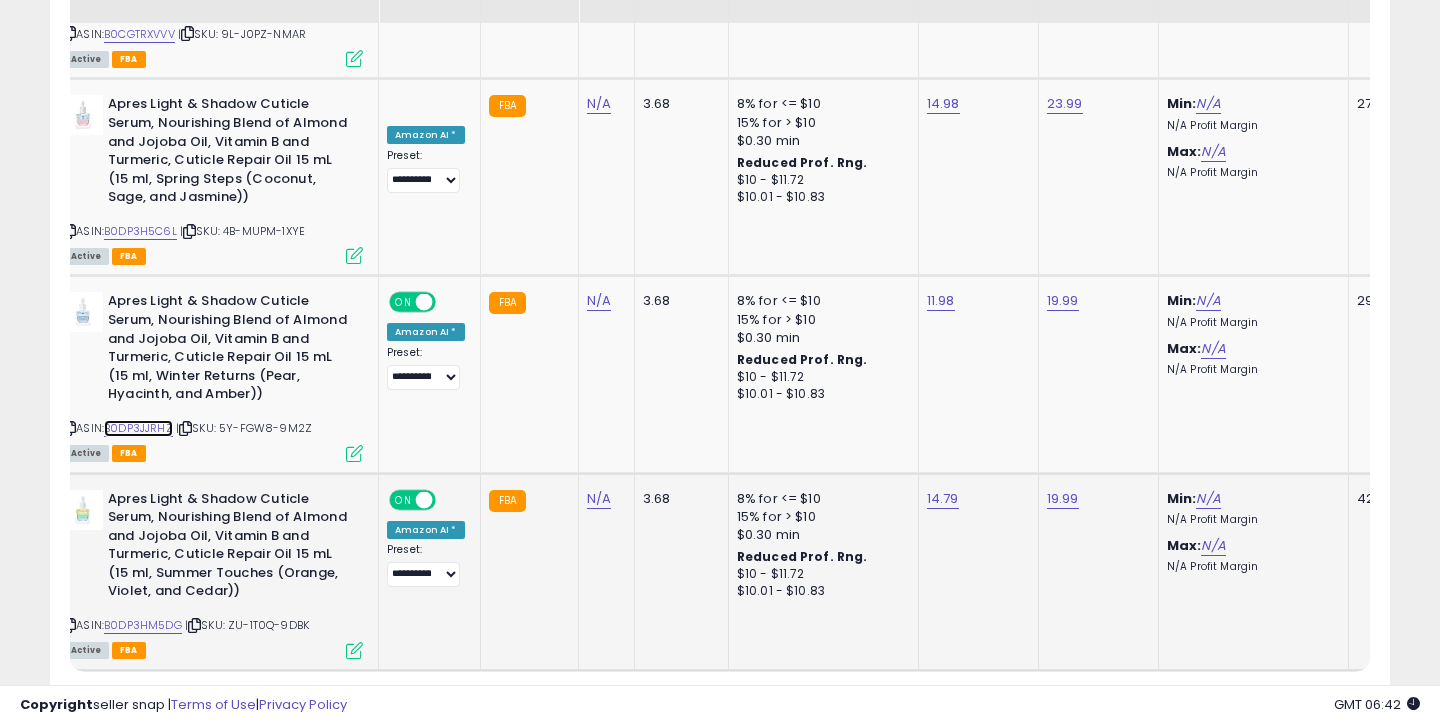 scroll, scrollTop: 4702, scrollLeft: 0, axis: vertical 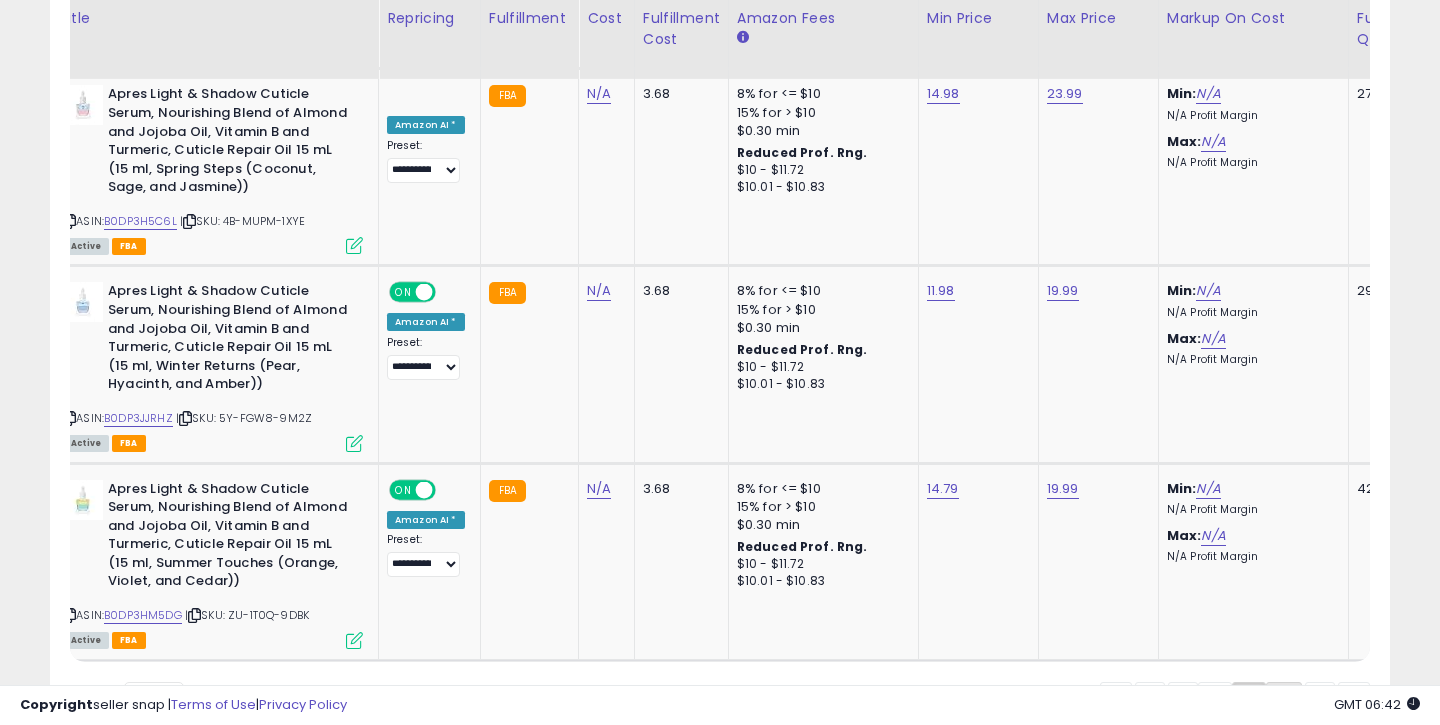 click on "4" 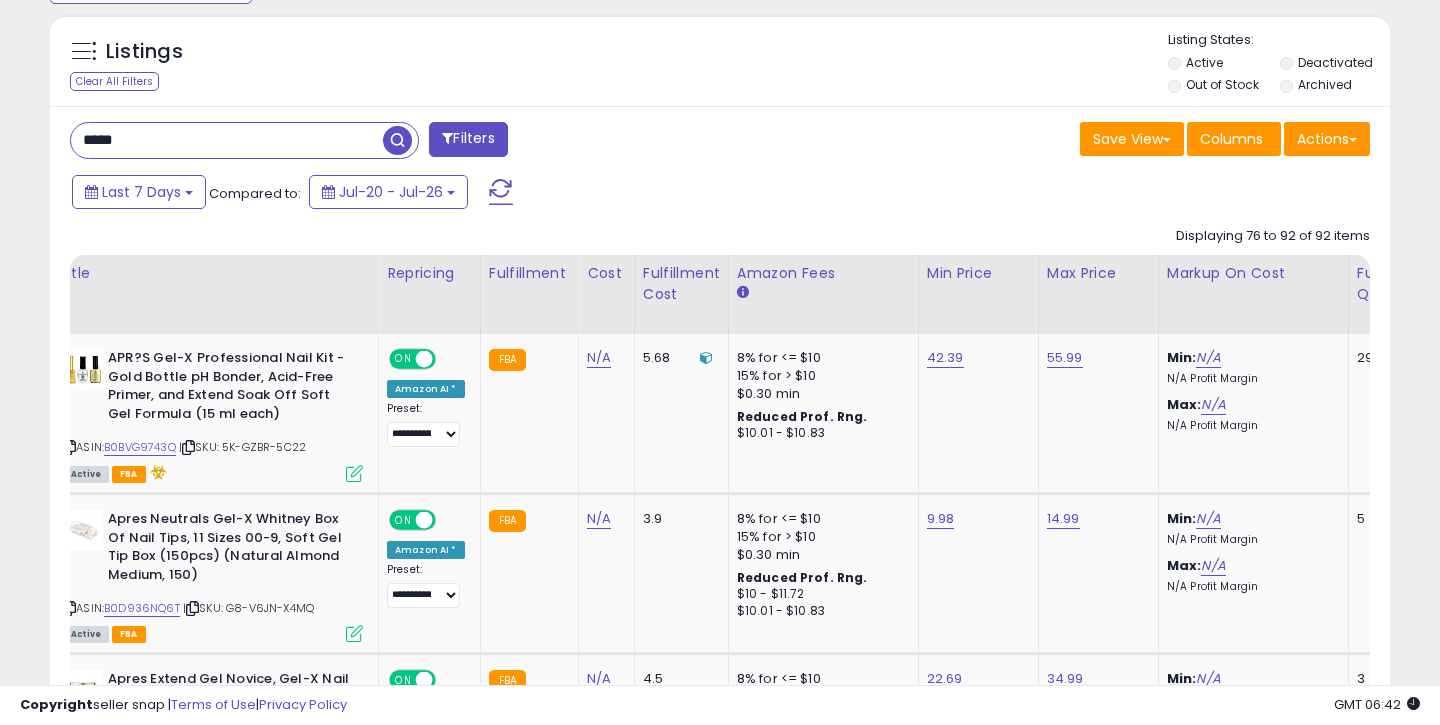 scroll, scrollTop: 717, scrollLeft: 0, axis: vertical 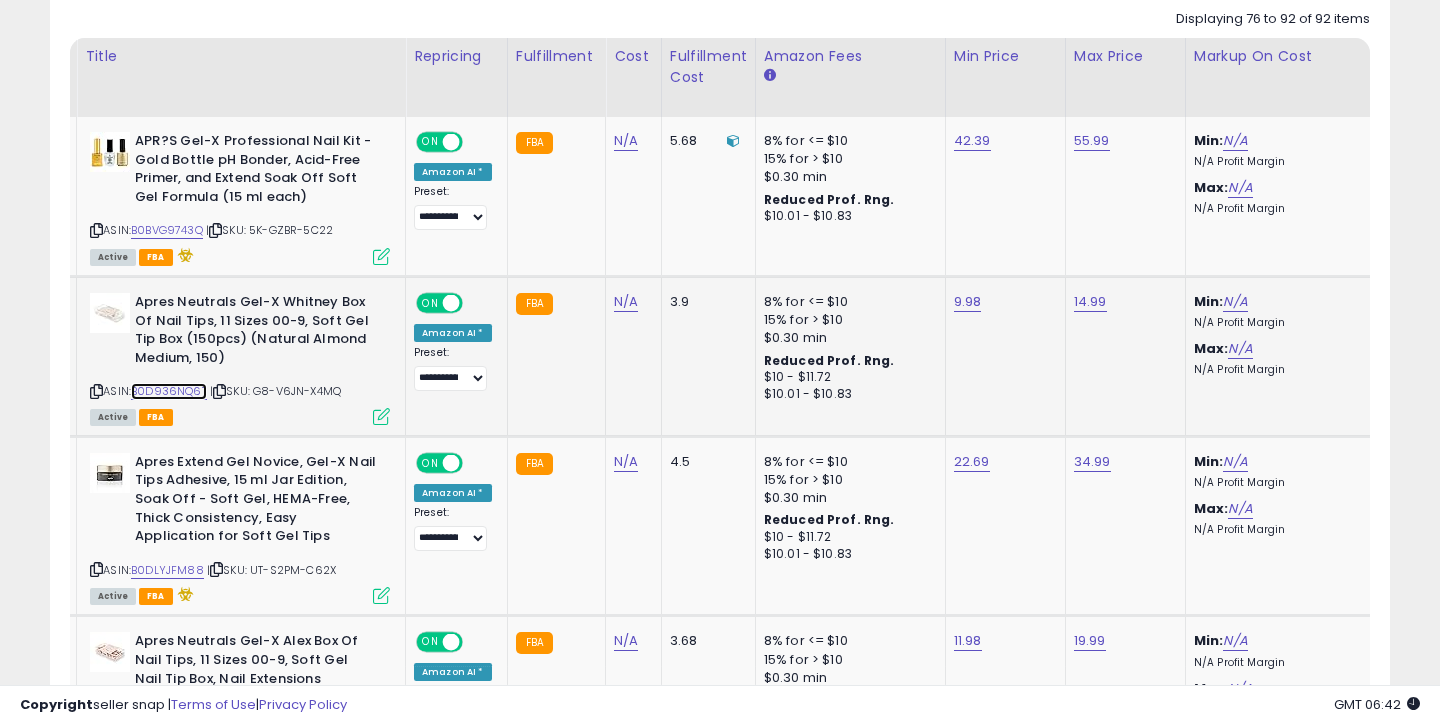 click on "B0D936NQ6T" at bounding box center (169, 391) 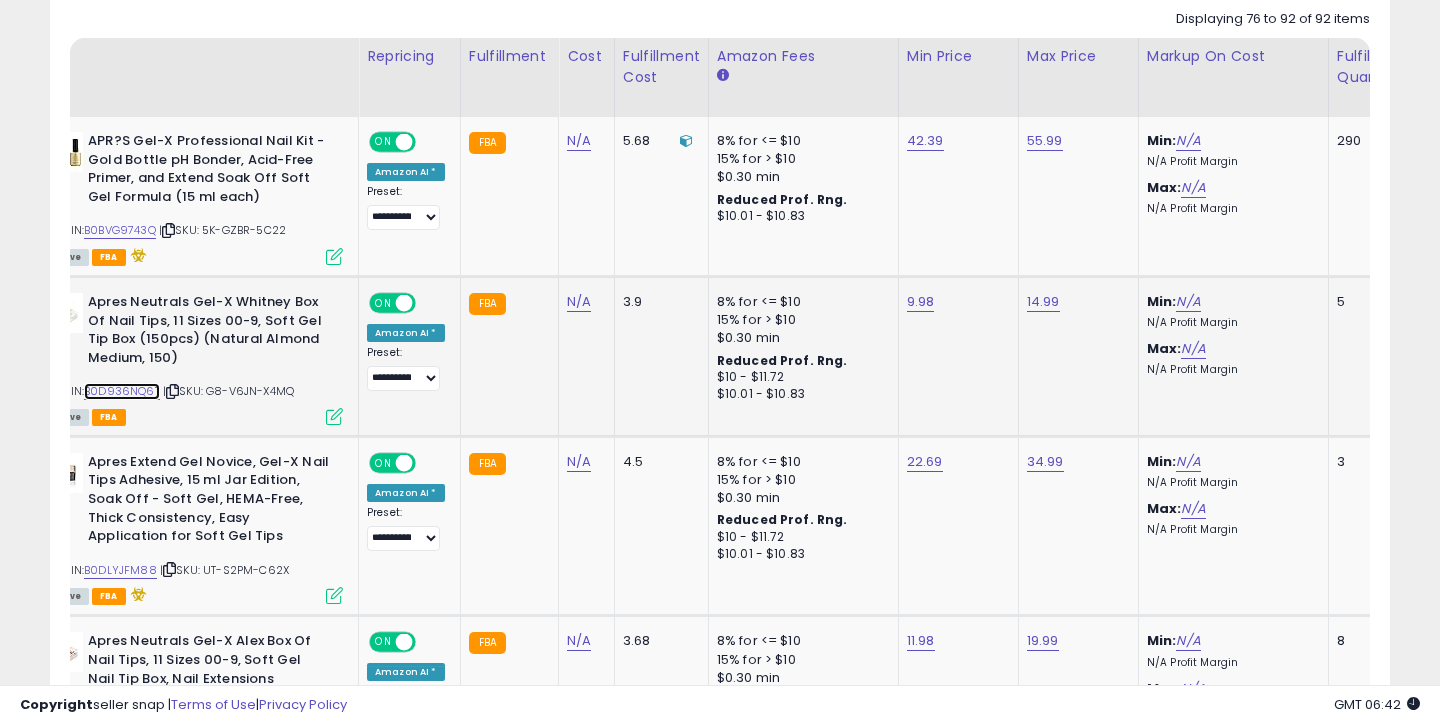 scroll, scrollTop: 0, scrollLeft: 54, axis: horizontal 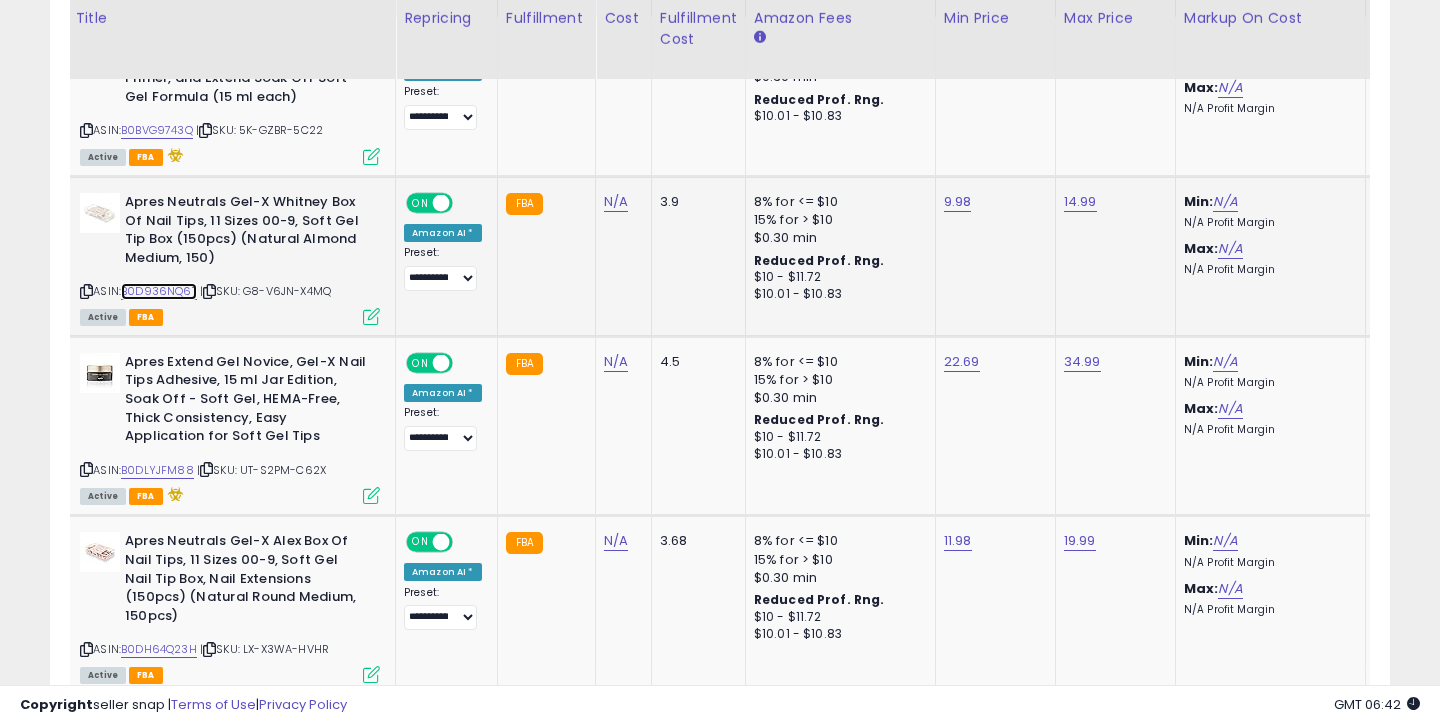click on "B0D936NQ6T" at bounding box center (159, 291) 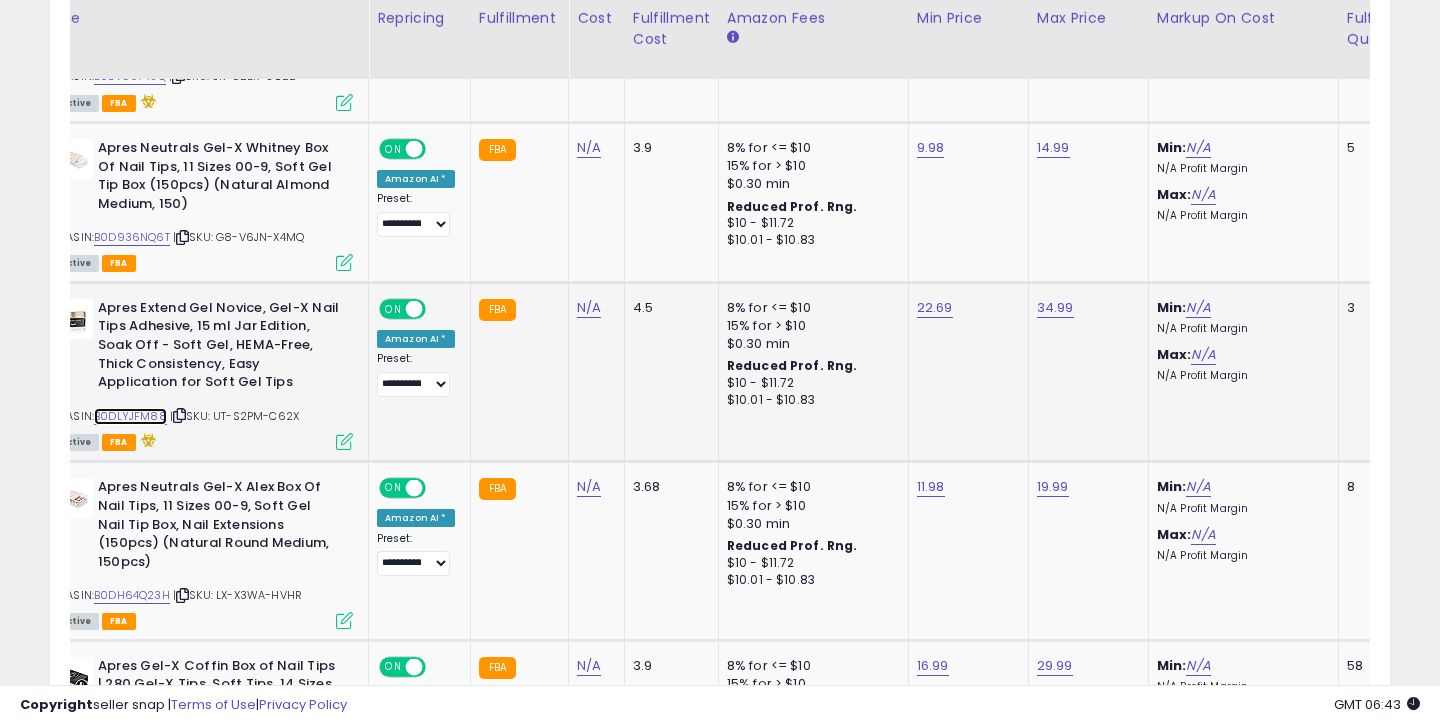 click on "B0DLYJFM88" at bounding box center (130, 416) 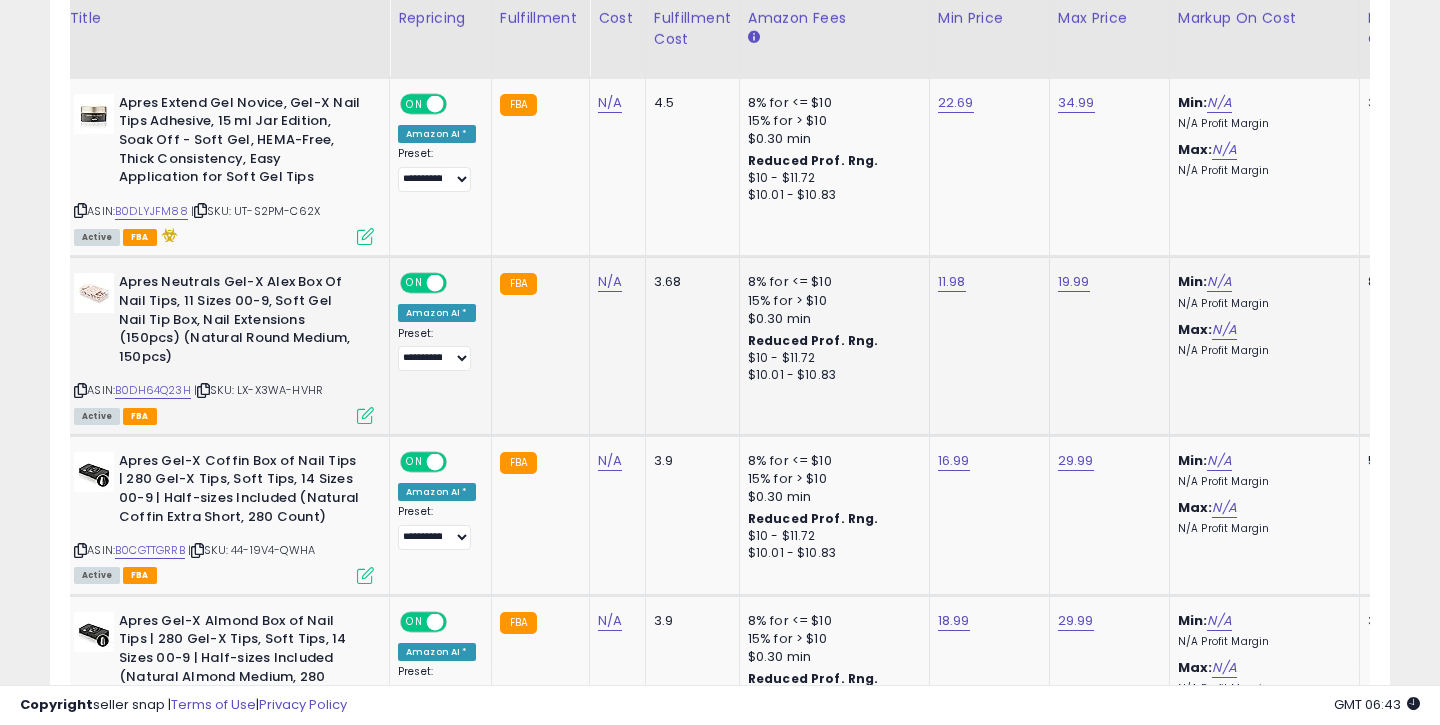 click on "ASIN:  B0DH64Q23H    |   SKU: LX-X3WA-HVHR Active FBA" at bounding box center (224, 347) 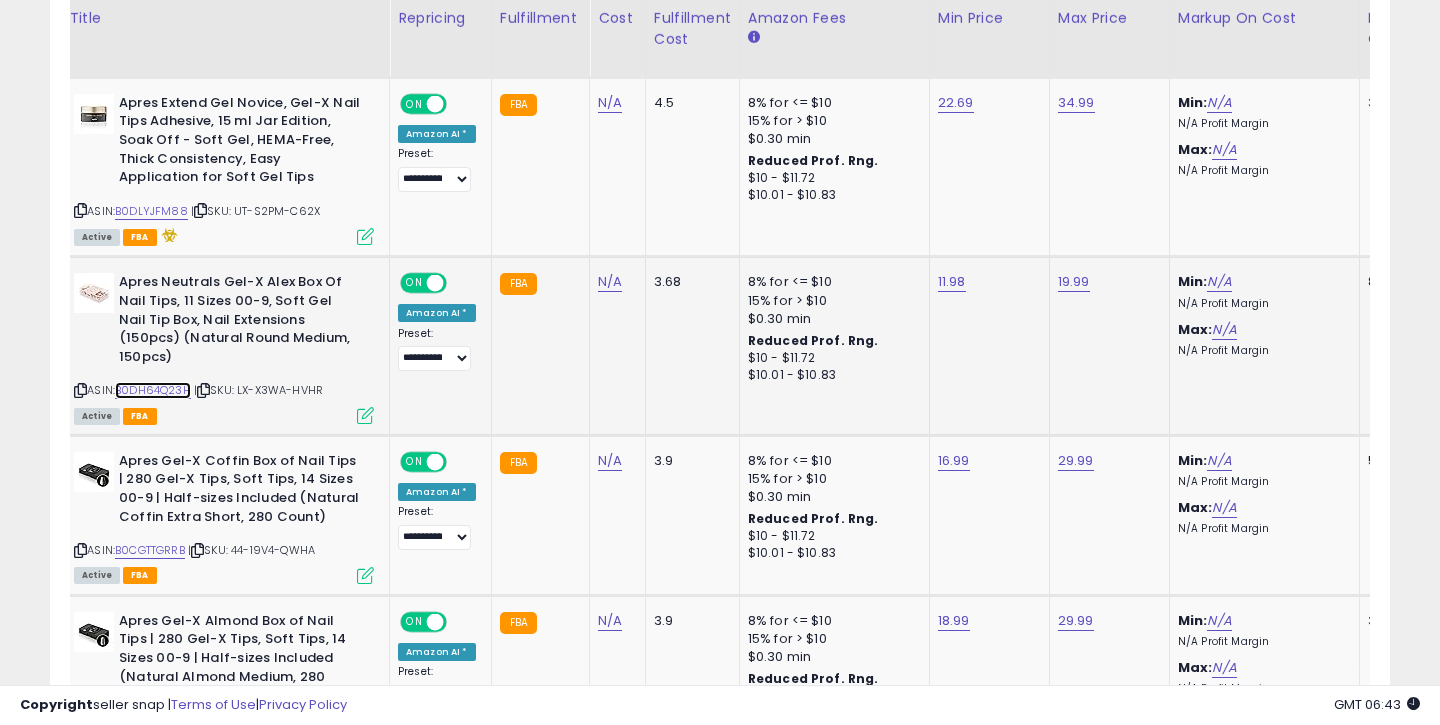 click on "B0DH64Q23H" at bounding box center (153, 390) 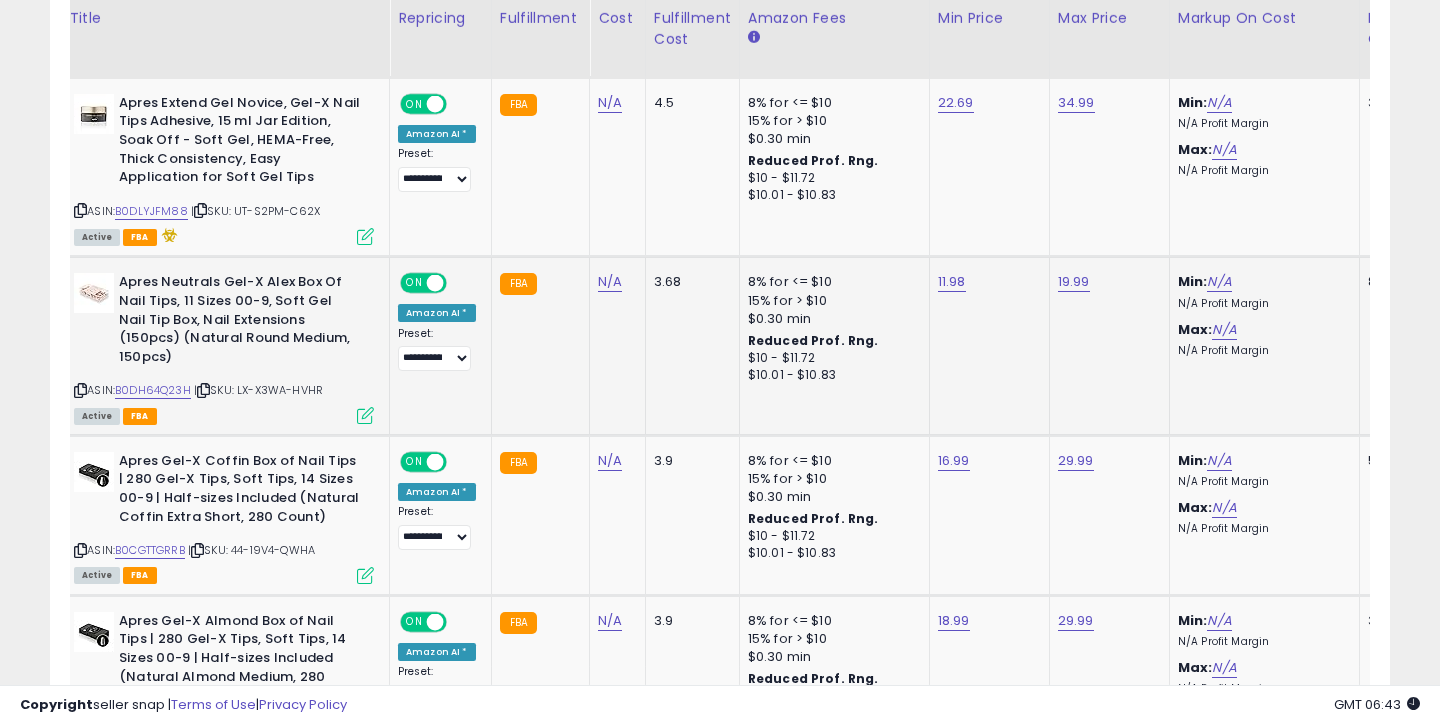 click on "11.98" 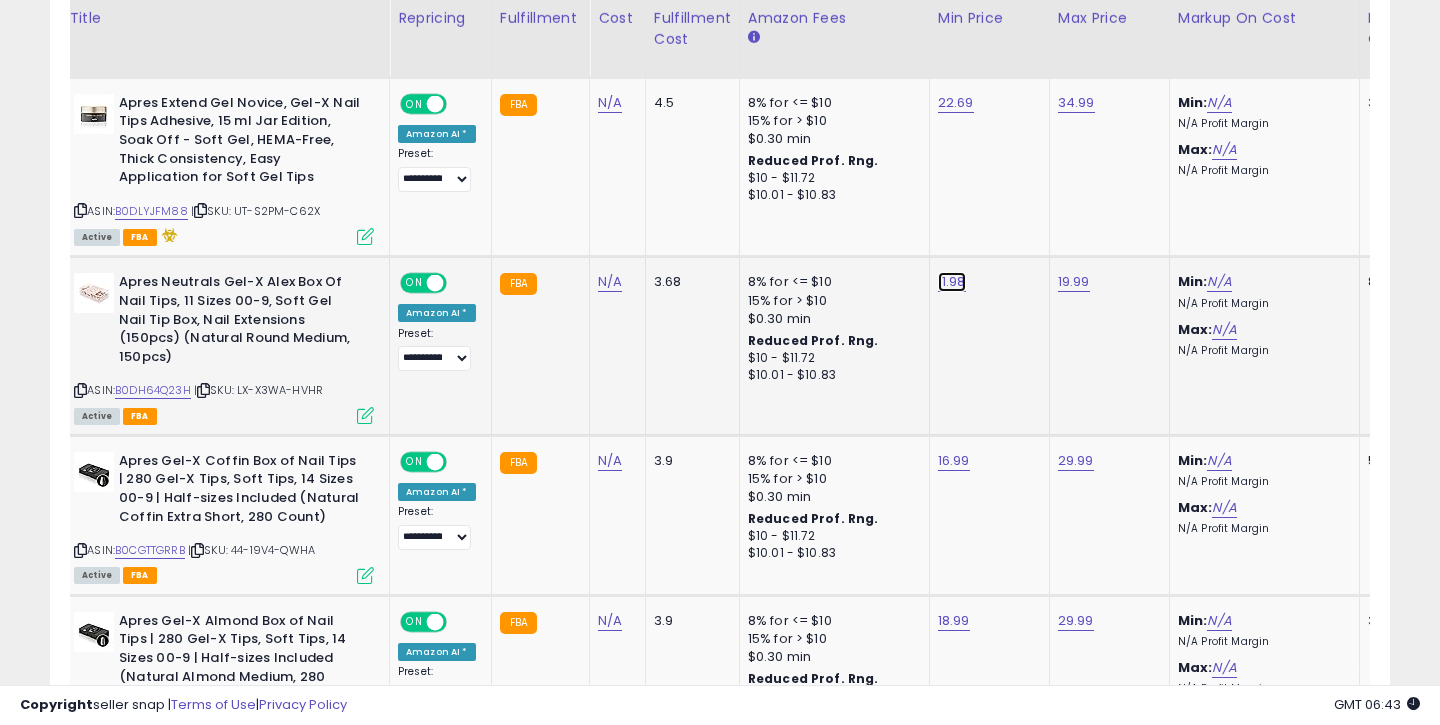 click on "11.98" at bounding box center [956, -218] 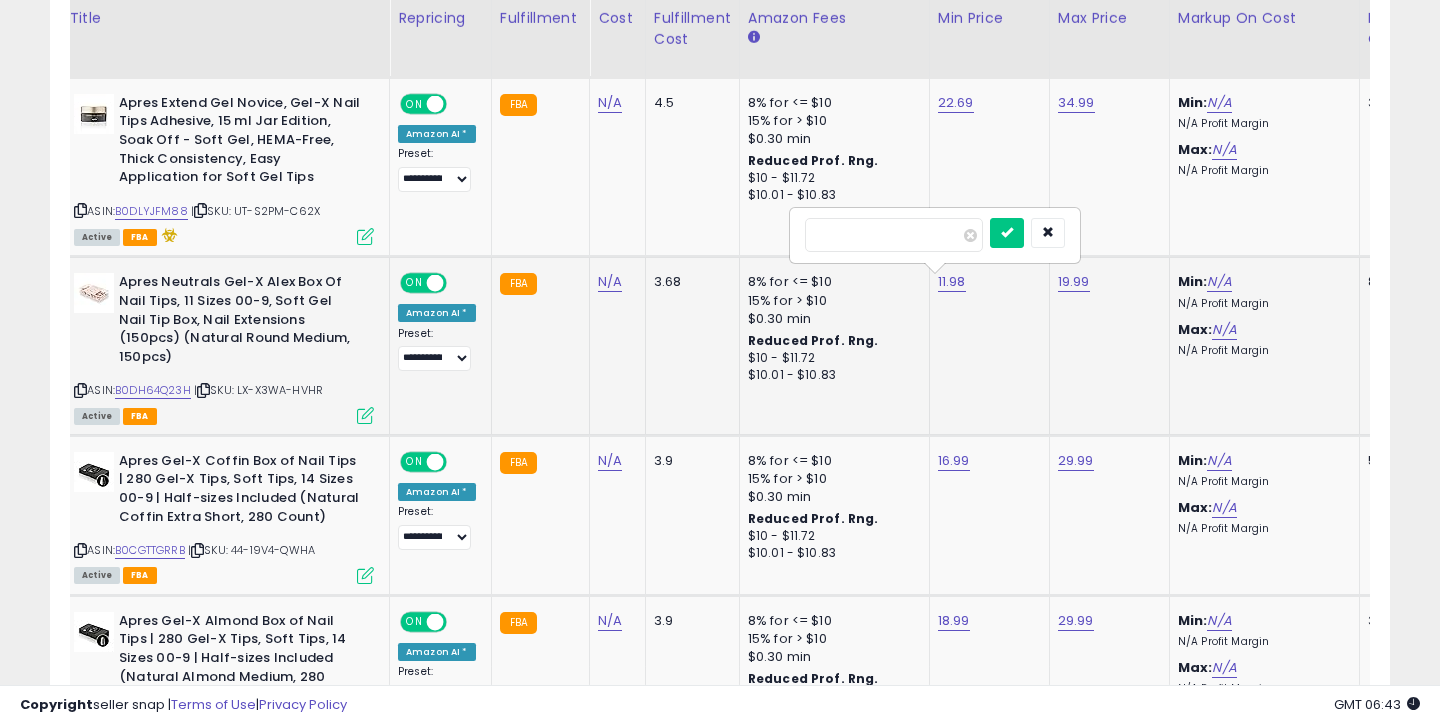 drag, startPoint x: 830, startPoint y: 236, endPoint x: 796, endPoint y: 236, distance: 34 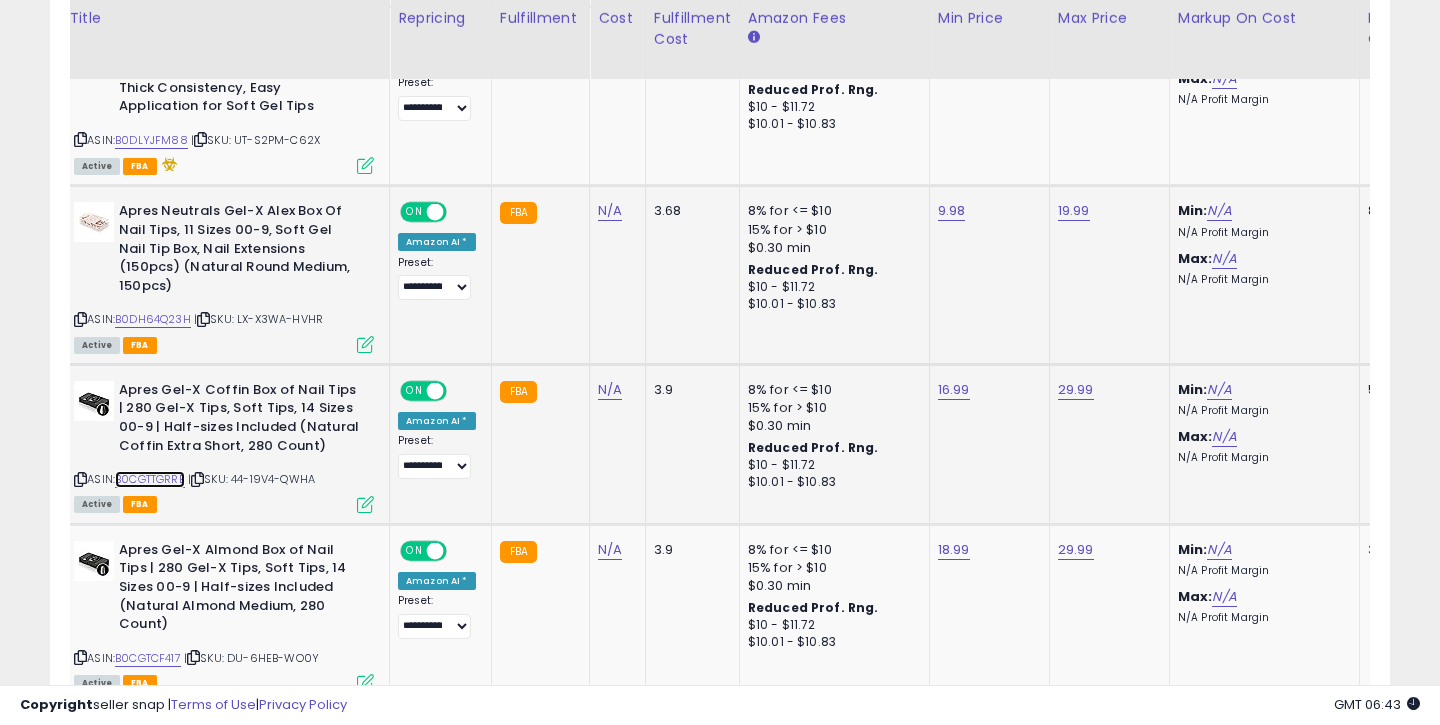 click on "B0CGTTGRRB" at bounding box center [150, 479] 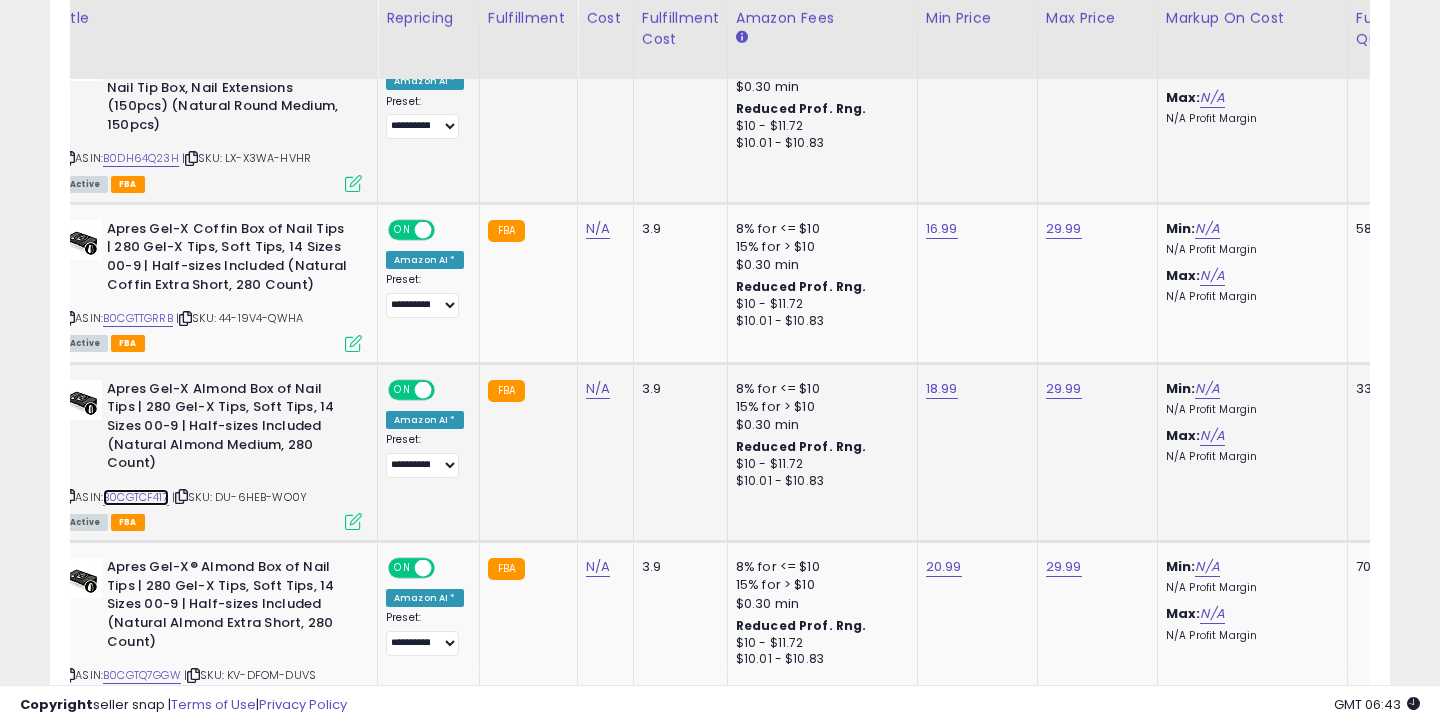 click on "B0CGTCF417" at bounding box center (136, 497) 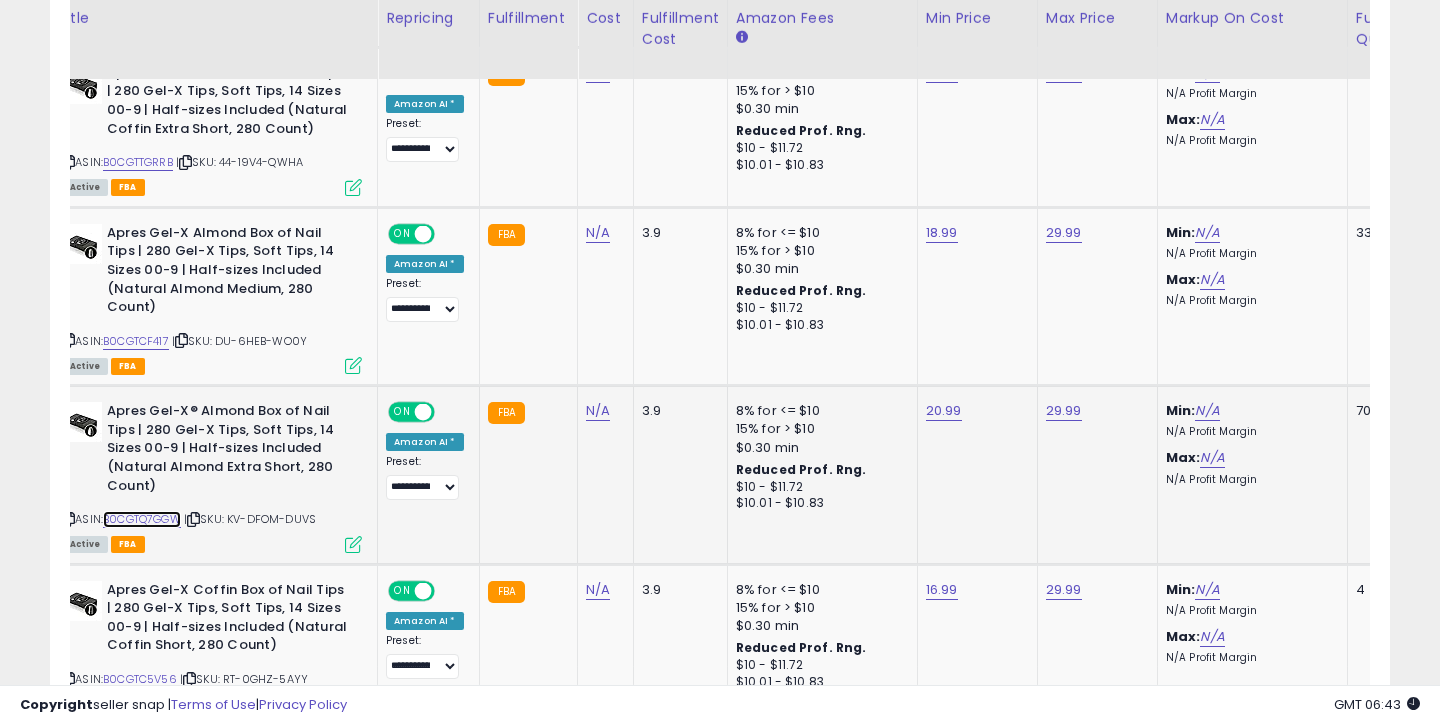 click on "B0CGTQ7GGW" at bounding box center [142, 519] 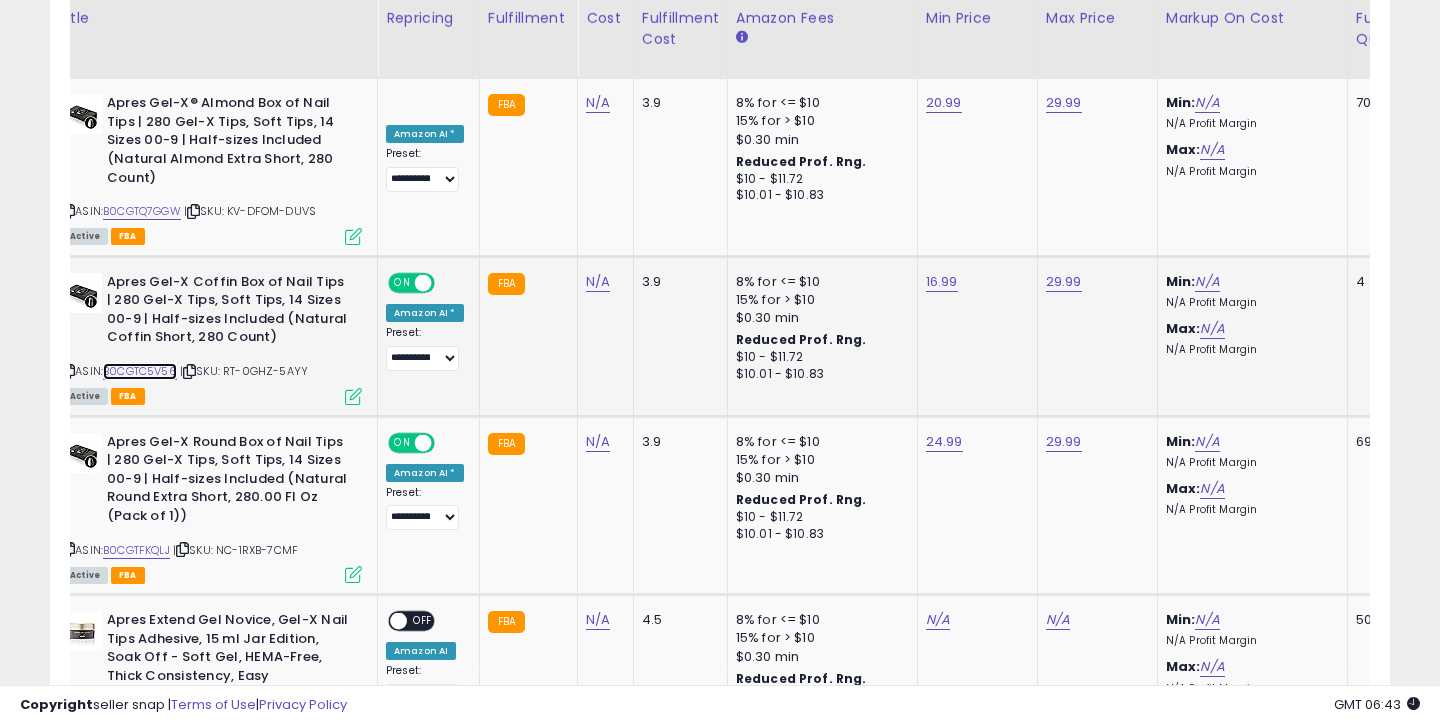 click on "B0CGTC5V56" at bounding box center [140, 371] 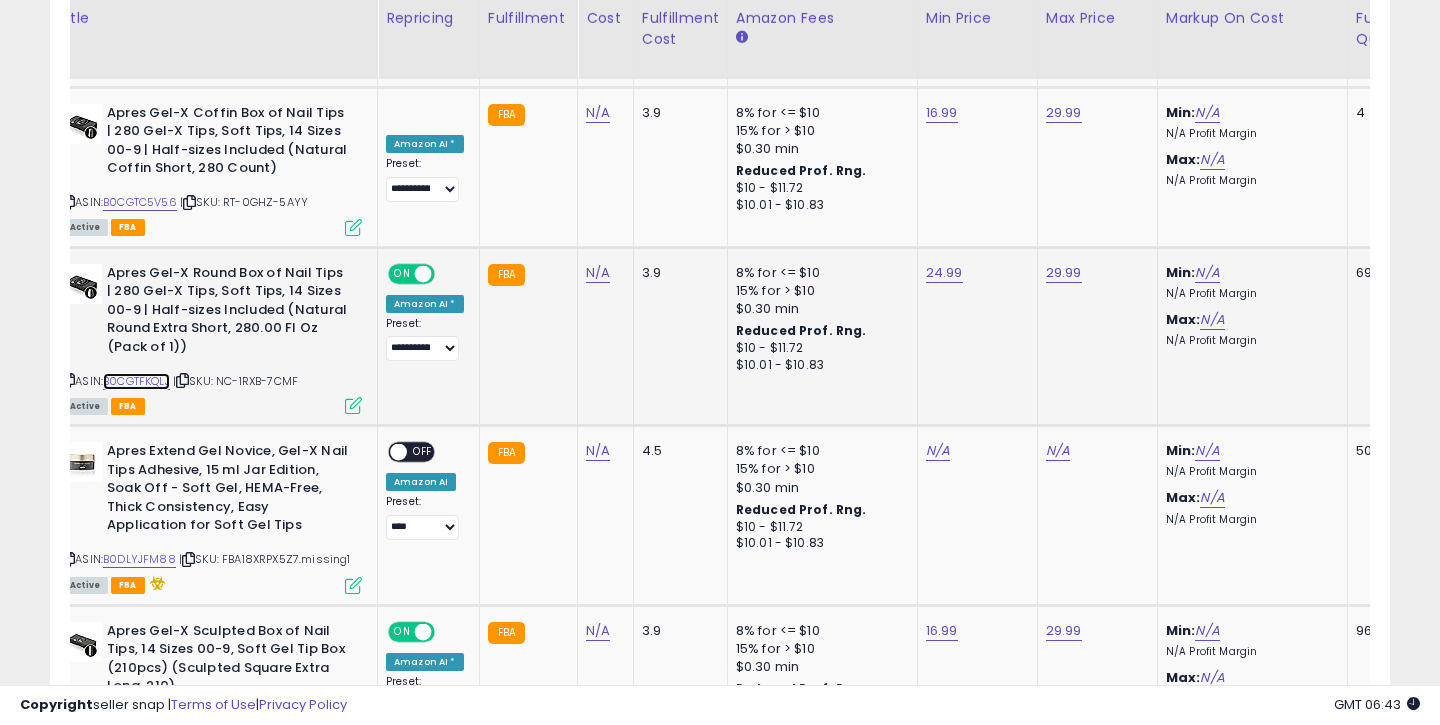 click on "B0CGTFKQLJ" at bounding box center (136, 381) 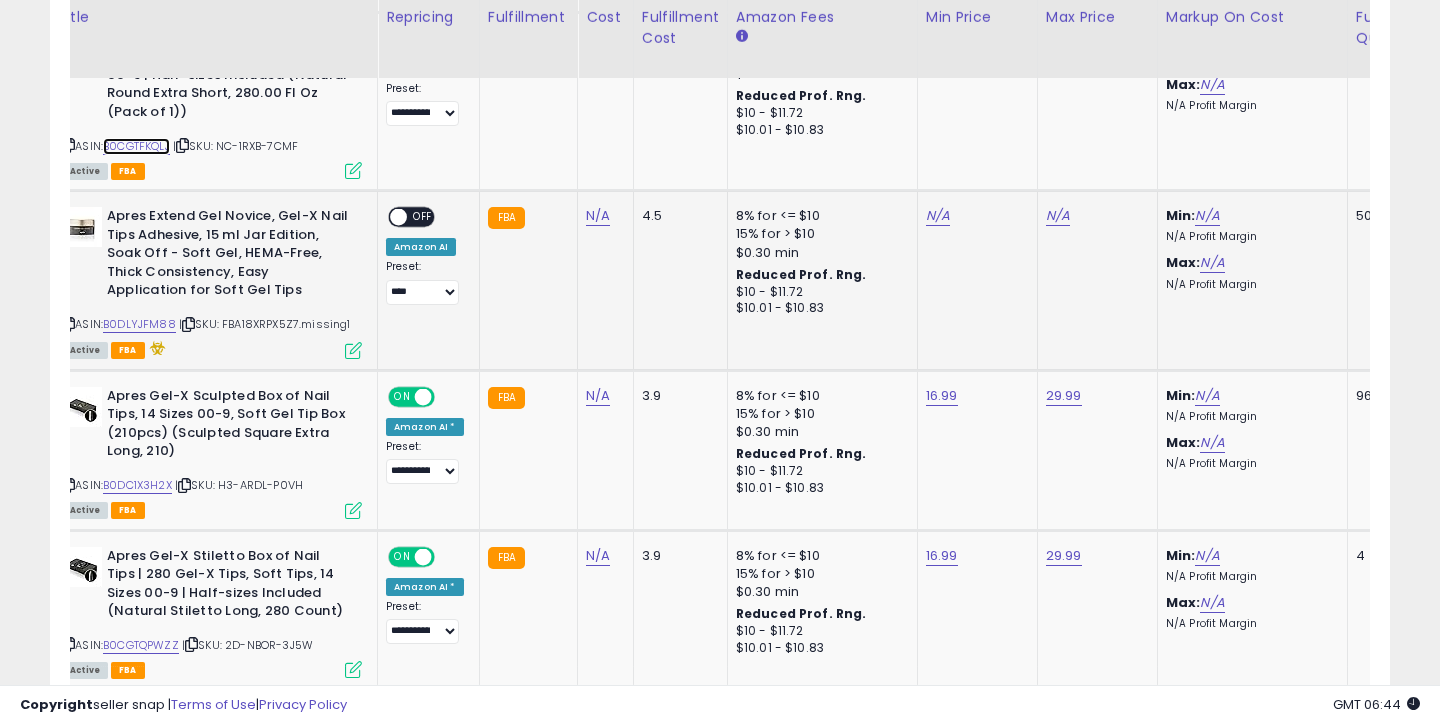 scroll, scrollTop: 2404, scrollLeft: 0, axis: vertical 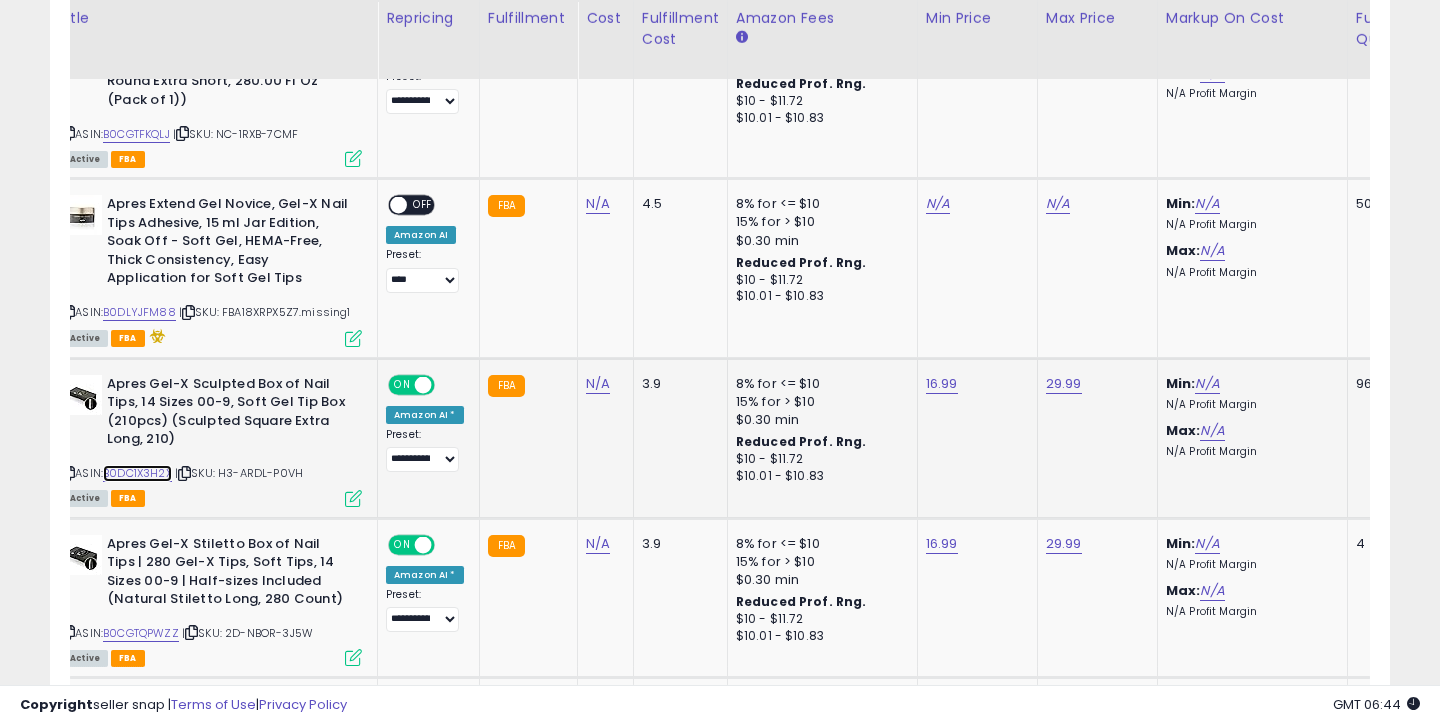 click on "B0DC1X3H2X" at bounding box center [137, 473] 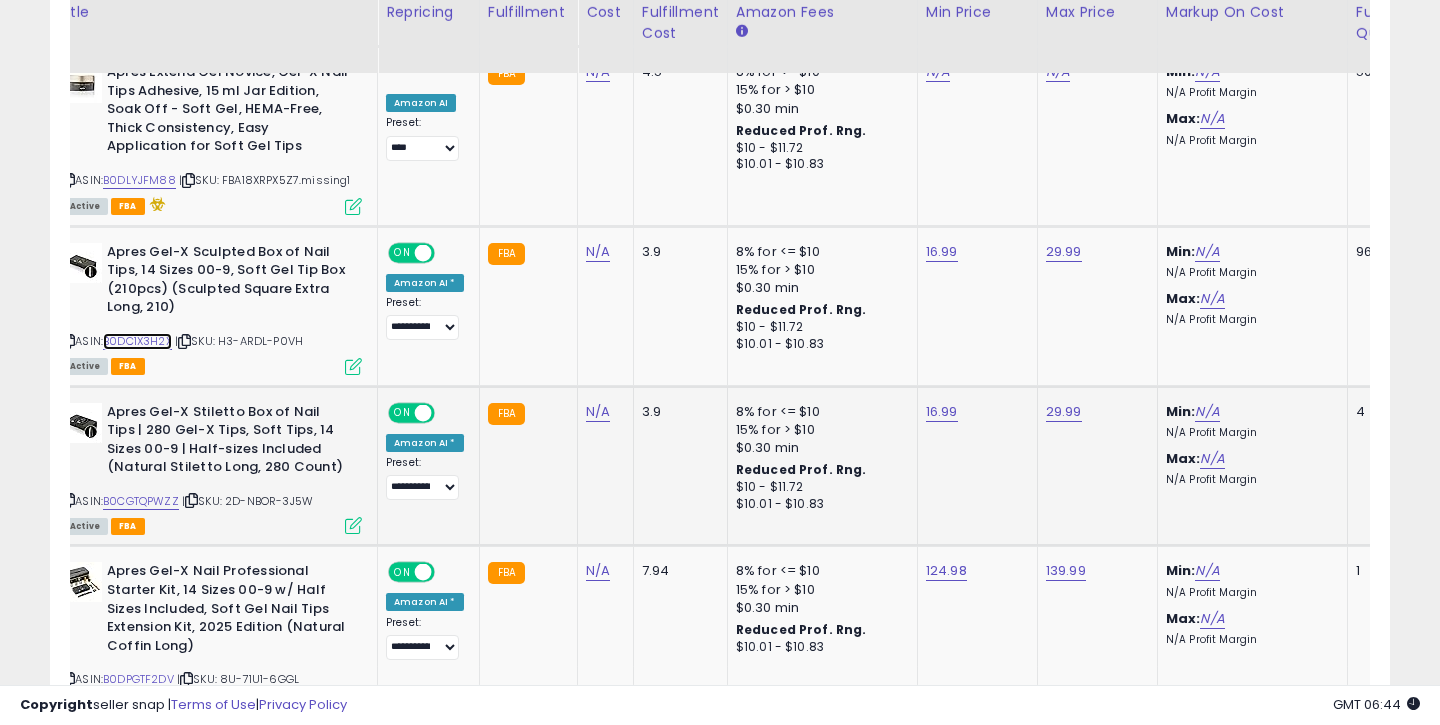 scroll, scrollTop: 2595, scrollLeft: 0, axis: vertical 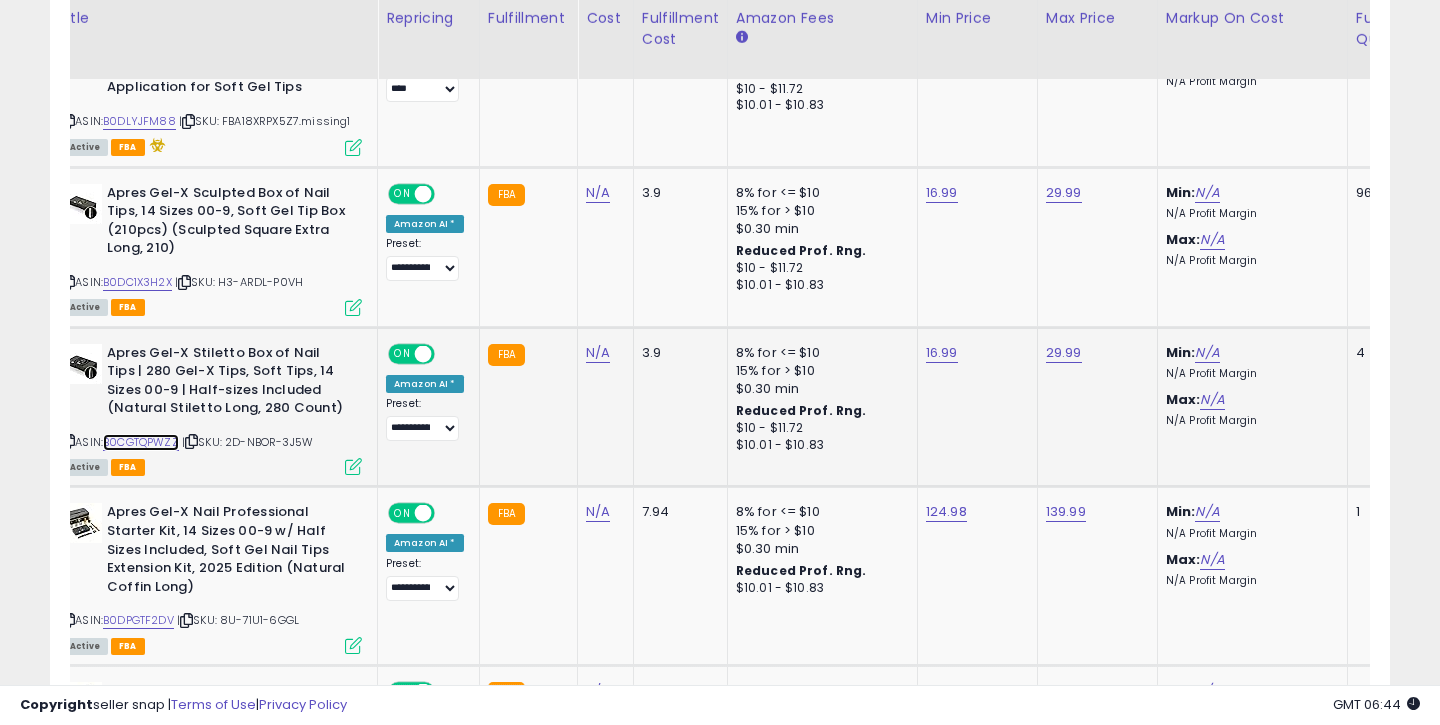 click on "B0CGTQPWZZ" at bounding box center (141, 442) 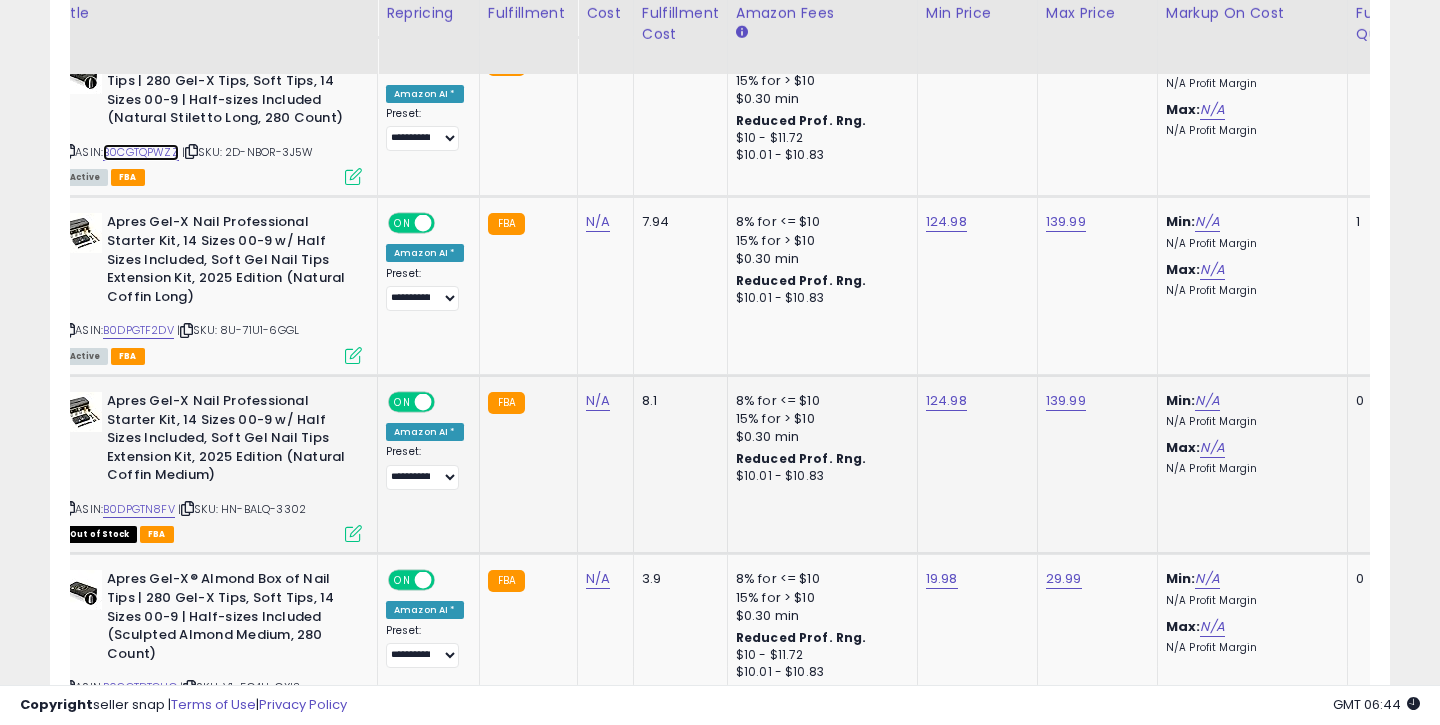 scroll, scrollTop: 2911, scrollLeft: 0, axis: vertical 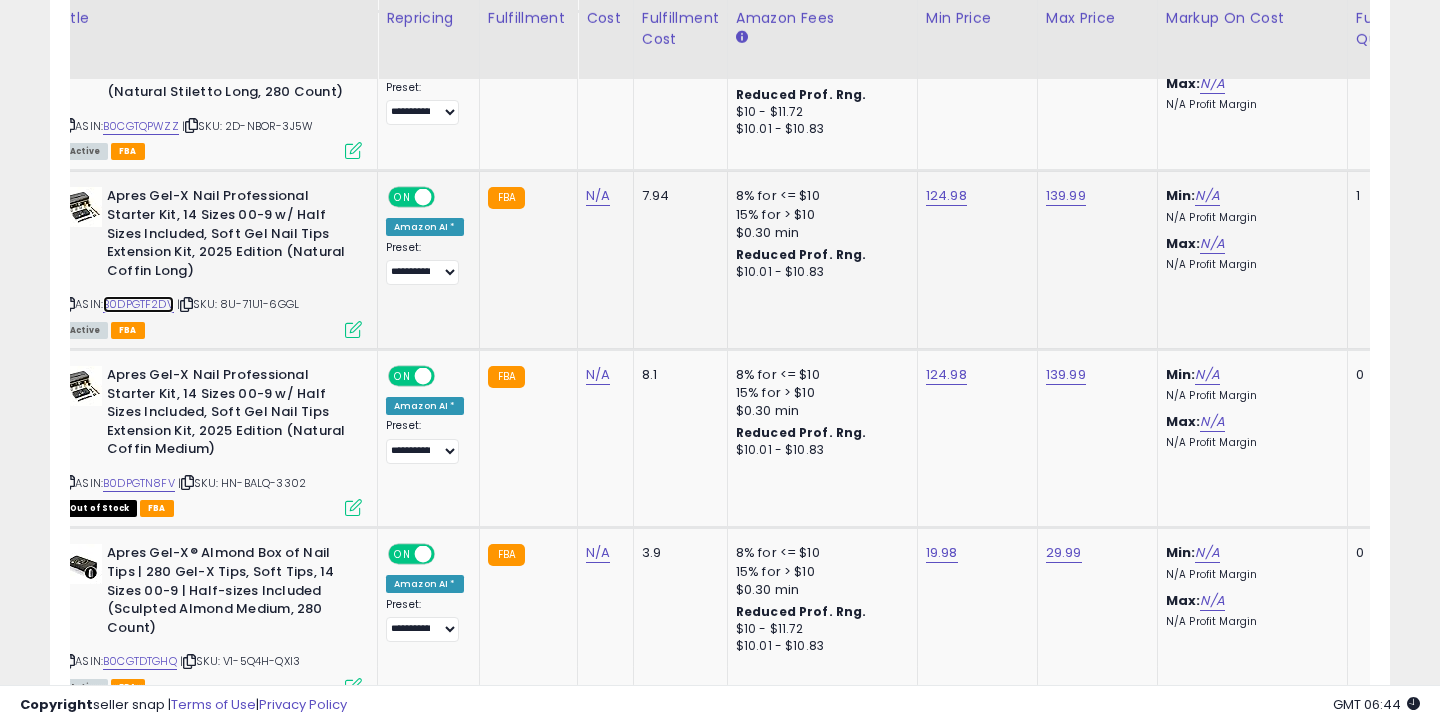 click on "B0DPGTF2DV" at bounding box center [138, 304] 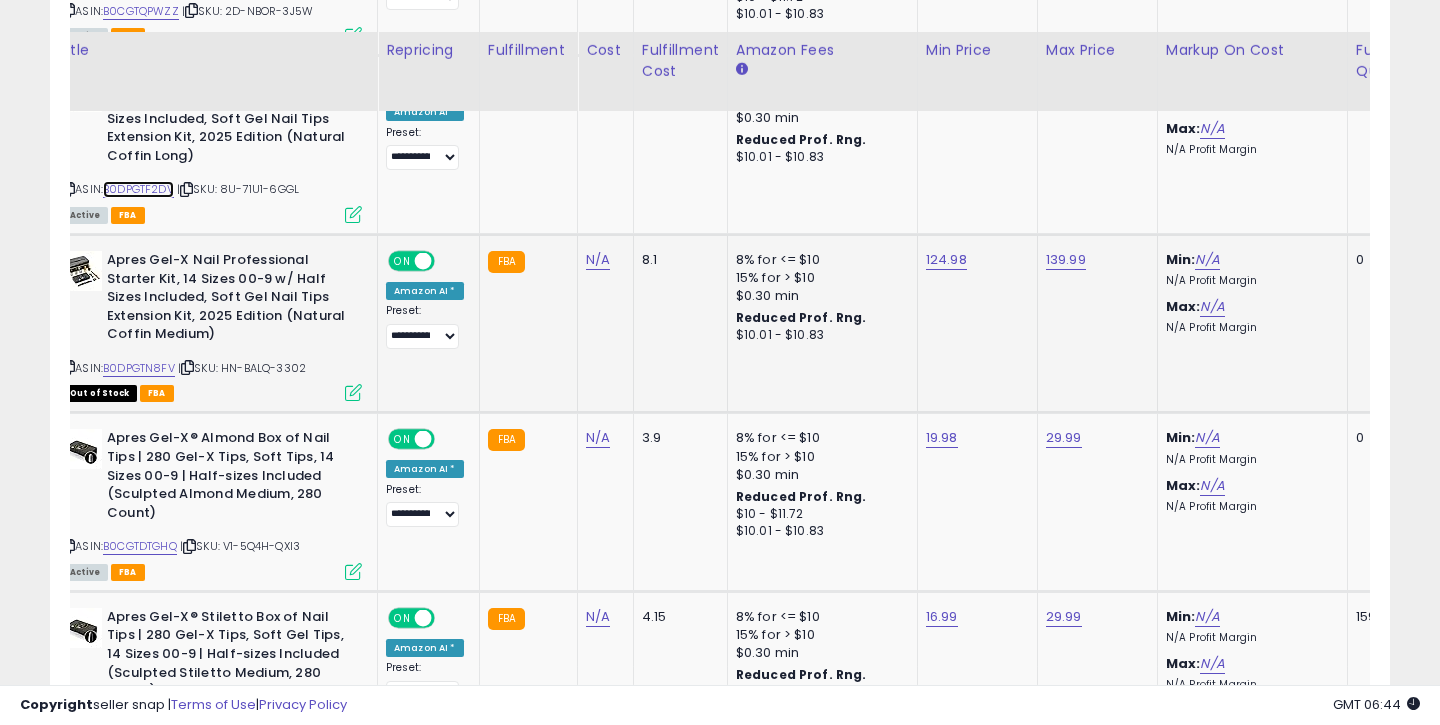 scroll, scrollTop: 3106, scrollLeft: 0, axis: vertical 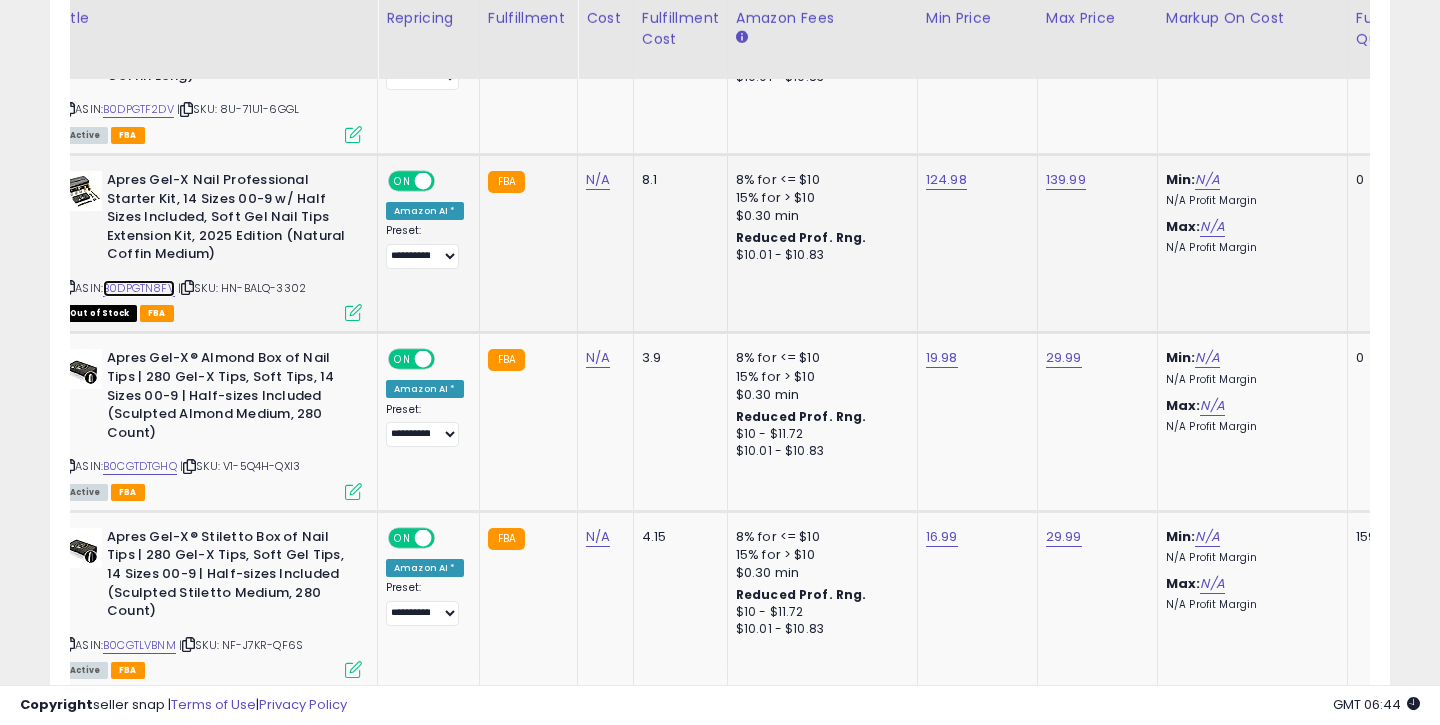 click on "B0DPGTN8FV" at bounding box center (139, 288) 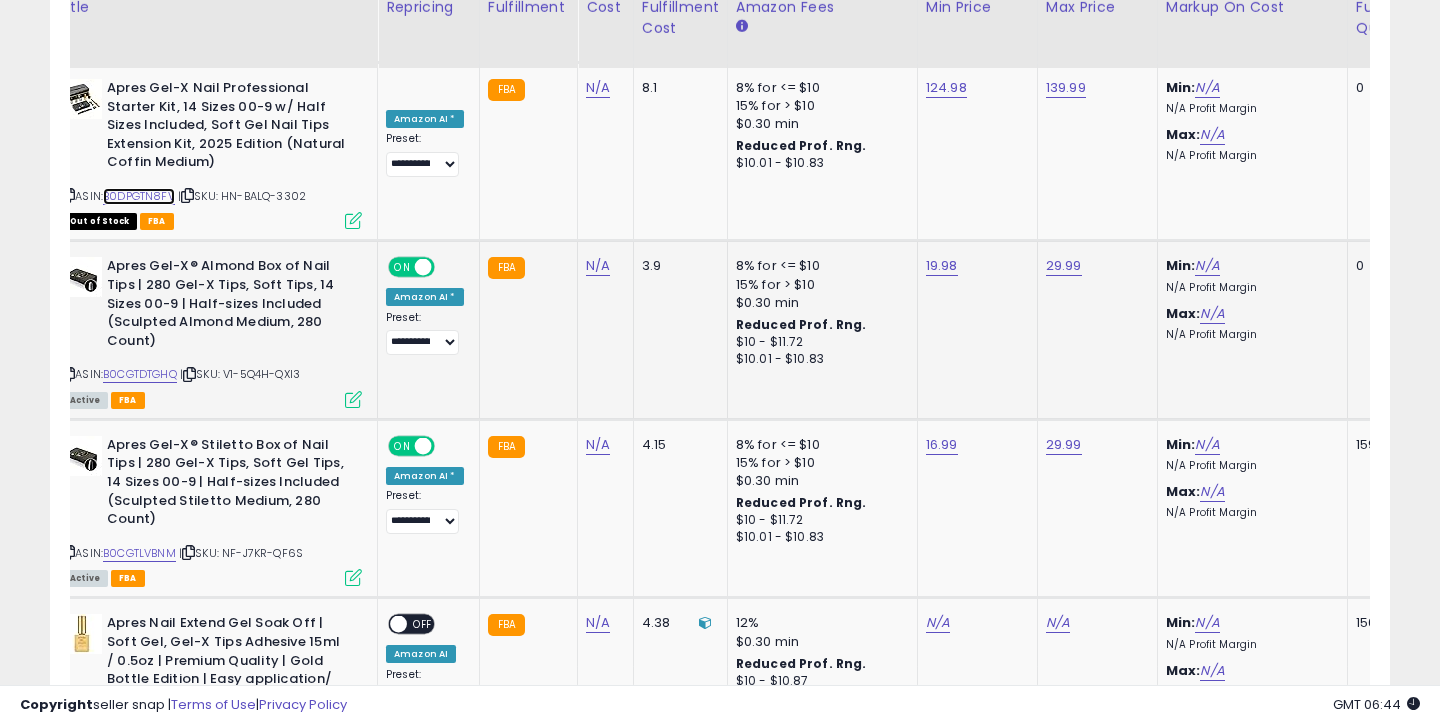 scroll, scrollTop: 3259, scrollLeft: 0, axis: vertical 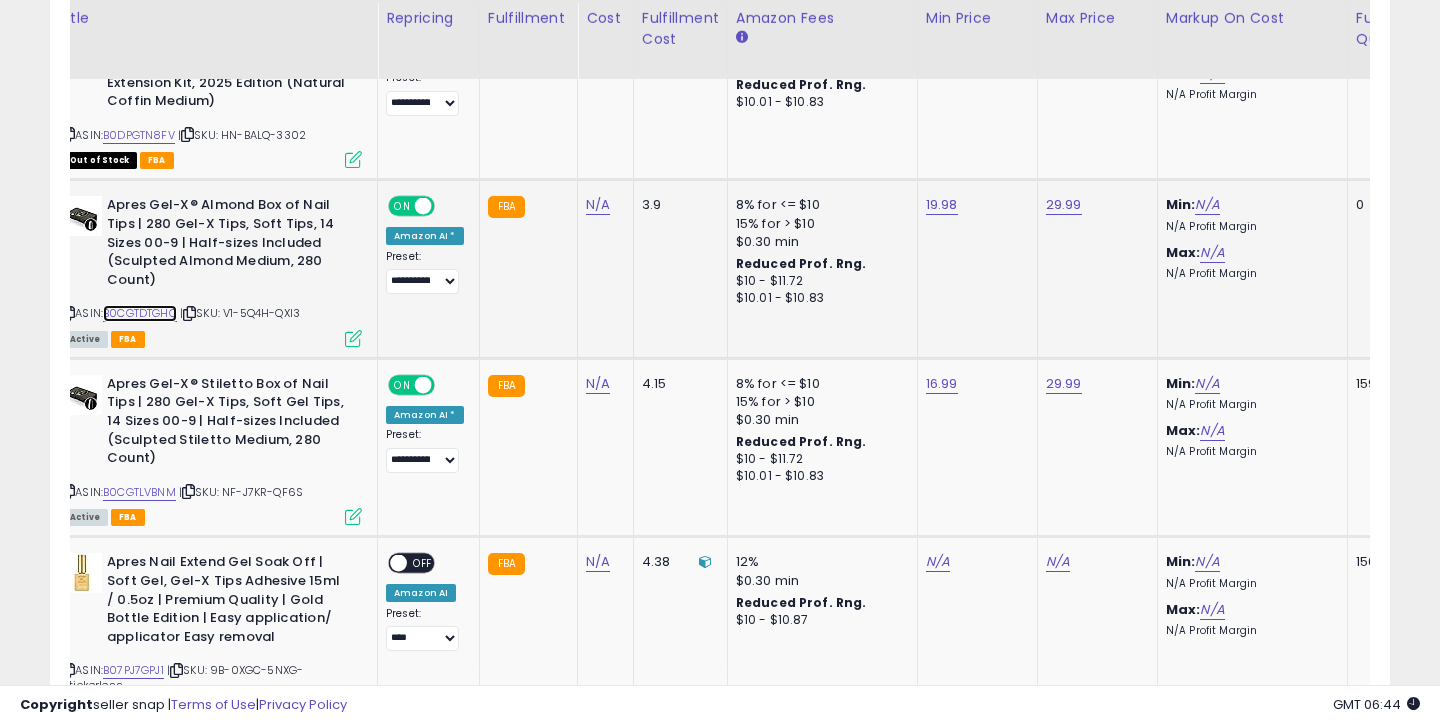 click on "B0CGTDTGHQ" at bounding box center (140, 313) 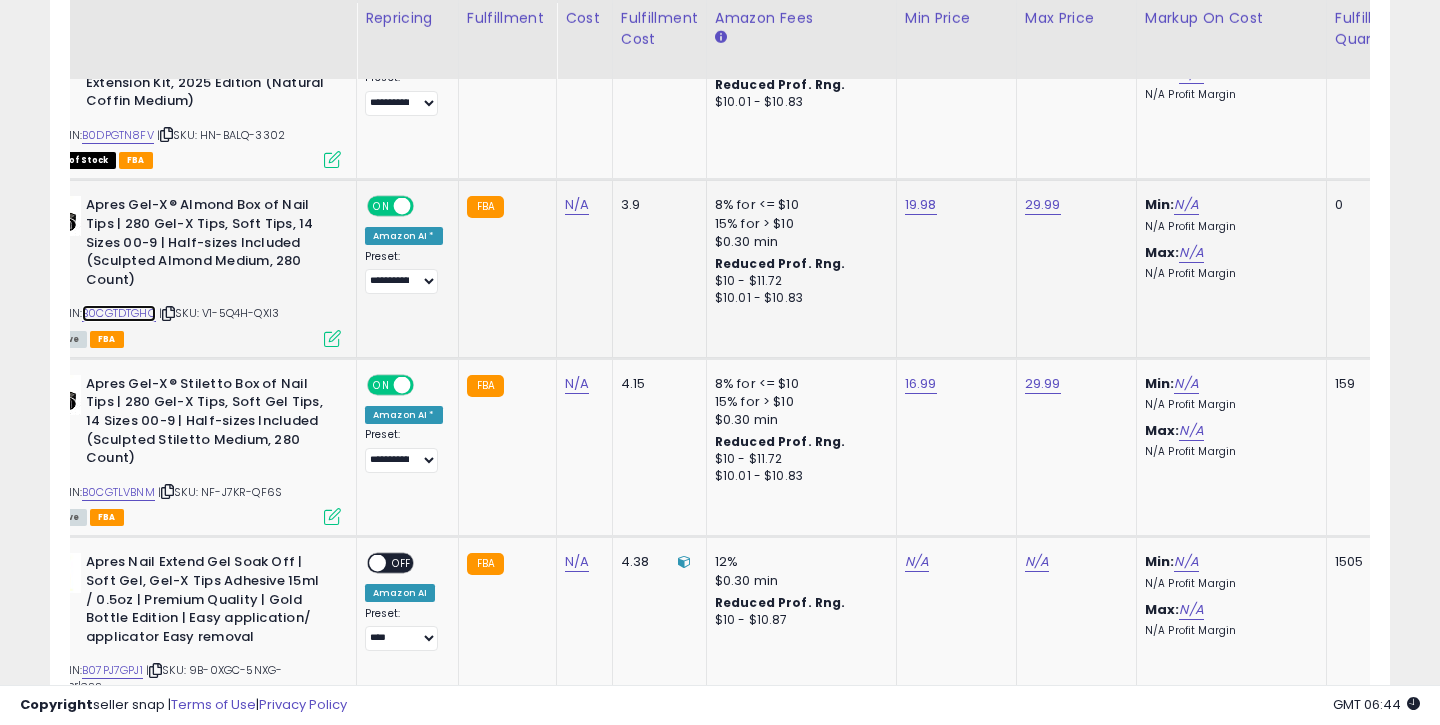 scroll, scrollTop: 0, scrollLeft: 66, axis: horizontal 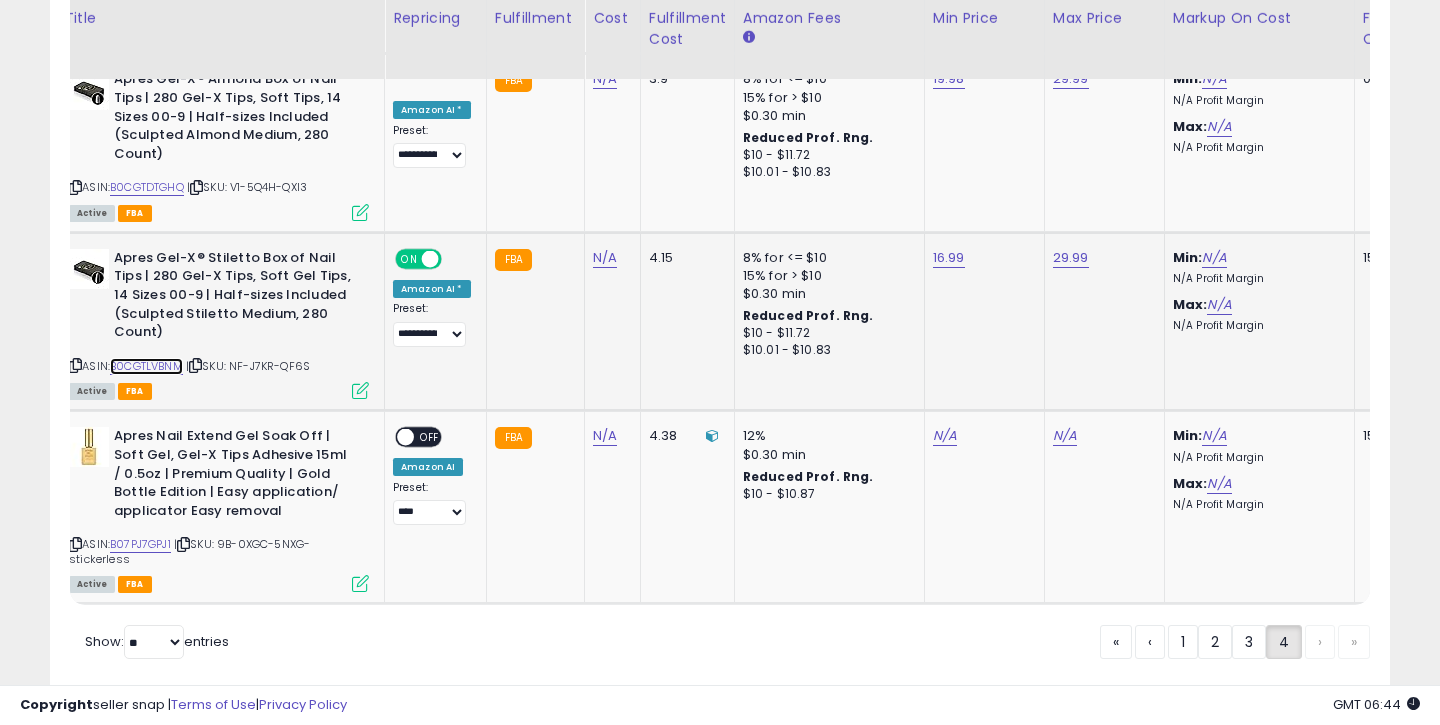 click on "B0CGTLVBNM" at bounding box center [146, 366] 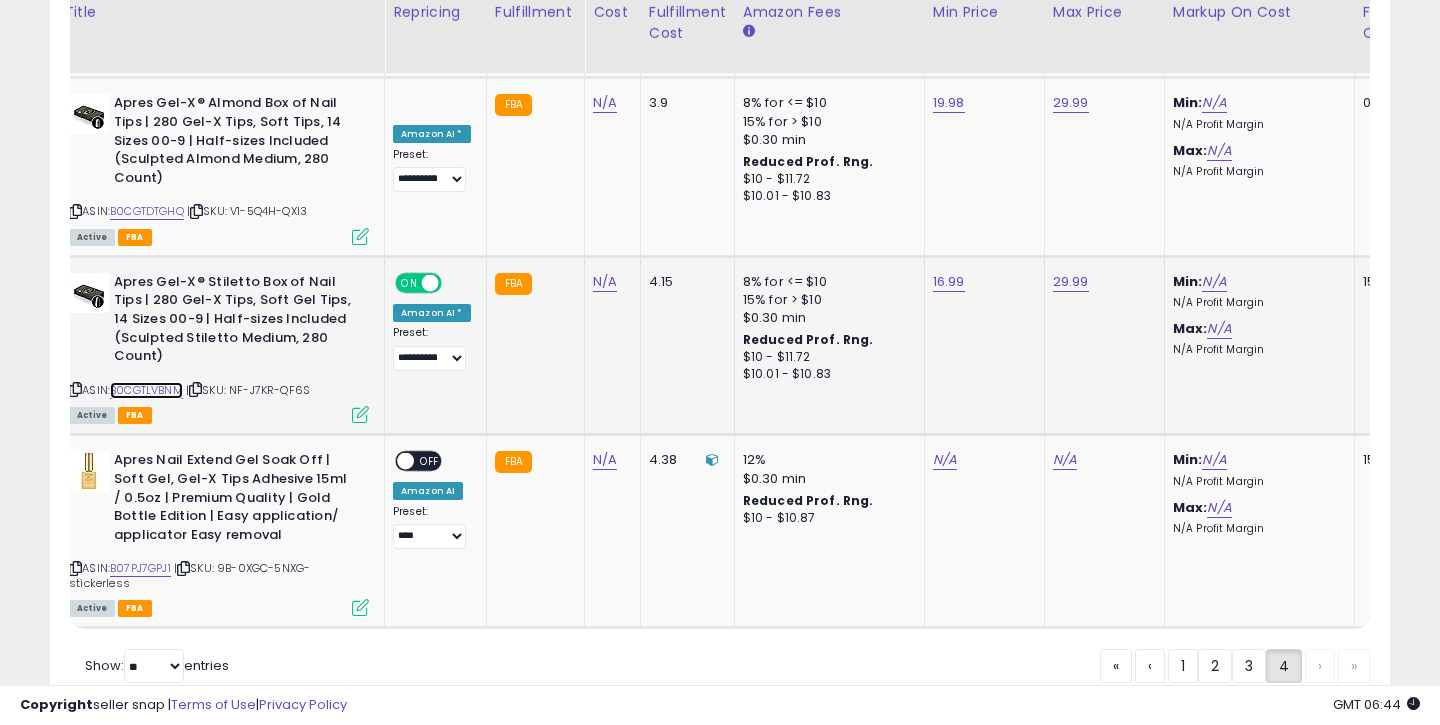 scroll, scrollTop: 3349, scrollLeft: 0, axis: vertical 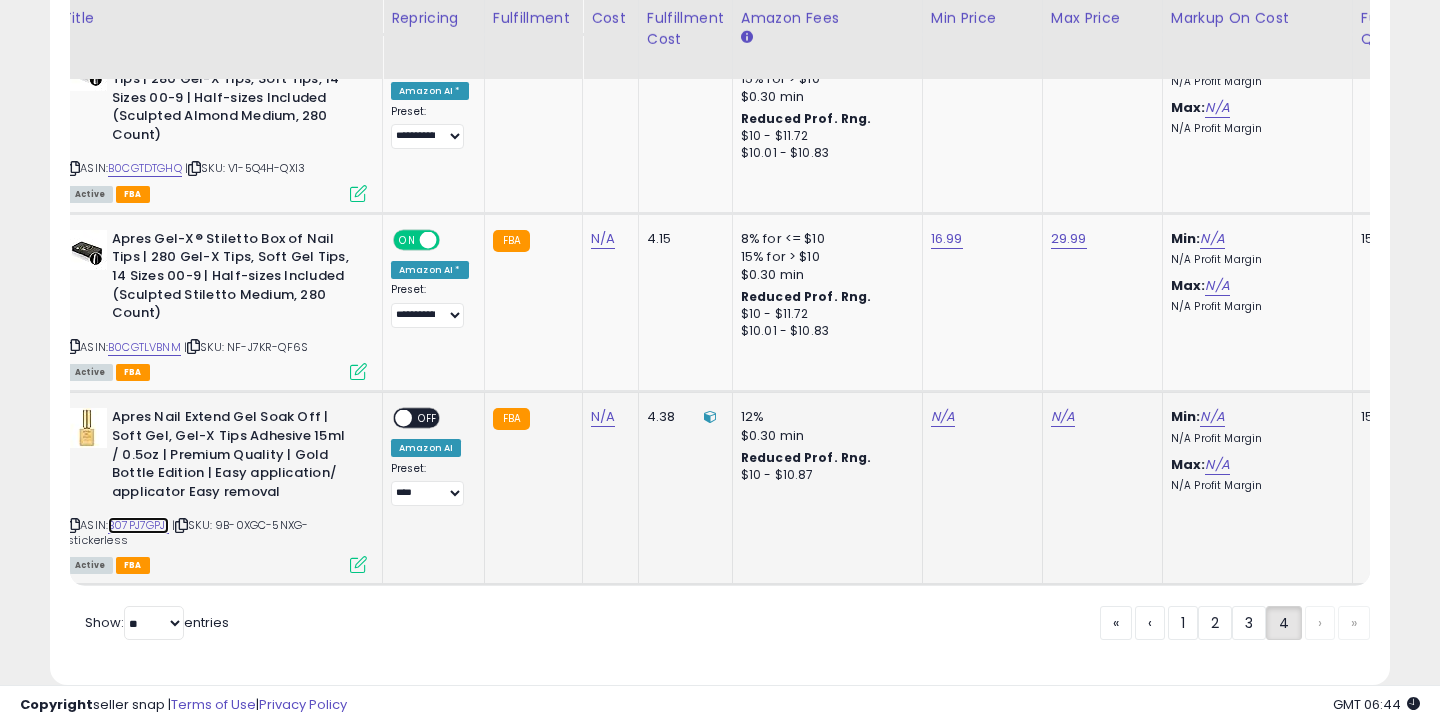 click on "B07PJ7GPJ1" at bounding box center [138, 525] 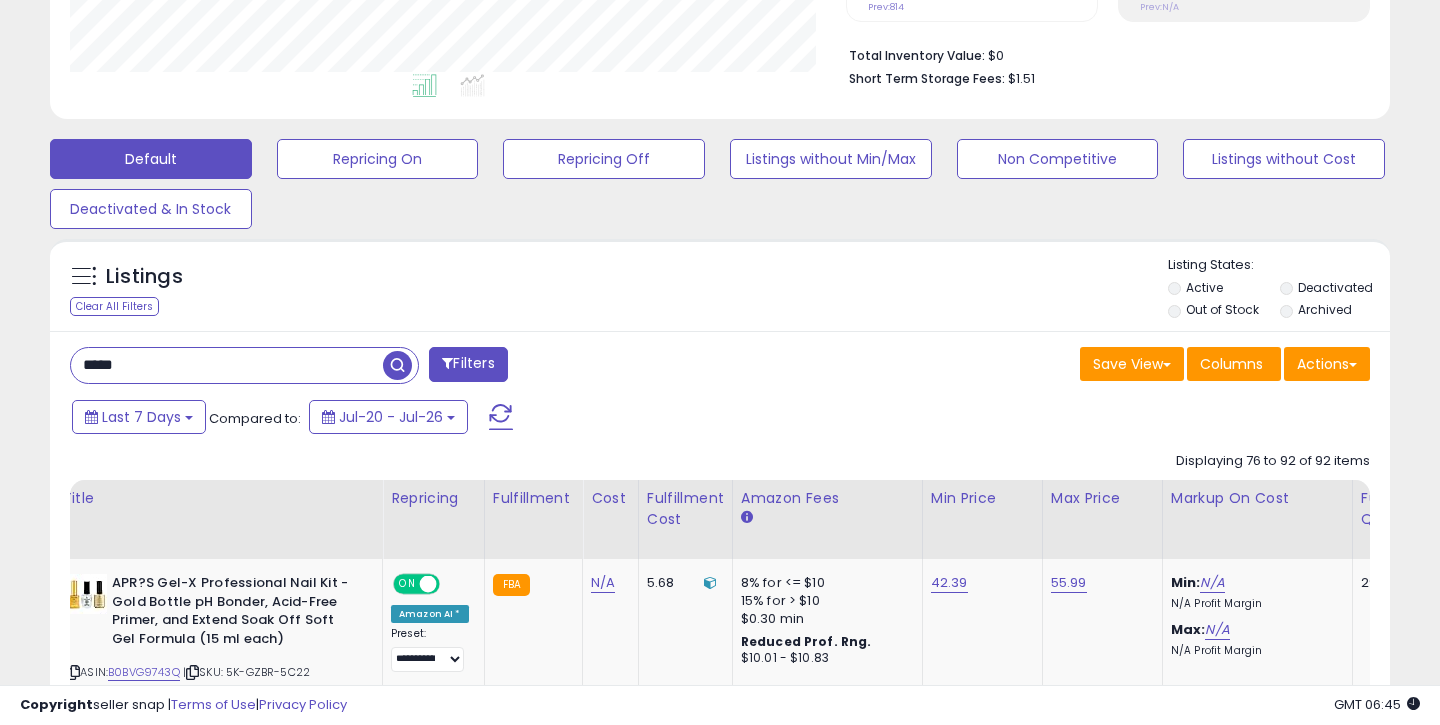 click on "*****" at bounding box center [227, 365] 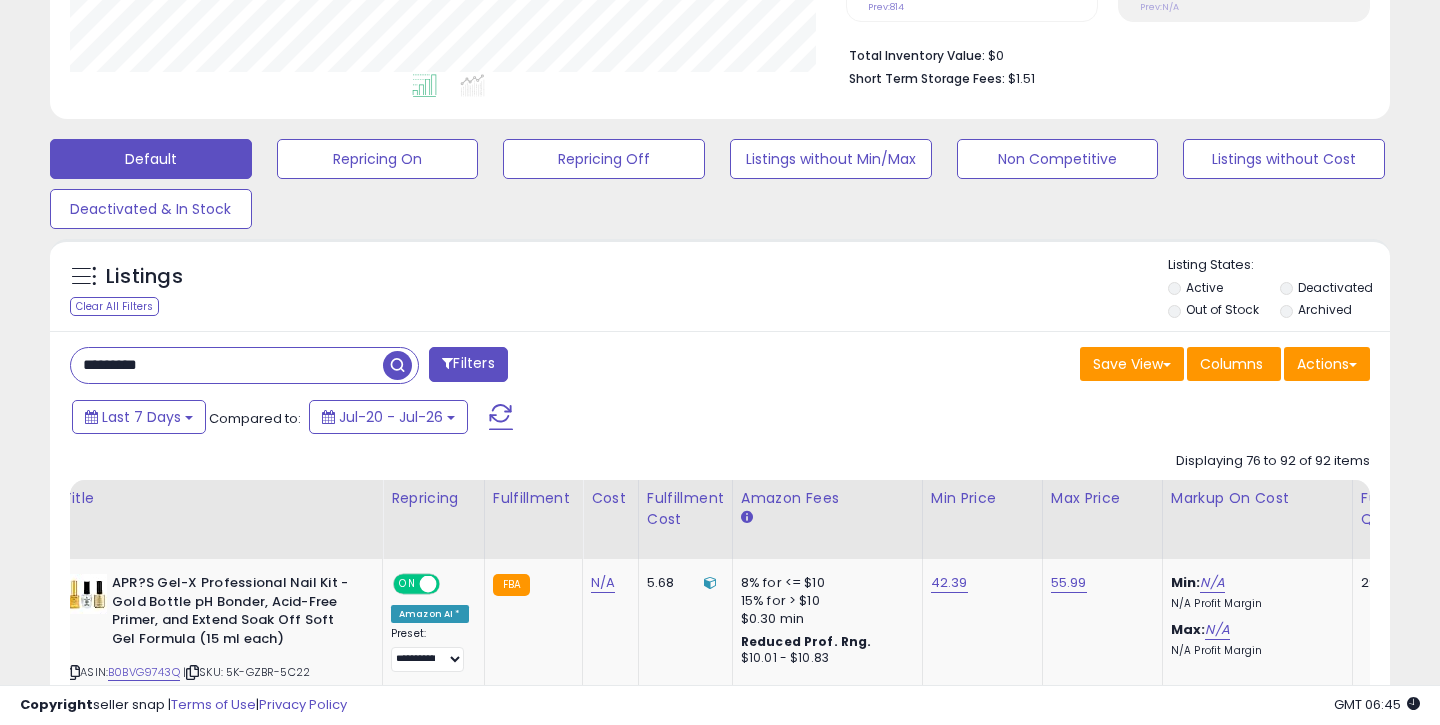 type on "*********" 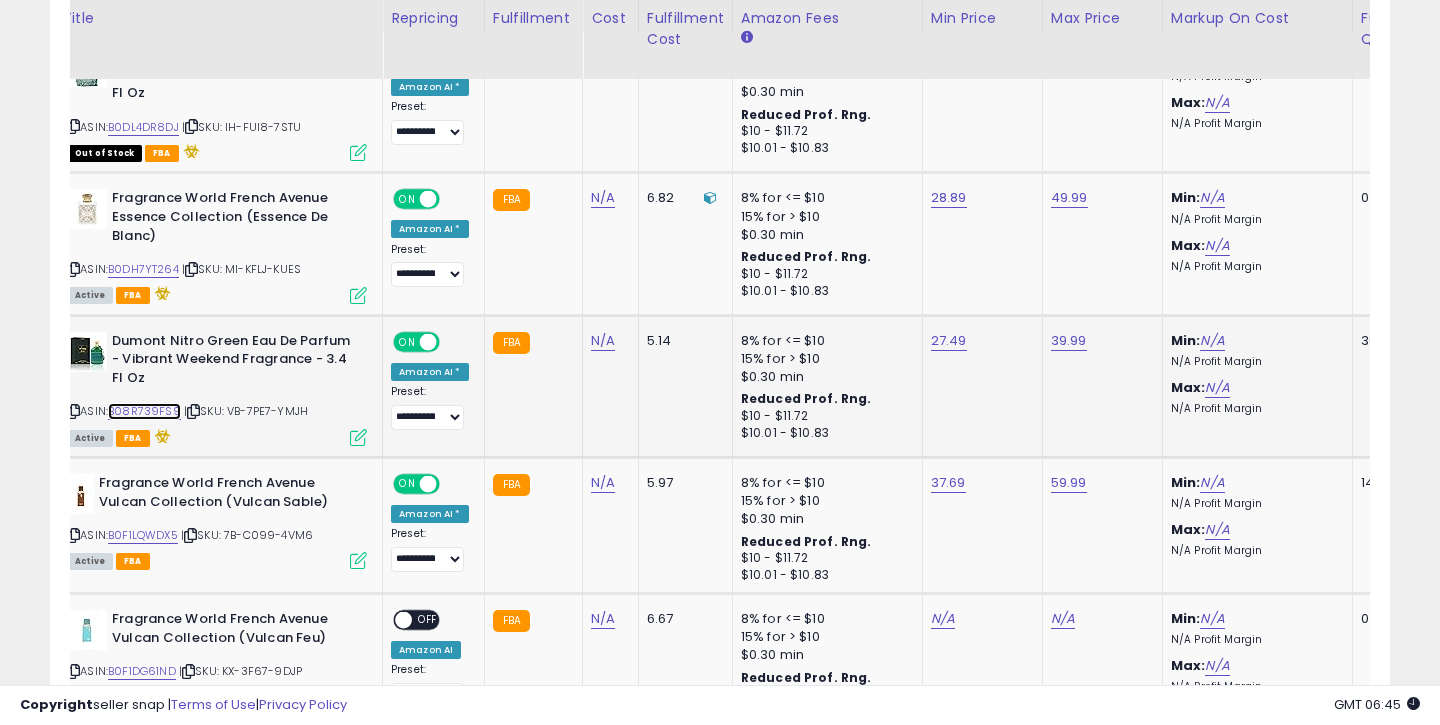 click on "B08R739FS9" at bounding box center [144, 411] 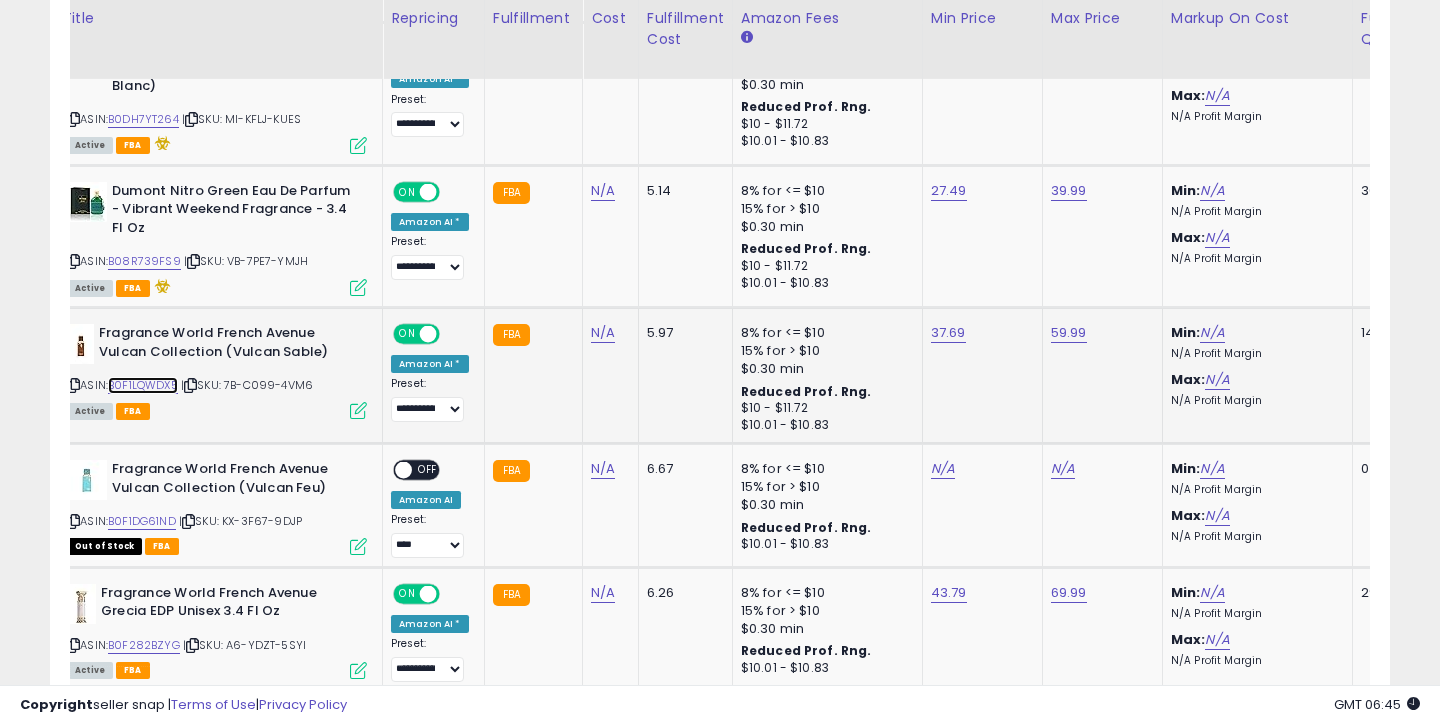 click on "B0F1LQWDX5" at bounding box center [143, 385] 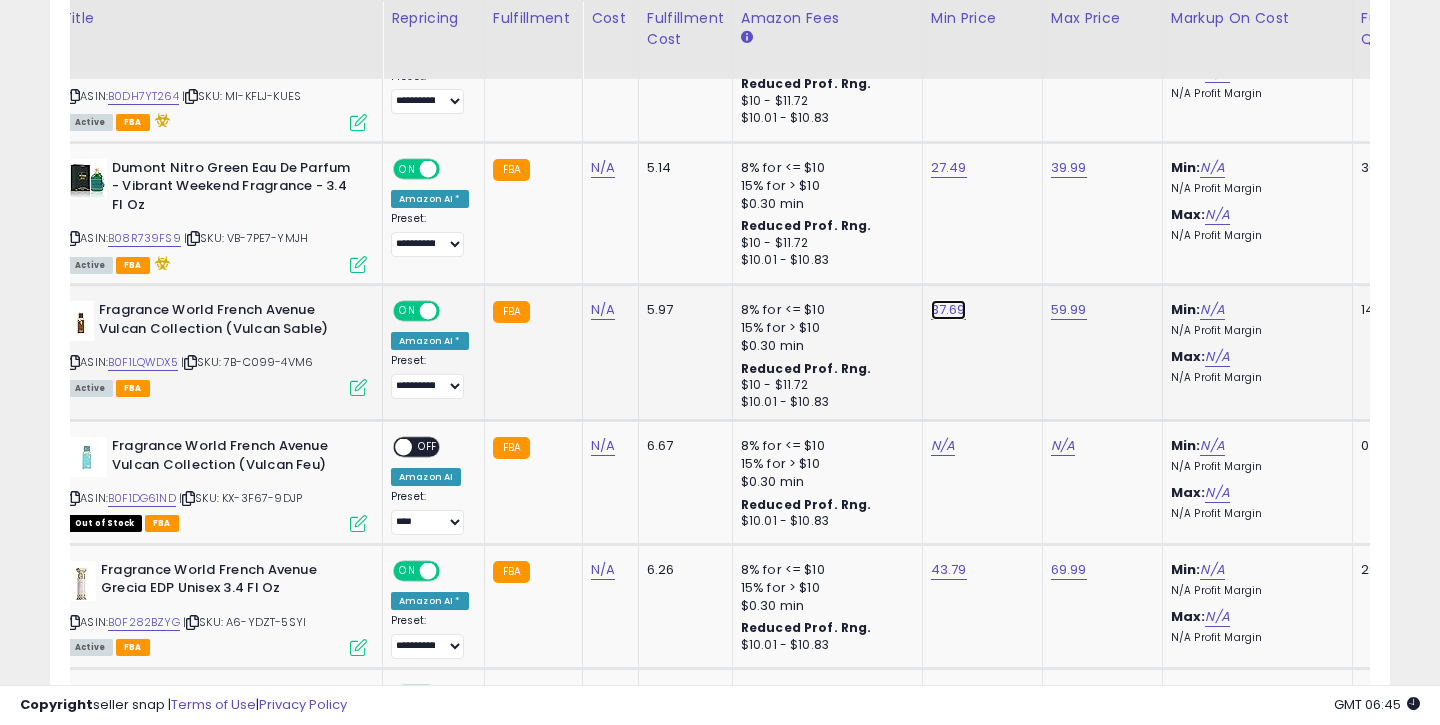 click on "37.69" at bounding box center [949, -117] 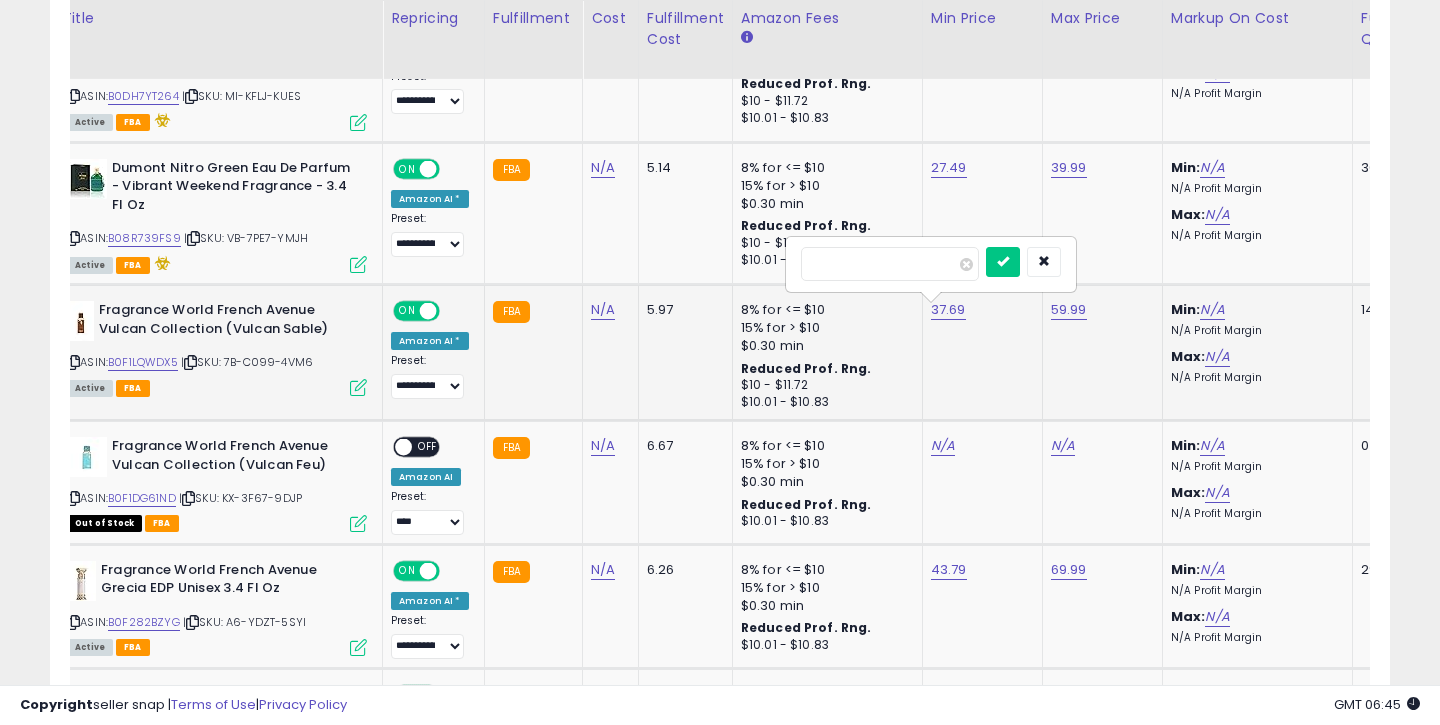click on "*****" at bounding box center (890, 264) 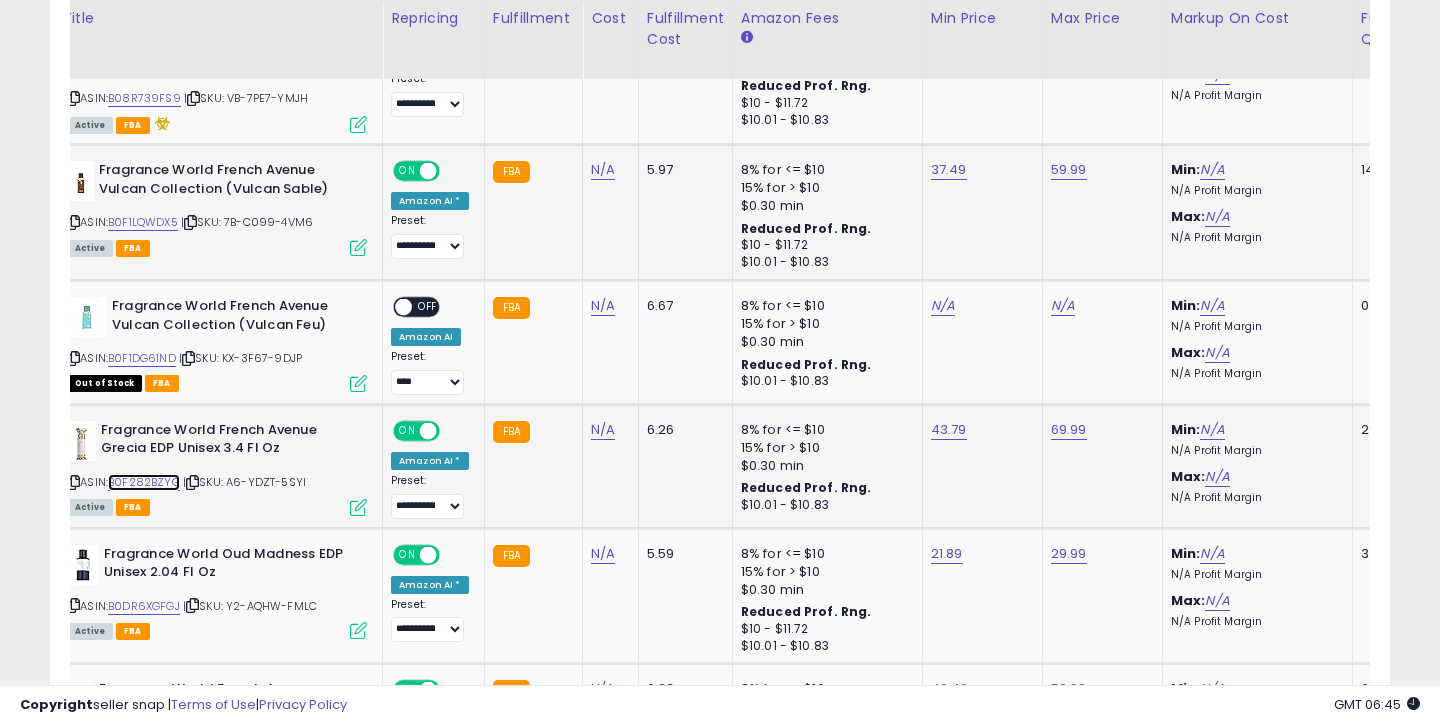 click on "B0F282BZYG" at bounding box center (144, 482) 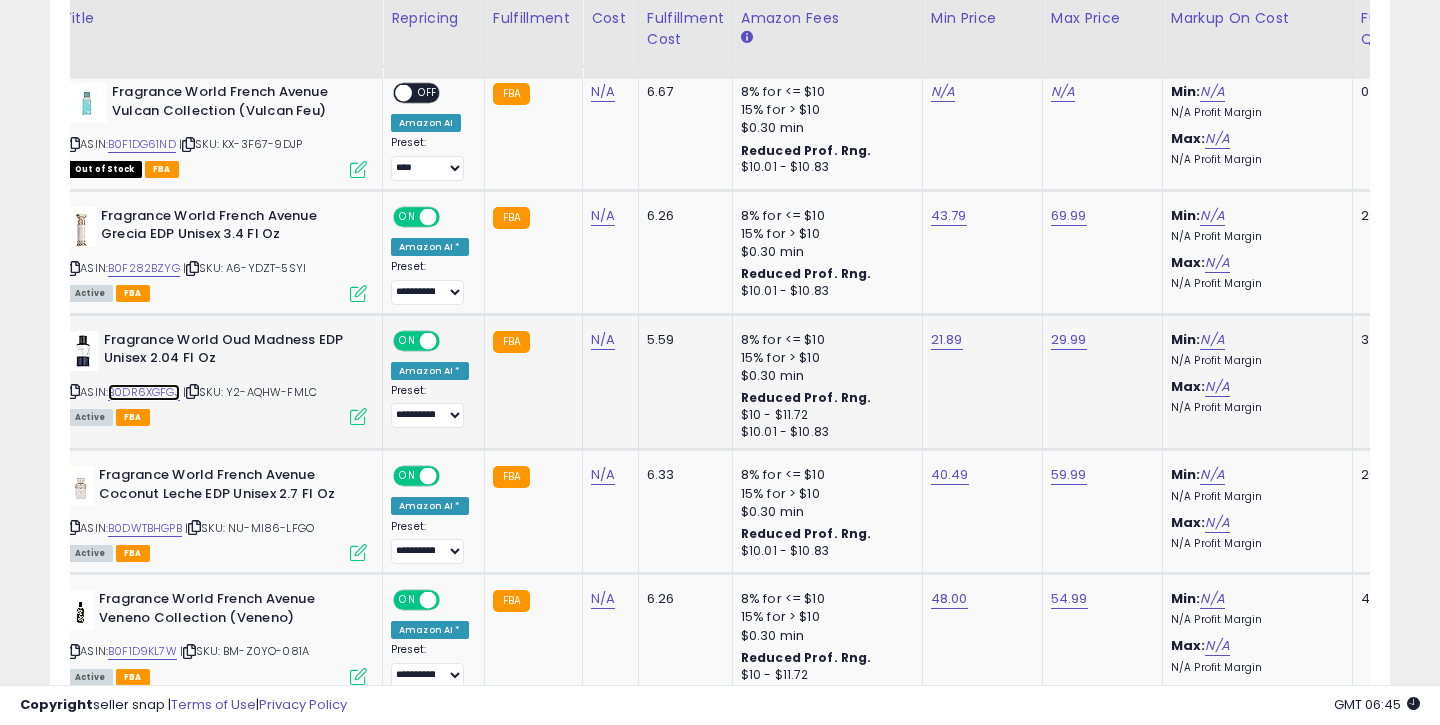 click on "B0DR6XGFGJ" at bounding box center [144, 392] 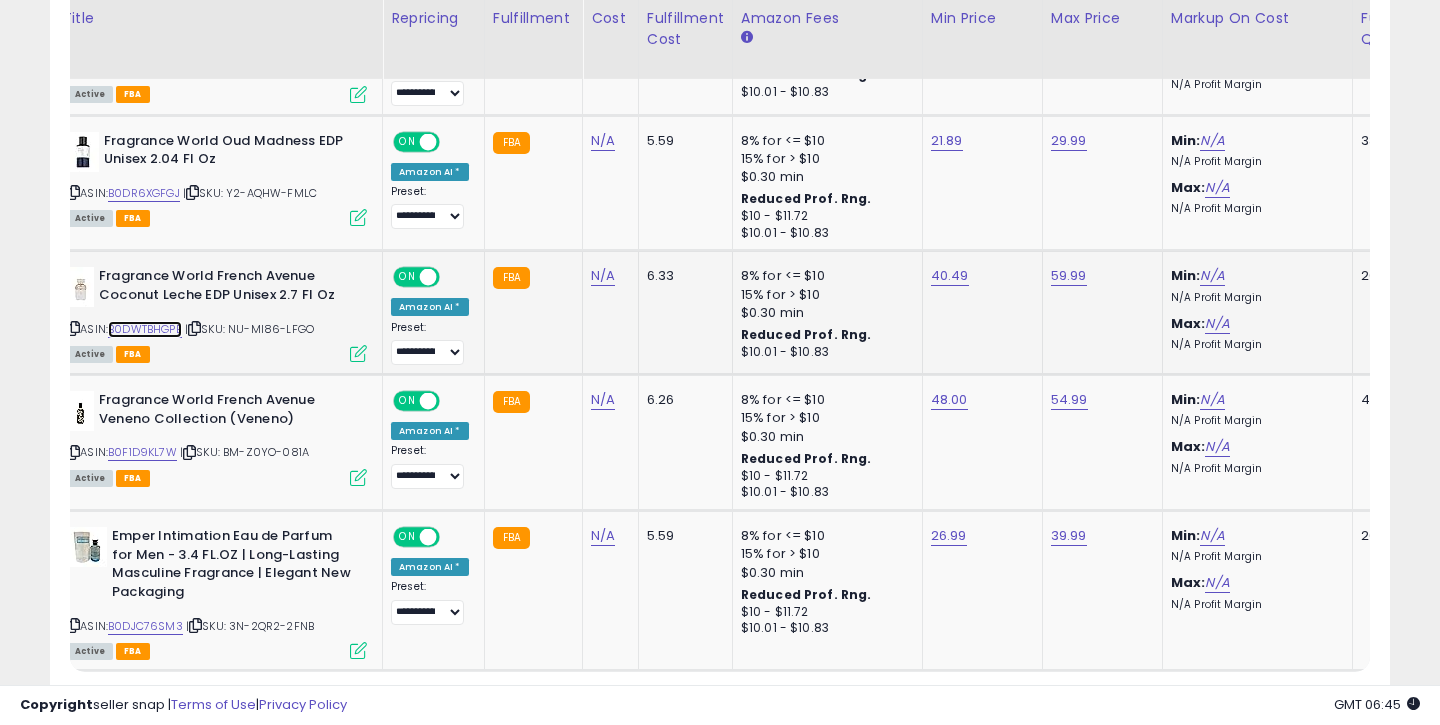 click on "B0DWTBHGPB" at bounding box center (145, 329) 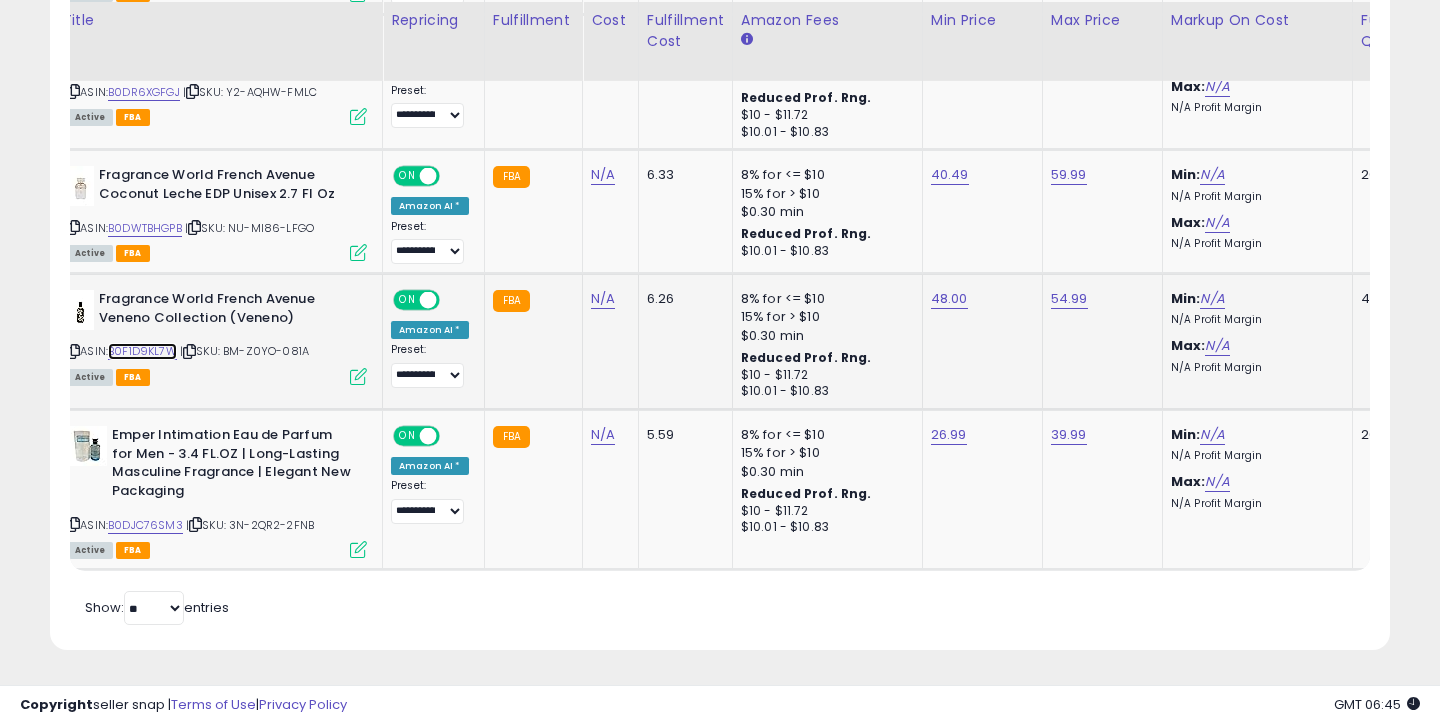 click on "B0F1D9KL7W" at bounding box center [142, 351] 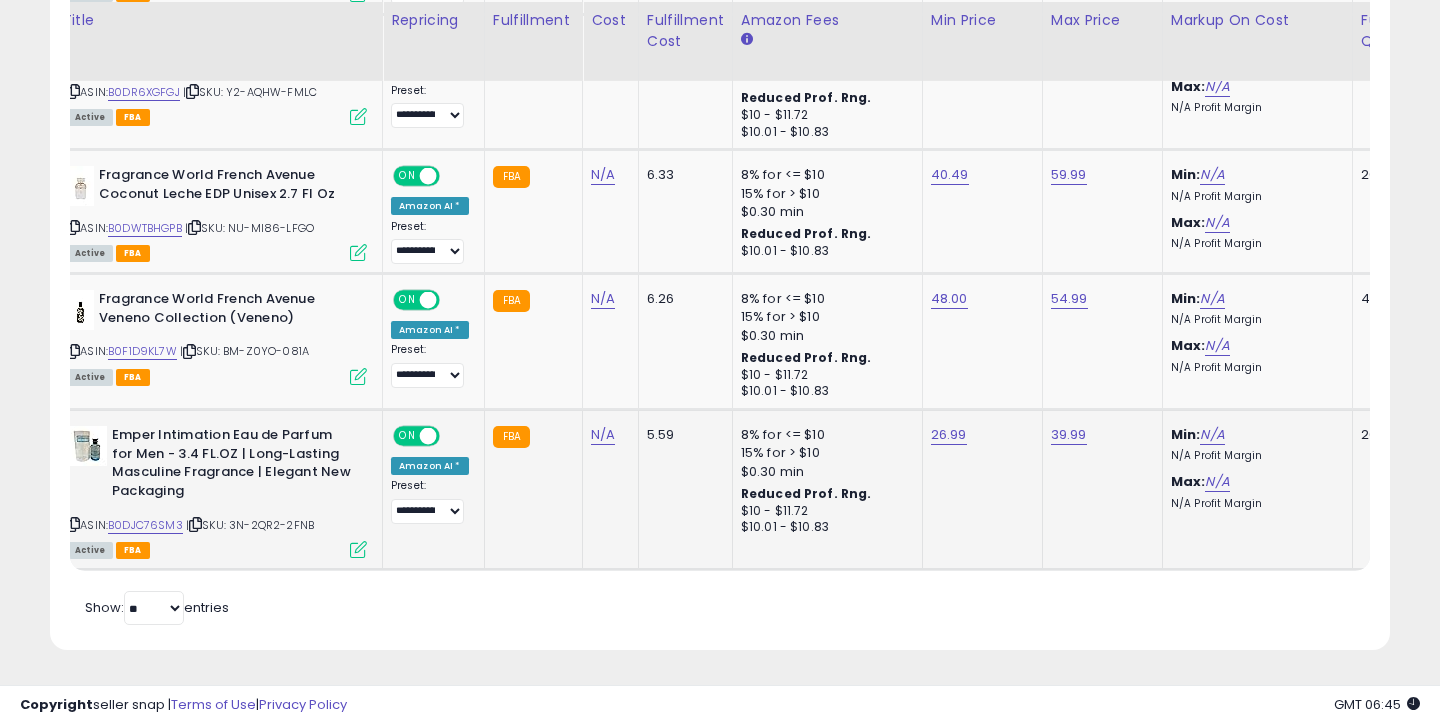 click on "ASIN:  B0DJC76SM3    |   SKU: 3N-2QR2-2FNB Active FBA" at bounding box center [217, 491] 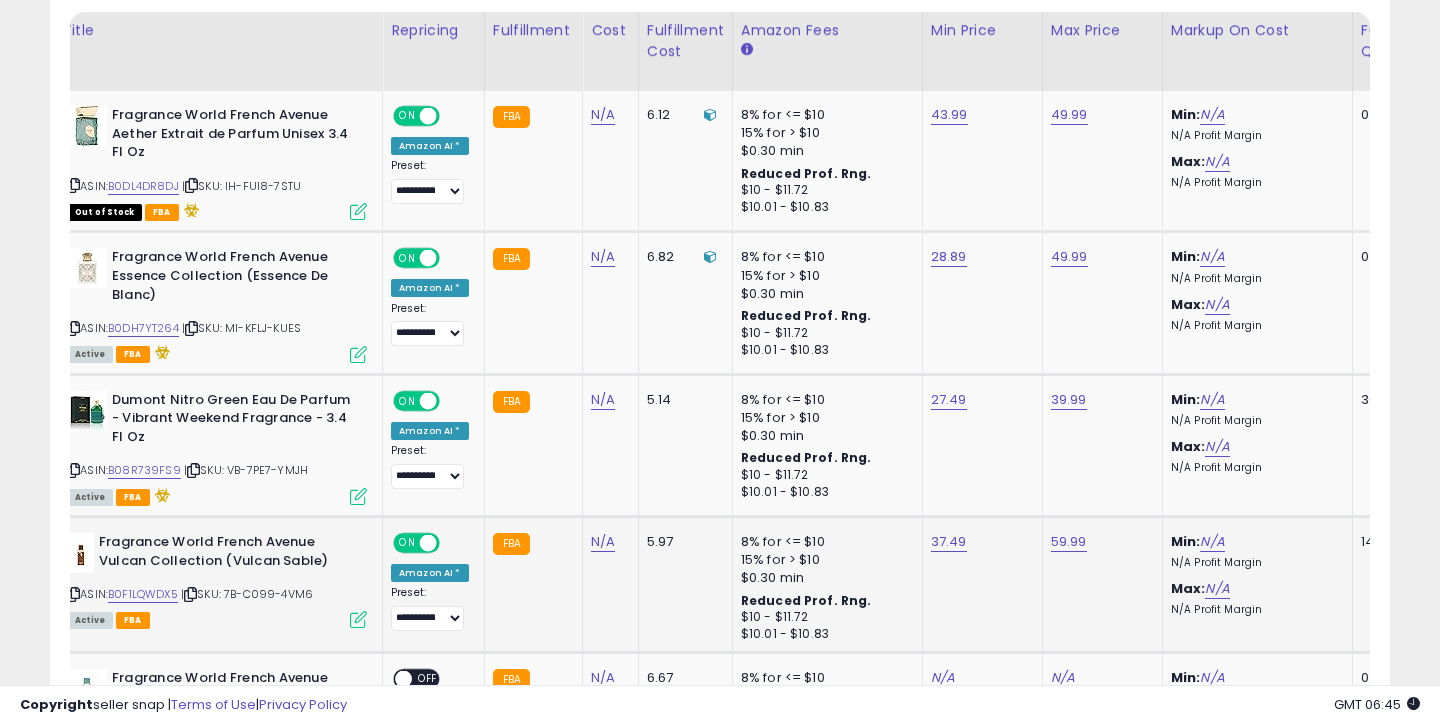 scroll, scrollTop: 544, scrollLeft: 0, axis: vertical 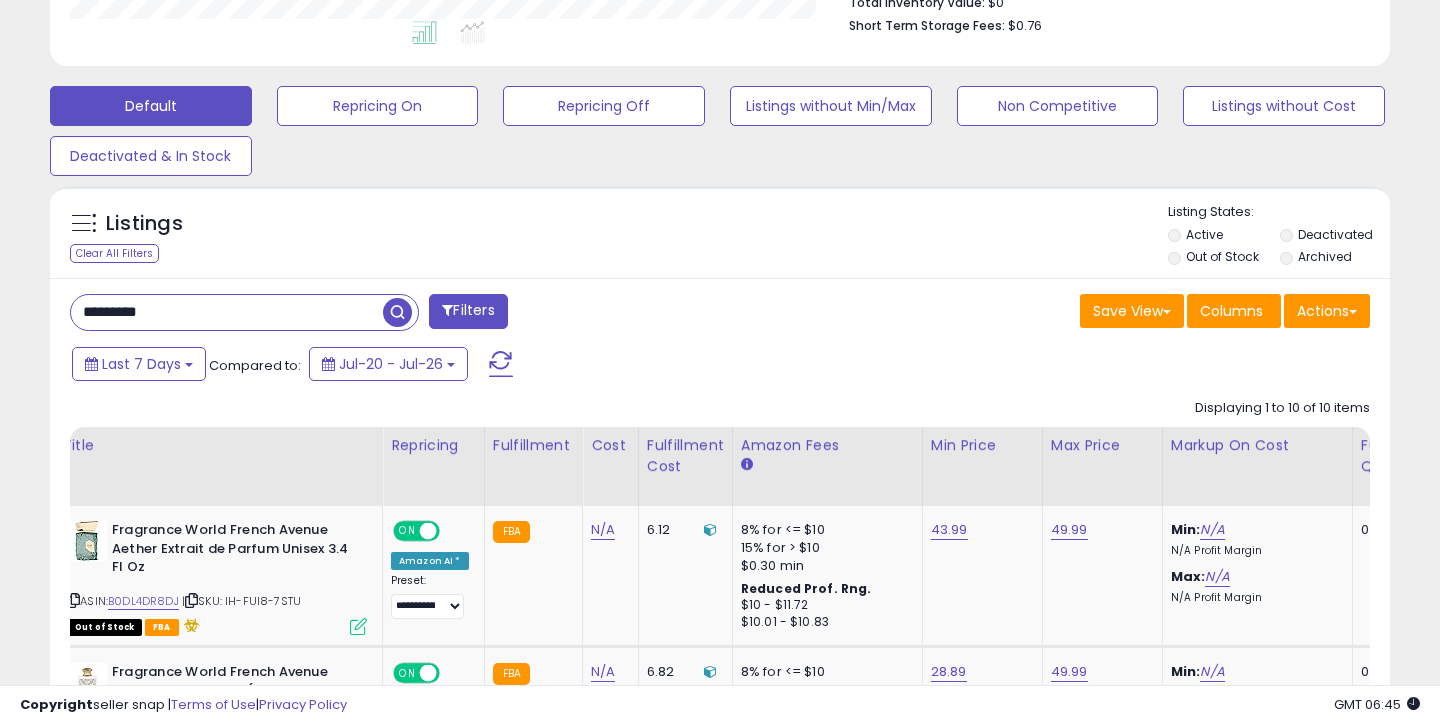 click on "*********" at bounding box center [227, 312] 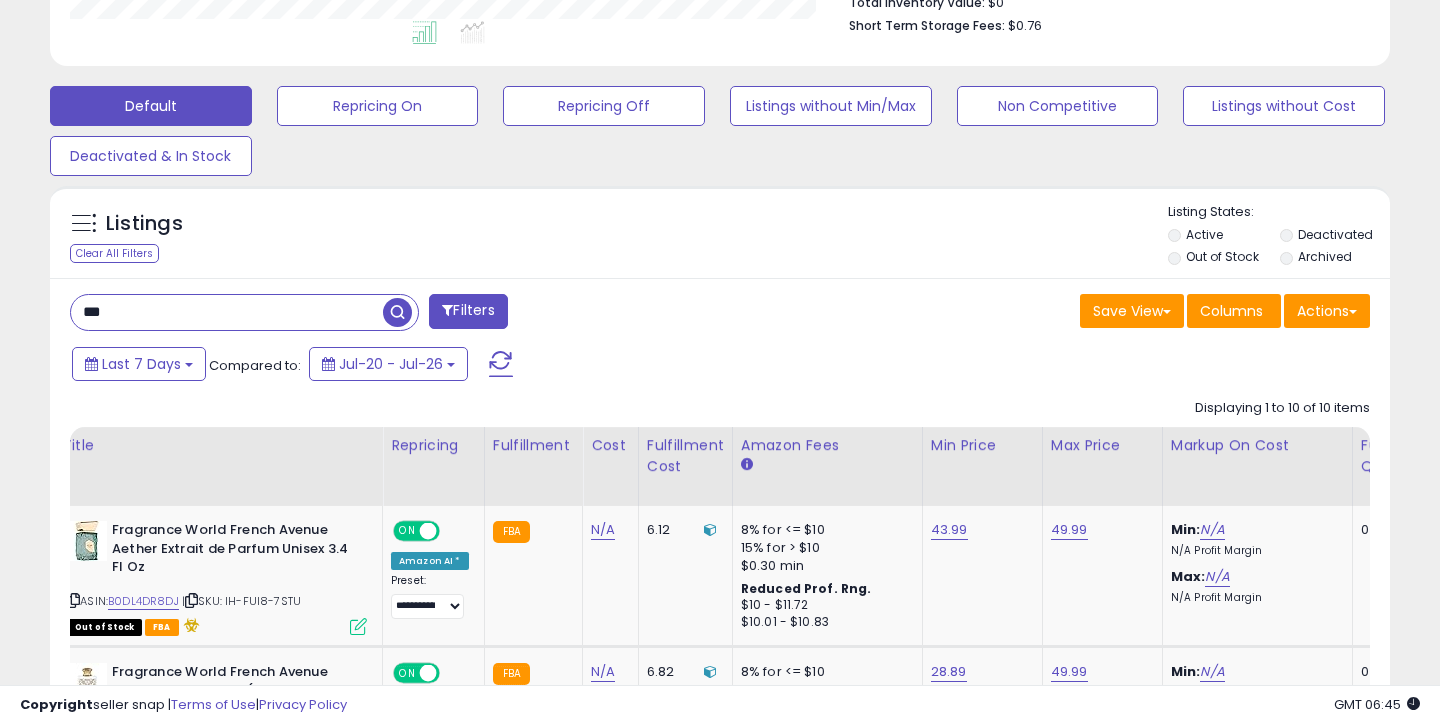 type on "***" 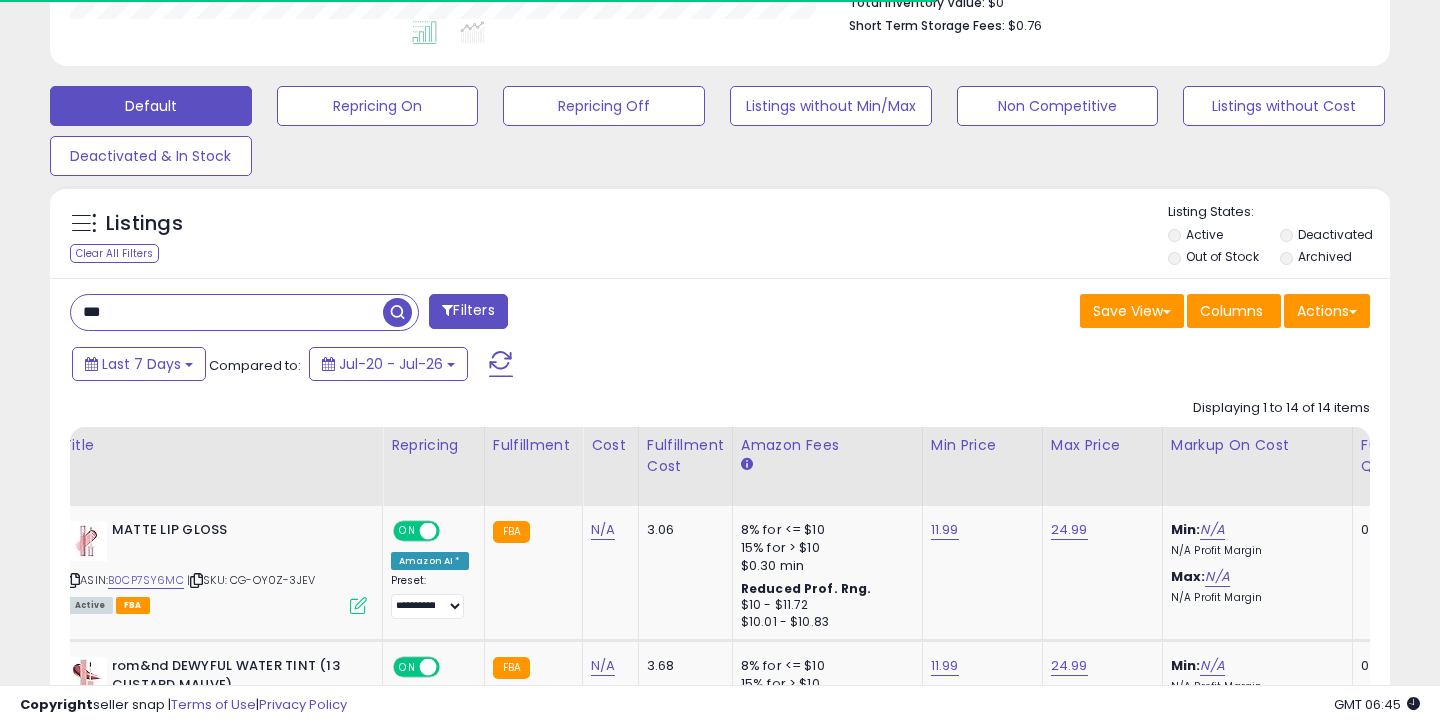 scroll, scrollTop: 1129, scrollLeft: 0, axis: vertical 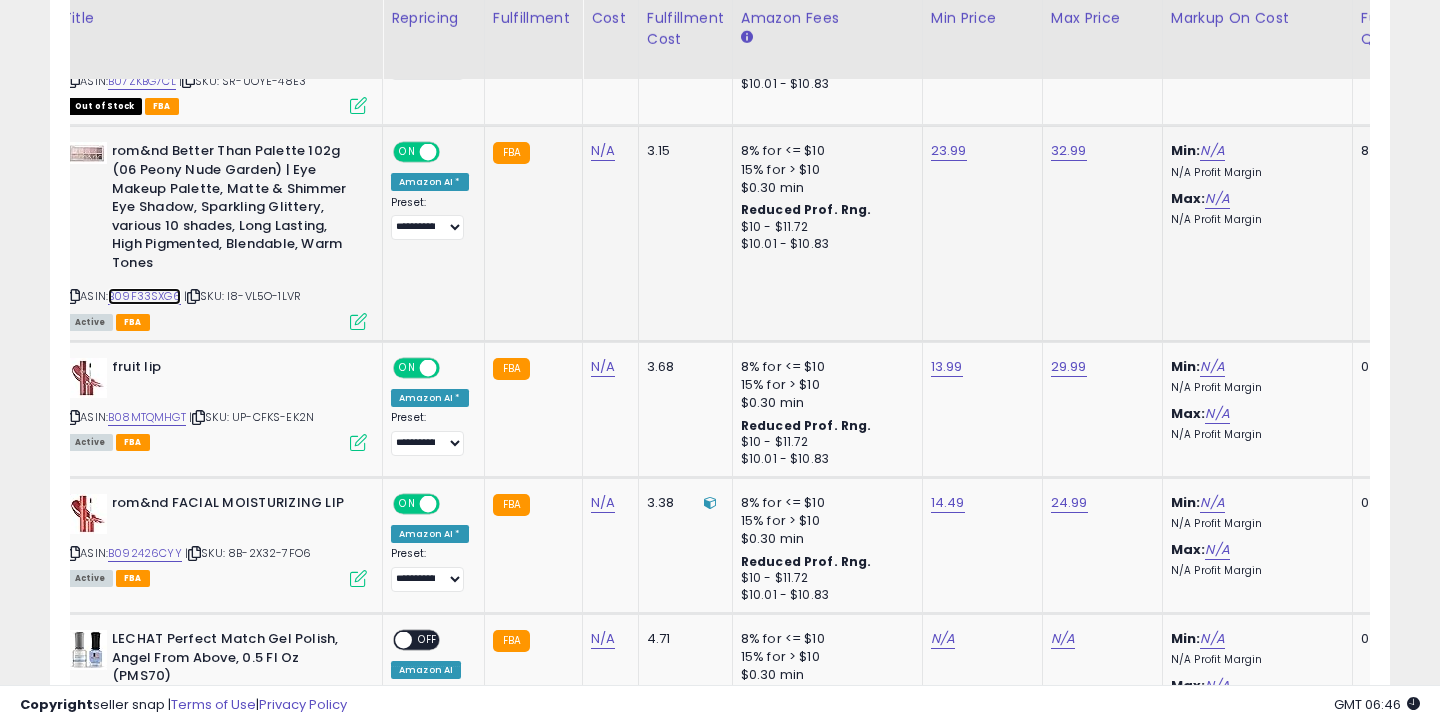 click on "B09F33SXG6" at bounding box center (144, 296) 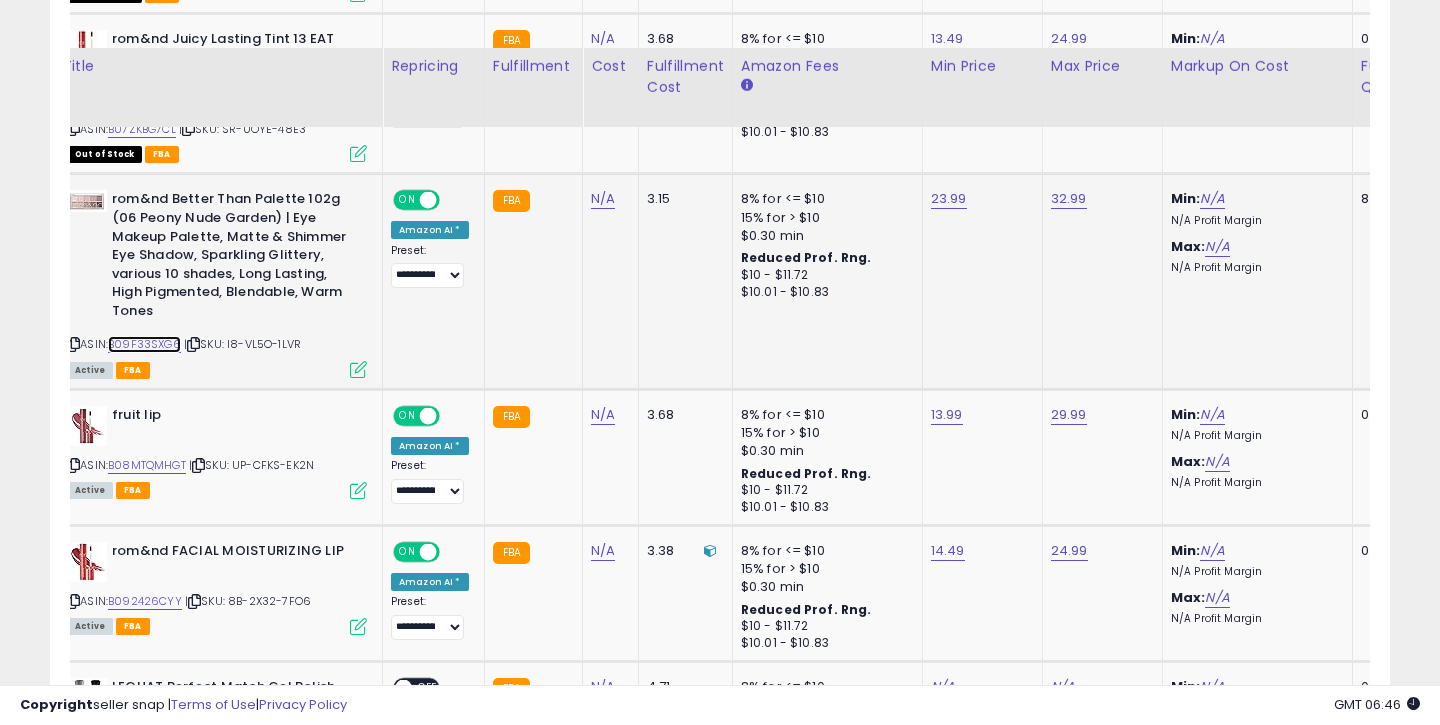 scroll, scrollTop: 2240, scrollLeft: 0, axis: vertical 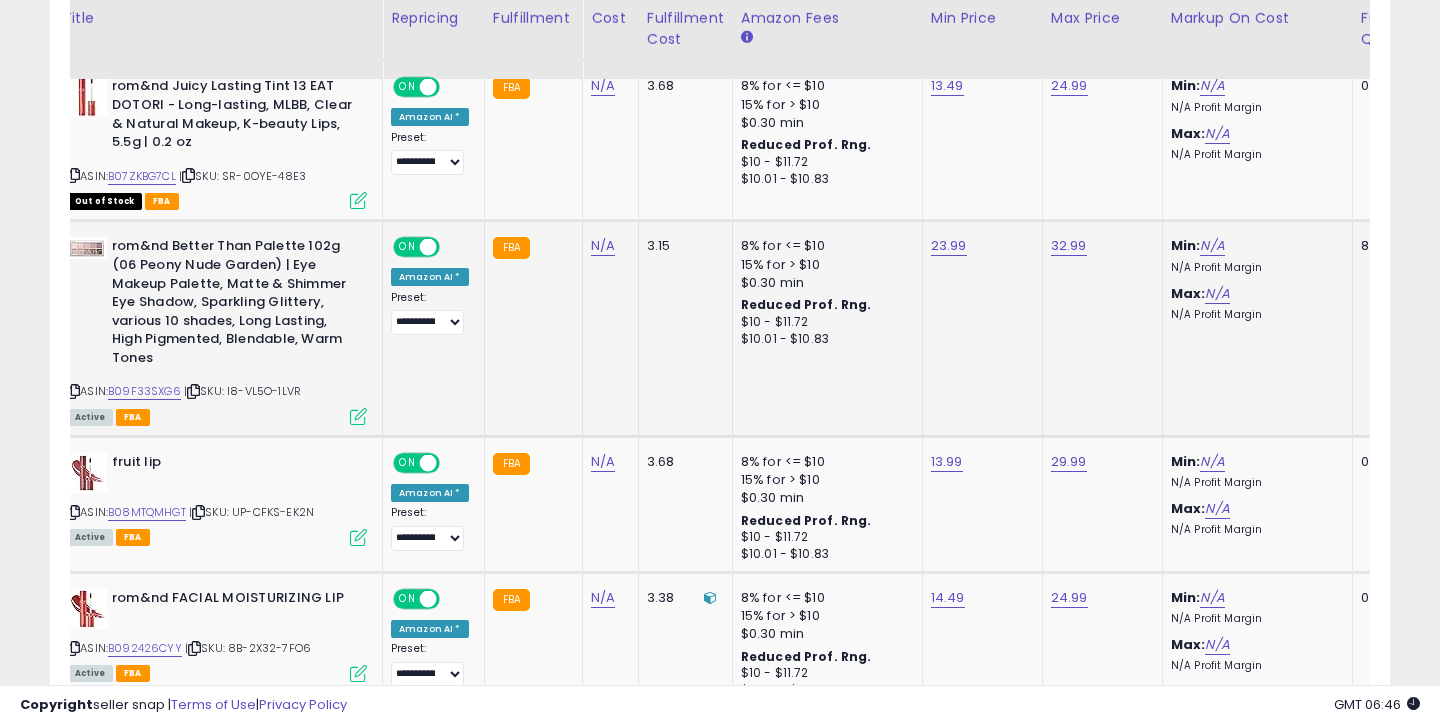 click on "23.99" at bounding box center [979, 246] 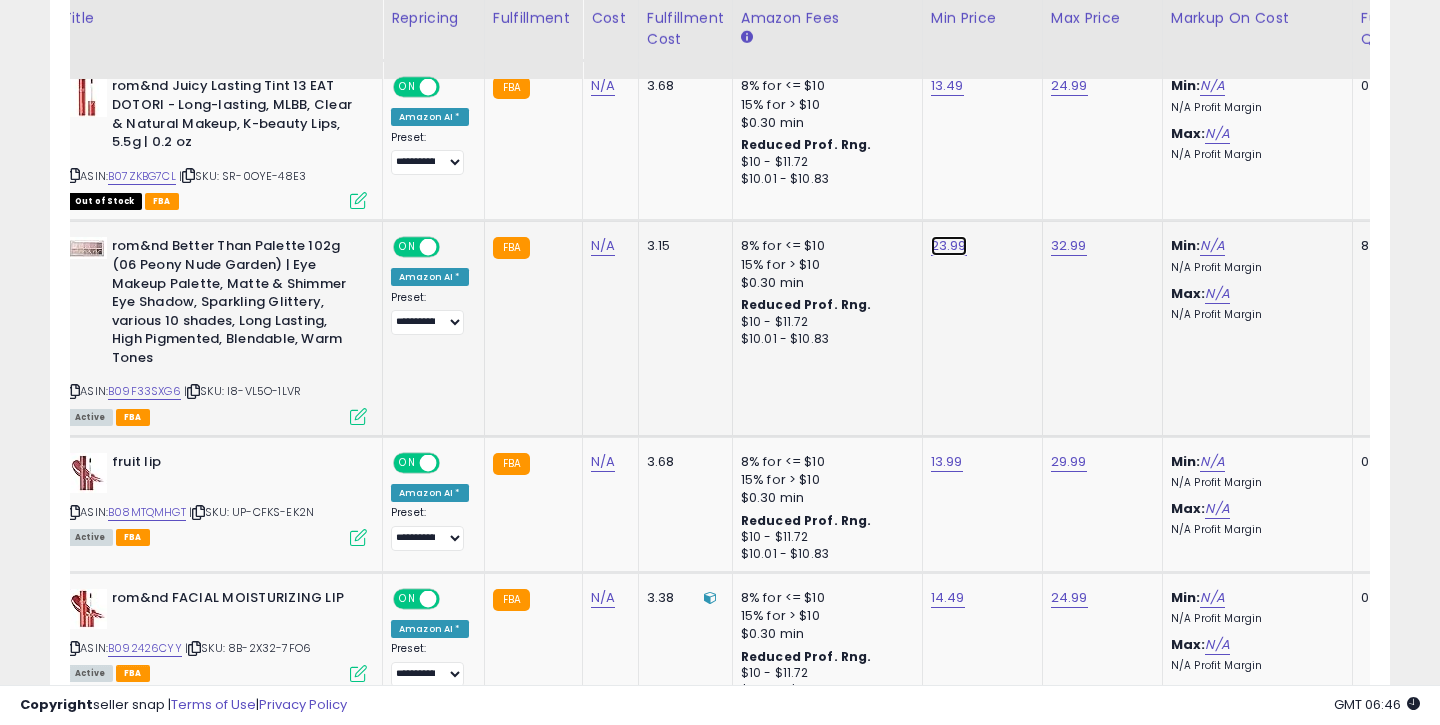 click on "23.99" at bounding box center (945, -1166) 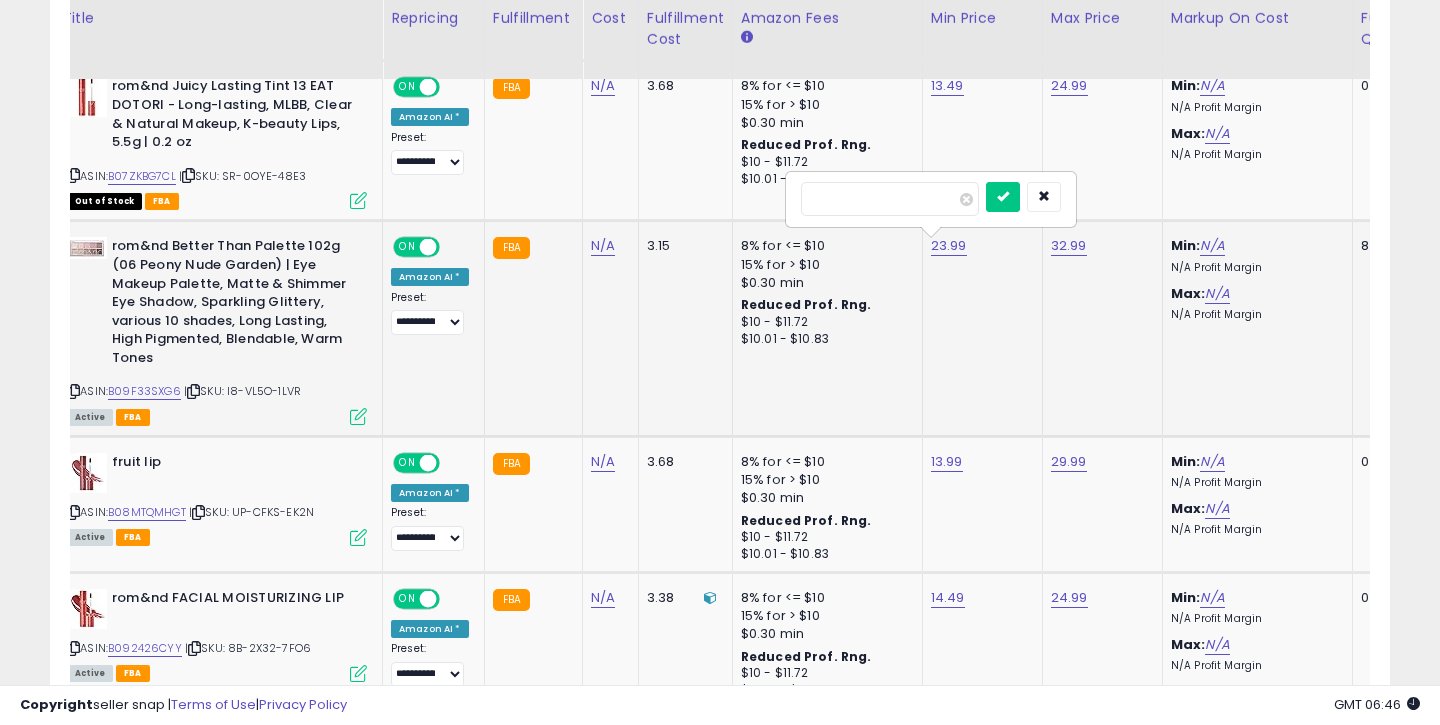click on "*****" at bounding box center [890, 199] 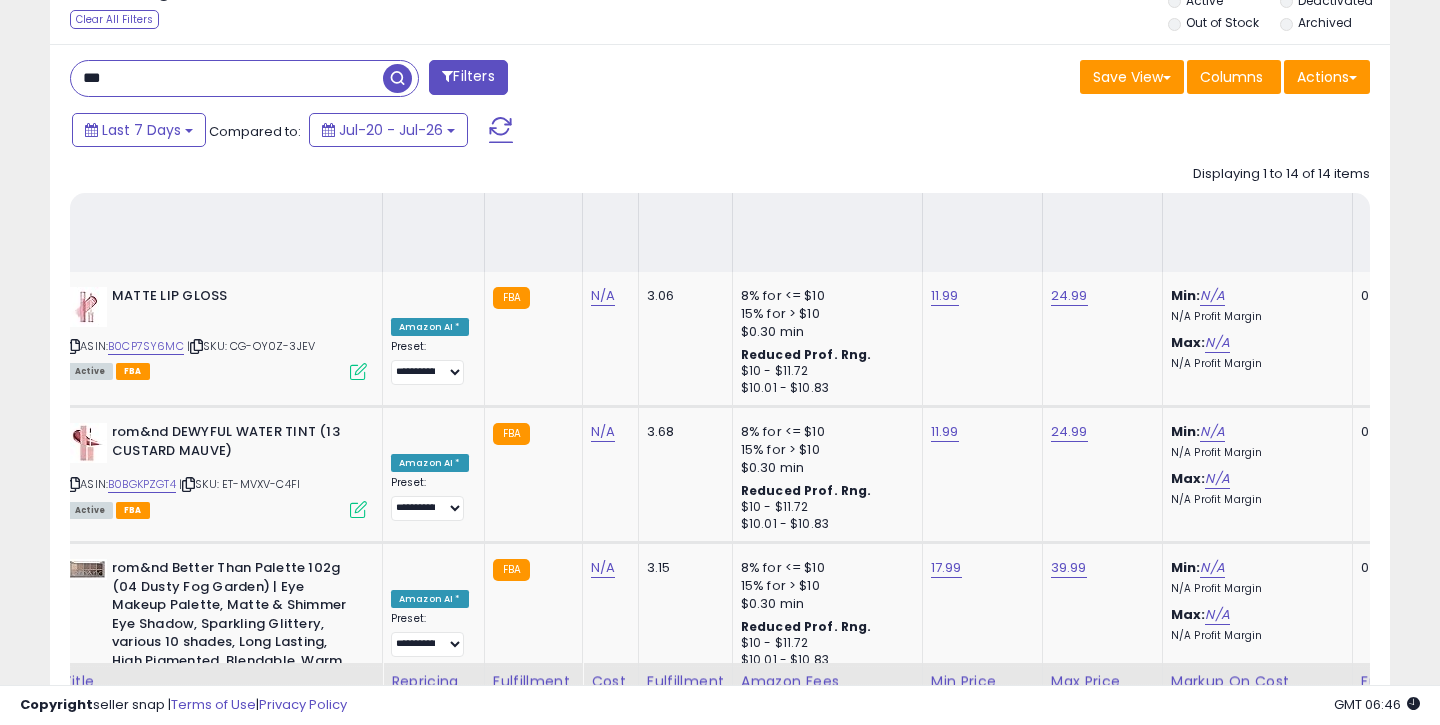 scroll, scrollTop: 552, scrollLeft: 0, axis: vertical 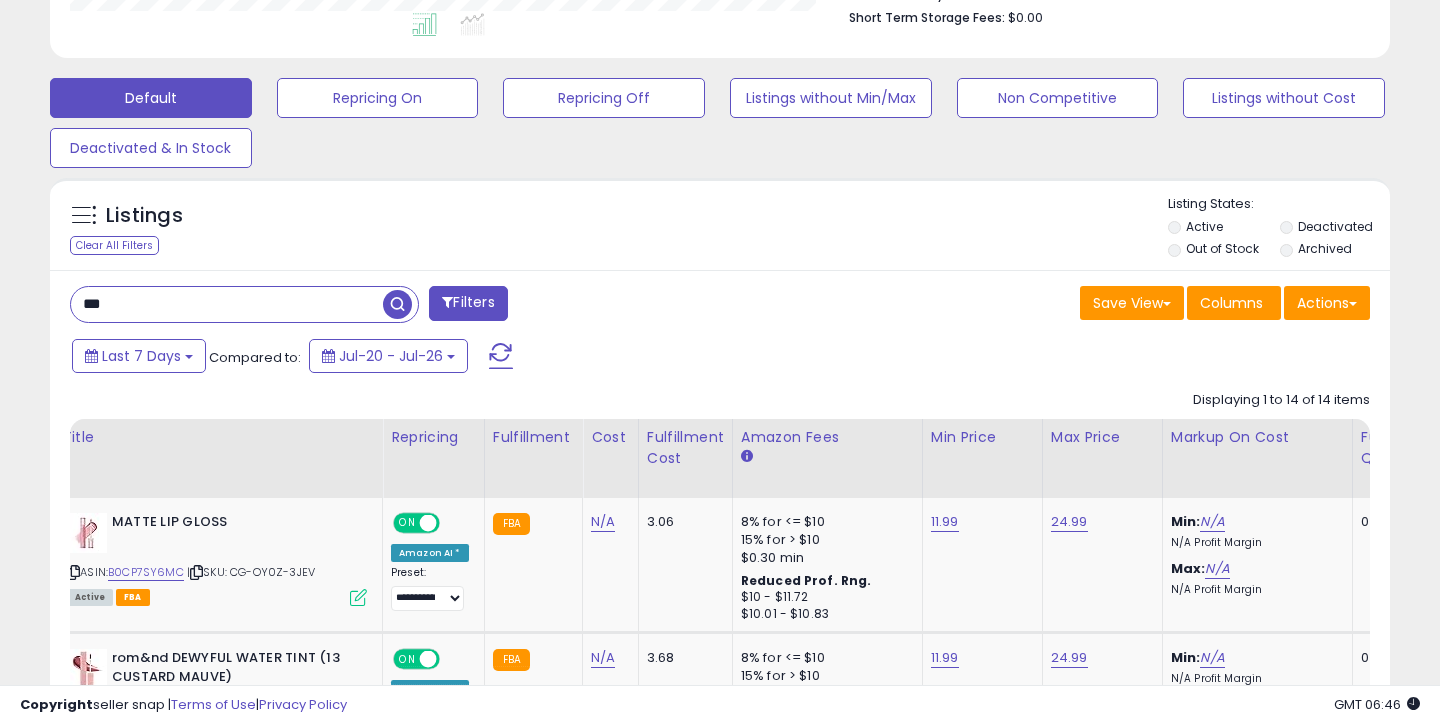 click on "***" at bounding box center (227, 304) 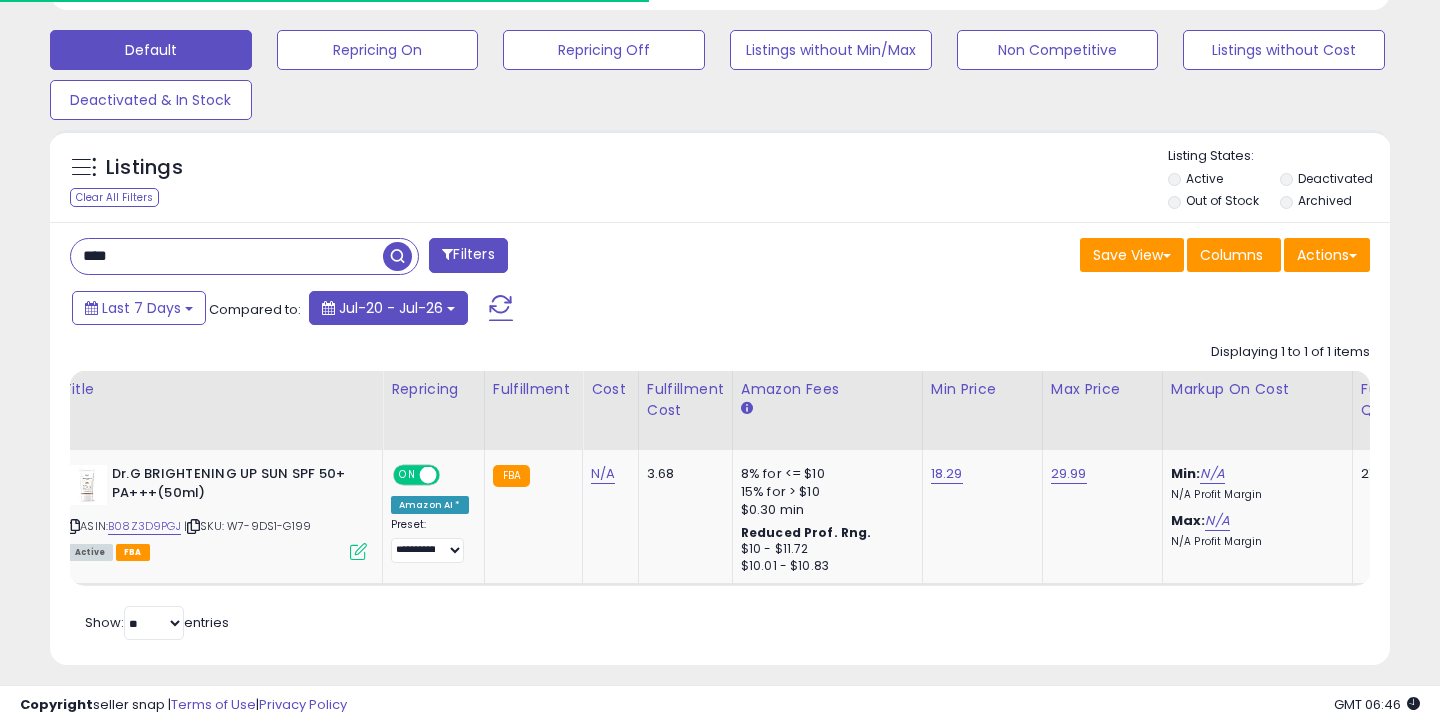 scroll, scrollTop: 615, scrollLeft: 0, axis: vertical 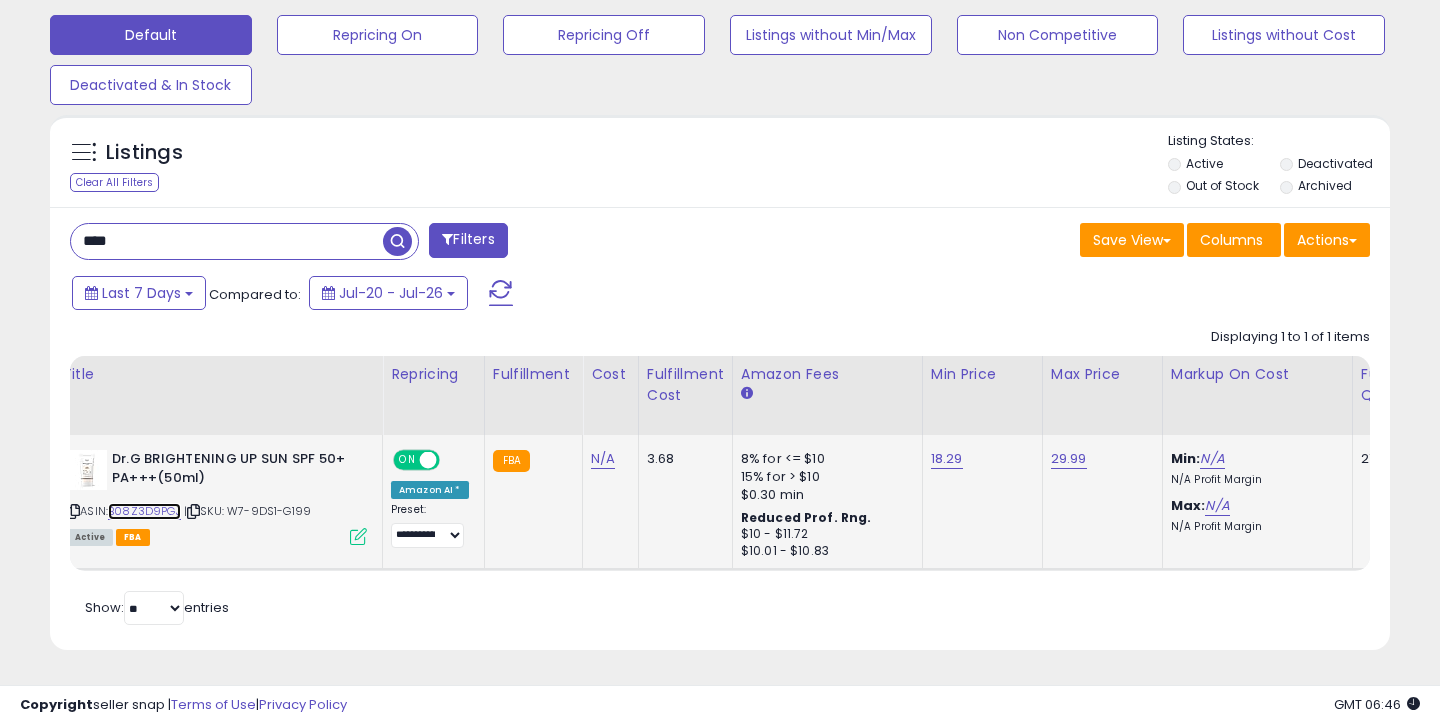 click on "B08Z3D9PGJ" at bounding box center [144, 511] 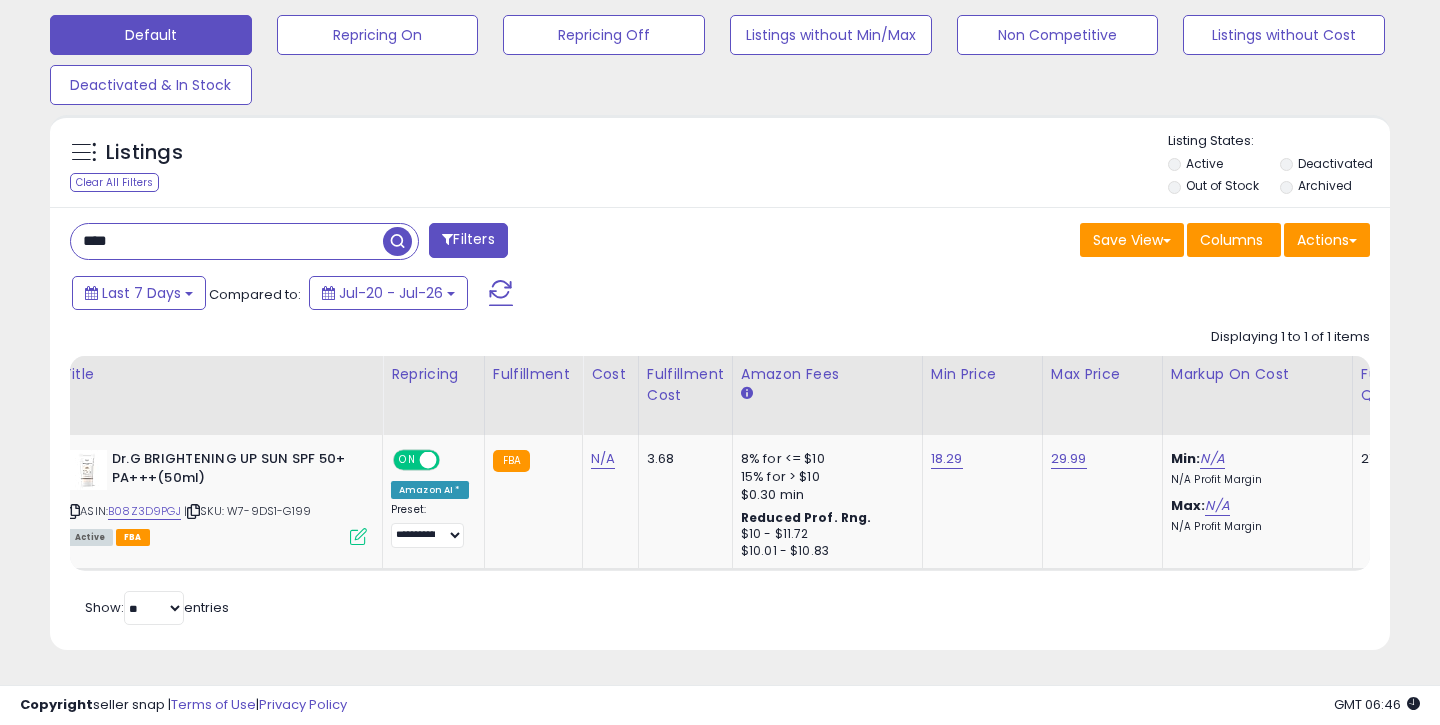 click on "****" at bounding box center [227, 241] 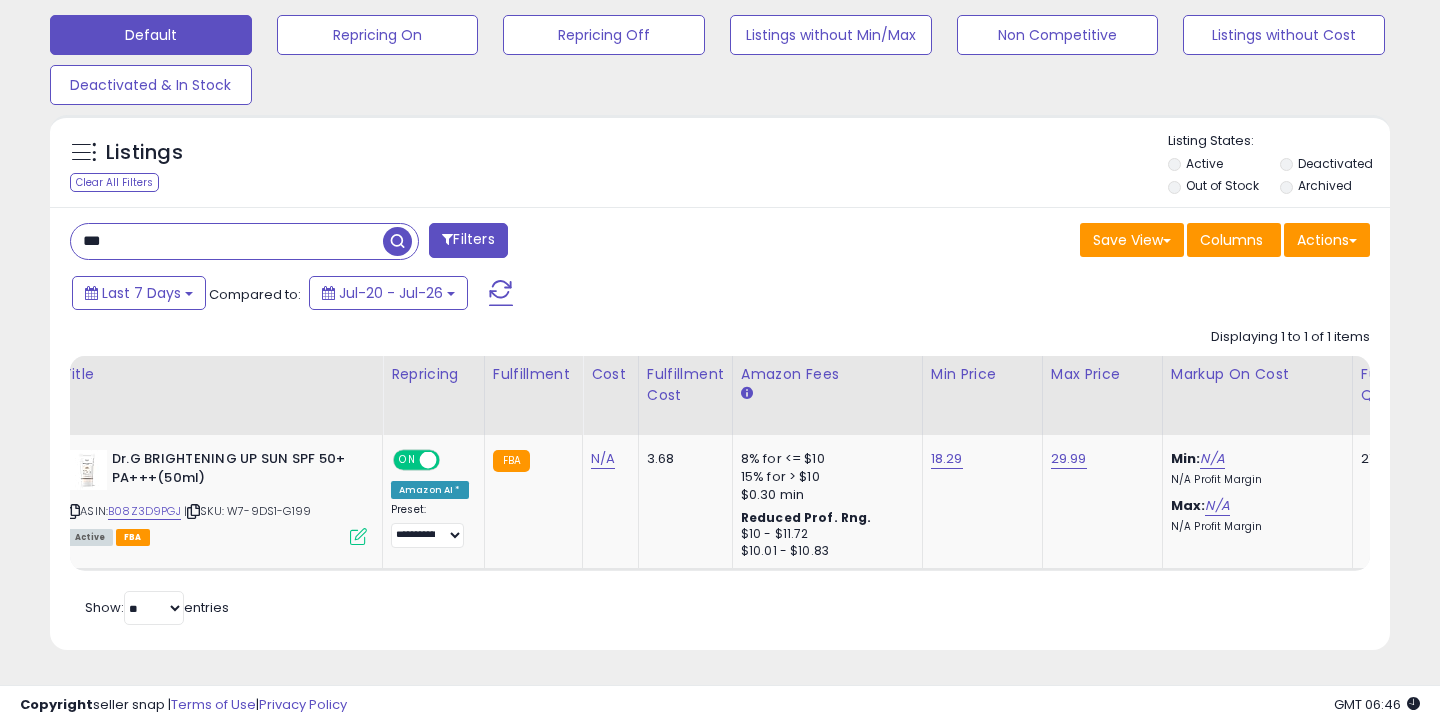 type on "***" 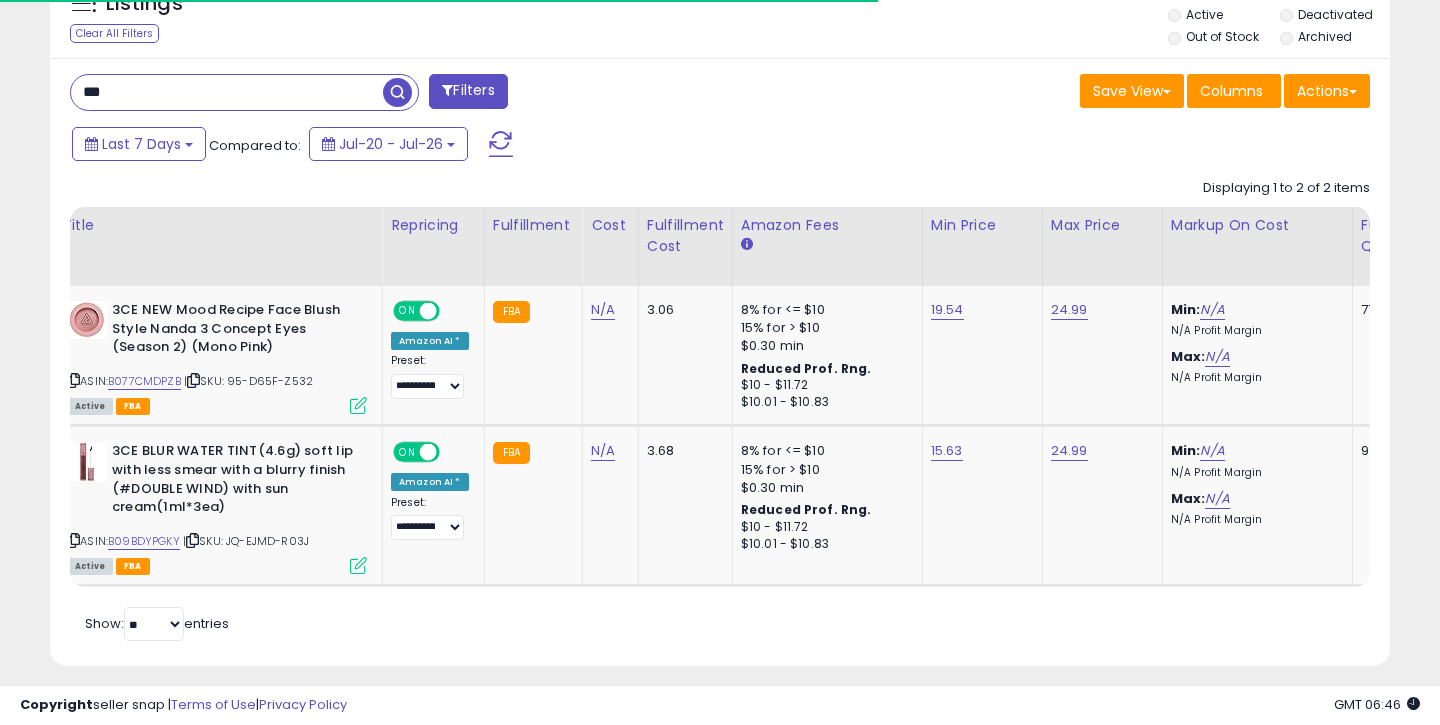 scroll, scrollTop: 767, scrollLeft: 0, axis: vertical 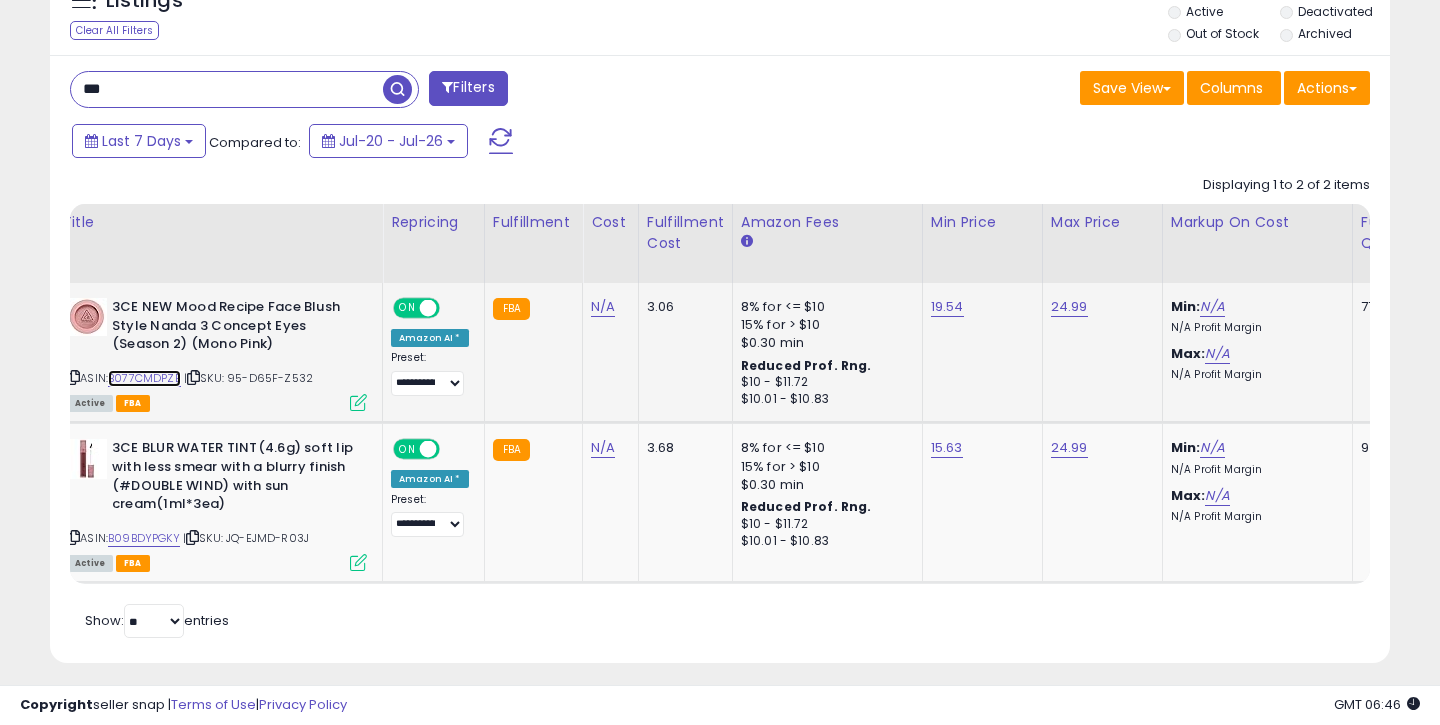 click on "B077CMDPZB" at bounding box center [144, 378] 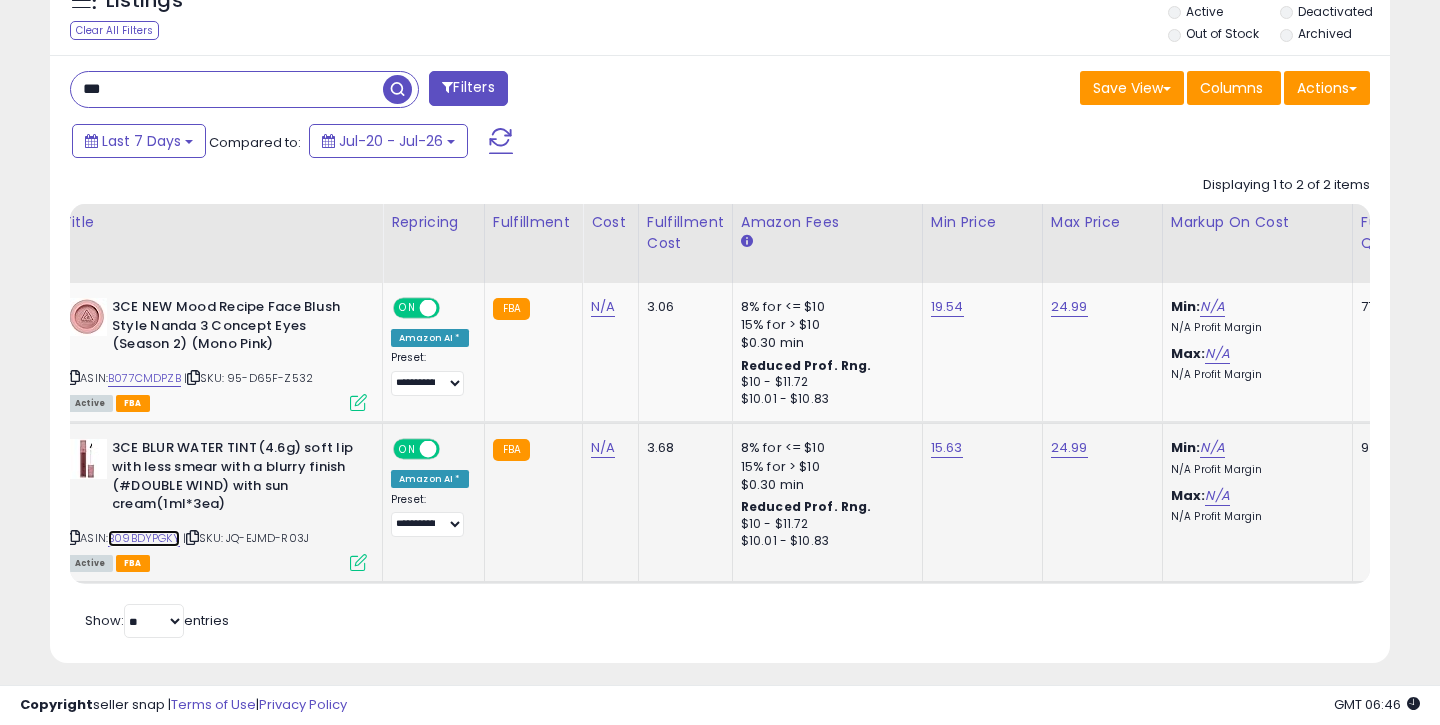 click on "B09BDYPGKY" at bounding box center [144, 538] 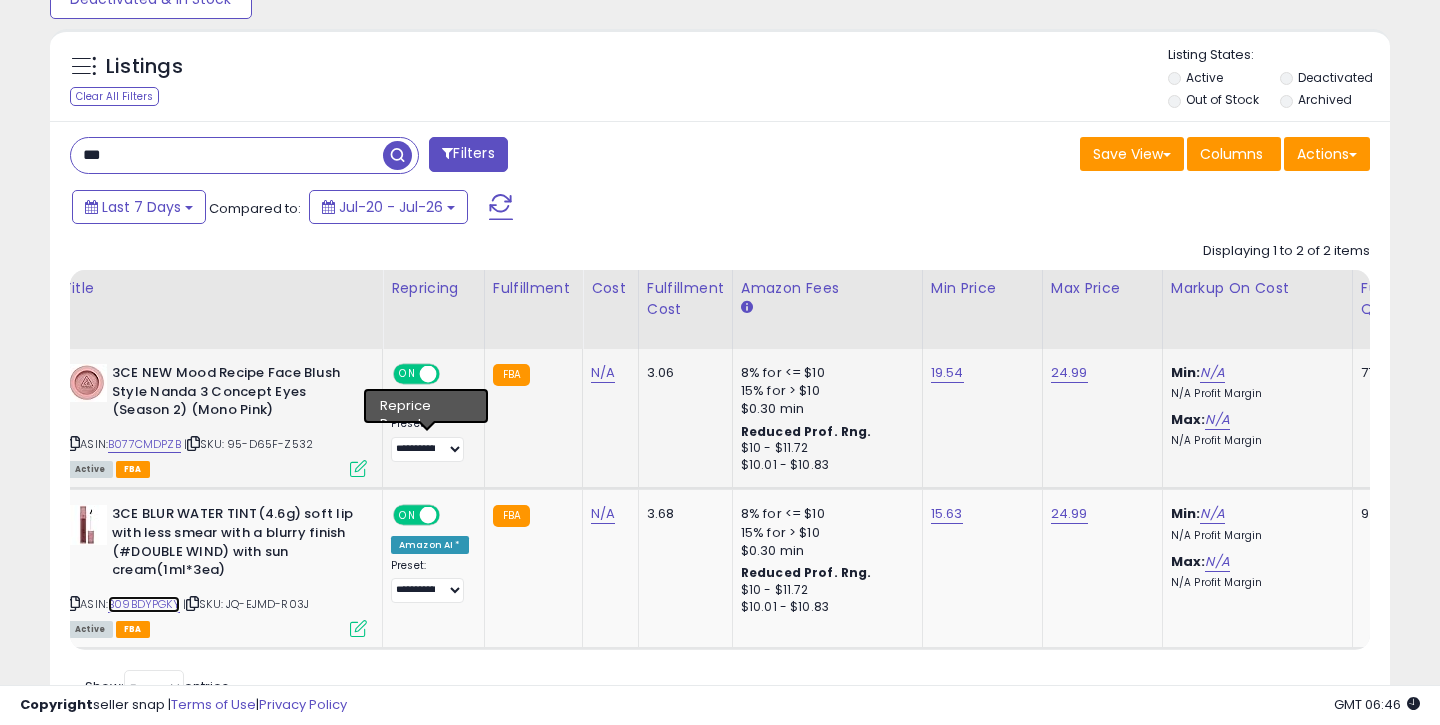 scroll, scrollTop: 673, scrollLeft: 0, axis: vertical 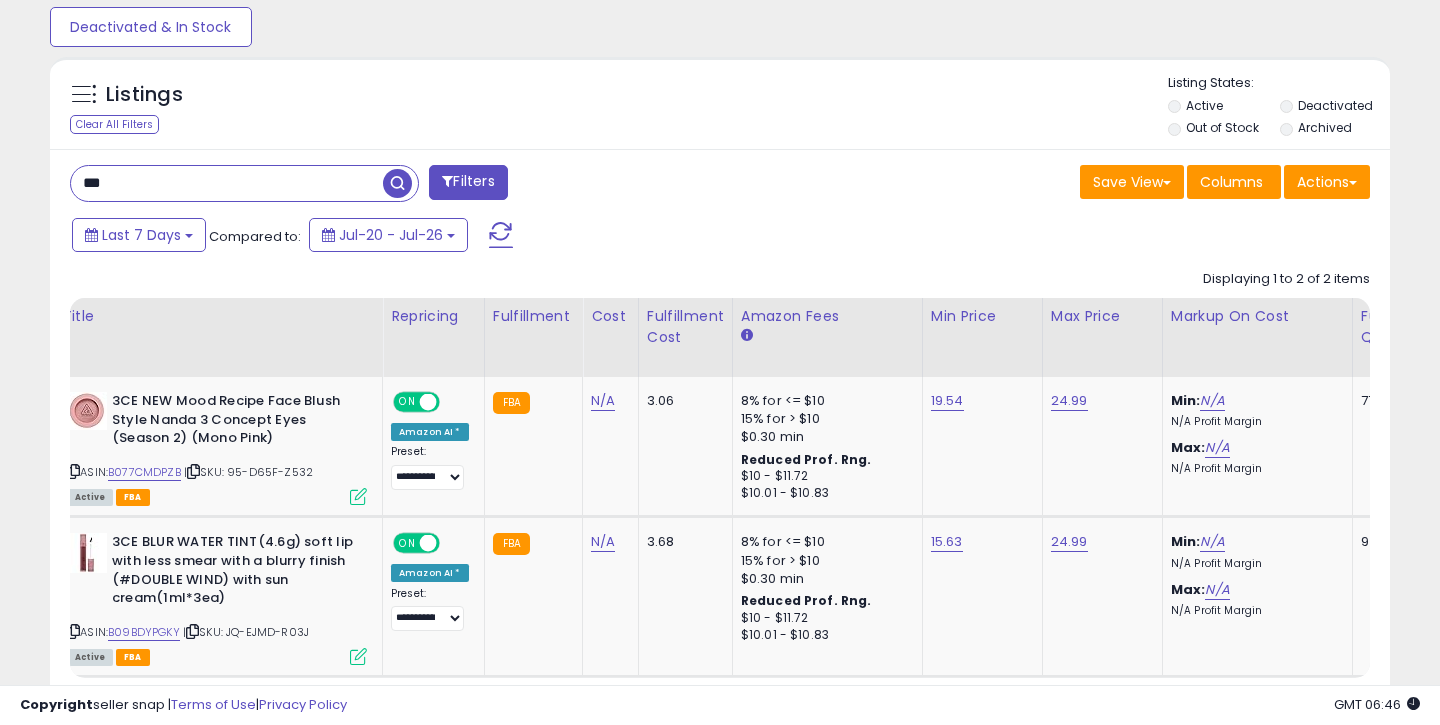 click on "***" at bounding box center (227, 183) 